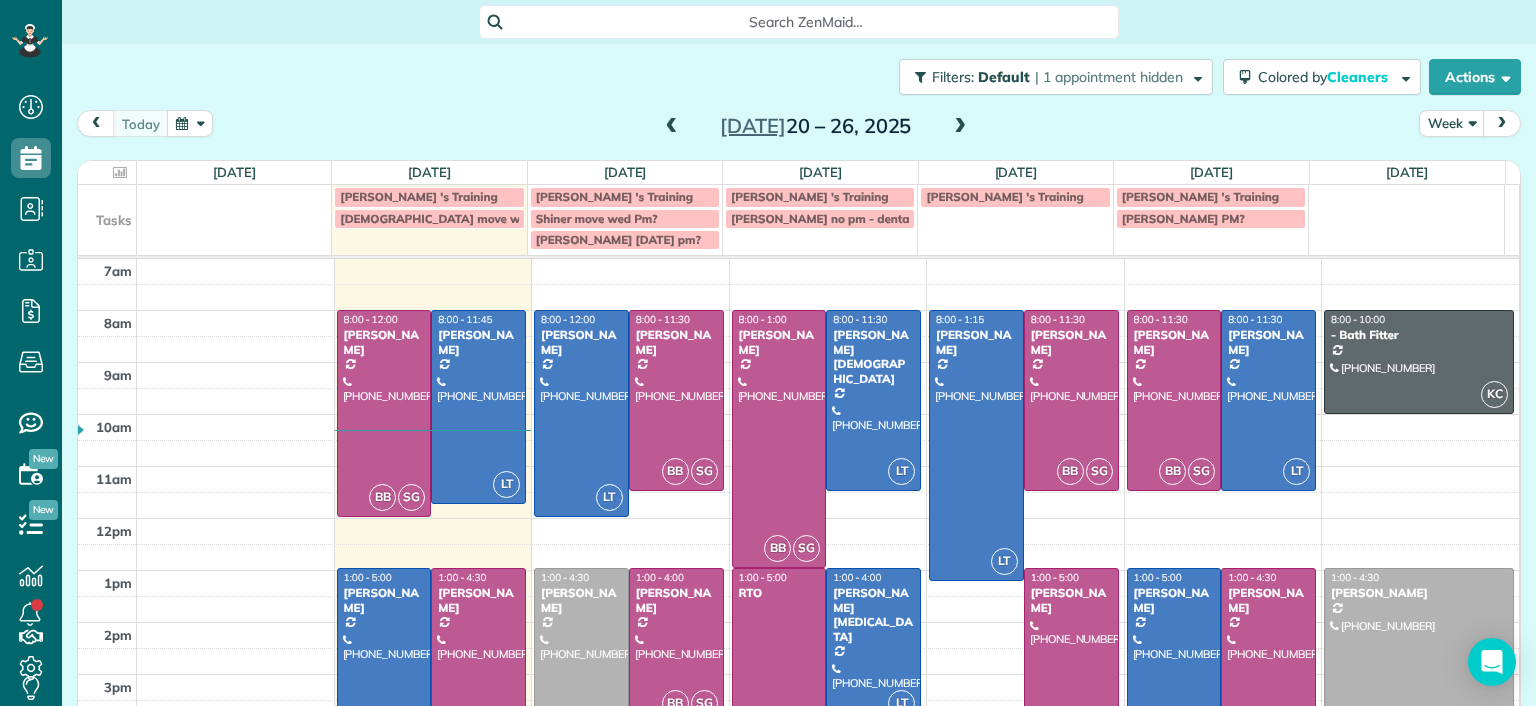 scroll, scrollTop: 0, scrollLeft: 0, axis: both 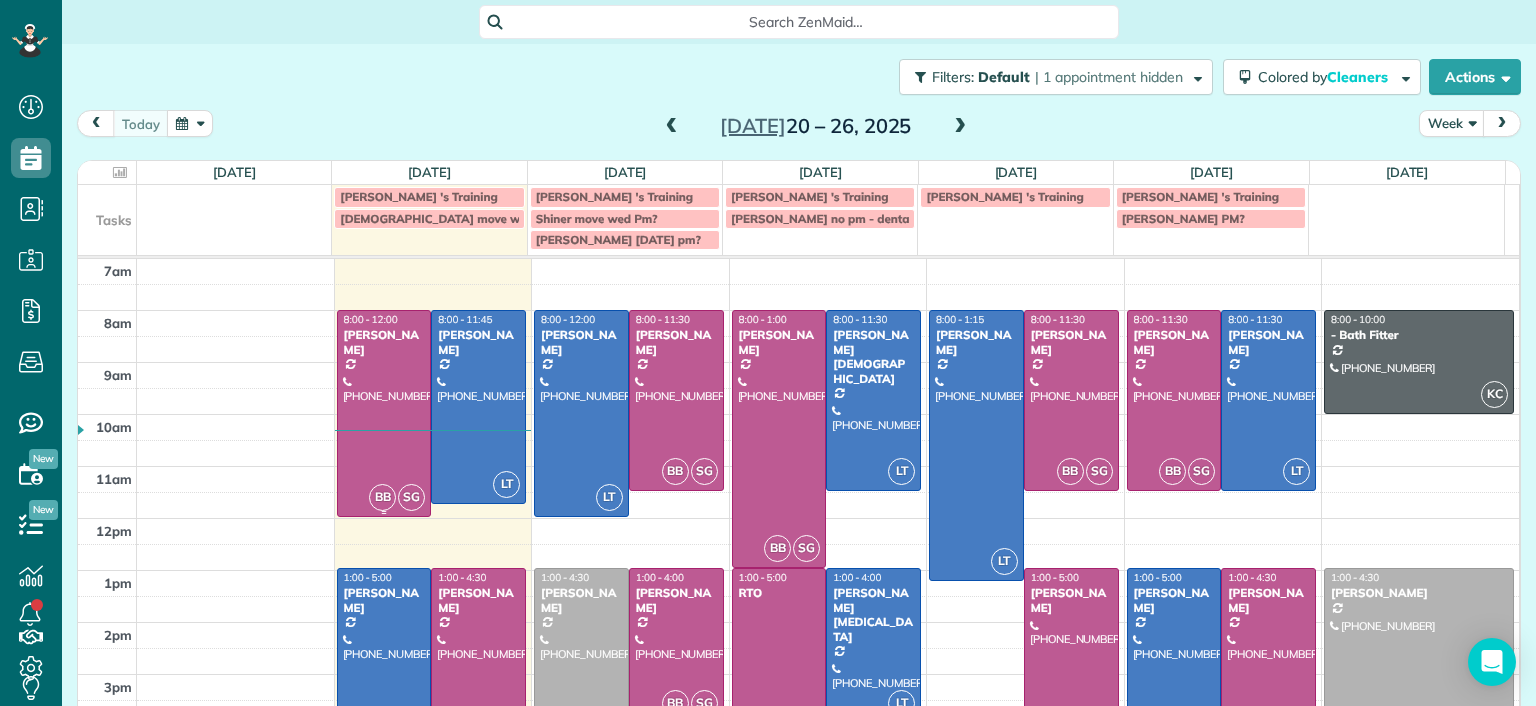 click at bounding box center (384, 413) 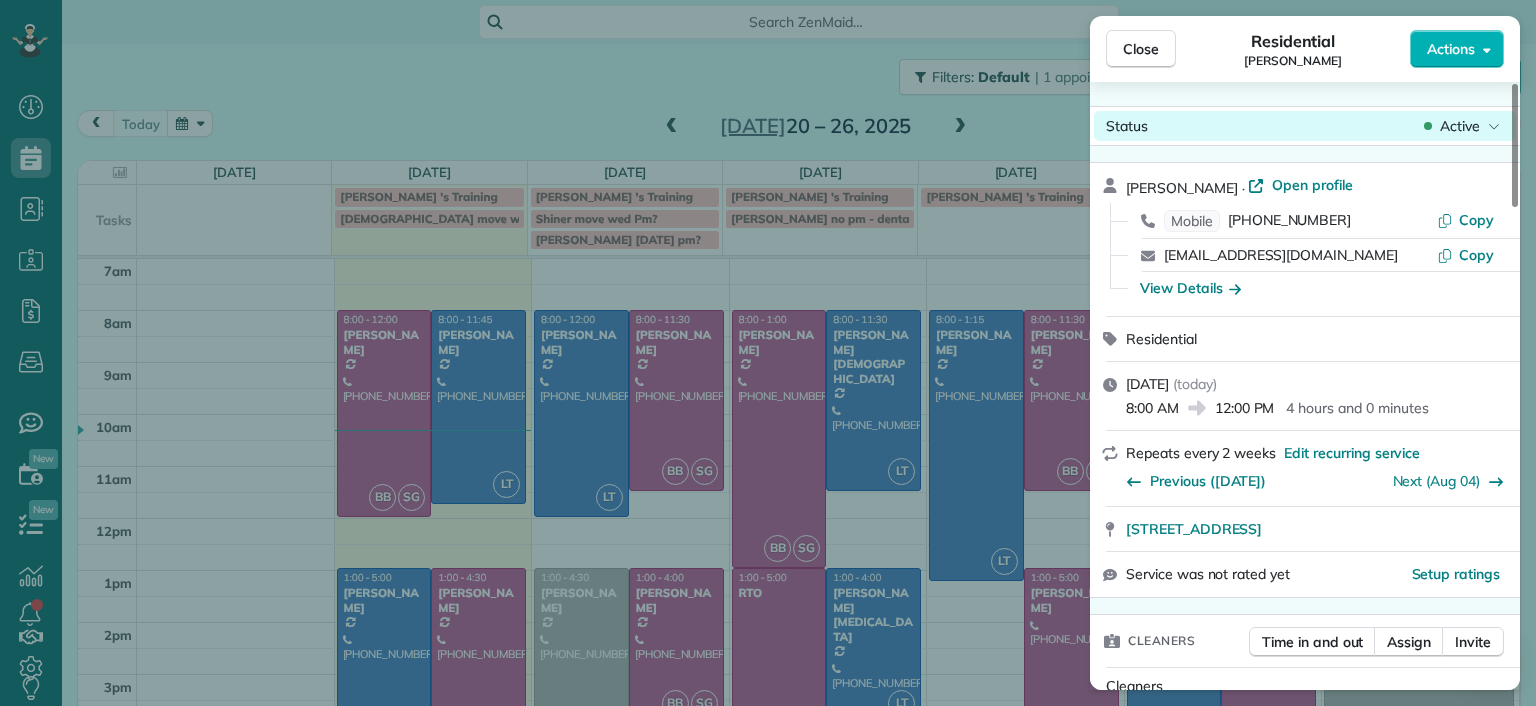 click on "Active" at bounding box center (1460, 126) 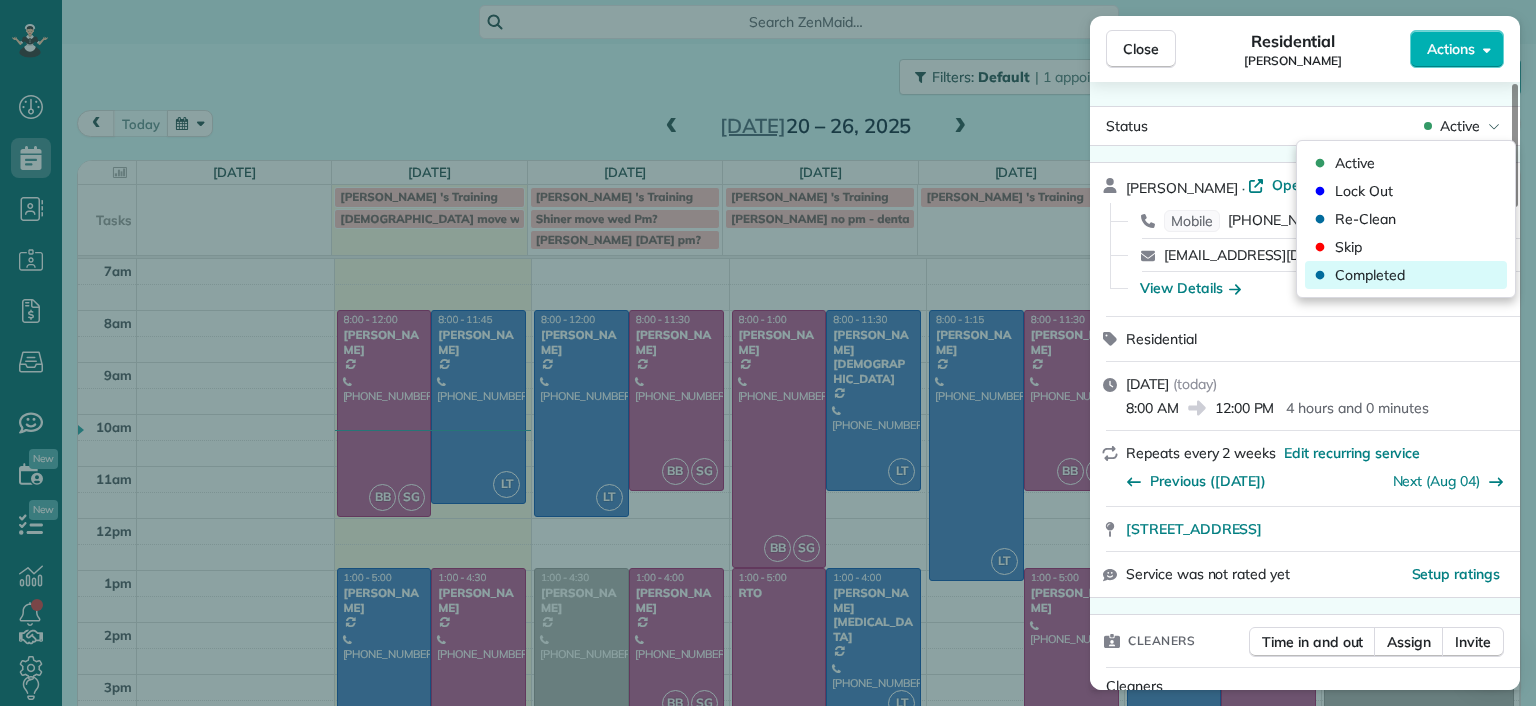 click on "Completed" at bounding box center (1370, 275) 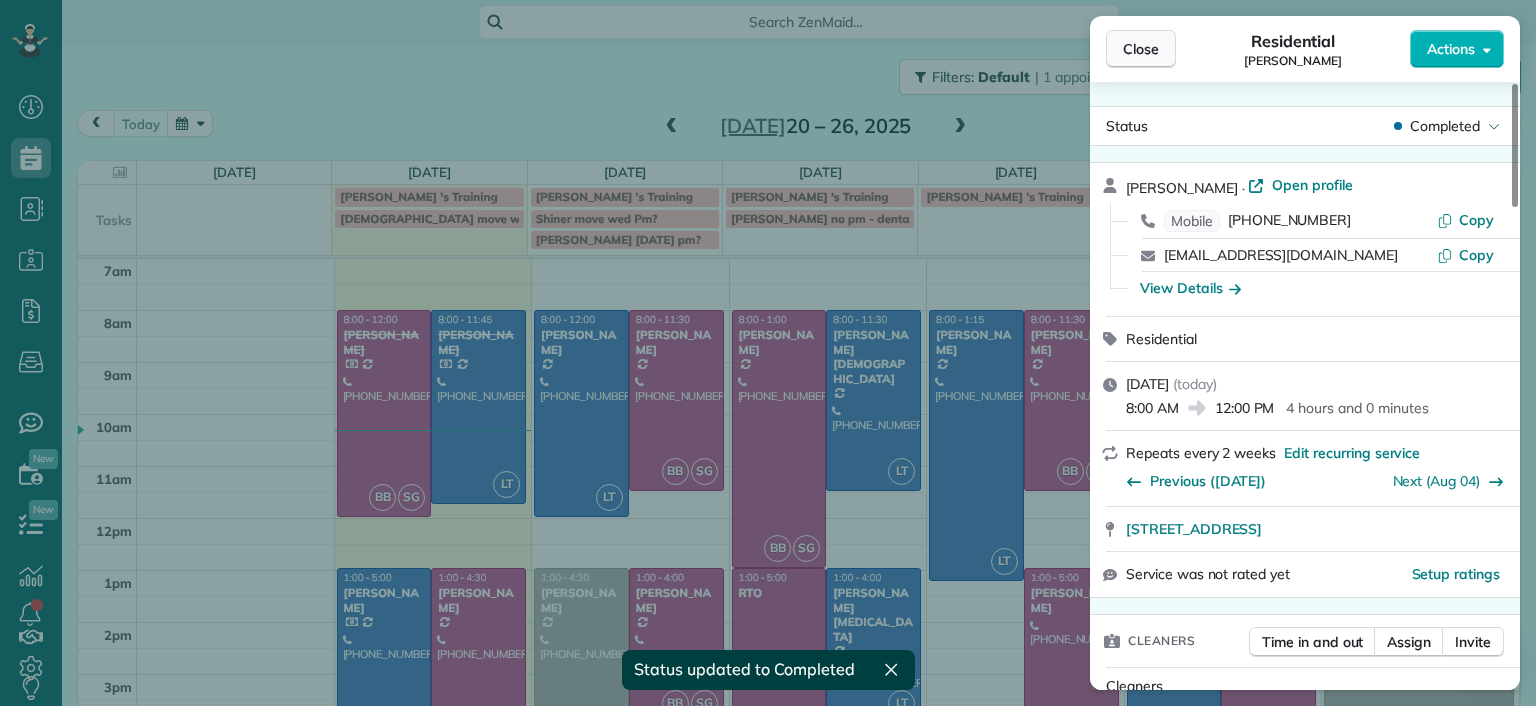 click on "Close" at bounding box center (1141, 49) 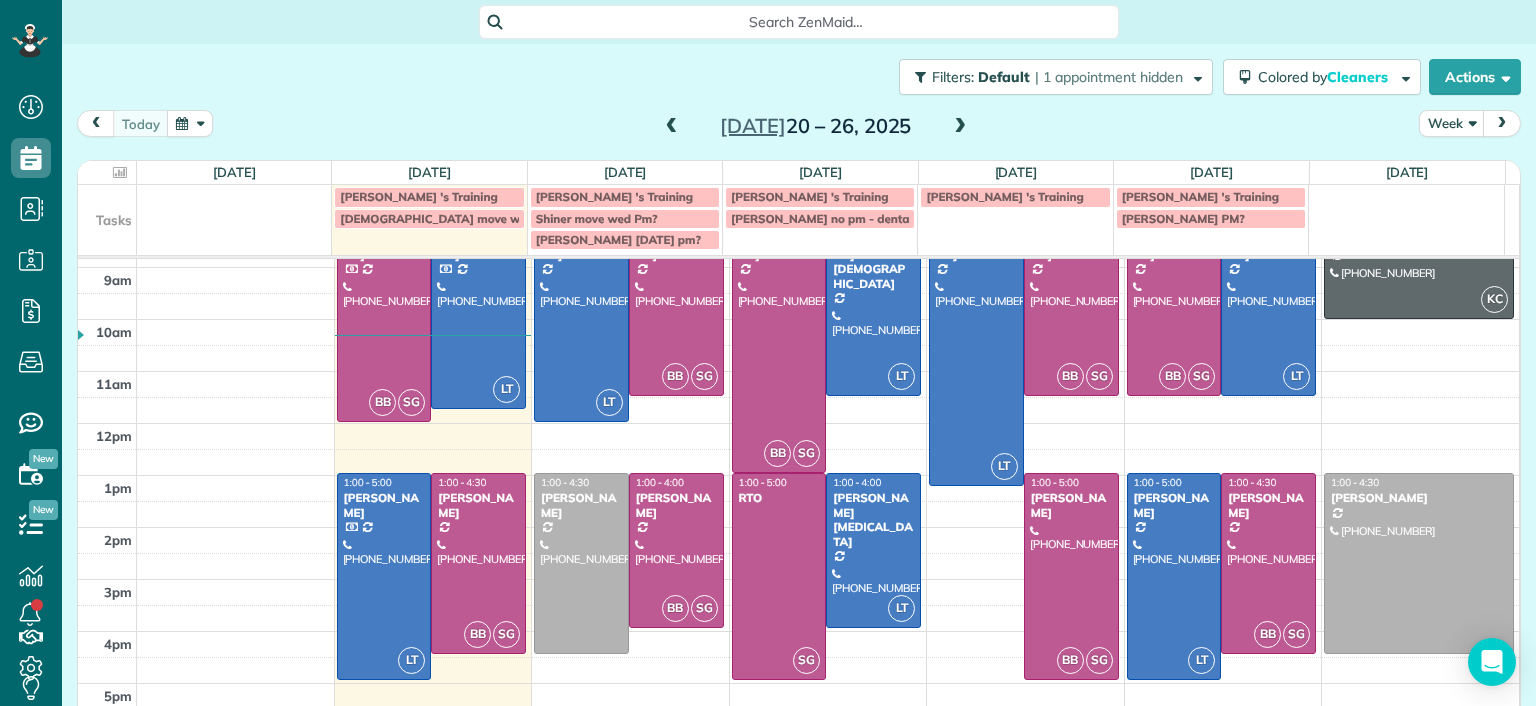 scroll, scrollTop: 0, scrollLeft: 0, axis: both 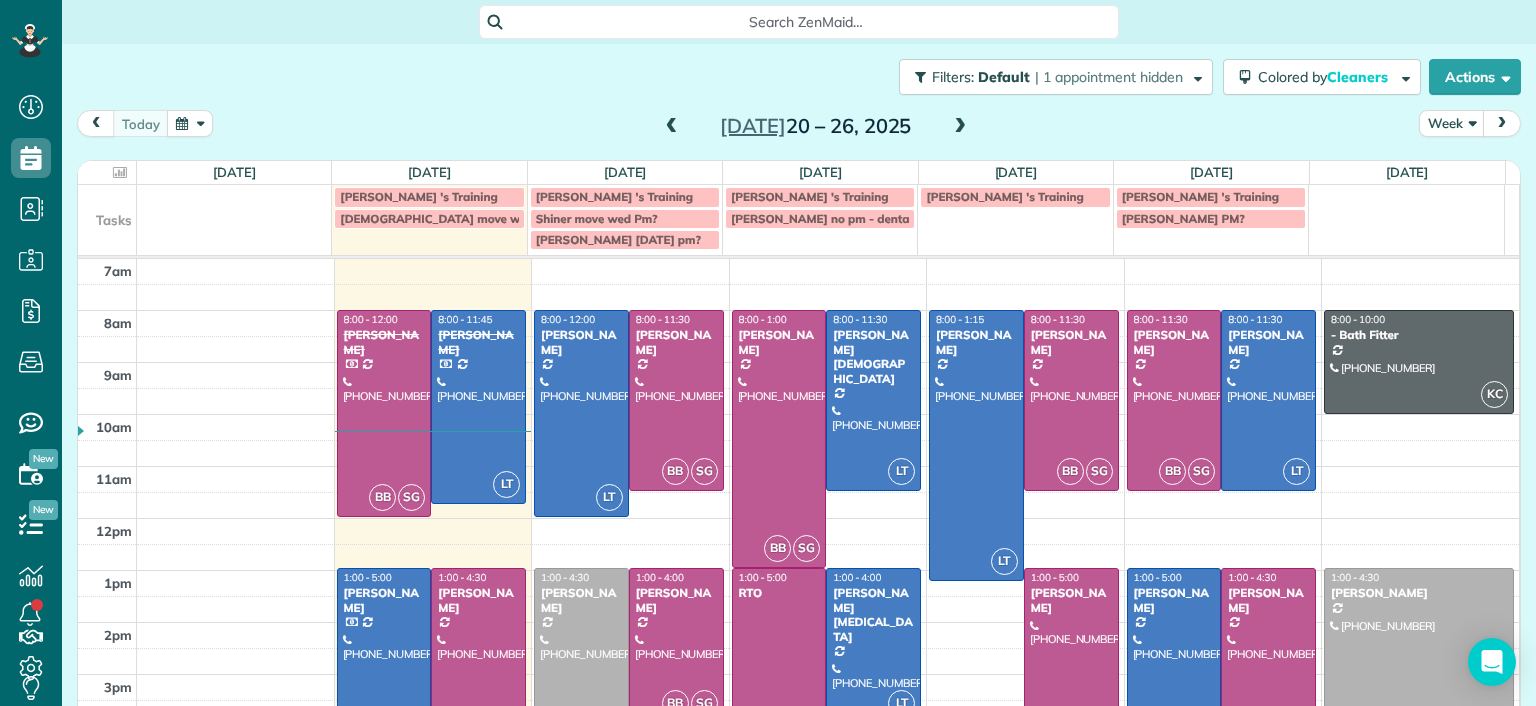 click at bounding box center (960, 127) 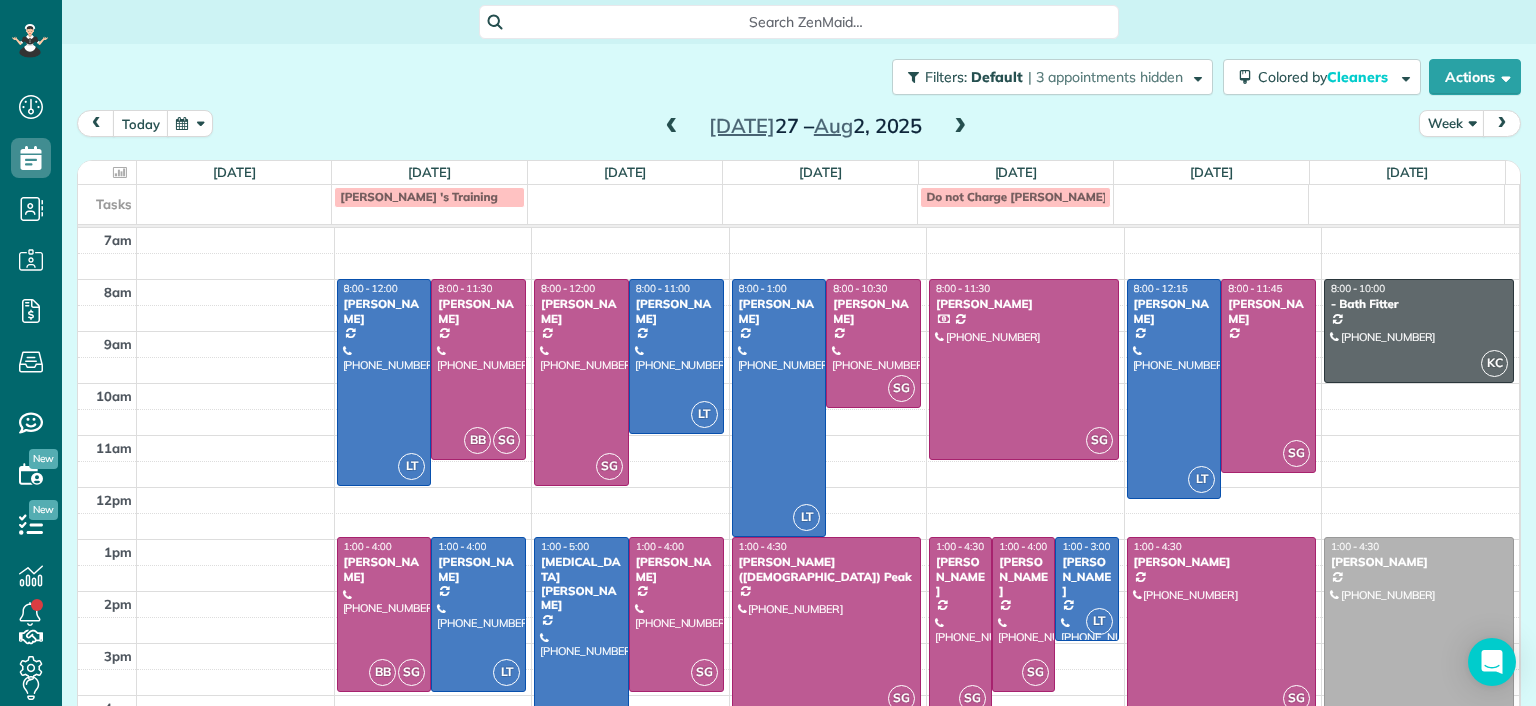 click on "Alli Robbins" at bounding box center (581, 584) 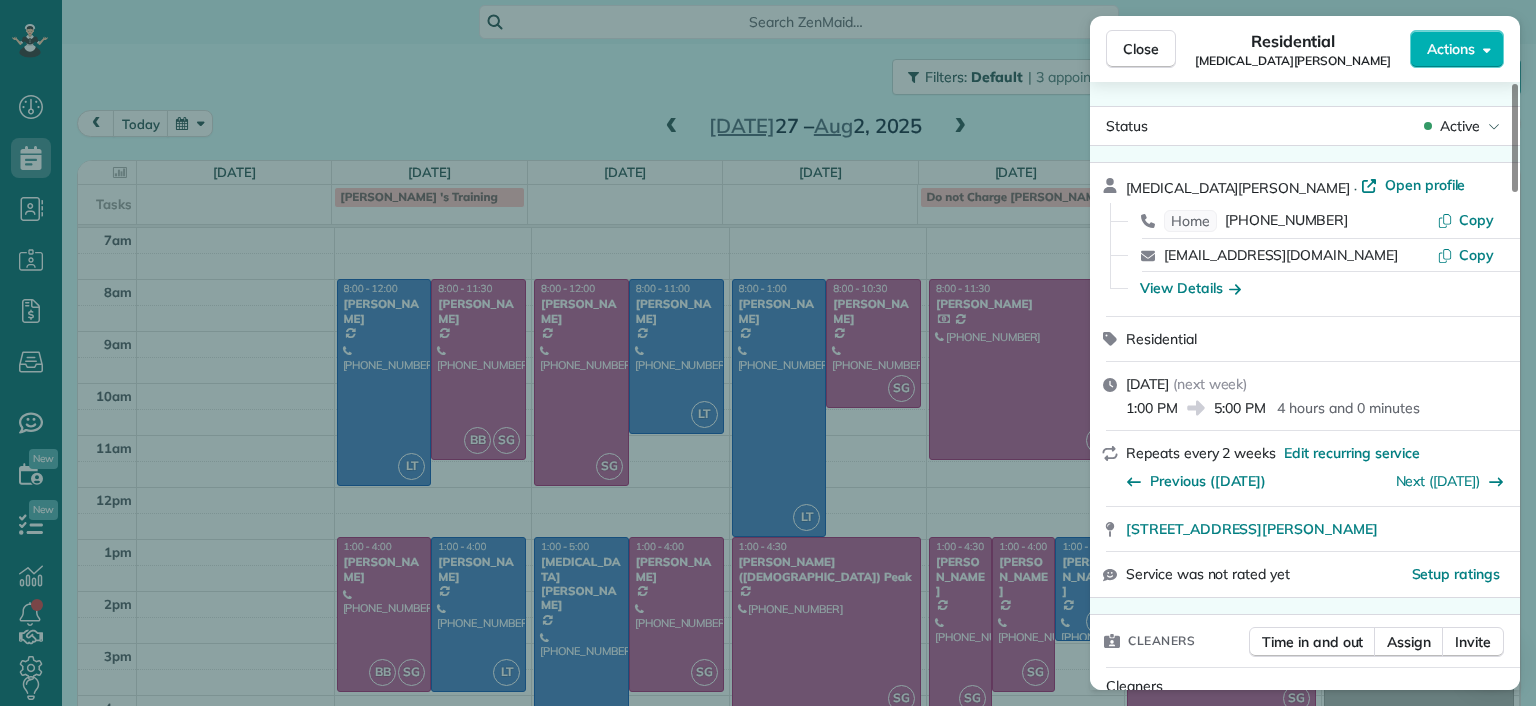 click on "Close Residential Alli Robbins Actions Status Active Alli Robbins · Open profile Home (651) 792-6217 Copy schn0515@umn.edu Copy View Details Residential Tuesday, July 29, 2025 ( next week ) 1:00 PM 5:00 PM 4 hours and 0 minutes Repeats every 2 weeks Edit recurring service Previous (Jul 15) Next (Aug 12) 2410 Bryan Park Avenue Richmond VA 23228 Service was not rated yet Setup ratings Cleaners Time in and out Assign Invite Cleaners Laura   Thaller 1:00 PM 5:00 PM Checklist Try Now Keep this appointment up to your standards. Stay on top of every detail, keep your cleaners organised, and your client happy. Assign a checklist Watch a 5 min demo Billing Billing actions Price $87.45 Overcharge $0.00 Discount $0.00 Coupon discount - Primary tax - Secondary tax - Total appointment price $87.45 Tips collected New feature! $0.00 Unpaid Mark as paid Total including tip $87.45 Get paid online in no-time! Send an invoice and reward your cleaners with tips Charge customer credit card Appointment custom fields Man Hours 4 -" at bounding box center (768, 353) 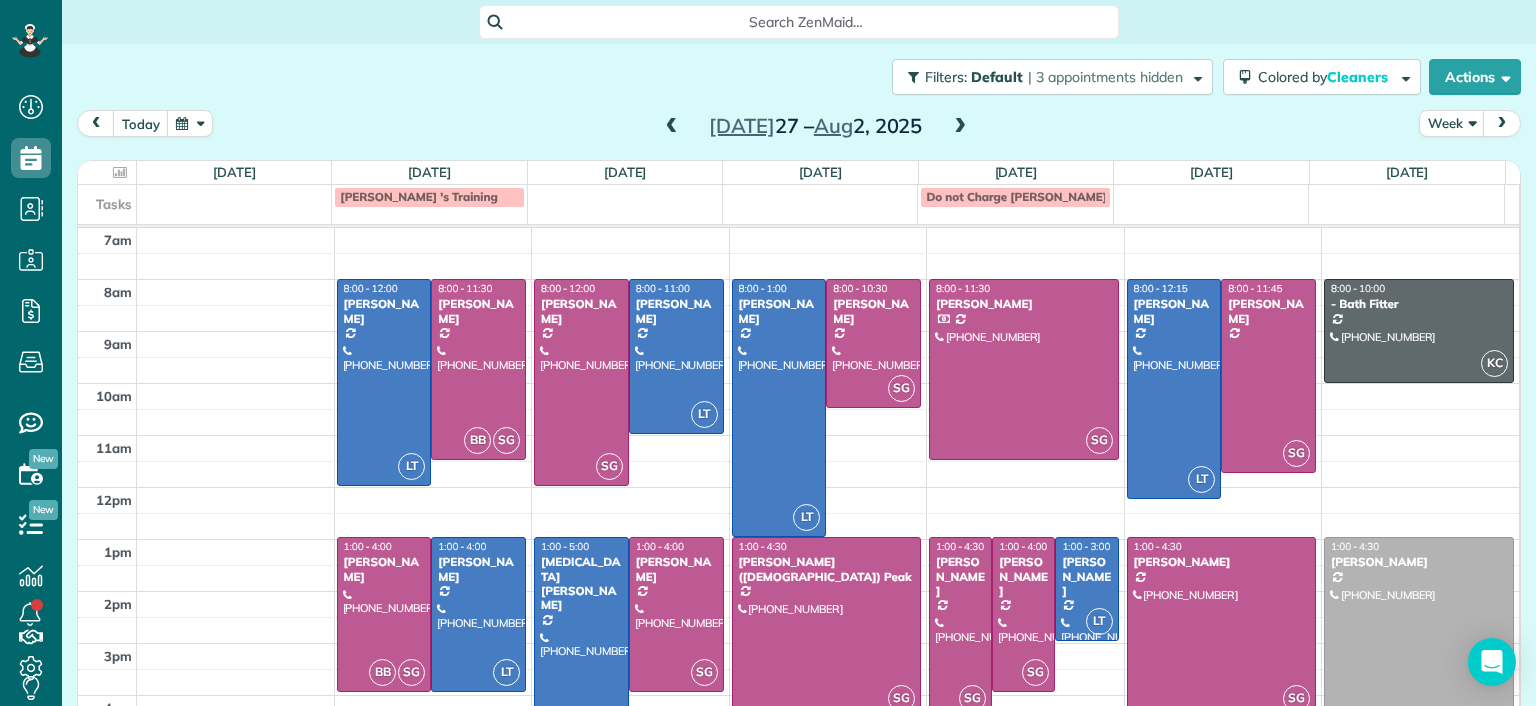 click at bounding box center (960, 627) 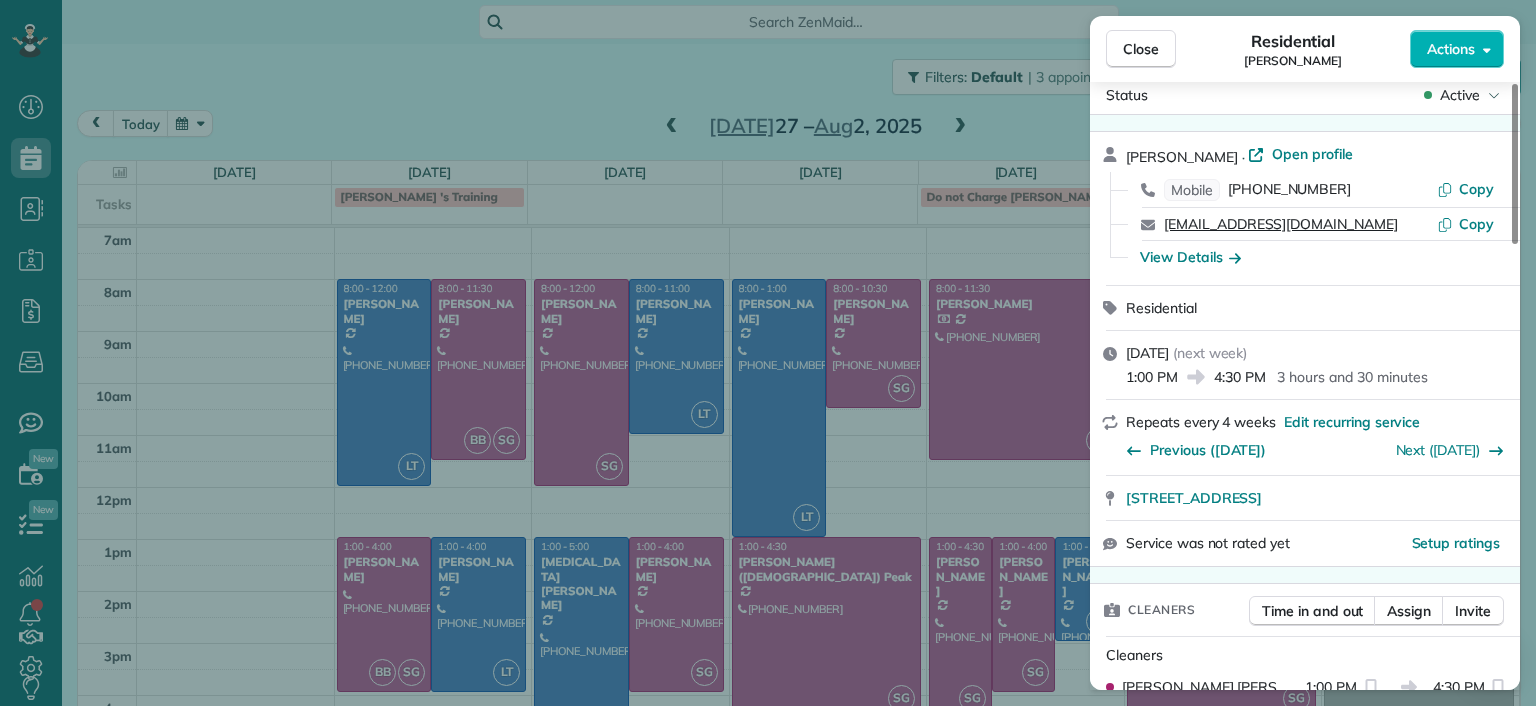 scroll, scrollTop: 0, scrollLeft: 0, axis: both 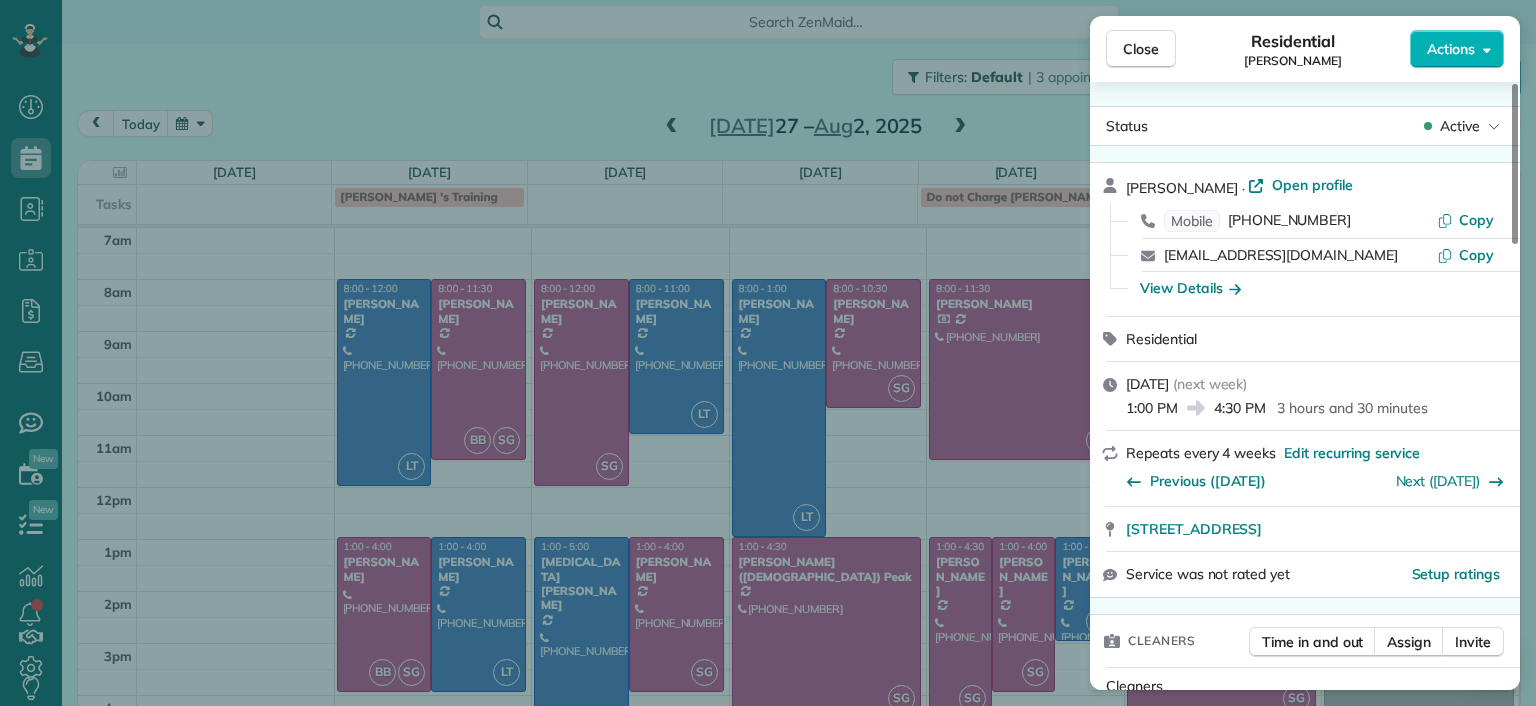 click on "Close Residential Charles Perretti Actions Status Active Charles Perretti · Open profile Mobile (941) 380-0283 Copy cperretti@gmail.com Copy View Details Residential Thursday, July 31, 2025 ( next week ) 1:00 PM 4:30 PM 3 hours and 30 minutes Repeats every 4 weeks Edit recurring service Previous (Jun 30) Next (Aug 28) 3203 Carolina Avenue Richmond VA 23222 Service was not rated yet Setup ratings Cleaners Time in and out Assign Invite Cleaners Sophie   Gibbs 1:00 PM 4:30 PM Checklist Try Now Keep this appointment up to your standards. Stay on top of every detail, keep your cleaners organised, and your client happy. Assign a checklist Watch a 5 min demo Billing Billing actions Price $0.00 Overcharge $0.00 Discount $0.00 Coupon discount - Primary tax - Secondary tax - Total appointment price $0.00 Tips collected New feature! $0.00 Mark as paid Total including tip $0.00 Get paid online in no-time! Send an invoice and reward your cleaners with tips Charge customer credit card Appointment custom fields Man Hours -" at bounding box center (768, 353) 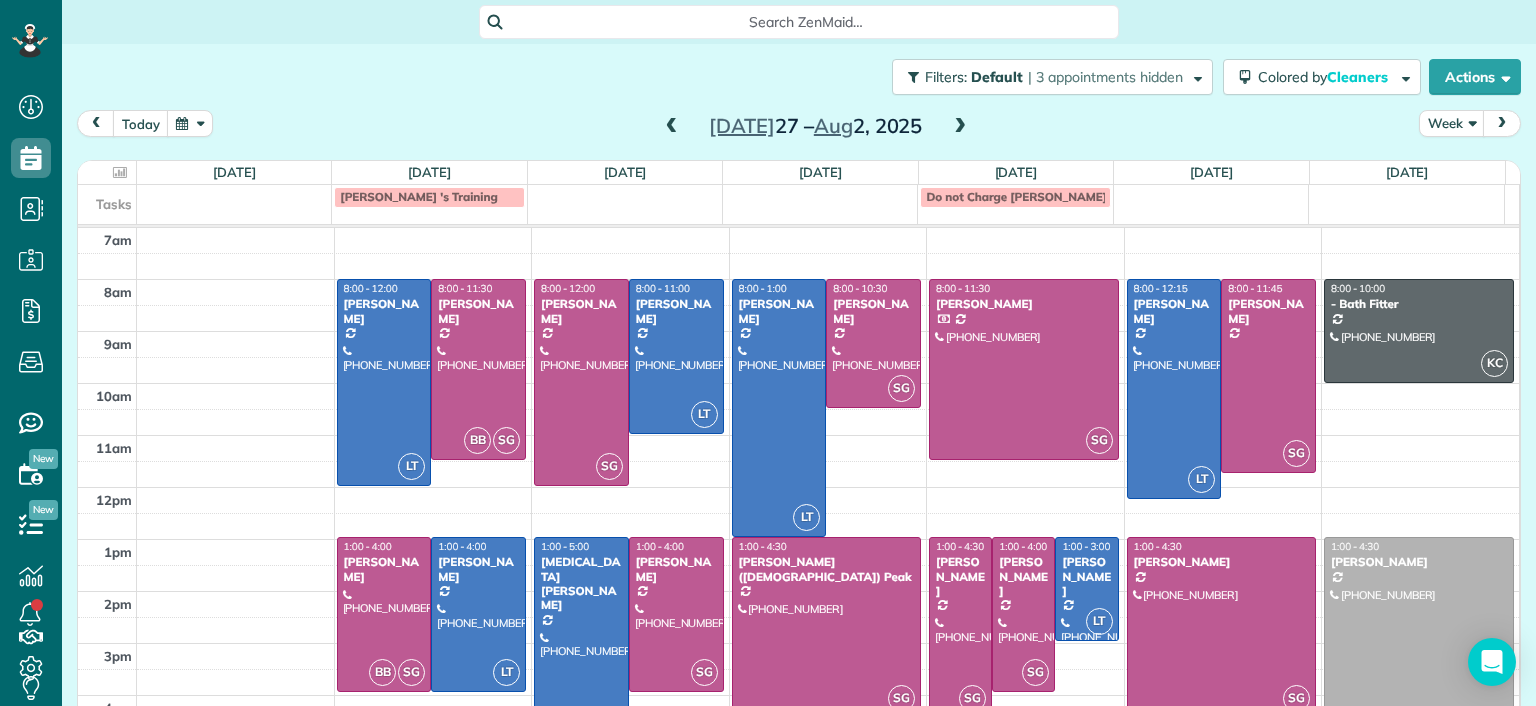 click at bounding box center [672, 127] 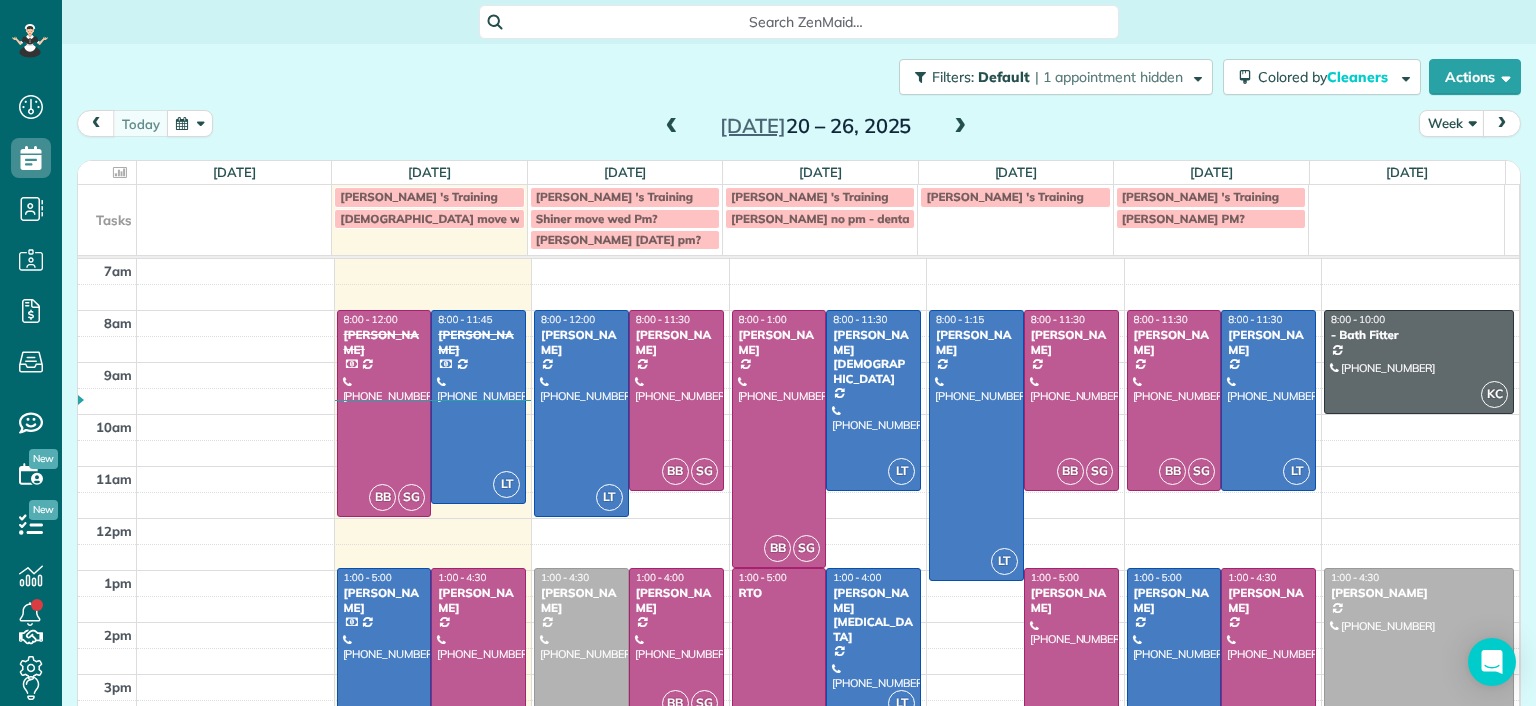 click at bounding box center (960, 127) 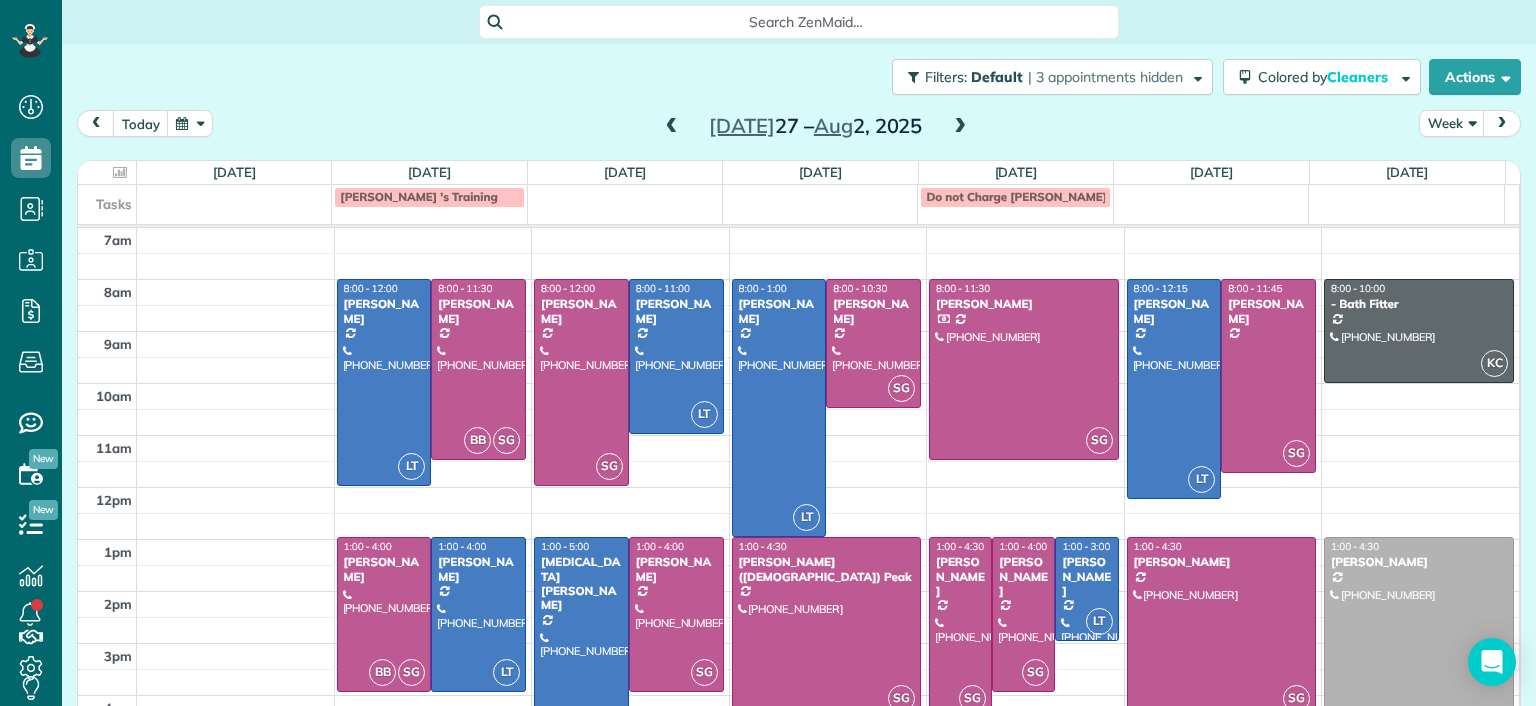 click at bounding box center (960, 627) 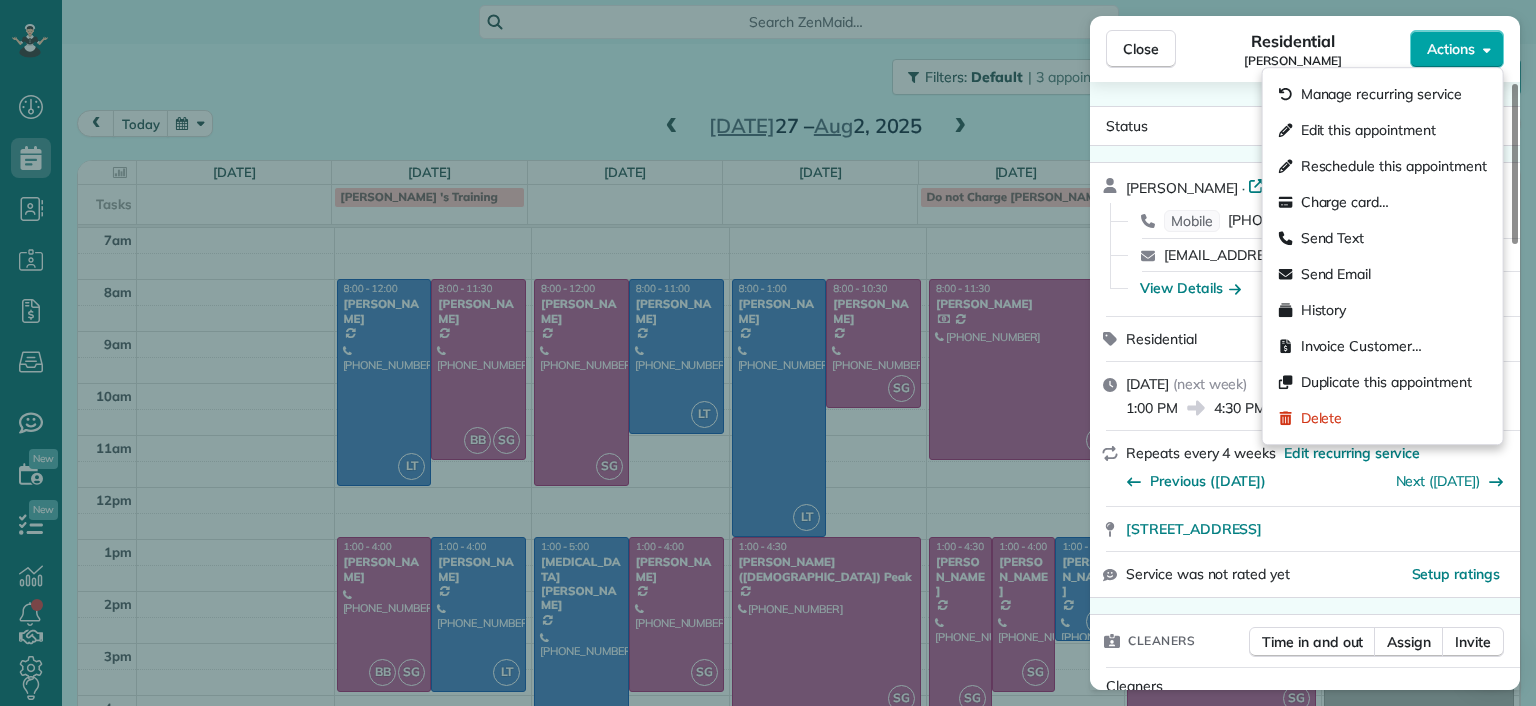 click on "Actions" at bounding box center [1451, 49] 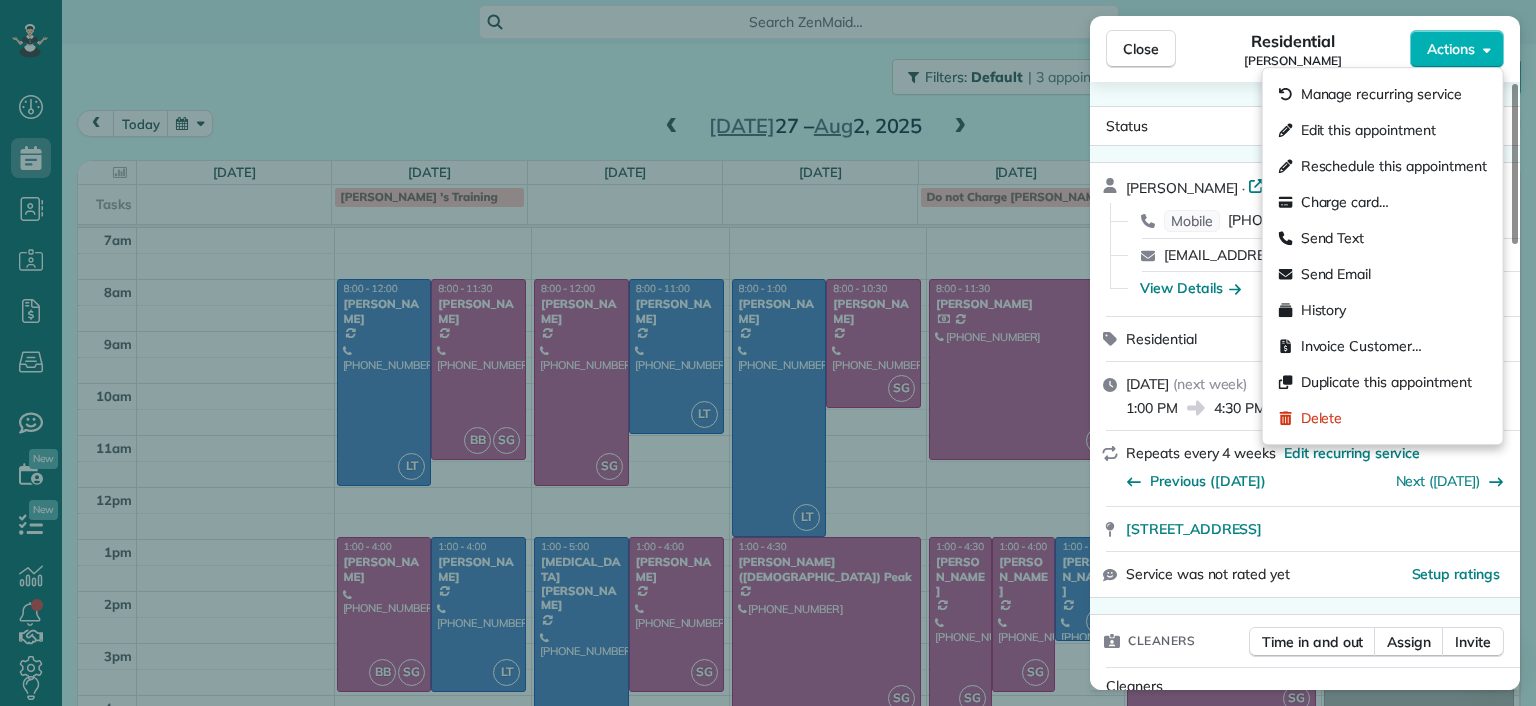 click on "Close Residential Charles Perretti Actions Status Active Charles Perretti · Open profile Mobile (941) 380-0283 Copy cperretti@gmail.com Copy View Details Residential Thursday, July 31, 2025 ( next week ) 1:00 PM 4:30 PM 3 hours and 30 minutes Repeats every 4 weeks Edit recurring service Previous (Jun 30) Next (Aug 28) 3203 Carolina Avenue Richmond VA 23222 Service was not rated yet Setup ratings Cleaners Time in and out Assign Invite Cleaners Sophie   Gibbs 1:00 PM 4:30 PM Checklist Try Now Keep this appointment up to your standards. Stay on top of every detail, keep your cleaners organised, and your client happy. Assign a checklist Watch a 5 min demo Billing Billing actions Price $0.00 Overcharge $0.00 Discount $0.00 Coupon discount - Primary tax - Secondary tax - Total appointment price $0.00 Tips collected New feature! $0.00 Mark as paid Total including tip $0.00 Get paid online in no-time! Send an invoice and reward your cleaners with tips Charge customer credit card Appointment custom fields Man Hours -" at bounding box center [768, 353] 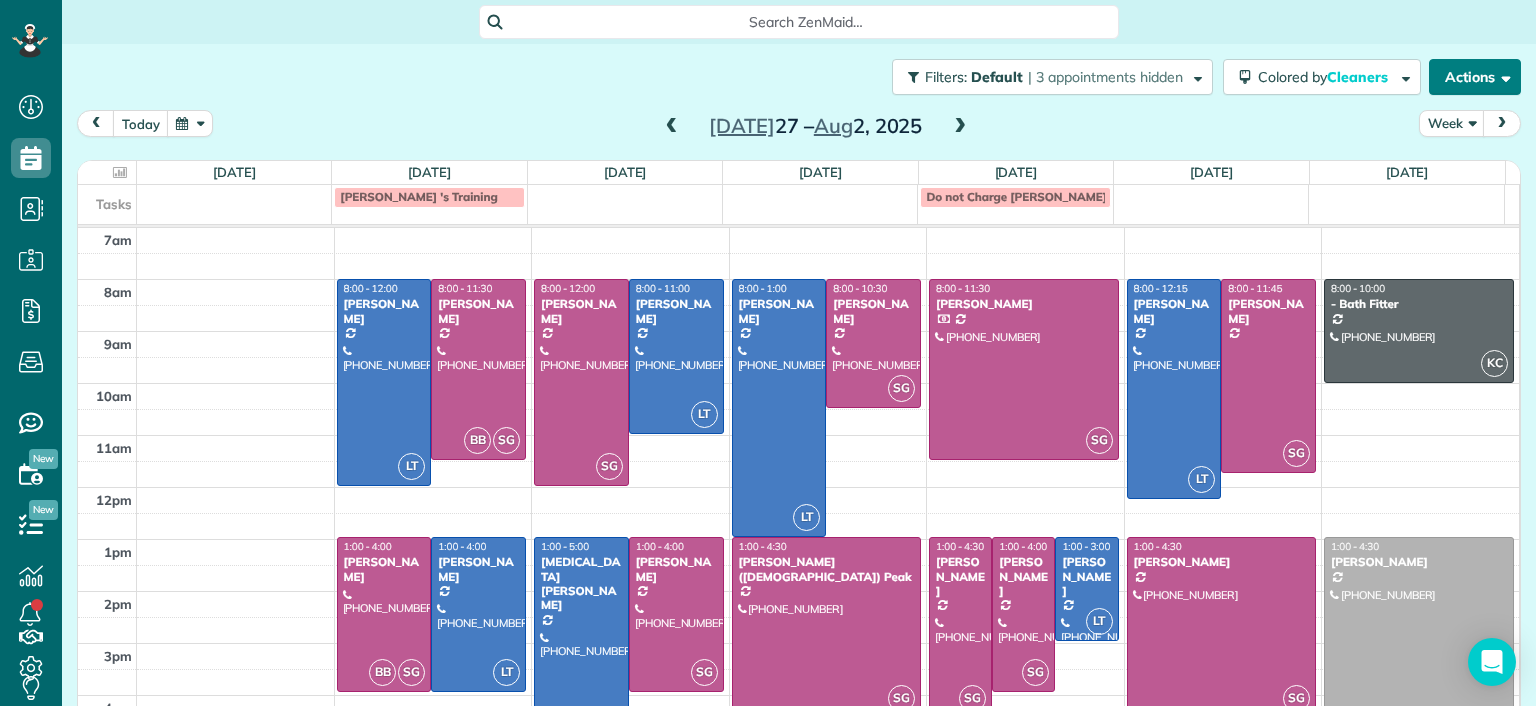 click on "Actions" at bounding box center [1475, 77] 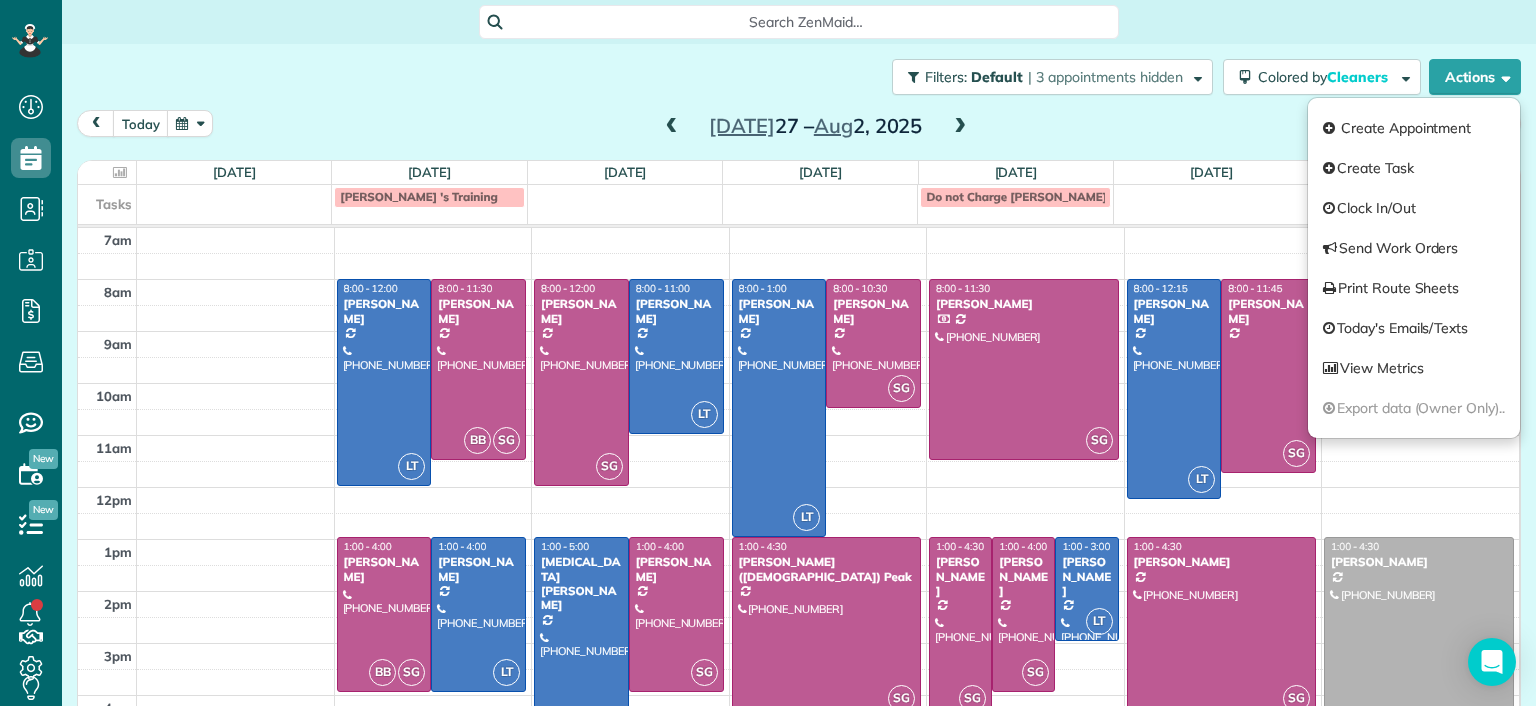 click on "today   Week Jul  27 –  Aug  2, 2025" at bounding box center [799, 128] 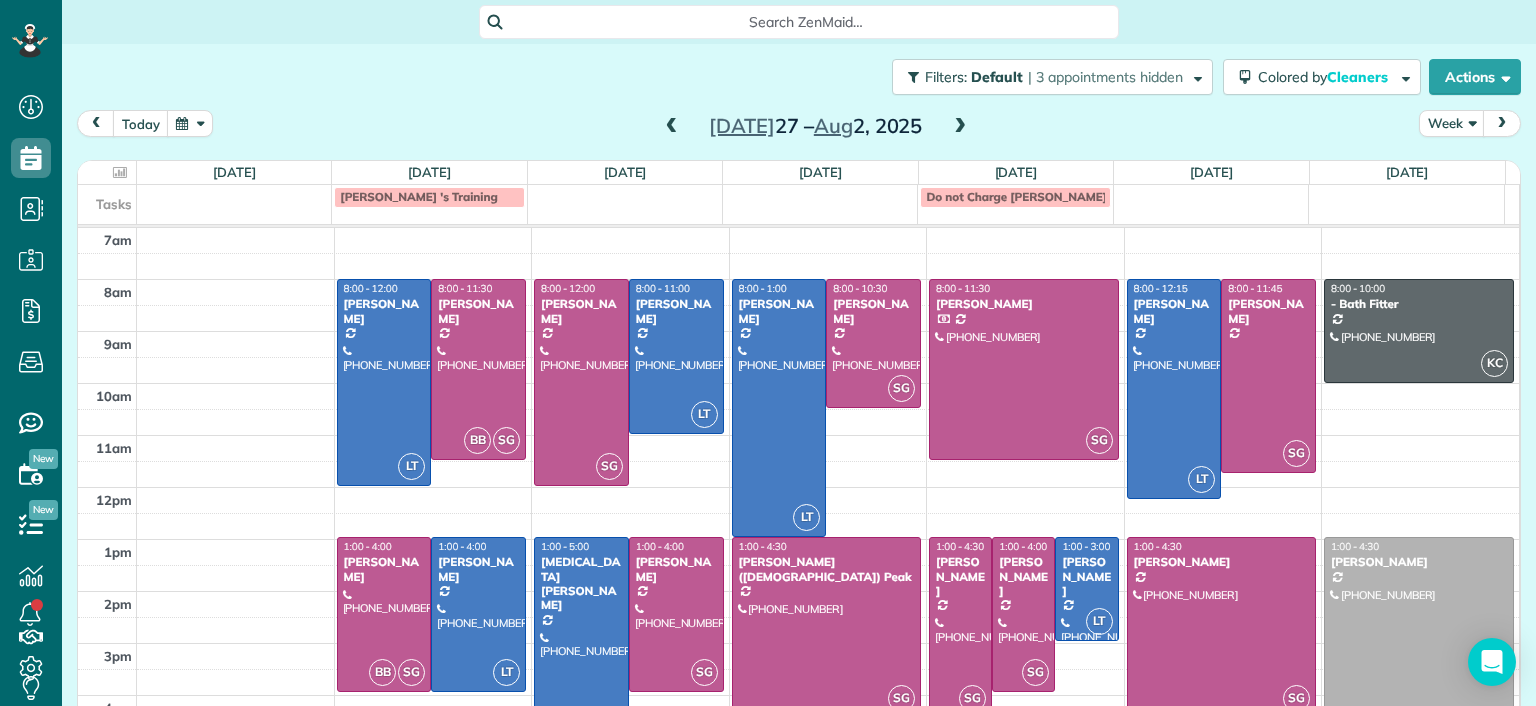 click at bounding box center (960, 627) 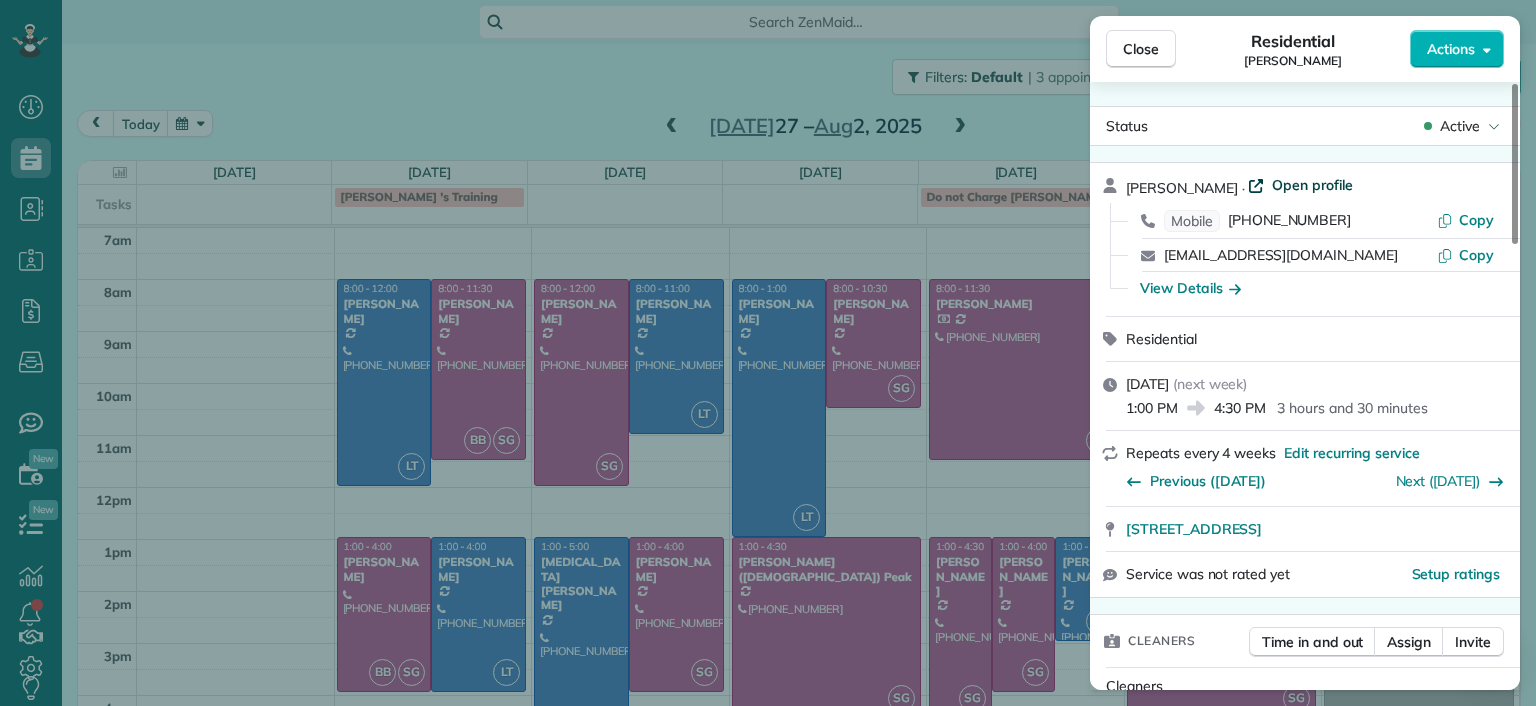 click on "Open profile" at bounding box center [1312, 185] 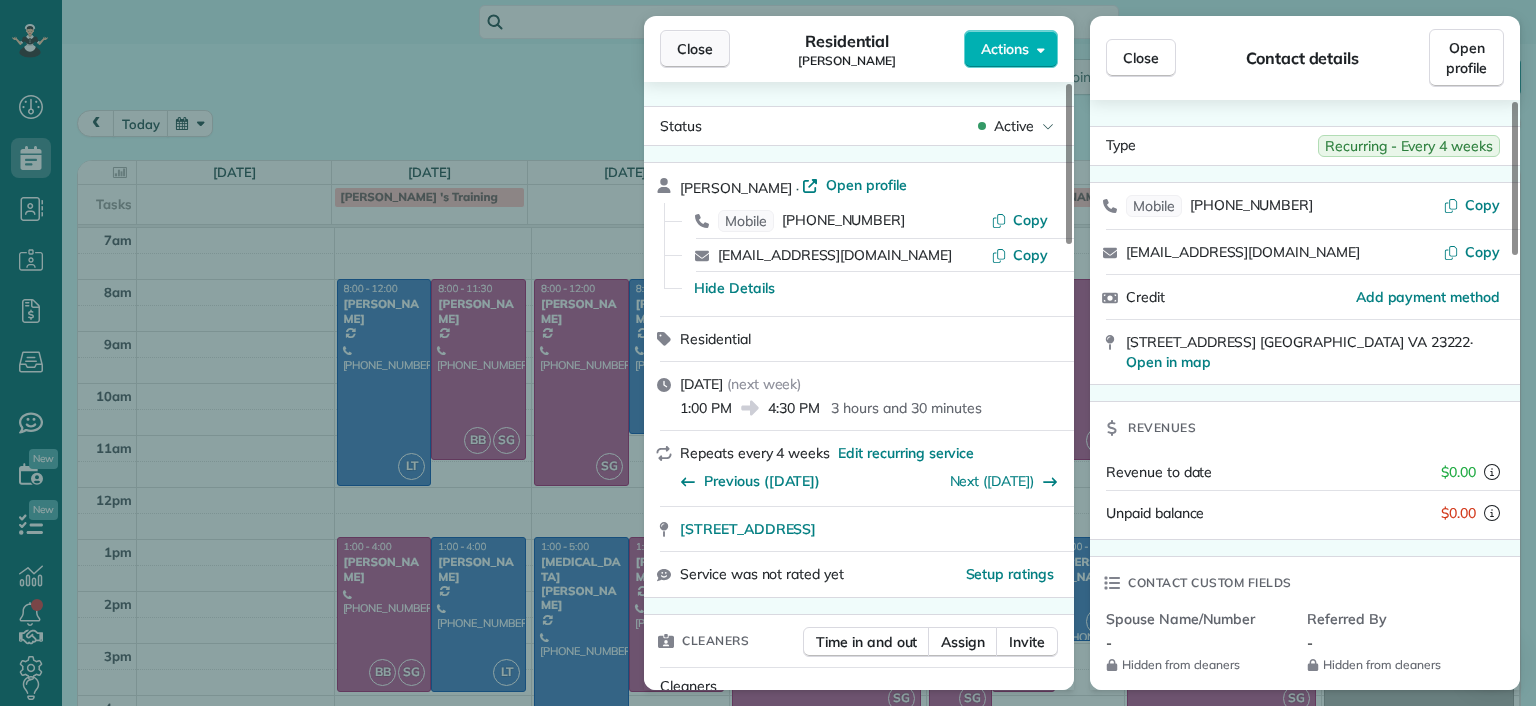 click on "Close" at bounding box center (695, 49) 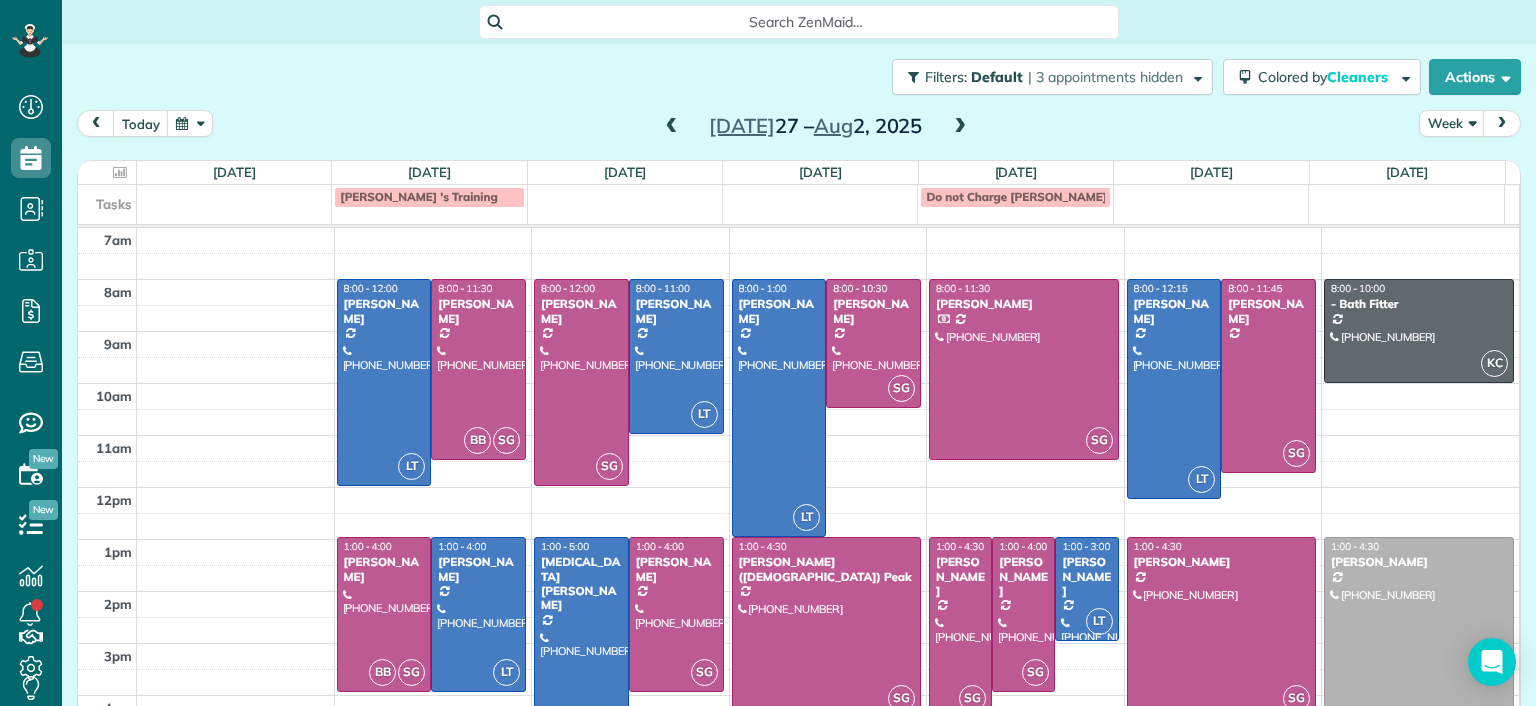 click at bounding box center (960, 627) 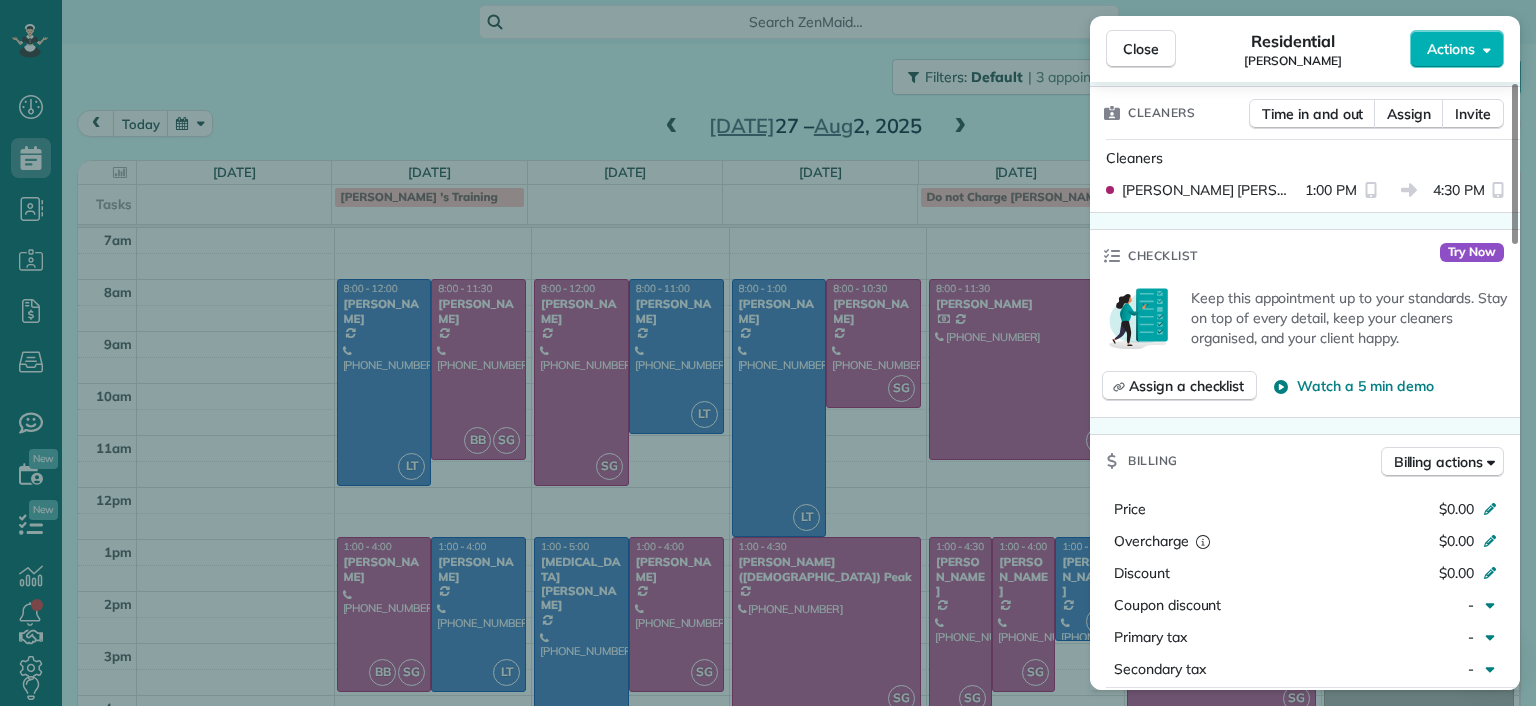 scroll, scrollTop: 600, scrollLeft: 0, axis: vertical 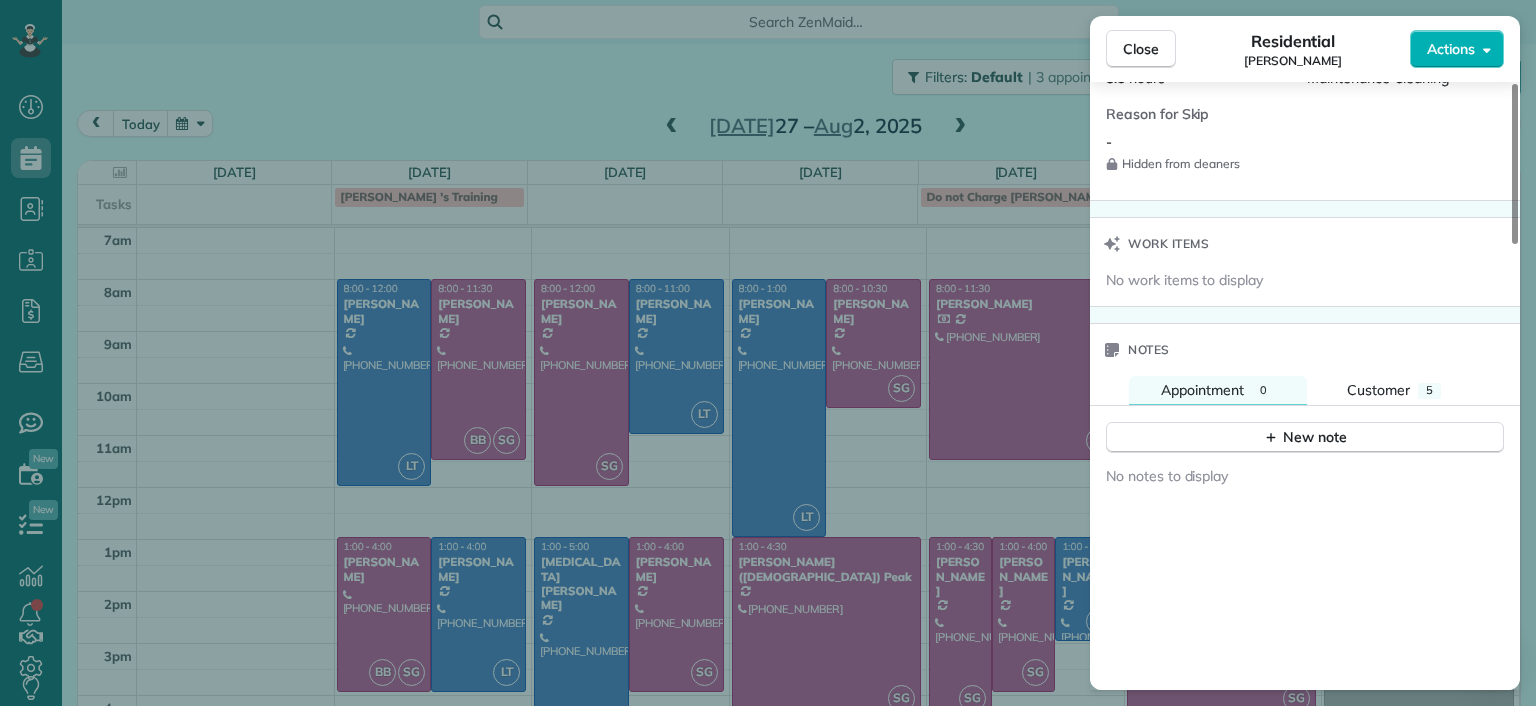 click on "Close Residential Charles Perretti Actions Status Active Charles Perretti · Open profile Mobile (941) 380-0283 Copy cperretti@gmail.com Copy View Details Residential Thursday, July 31, 2025 ( next week ) 1:00 PM 4:30 PM 3 hours and 30 minutes Repeats every 4 weeks Edit recurring service Previous (Jun 30) Next (Aug 28) 3203 Carolina Avenue Richmond VA 23222 Service was not rated yet Setup ratings Cleaners Time in and out Assign Invite Cleaners Sophie   Gibbs 1:00 PM 4:30 PM Checklist Try Now Keep this appointment up to your standards. Stay on top of every detail, keep your cleaners organised, and your client happy. Assign a checklist Watch a 5 min demo Billing Billing actions Price $0.00 Overcharge $0.00 Discount $0.00 Coupon discount - Primary tax - Secondary tax - Total appointment price $0.00 Tips collected New feature! $0.00 Mark as paid Total including tip $0.00 Get paid online in no-time! Send an invoice and reward your cleaners with tips Charge customer credit card Appointment custom fields Man Hours -" at bounding box center (768, 353) 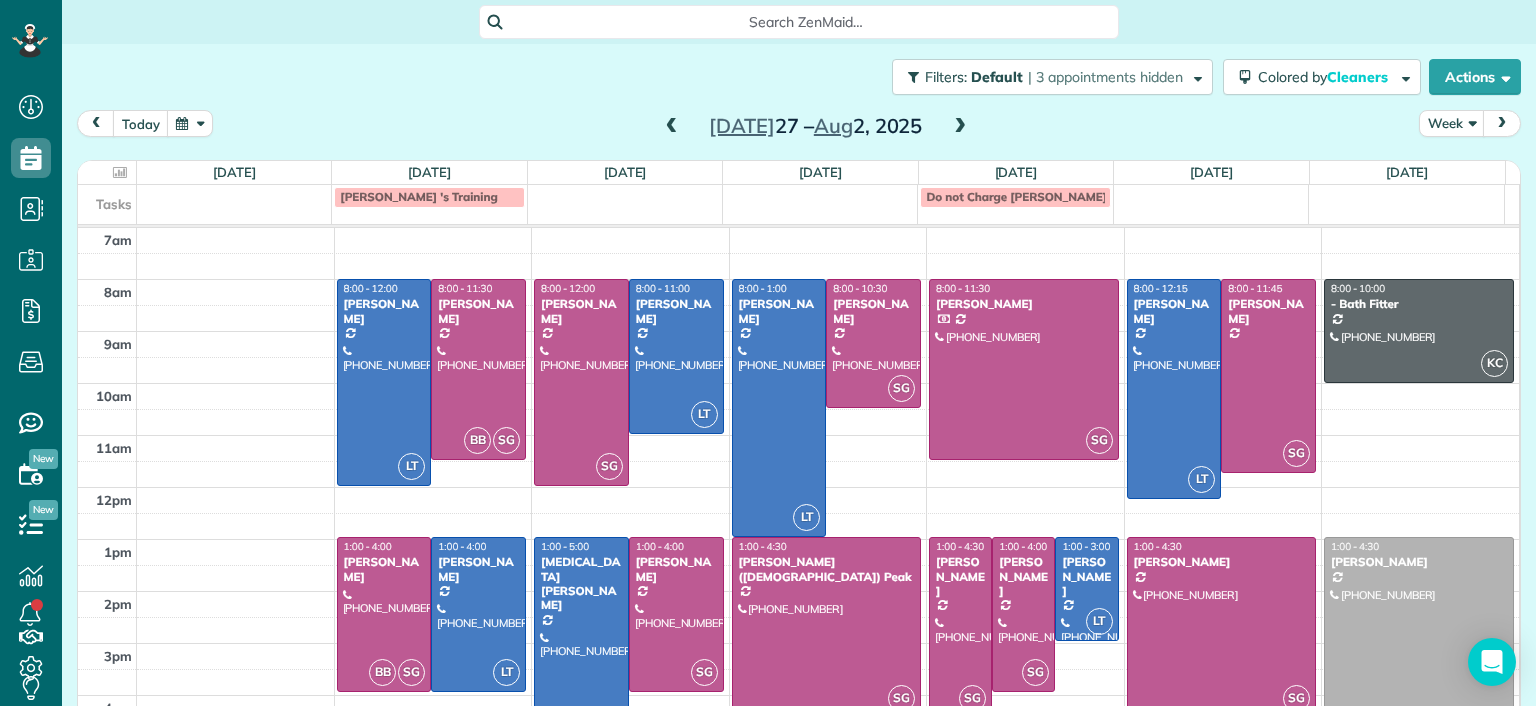 click at bounding box center [960, 627] 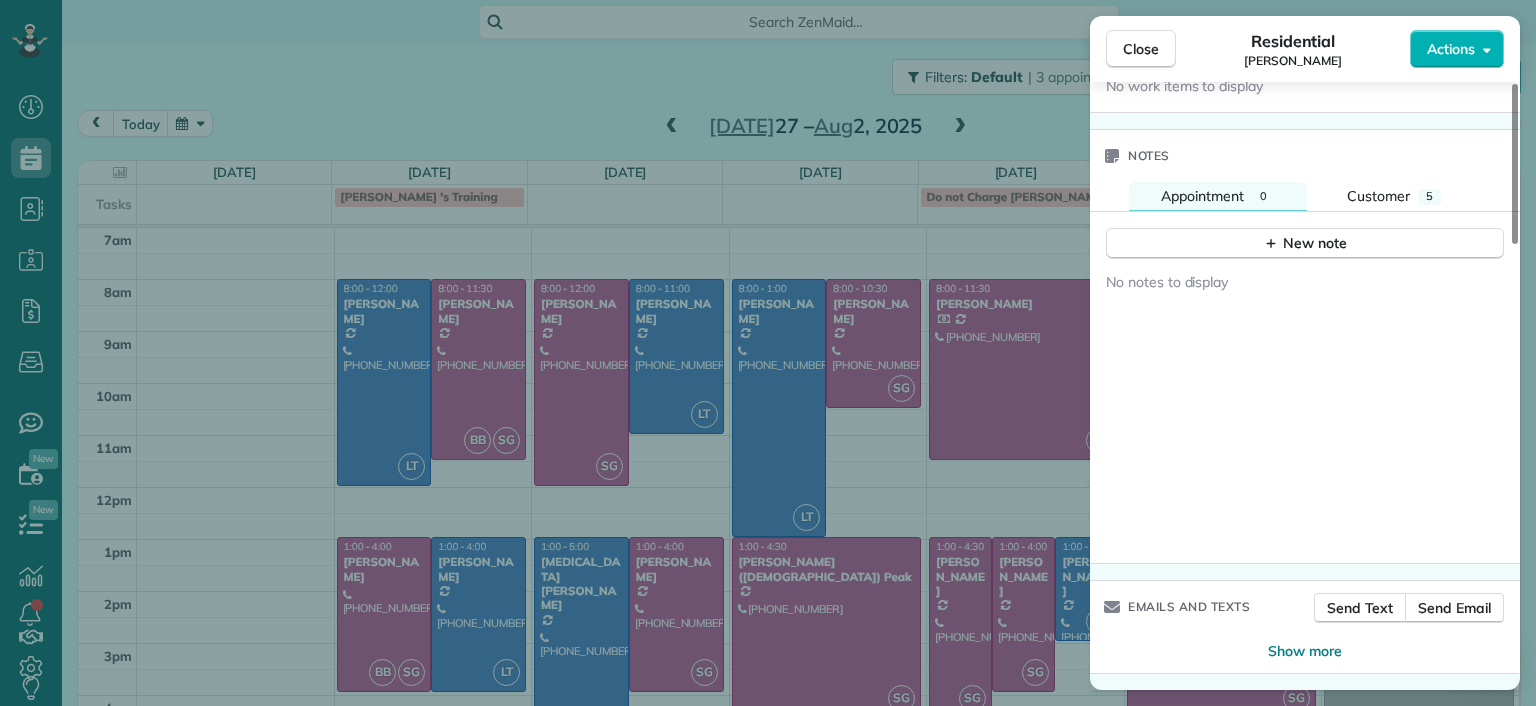 scroll, scrollTop: 1481, scrollLeft: 0, axis: vertical 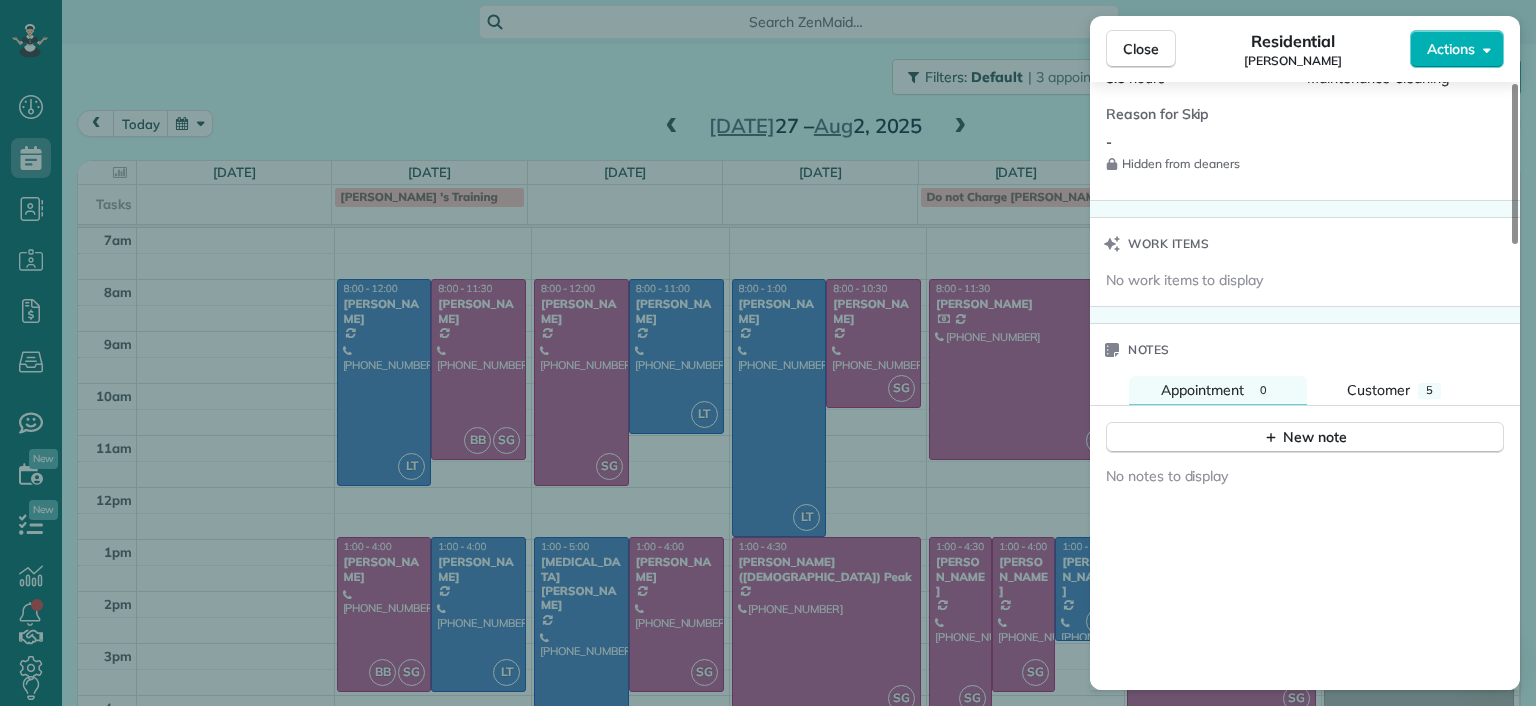 click on "Close Residential Charles Perretti Actions Status Active Charles Perretti · Open profile Mobile (941) 380-0283 Copy cperretti@gmail.com Copy View Details Residential Thursday, July 31, 2025 ( next week ) 1:00 PM 4:30 PM 3 hours and 30 minutes Repeats every 4 weeks Edit recurring service Previous (Jun 30) Next (Aug 28) 3203 Carolina Avenue Richmond VA 23222 Service was not rated yet Setup ratings Cleaners Time in and out Assign Invite Cleaners Sophie   Gibbs 1:00 PM 4:30 PM Checklist Try Now Keep this appointment up to your standards. Stay on top of every detail, keep your cleaners organised, and your client happy. Assign a checklist Watch a 5 min demo Billing Billing actions Price $0.00 Overcharge $0.00 Discount $0.00 Coupon discount - Primary tax - Secondary tax - Total appointment price $0.00 Tips collected New feature! $0.00 Mark as paid Total including tip $0.00 Get paid online in no-time! Send an invoice and reward your cleaners with tips Charge customer credit card Appointment custom fields Man Hours -" at bounding box center [768, 353] 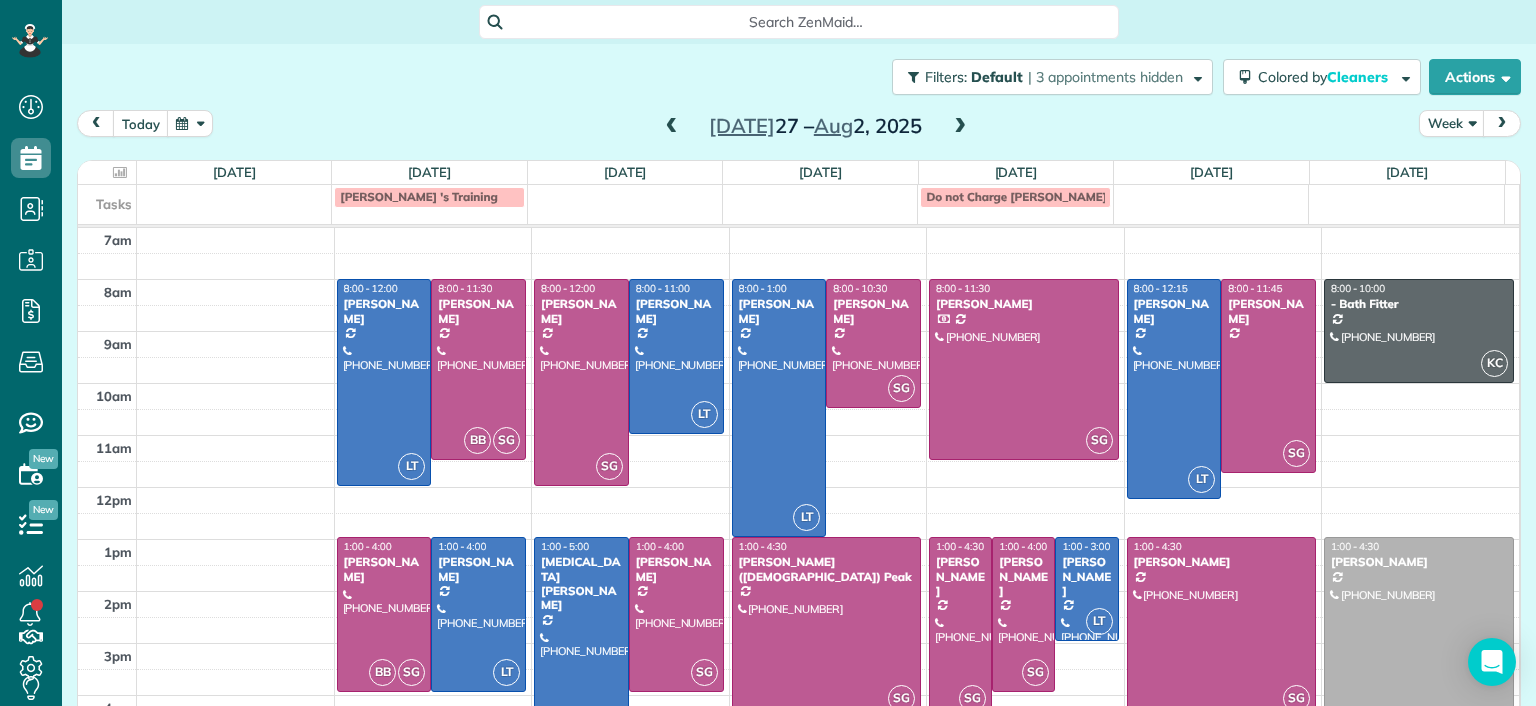 click at bounding box center [960, 627] 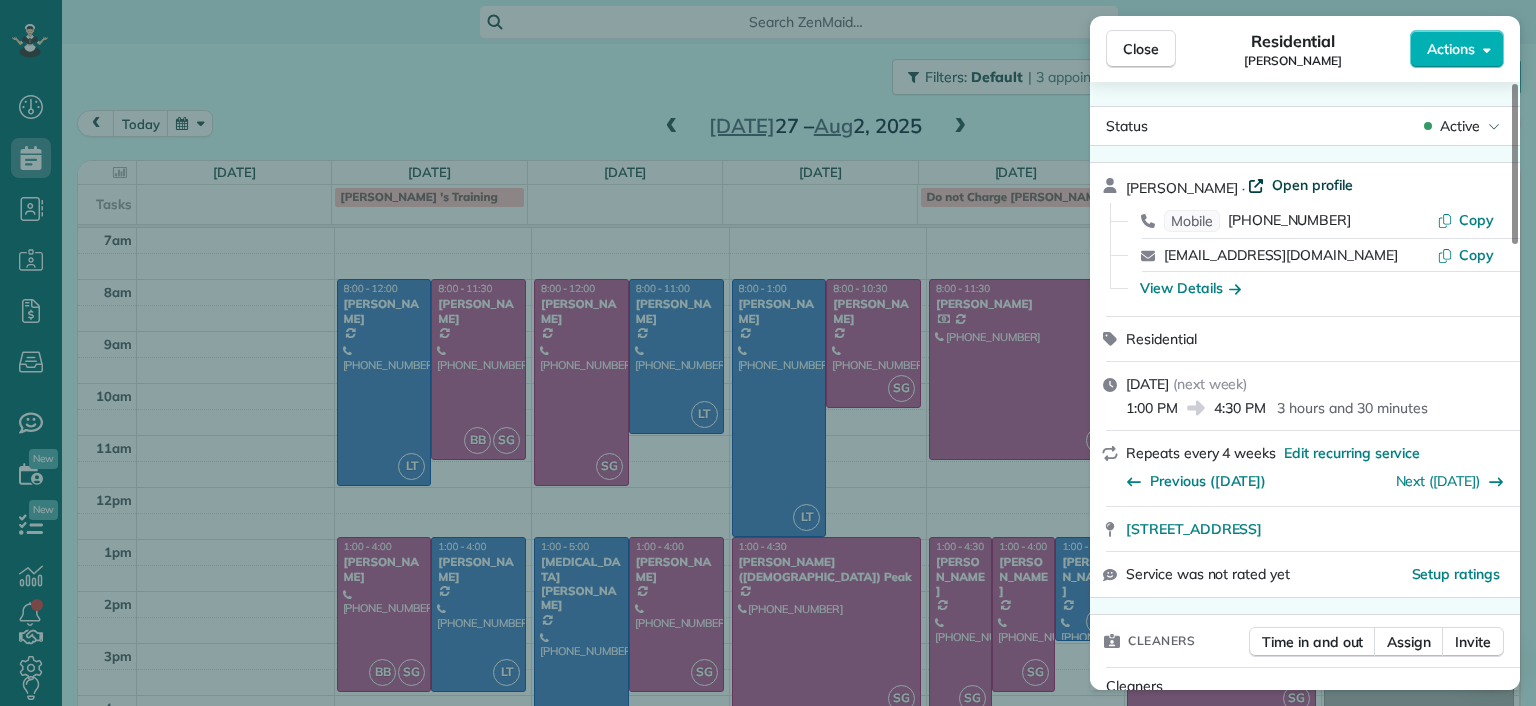 click on "Open profile" at bounding box center (1312, 185) 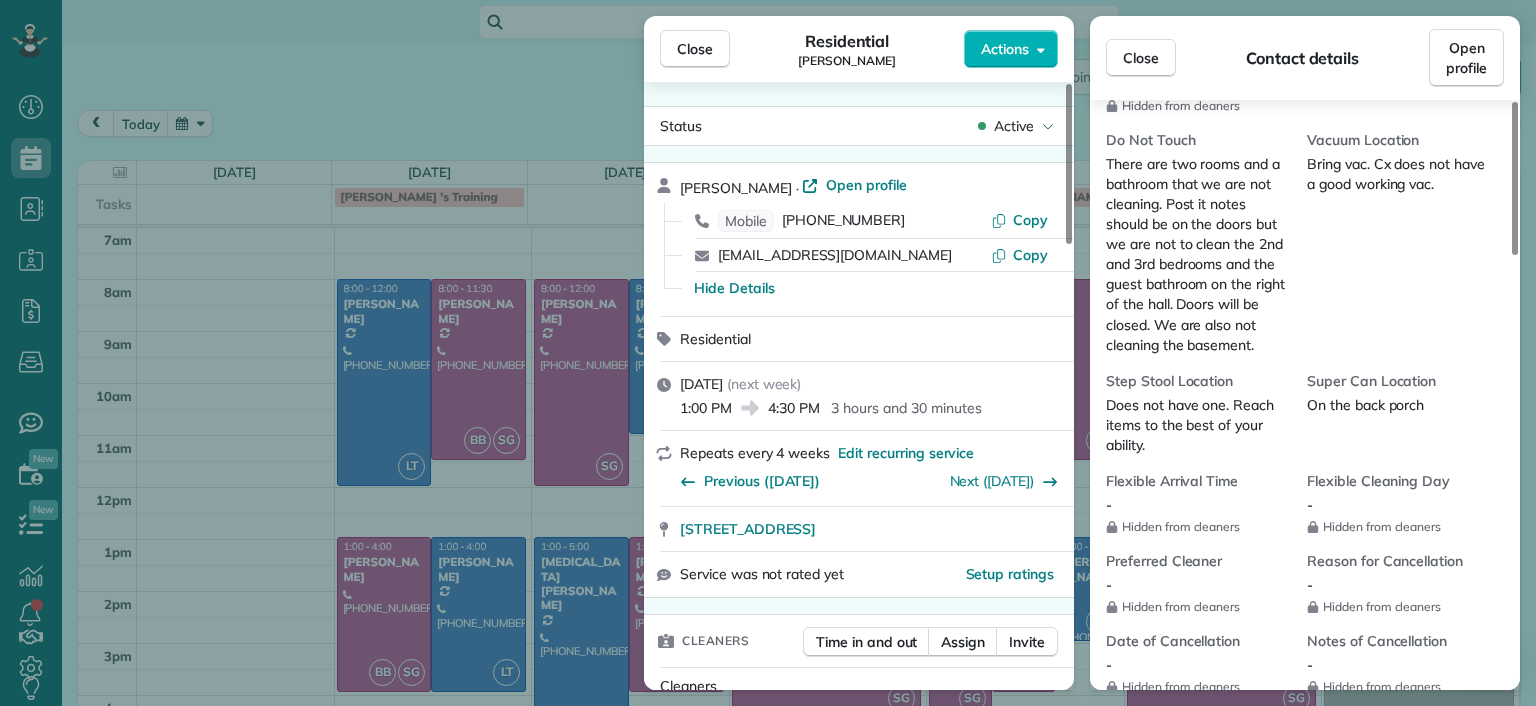 scroll, scrollTop: 1664, scrollLeft: 0, axis: vertical 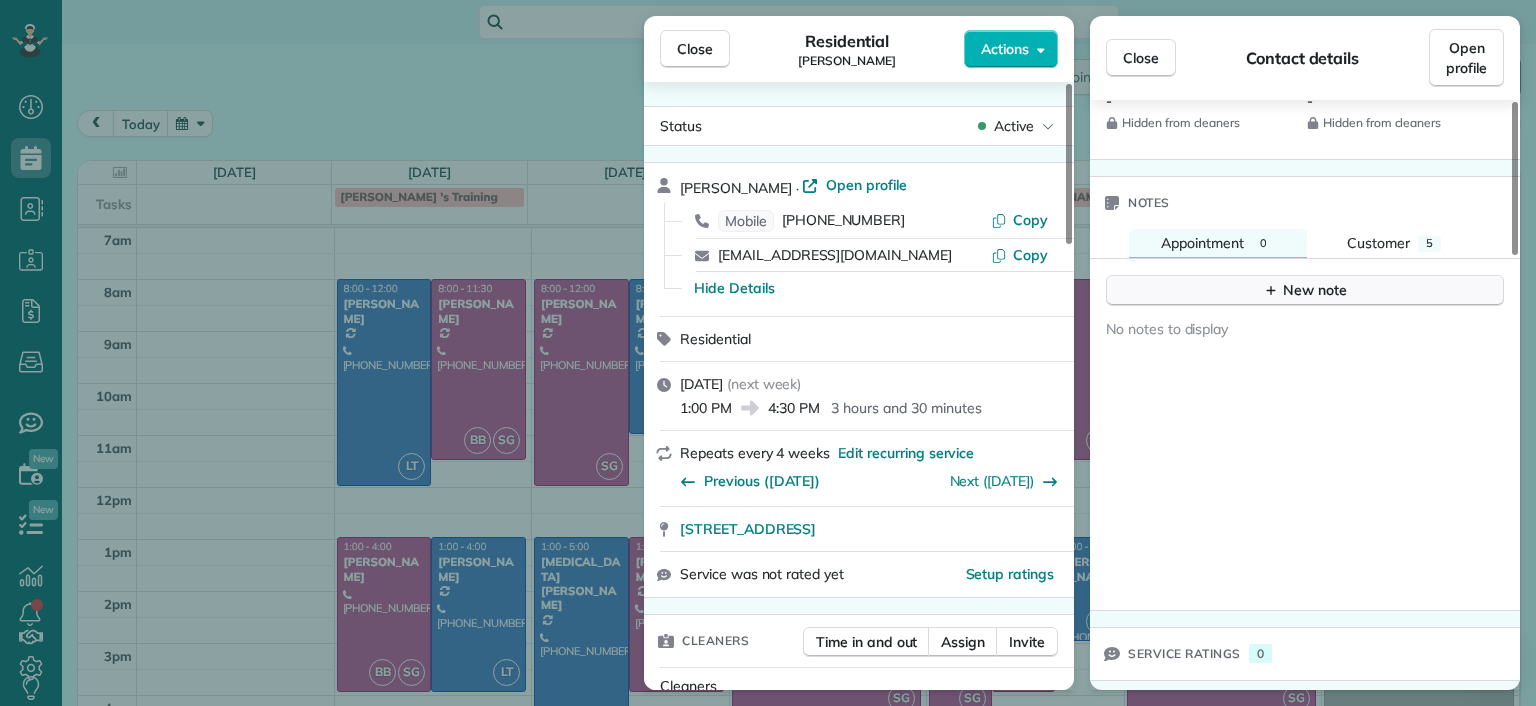 click 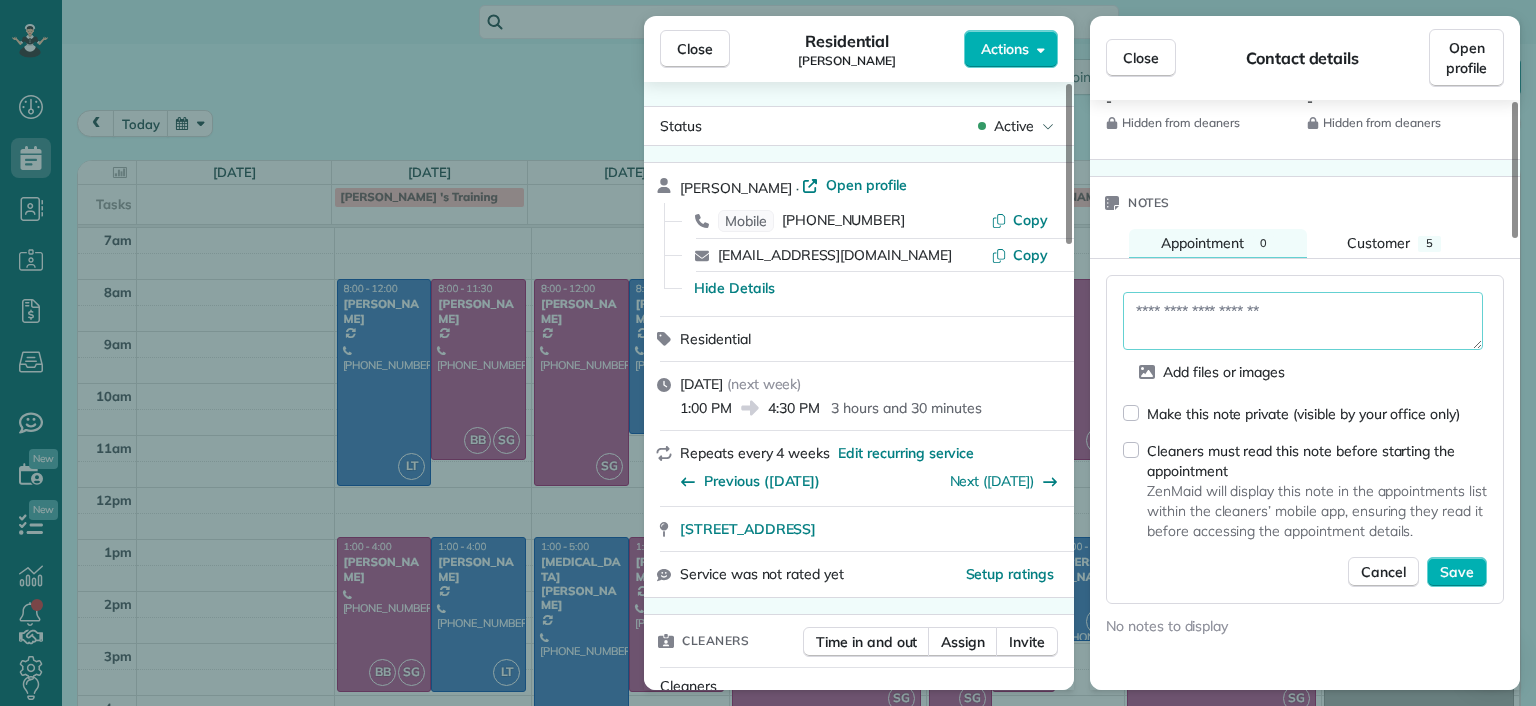 click at bounding box center [1303, 321] 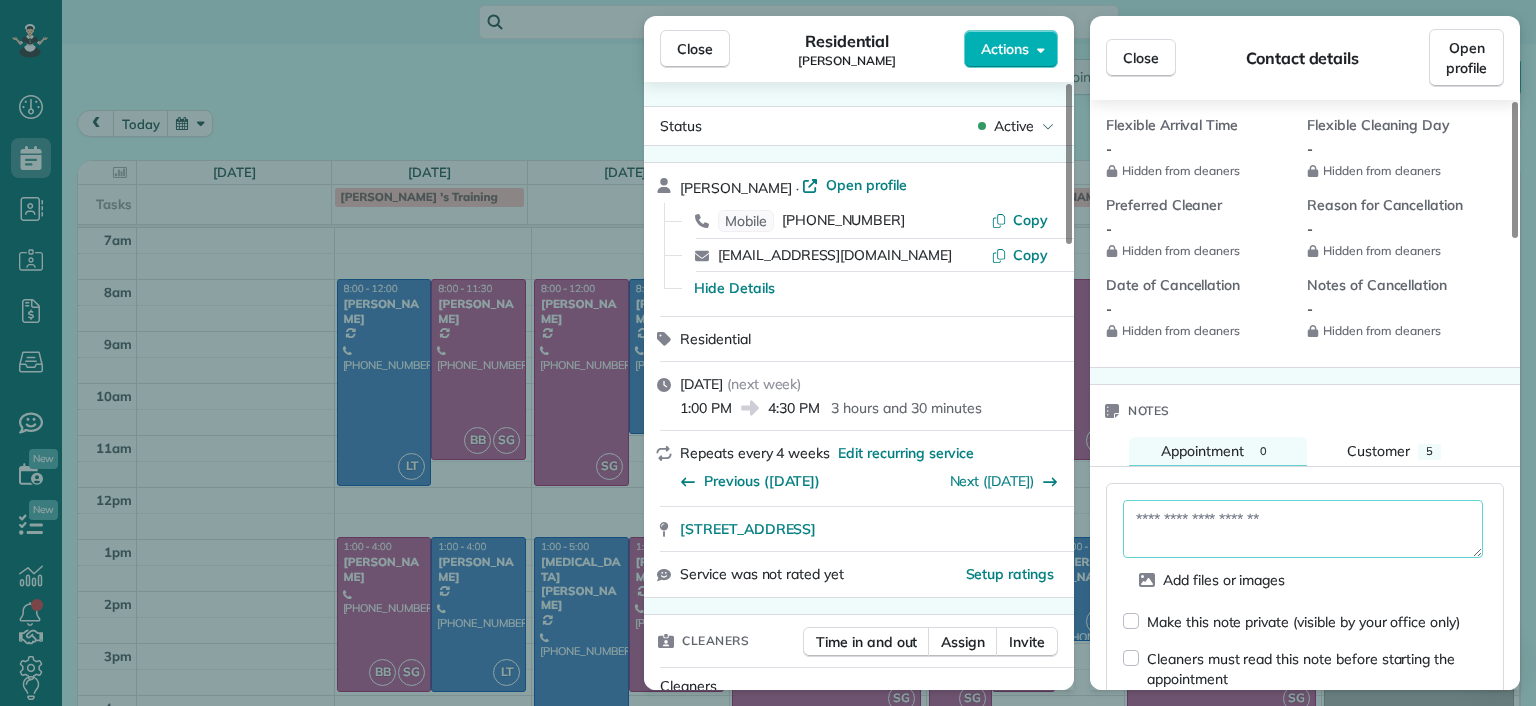 scroll, scrollTop: 1564, scrollLeft: 0, axis: vertical 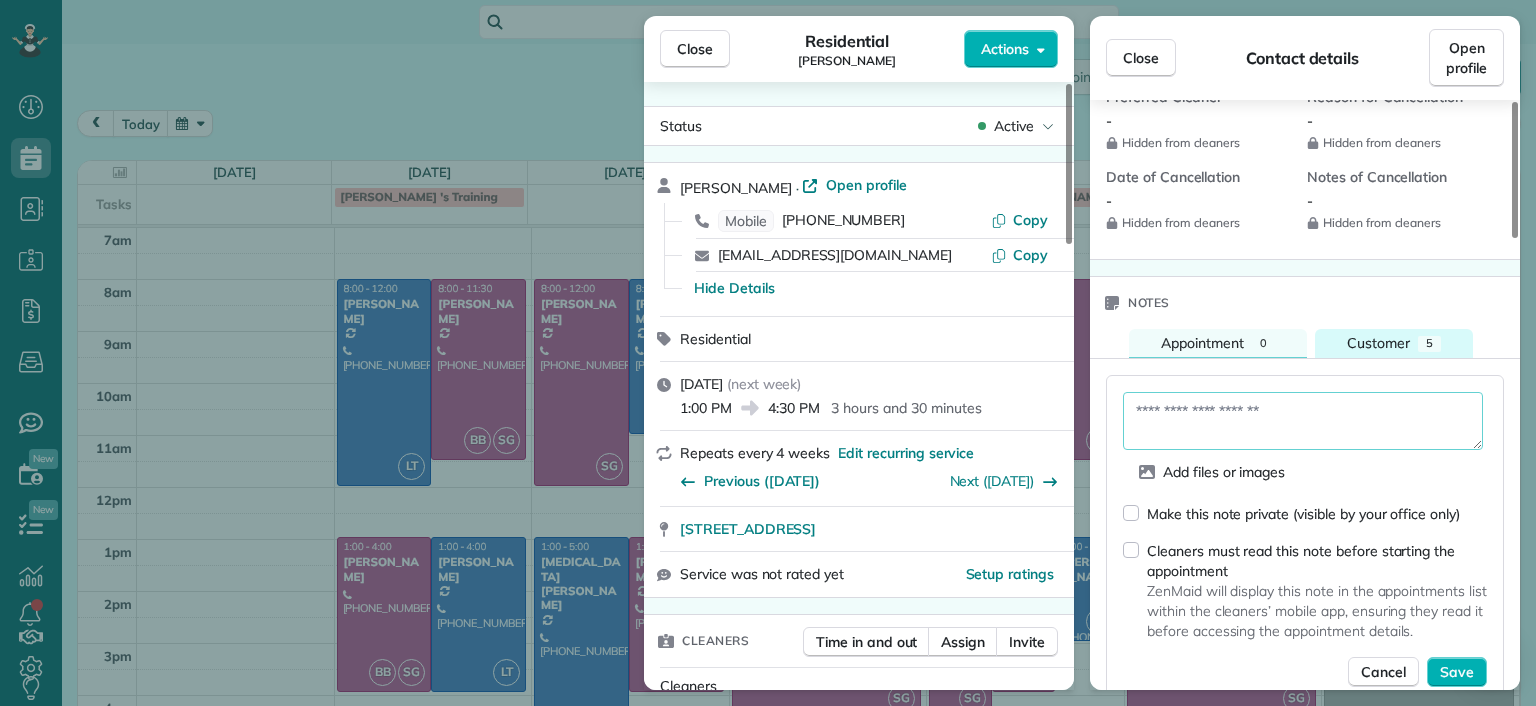 drag, startPoint x: 1372, startPoint y: 352, endPoint x: 1366, endPoint y: 343, distance: 10.816654 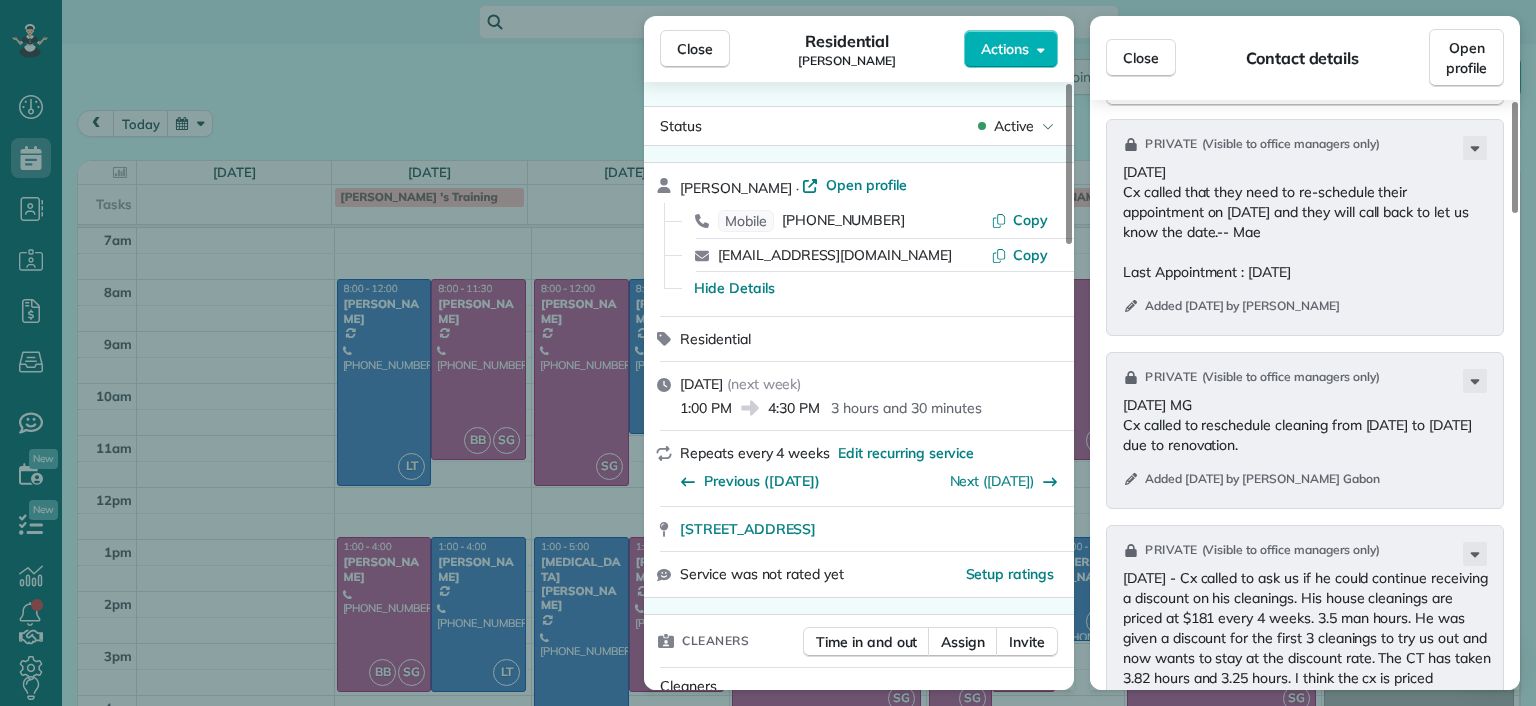 scroll, scrollTop: 1664, scrollLeft: 0, axis: vertical 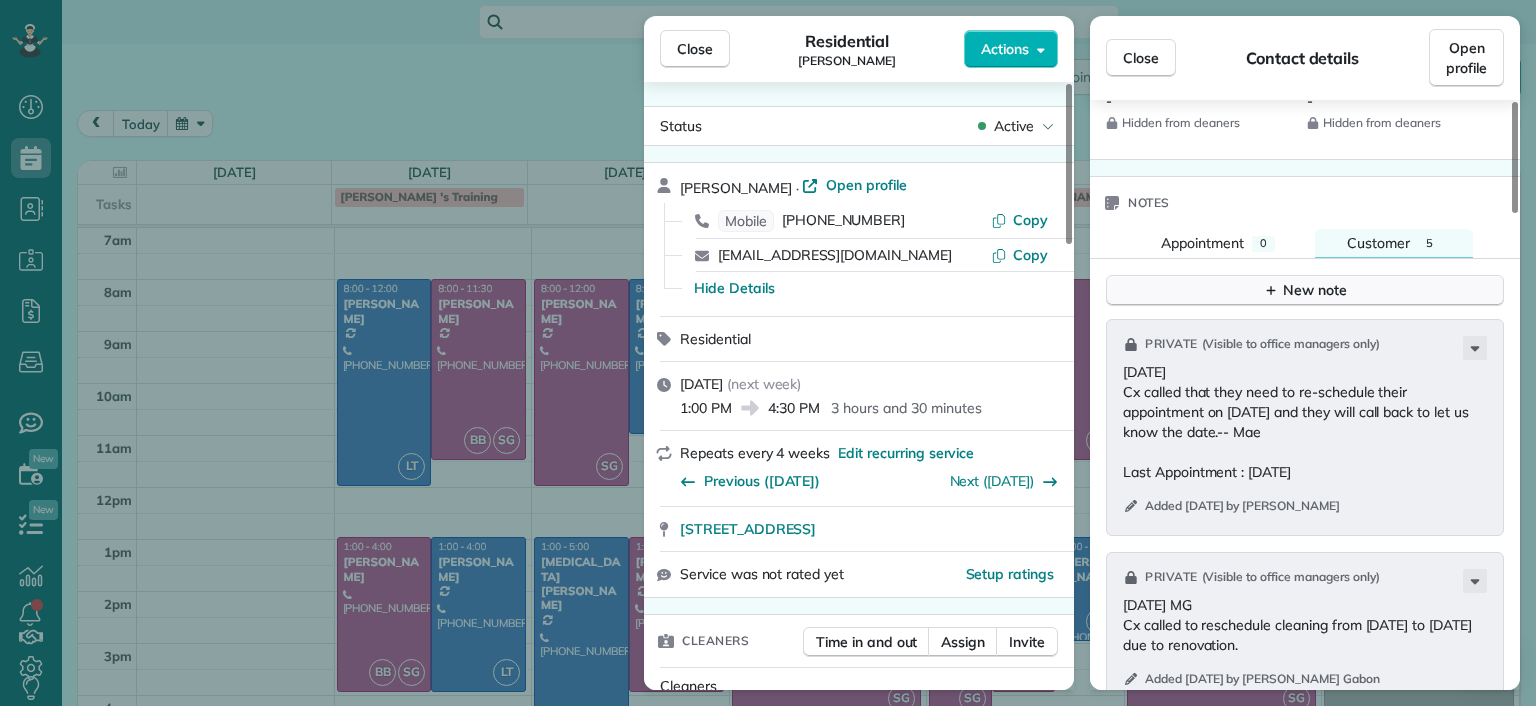 click on "New note" at bounding box center [1305, 290] 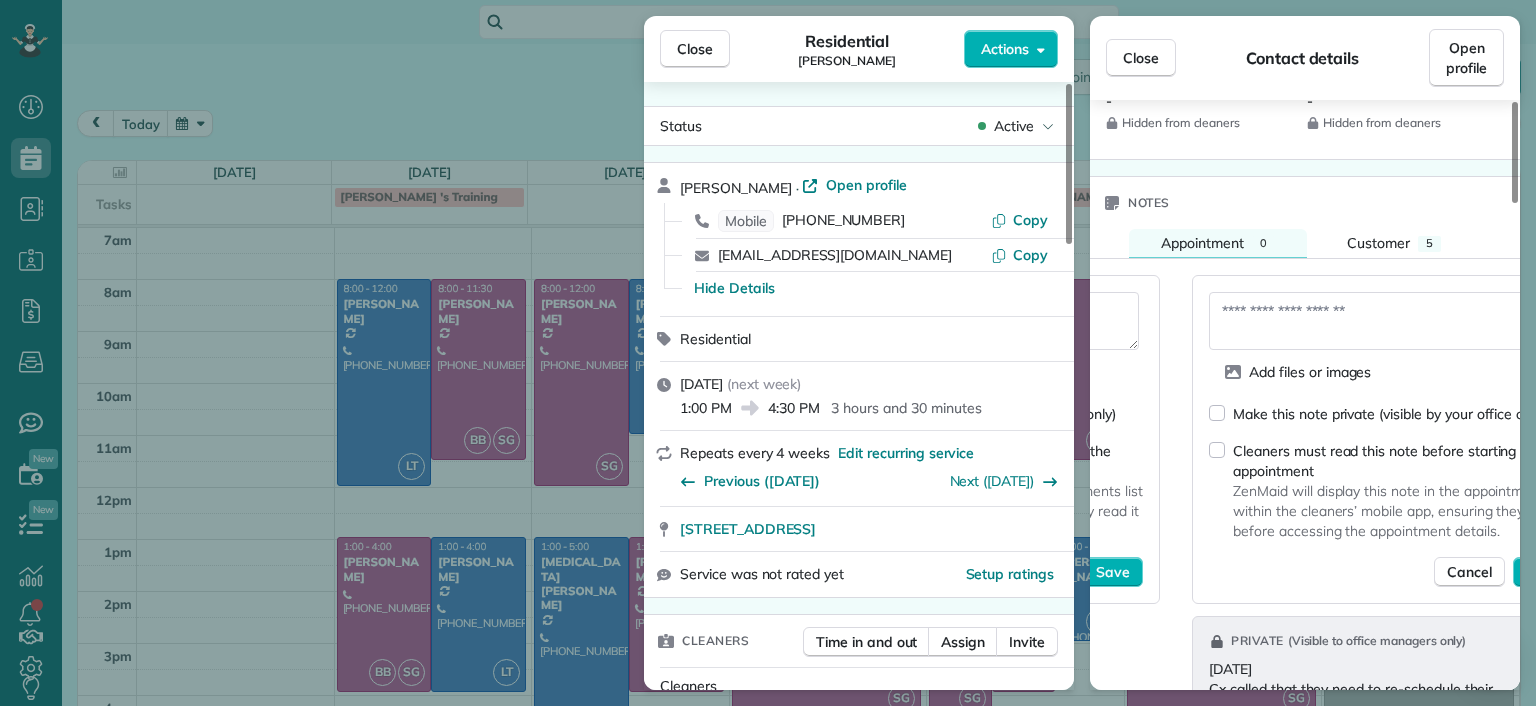 drag, startPoint x: 1198, startPoint y: 229, endPoint x: 1292, endPoint y: 254, distance: 97.26767 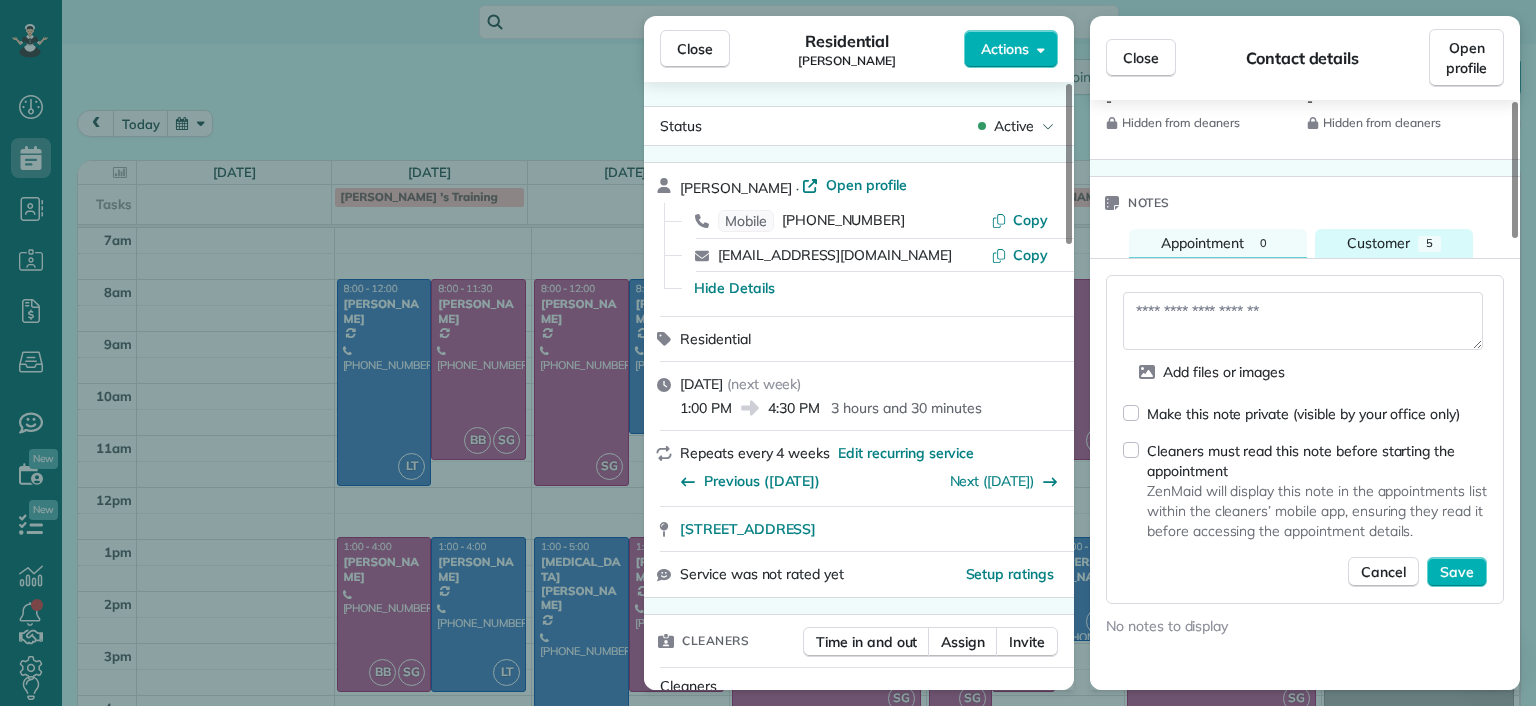 click on "Customer" at bounding box center [1378, 243] 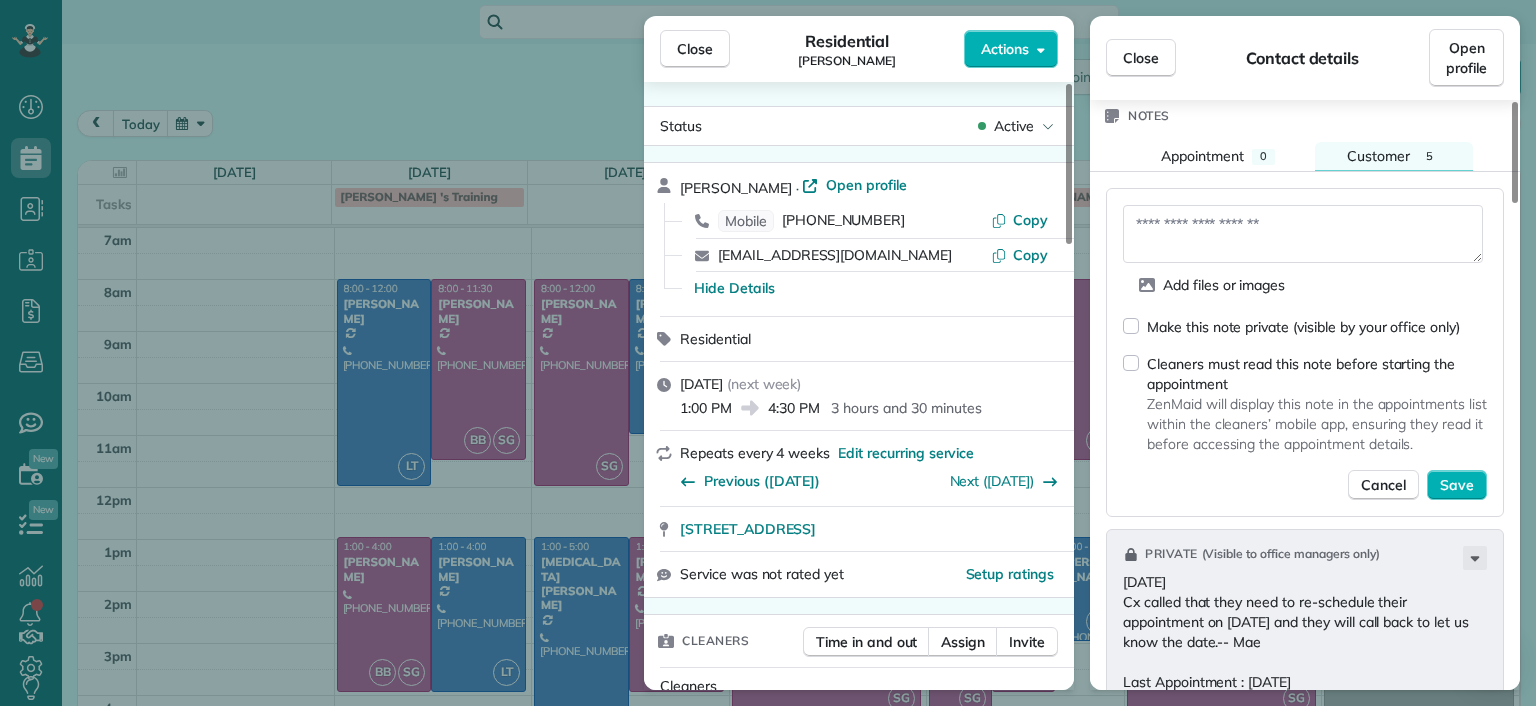 scroll, scrollTop: 1964, scrollLeft: 0, axis: vertical 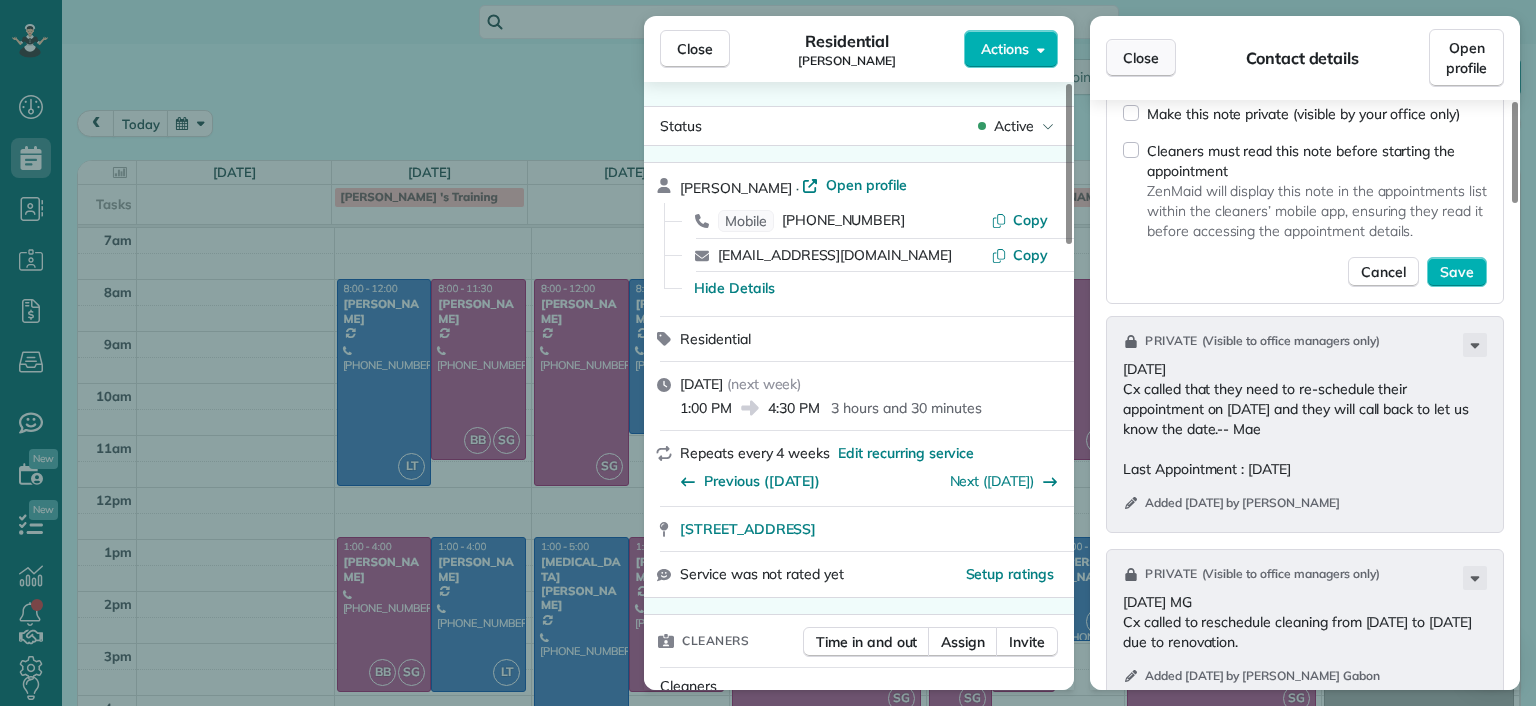 click on "Close" at bounding box center (1141, 58) 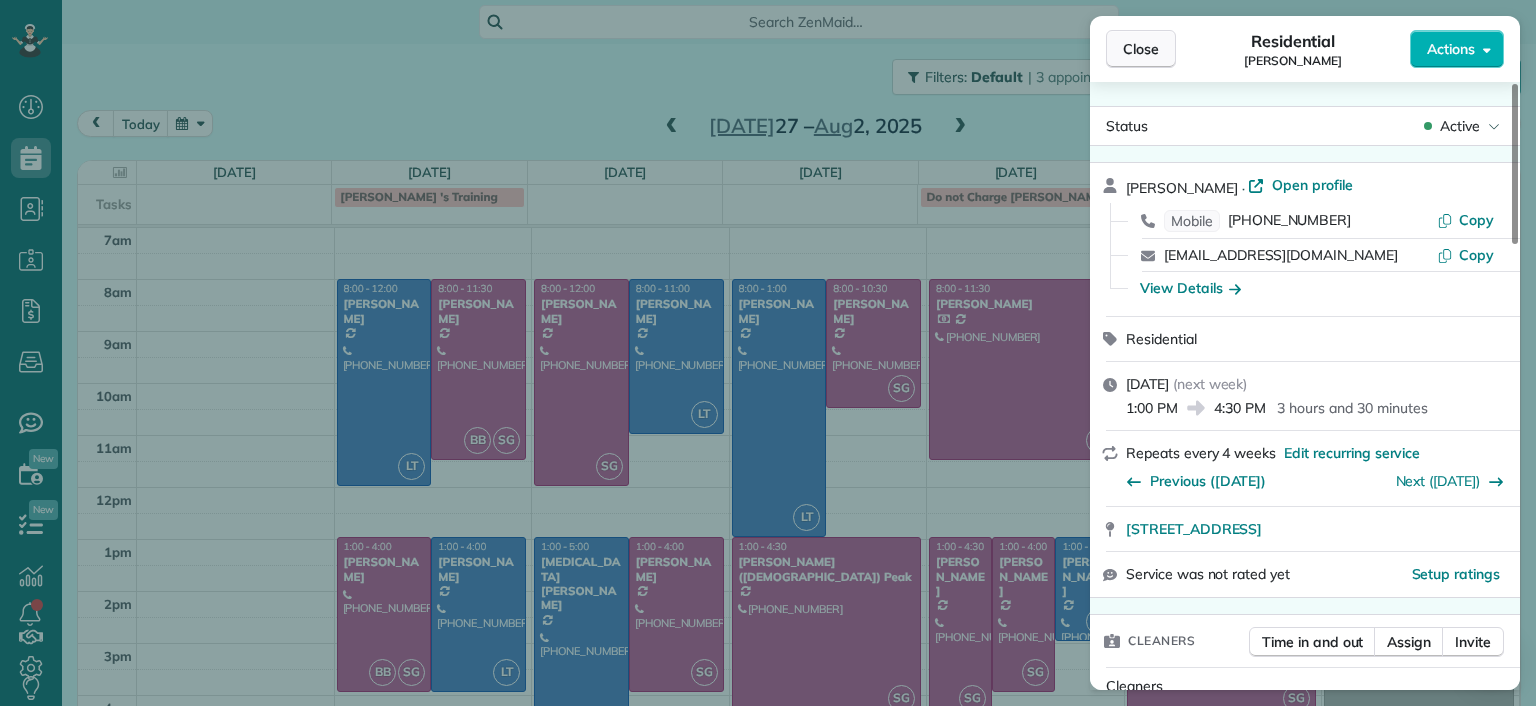 click on "Close" at bounding box center (1141, 49) 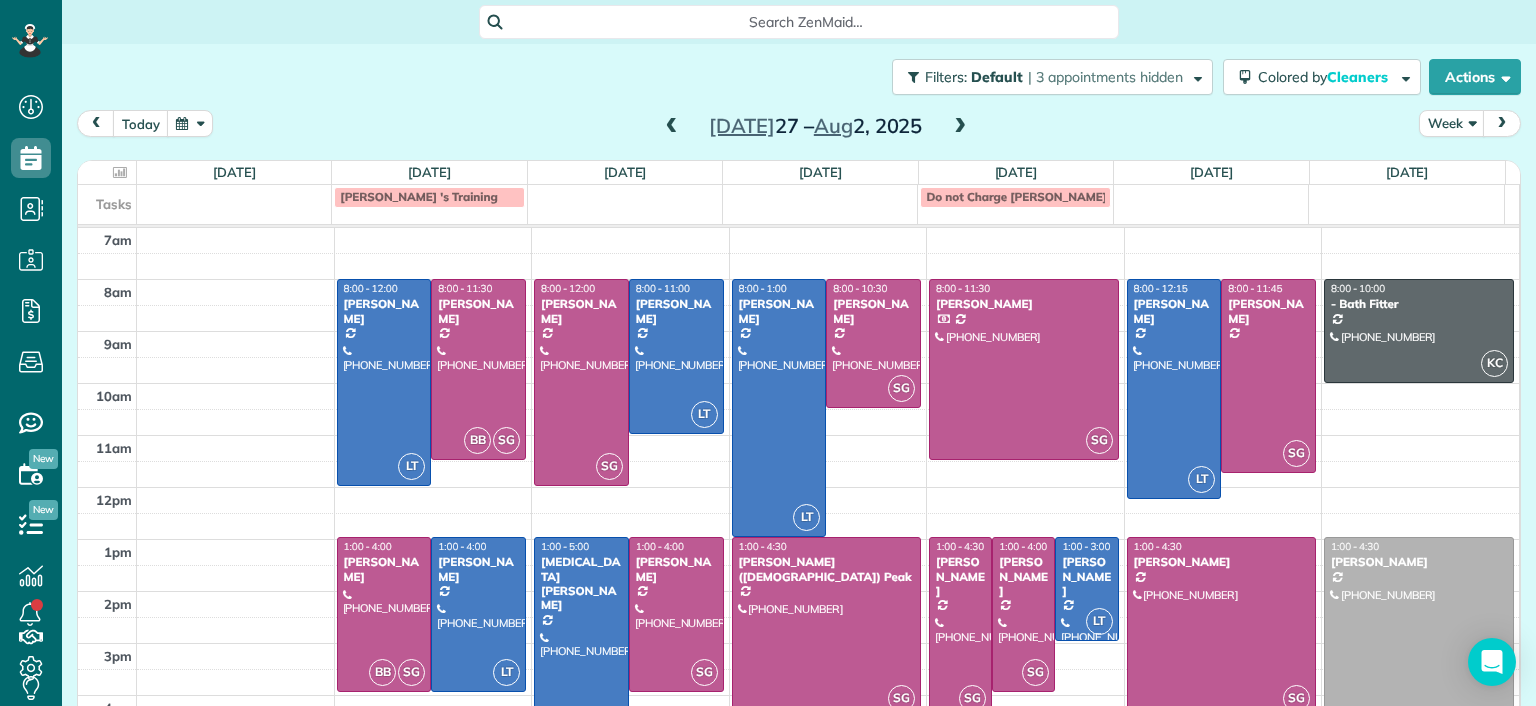 click on "Tasks   Brittany 's Training   Do not Charge Spencer" at bounding box center [791, 204] 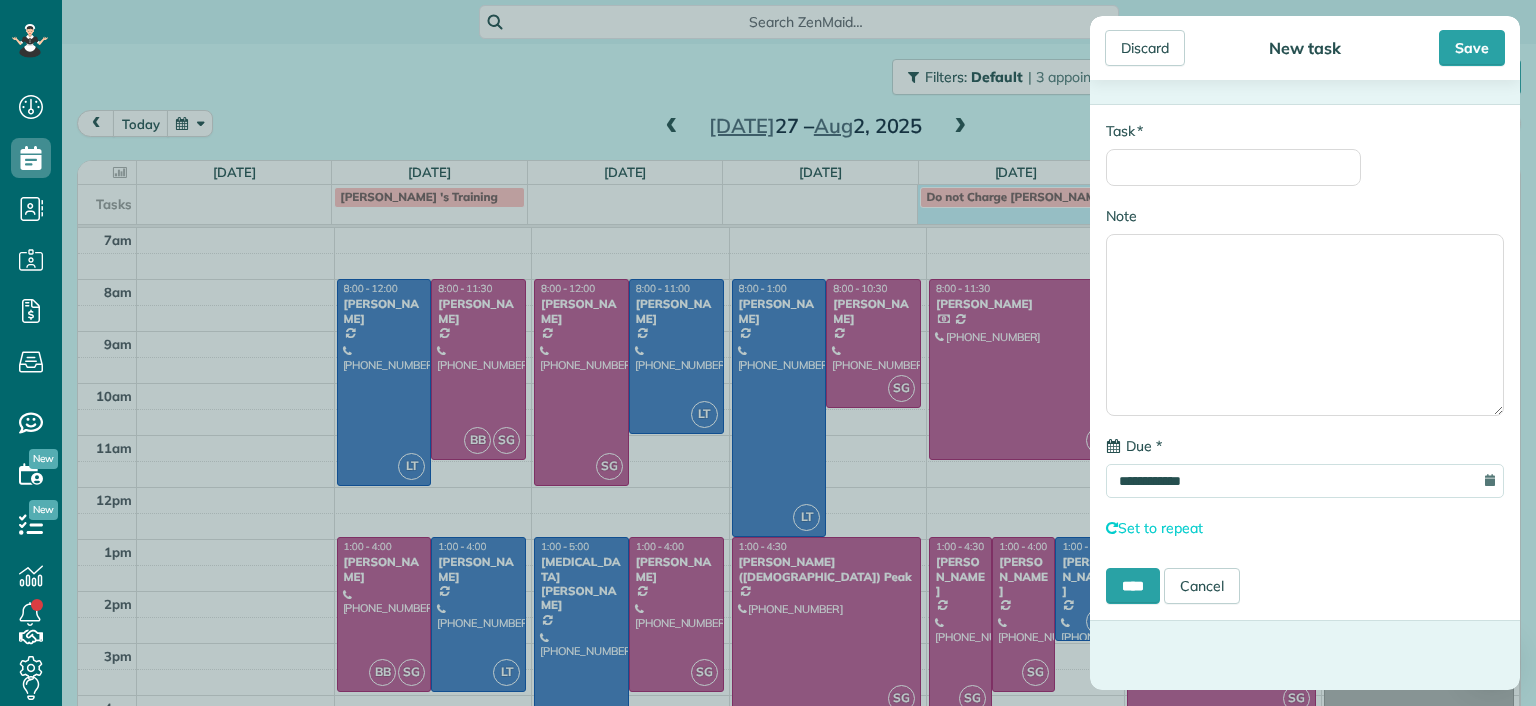 click on "**********" at bounding box center [1305, 362] 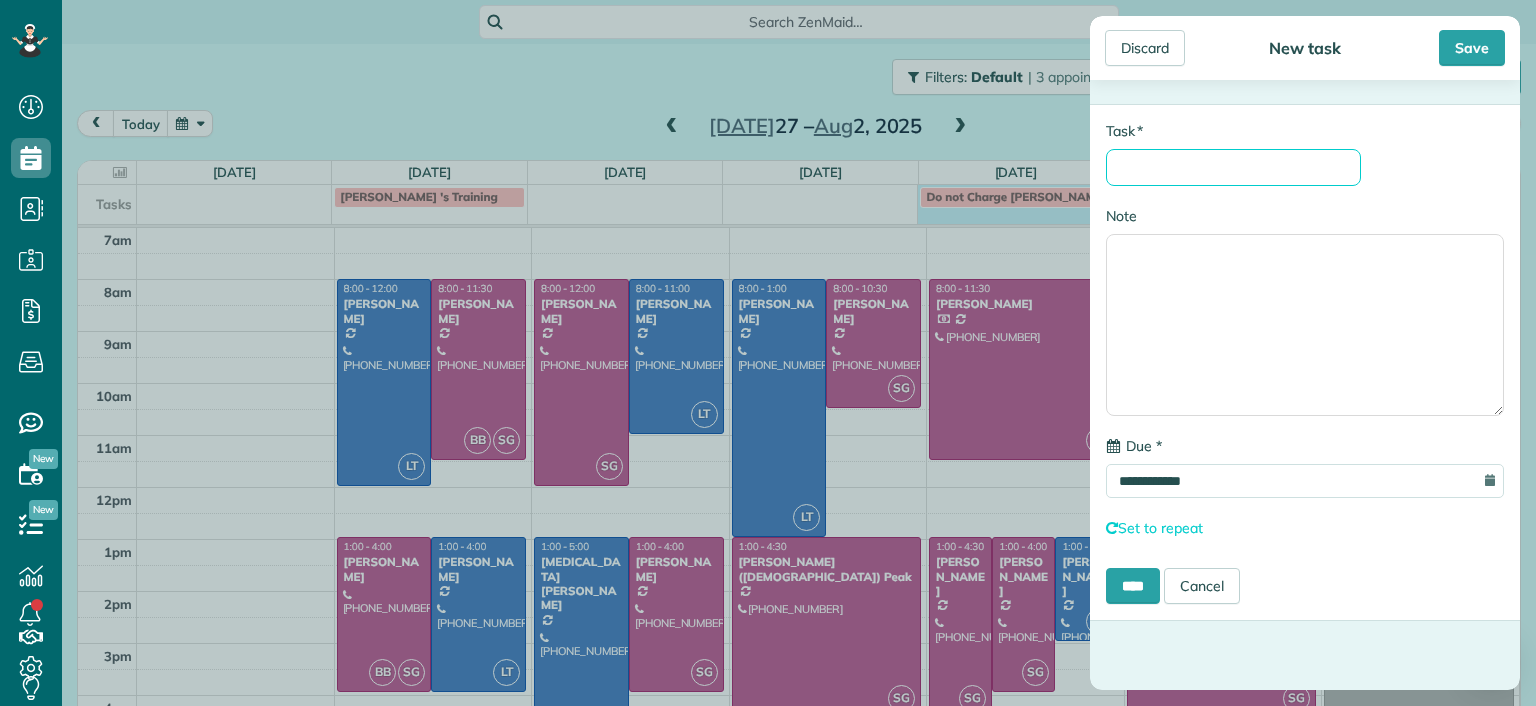 click on "*  Task" at bounding box center (1233, 167) 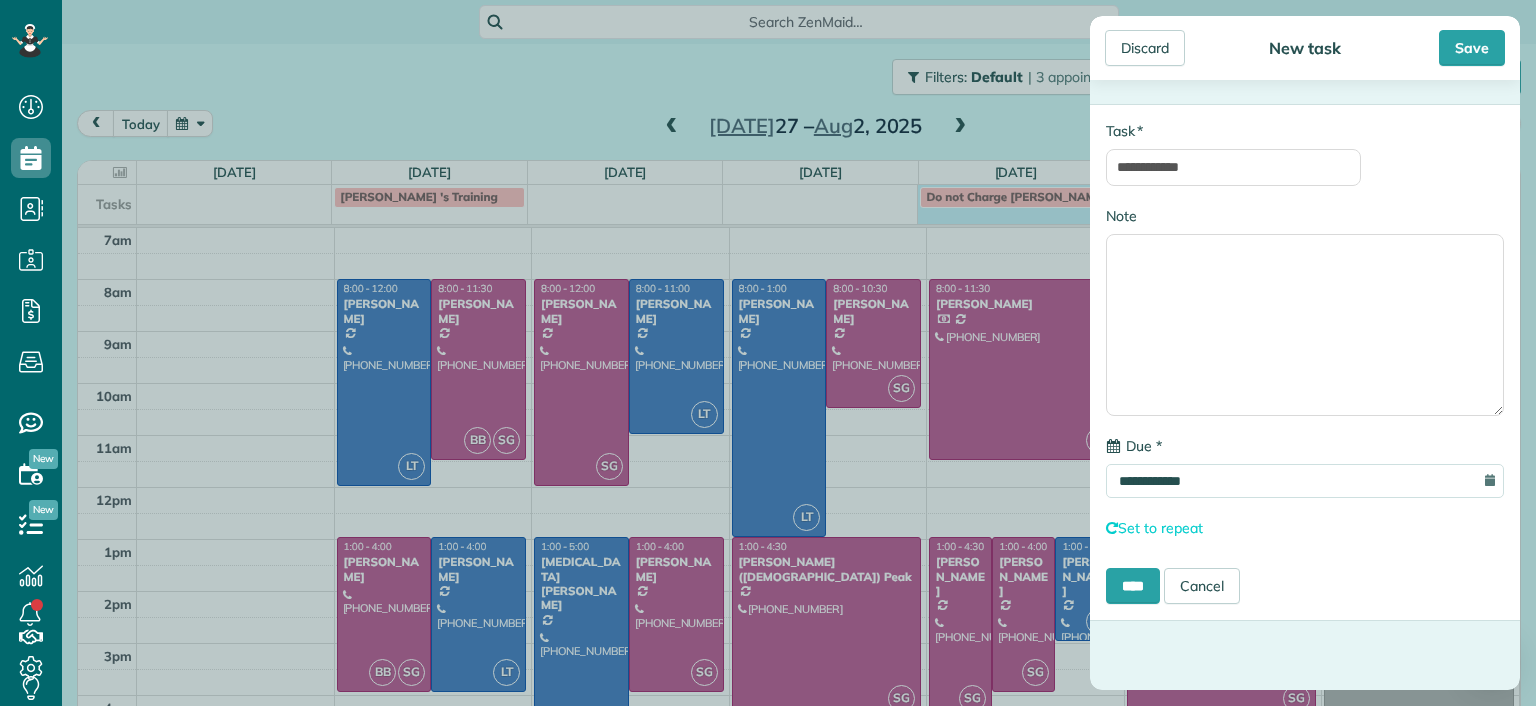drag, startPoint x: 1164, startPoint y: 168, endPoint x: 1152, endPoint y: 141, distance: 29.546574 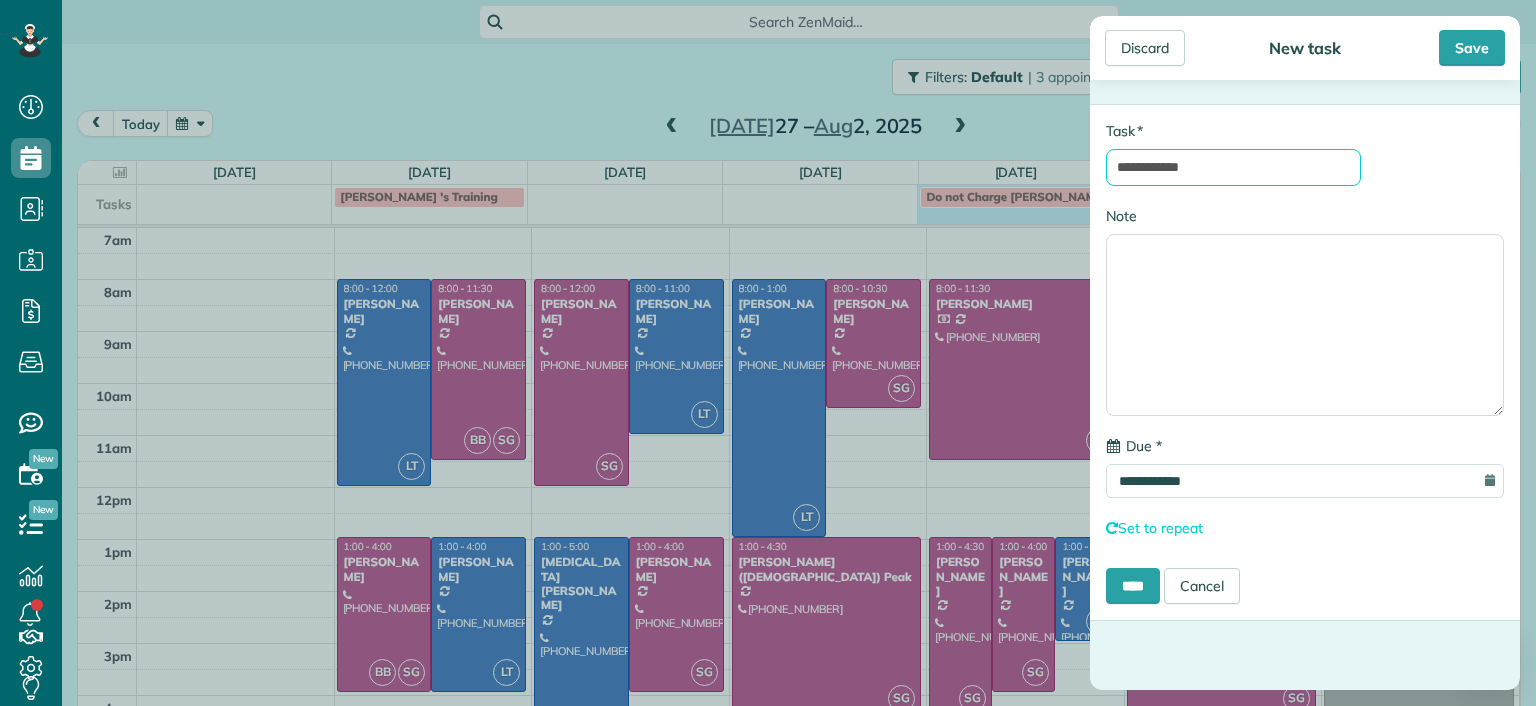 click on "**********" at bounding box center [1233, 167] 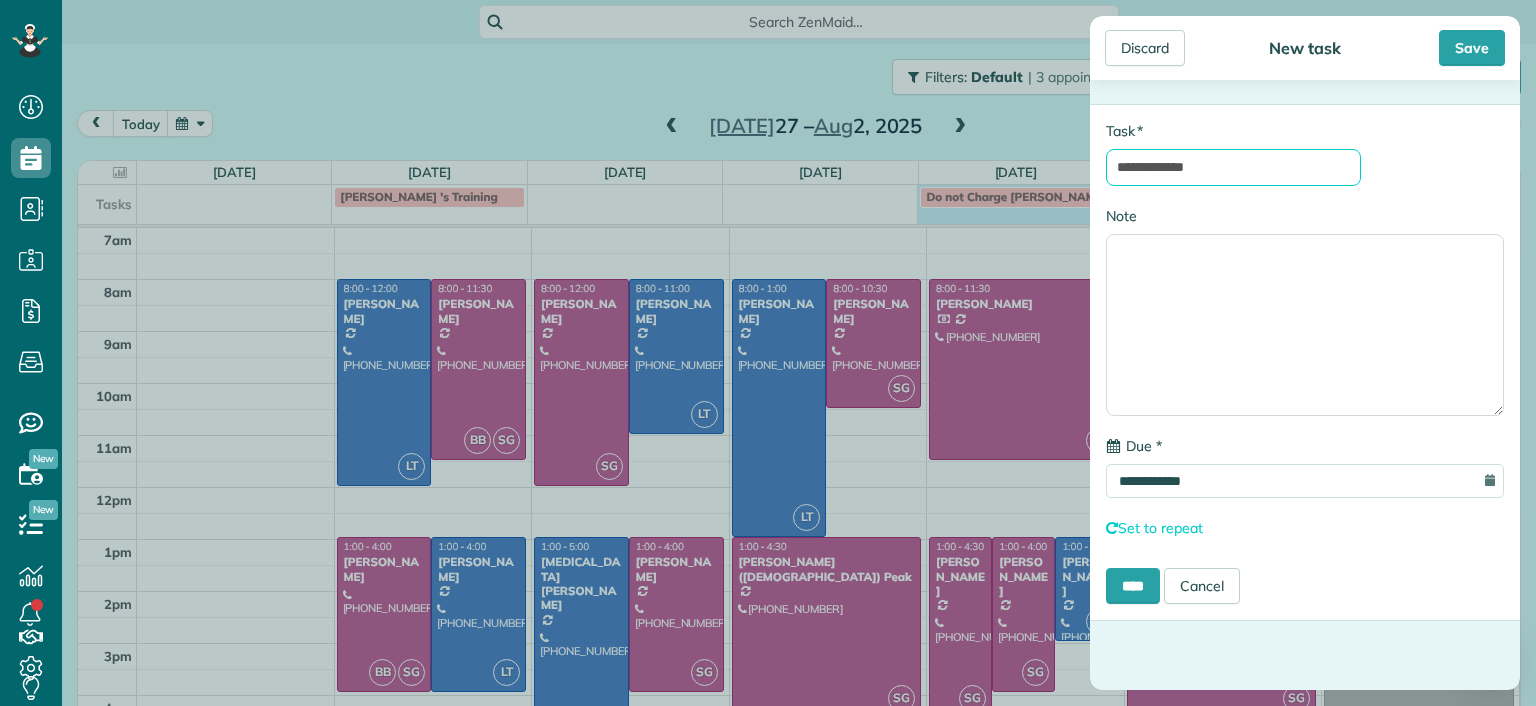 click on "**********" at bounding box center [1233, 167] 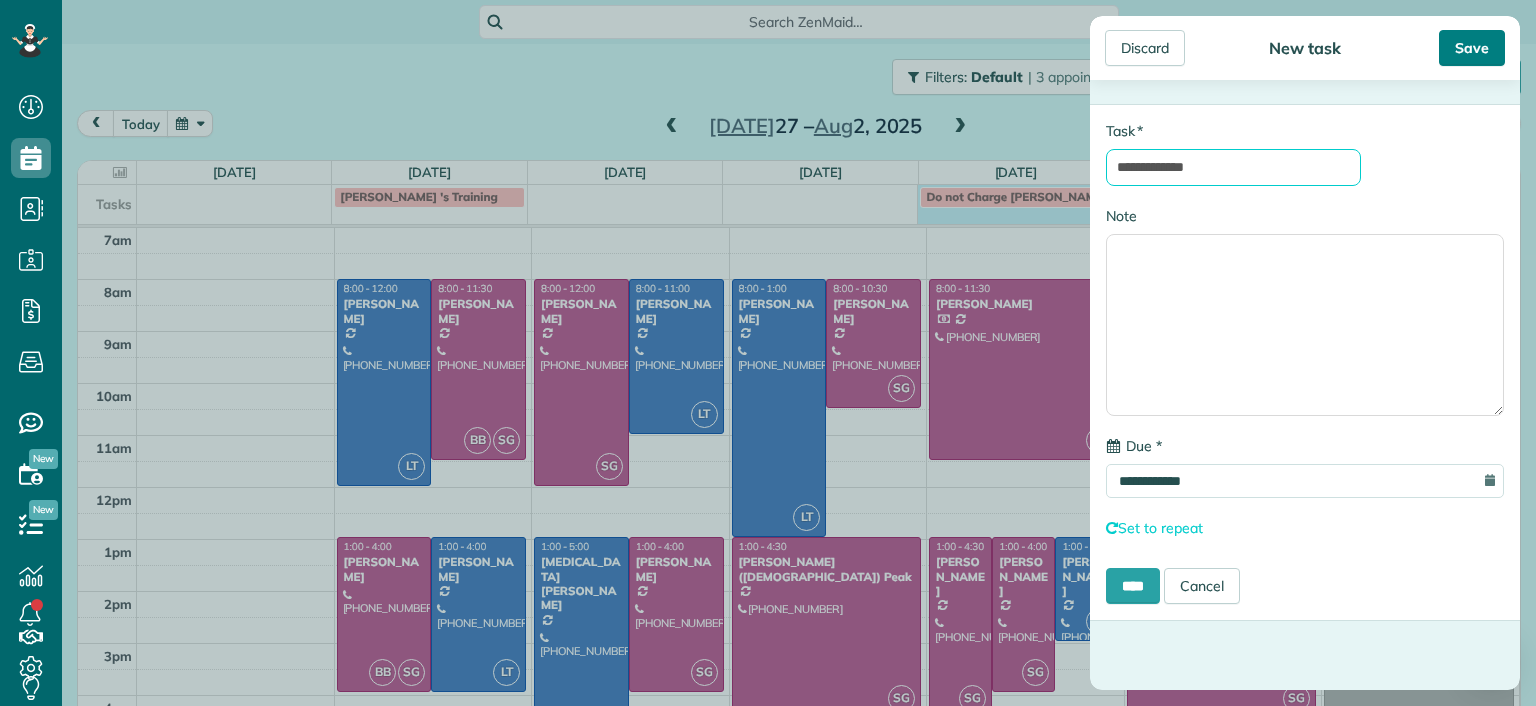 type on "**********" 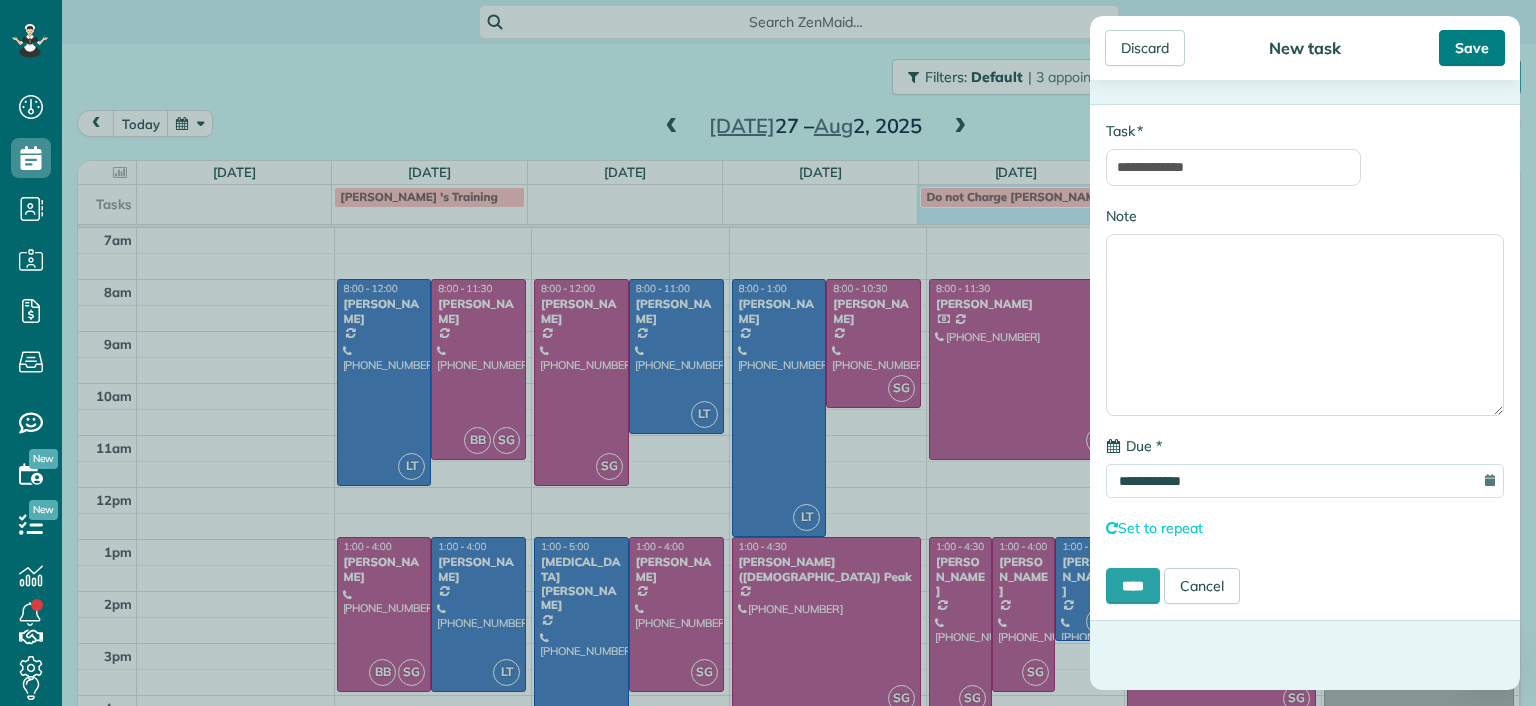 click on "Save" at bounding box center [1472, 48] 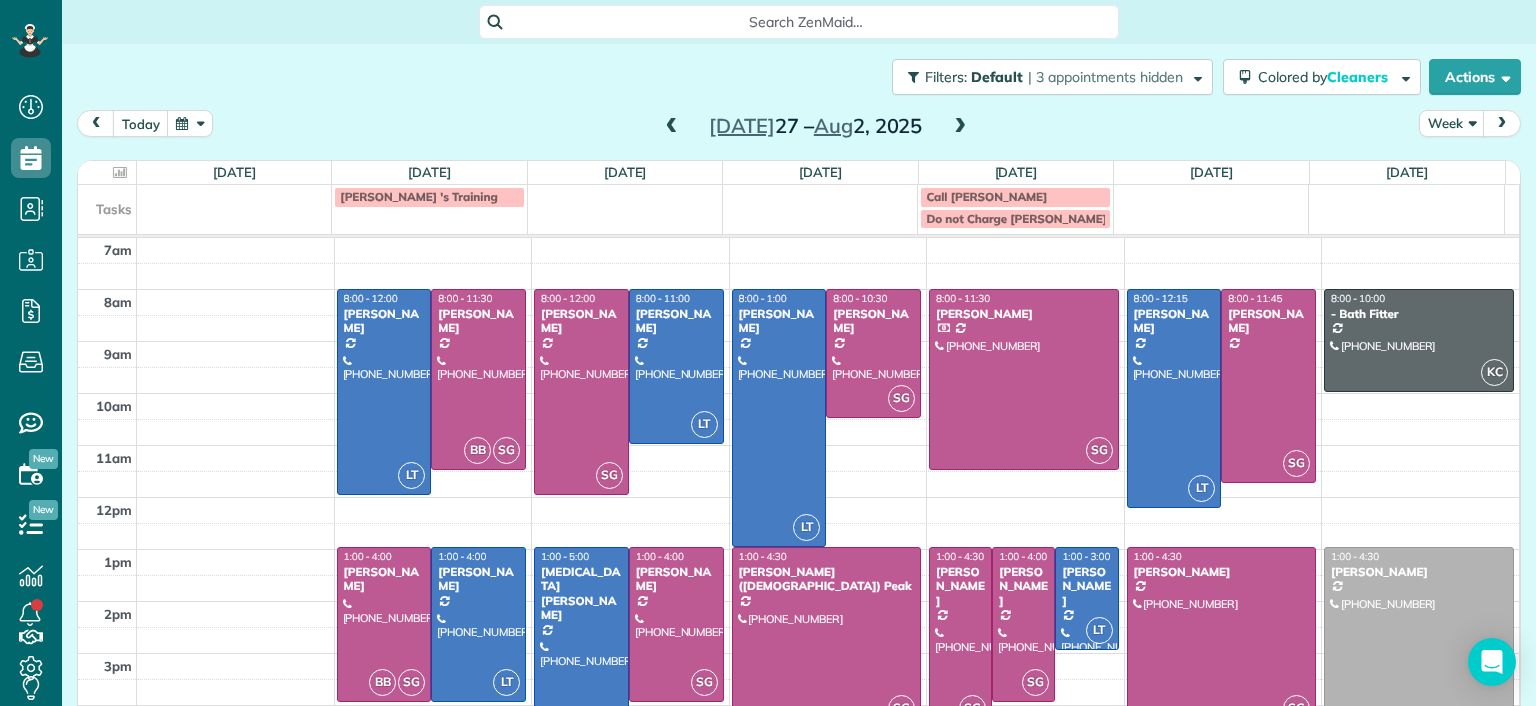 click on "Jul  27 –  Aug  2, 2025" at bounding box center [816, 126] 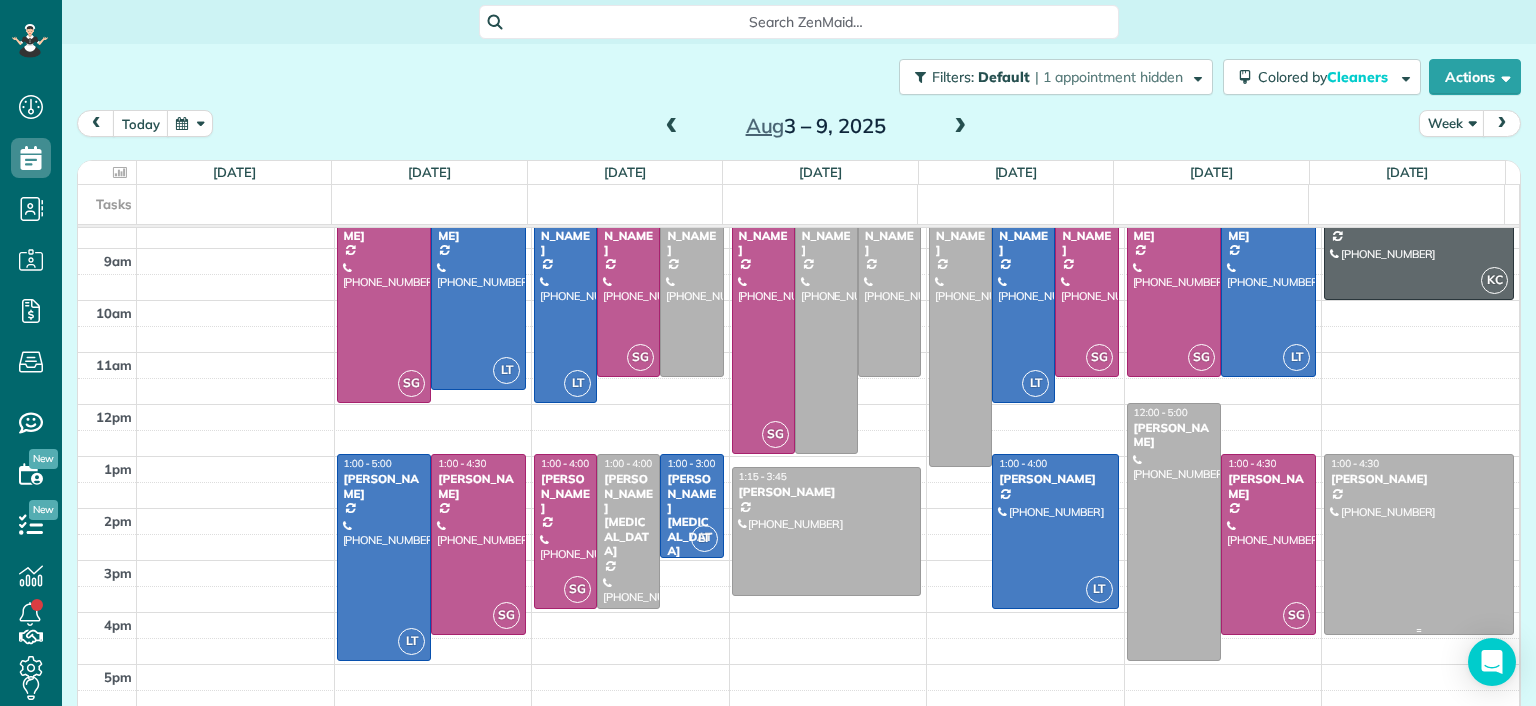 scroll, scrollTop: 0, scrollLeft: 0, axis: both 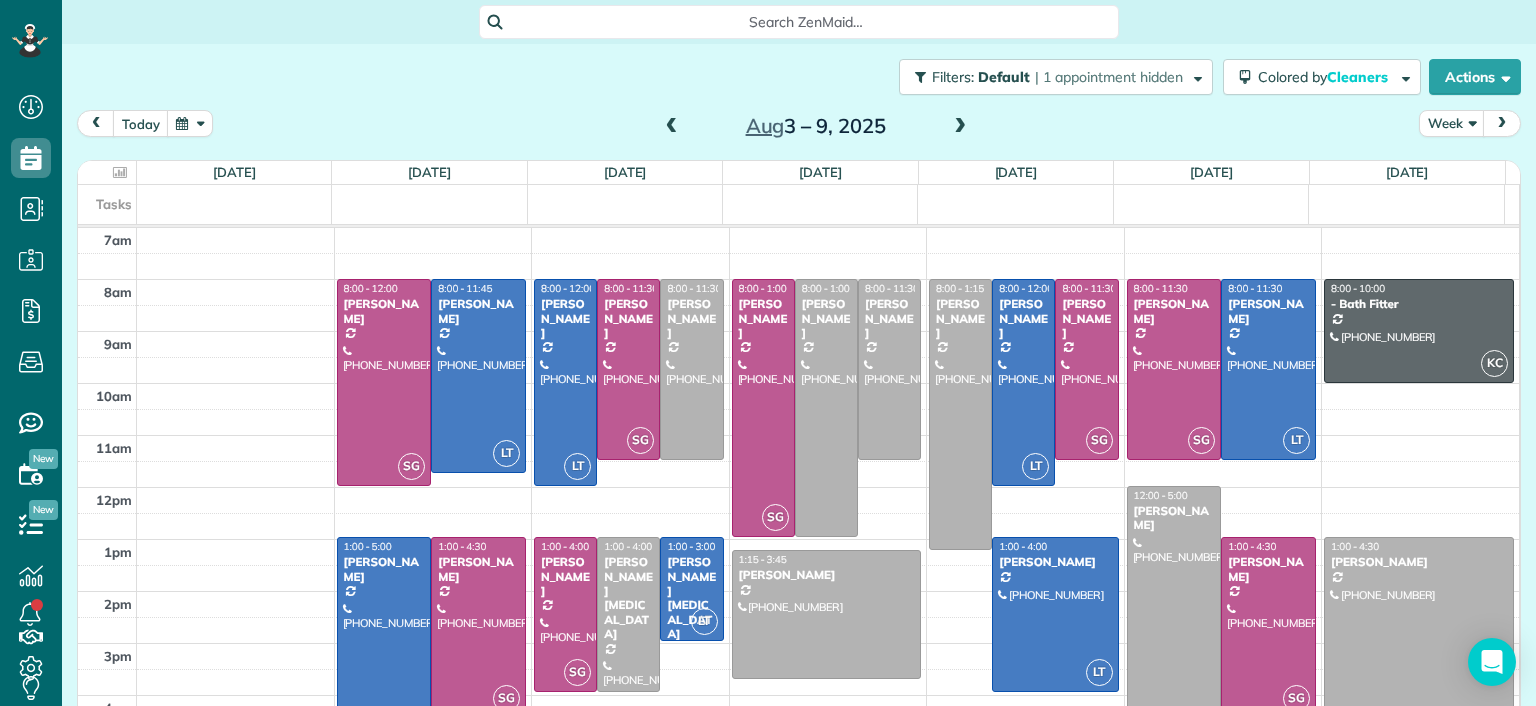 click at bounding box center (1268, 627) 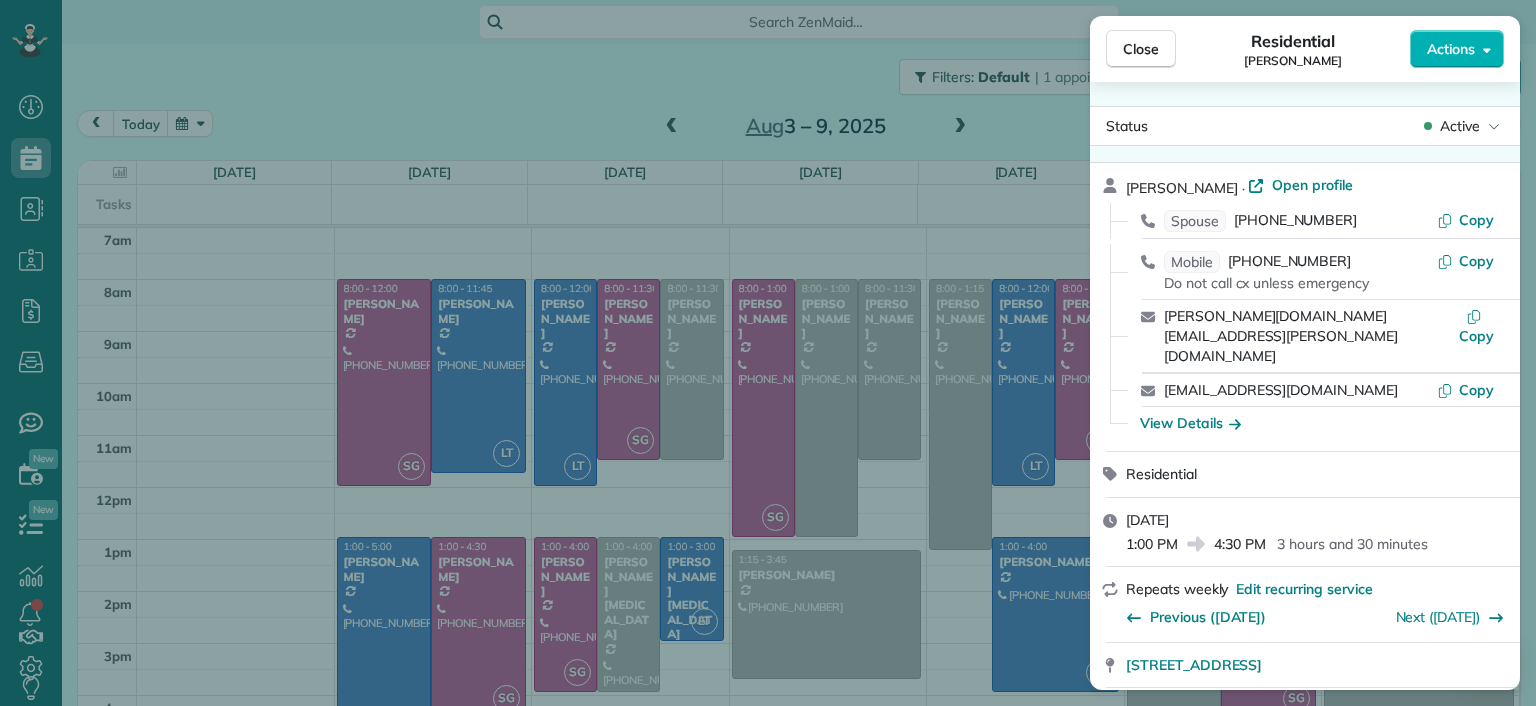 click on "Close Residential Brandon Fox Actions Status Active Brandon Fox · Open profile Spouse (804) 387-5344 Copy Mobile (804) 814-3598 Do not call cx unless emergency  Copy brandon.fox@comcast.net Copy arias3@comcast.net Copy View Details Residential Friday, August 08, 2025 1:00 PM 4:30 PM 3 hours and 30 minutes Repeats weekly Edit recurring service Previous (Aug 01) Next (Aug 15) 3418 Hawthorne Avenue Richmond VA 23222 Service was not rated yet Setup ratings Cleaners Time in and out Assign Invite Cleaners Sophie   Gibbs 1:00 PM 4:30 PM Checklist Try Now Keep this appointment up to your standards. Stay on top of every detail, keep your cleaners organised, and your client happy. Assign a checklist Watch a 5 min demo Billing Billing actions Price $179.00 Overcharge $0.00 Discount $0.00 Coupon discount - Primary tax - Secondary tax - Total appointment price $179.00 Tips collected New feature! $0.00 Unpaid Mark as paid Total including tip $179.00 Get paid online in no-time! Charge customer credit card Man Hours -   8 (" at bounding box center [768, 353] 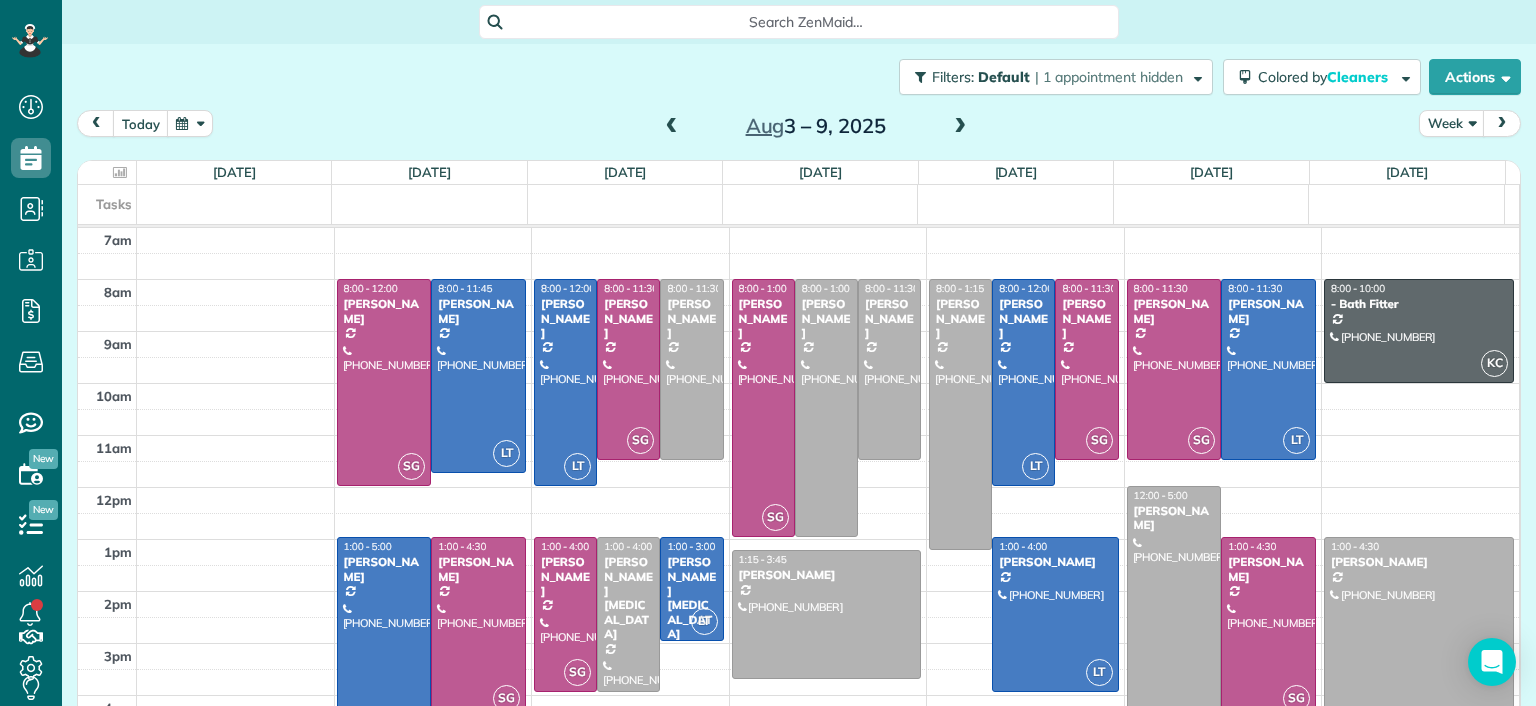 click at bounding box center [1268, 627] 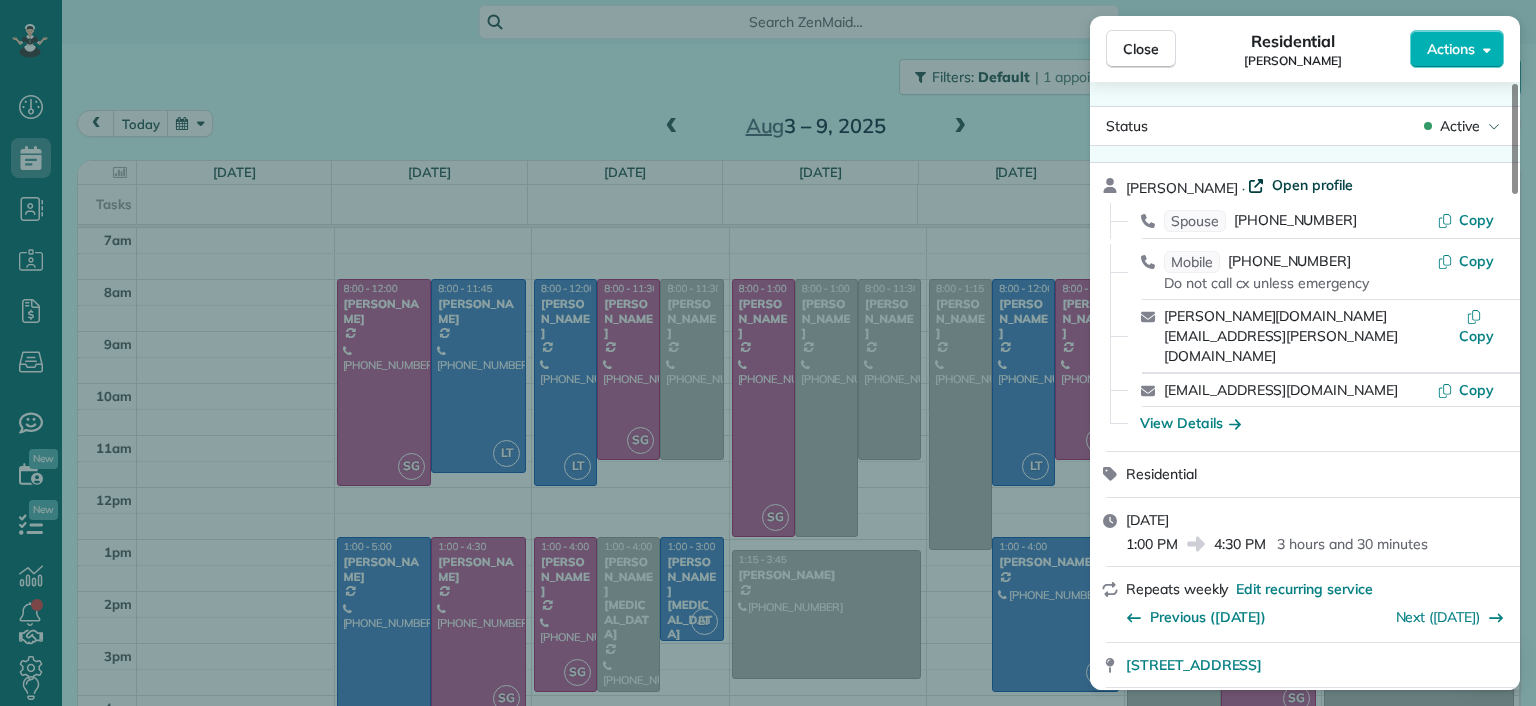 click on "Open profile" at bounding box center (1312, 185) 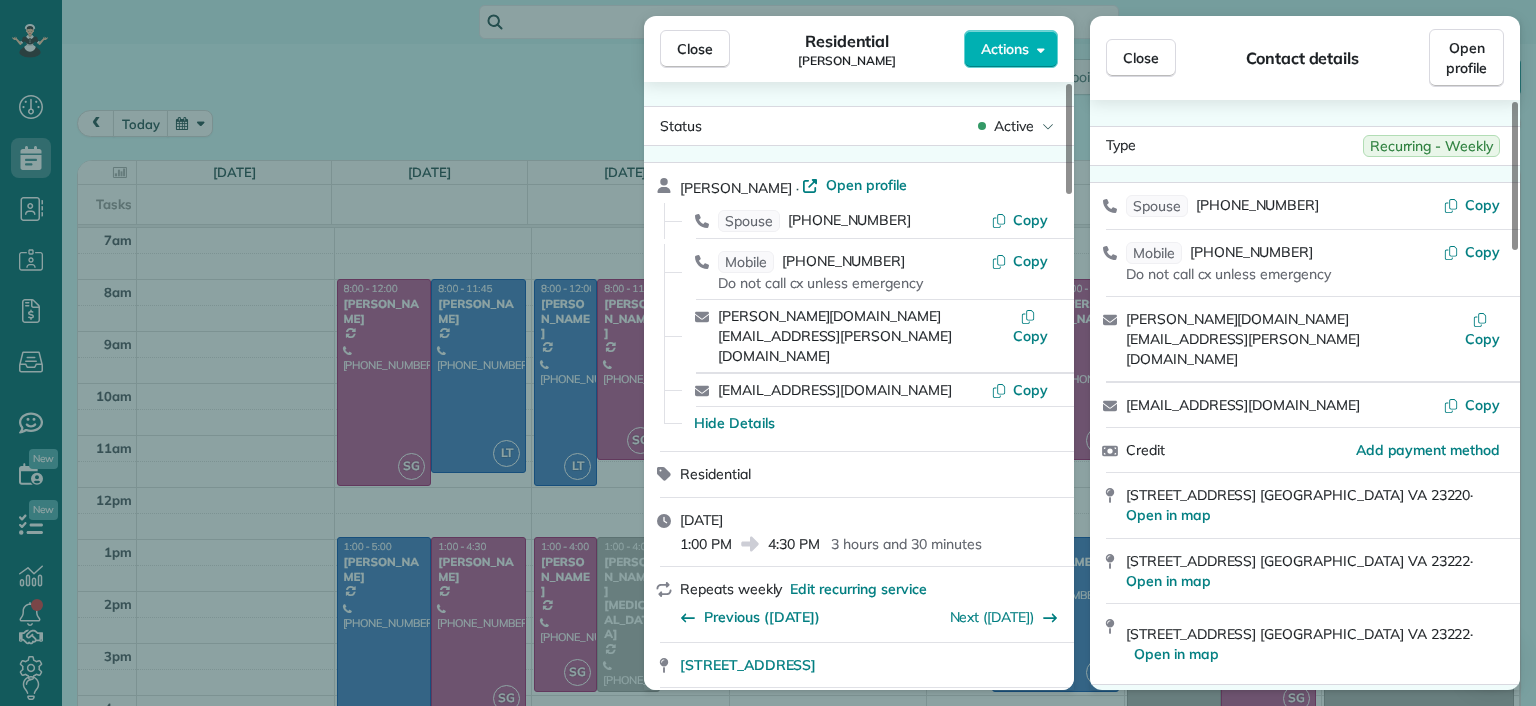 click on "Close Residential Brandon Fox Actions Status Active Brandon Fox · Open profile Spouse (804) 387-5344 Copy Mobile (804) 814-3598 Do not call cx unless emergency  Copy brandon.fox@comcast.net Copy arias3@comcast.net Copy Hide Details Residential Friday, August 08, 2025 1:00 PM 4:30 PM 3 hours and 30 minutes Repeats weekly Edit recurring service Previous (Aug 01) Next (Aug 15) 3418 Hawthorne Avenue Richmond VA 23222 Service was not rated yet Setup ratings Cleaners Time in and out Assign Invite Cleaners Sophie   Gibbs 1:00 PM 4:30 PM Checklist Try Now Keep this appointment up to your standards. Stay on top of every detail, keep your cleaners organised, and your client happy. Assign a checklist Watch a 5 min demo Billing Billing actions Price $179.00 Overcharge $0.00 Discount $0.00 Coupon discount - Primary tax - Secondary tax - Total appointment price $179.00 Tips collected New feature! $0.00 Unpaid Mark as paid Total including tip $179.00 Get paid online in no-time! Charge customer credit card Man Hours -   8 (" at bounding box center (768, 353) 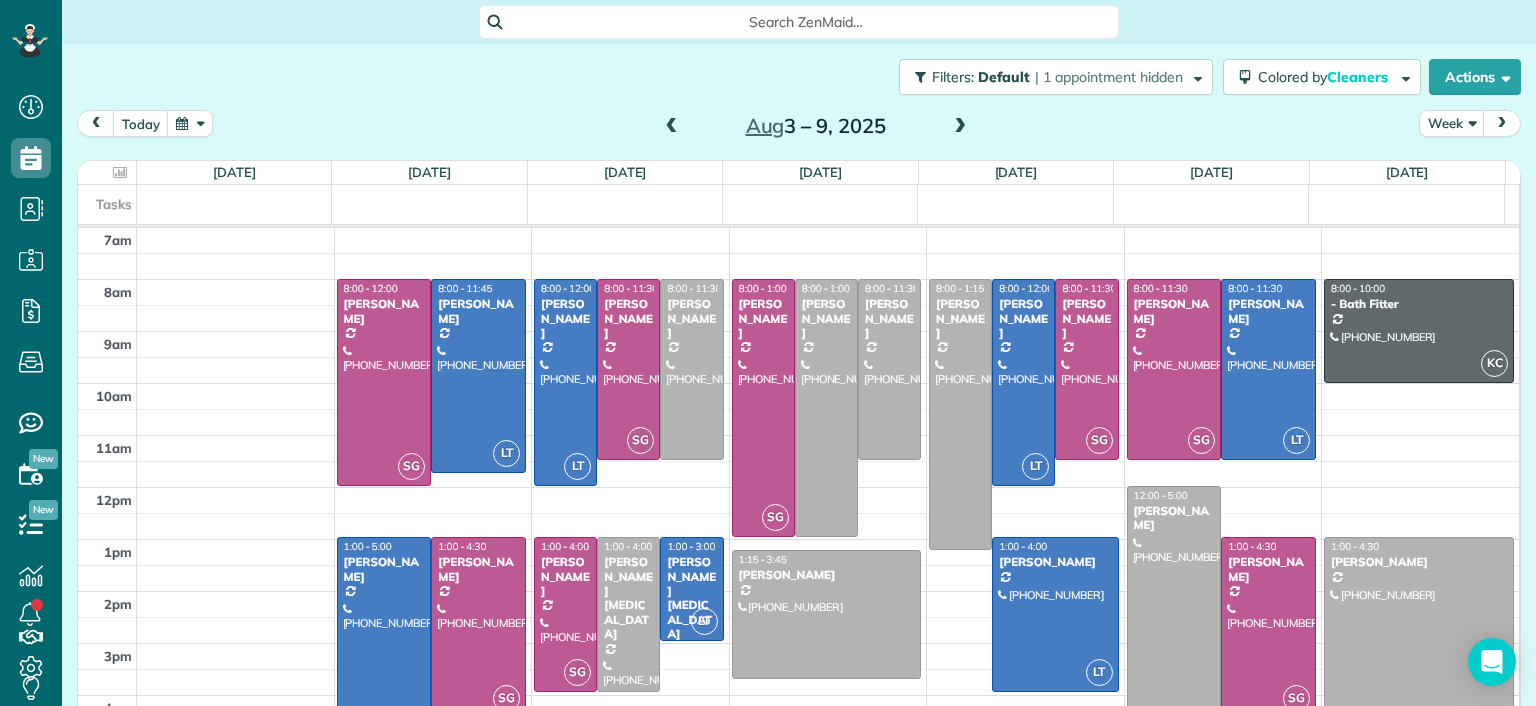 click at bounding box center (672, 127) 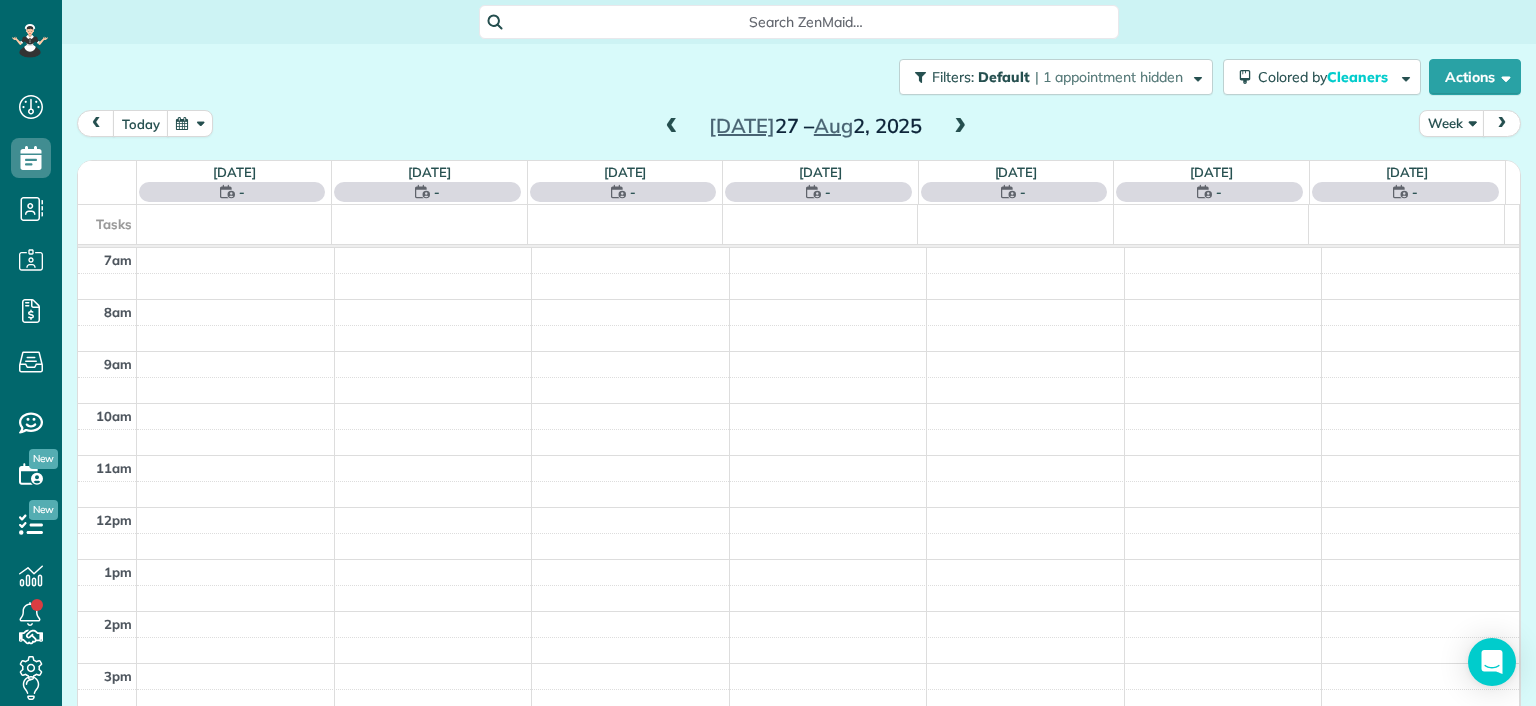 click at bounding box center (672, 127) 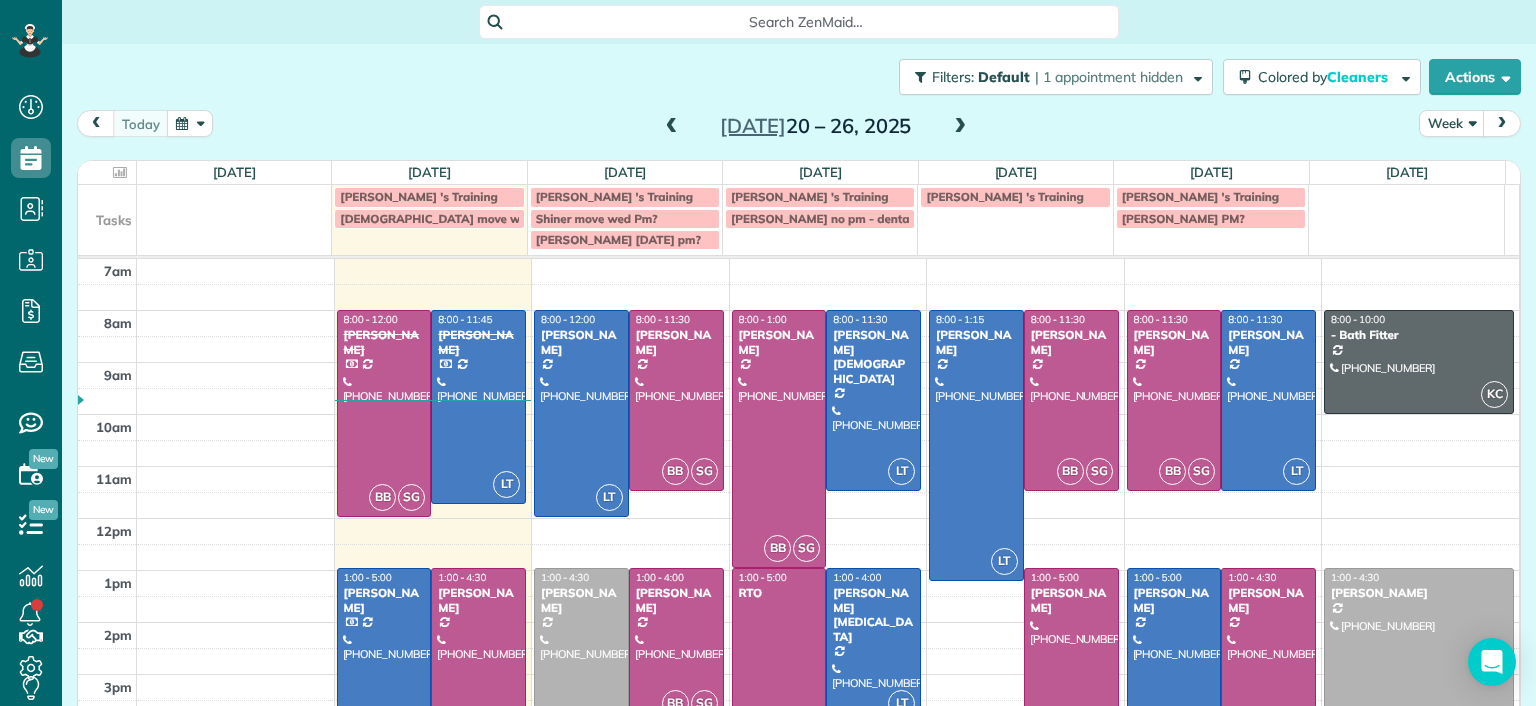 click at bounding box center [672, 127] 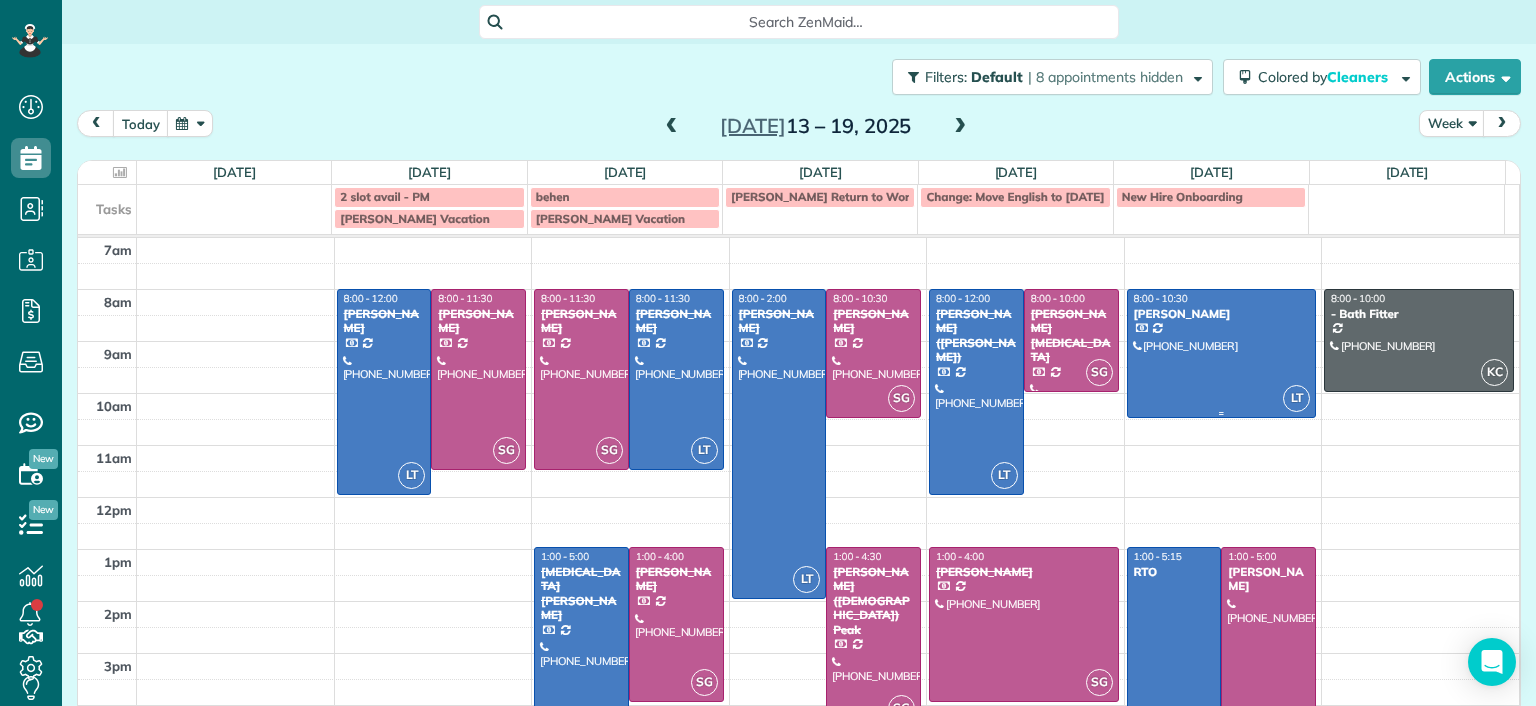 click at bounding box center (1222, 353) 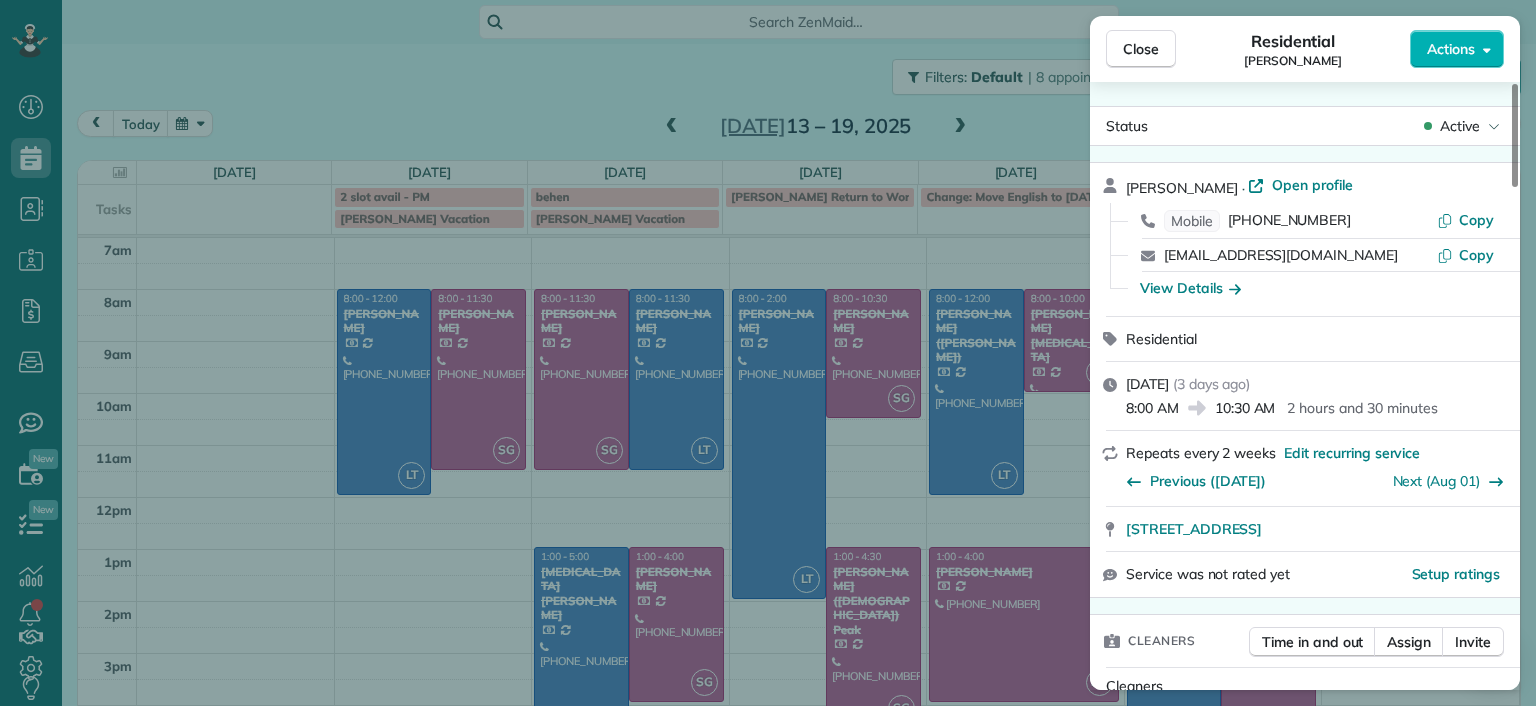click on "Status Active" at bounding box center (1305, 126) 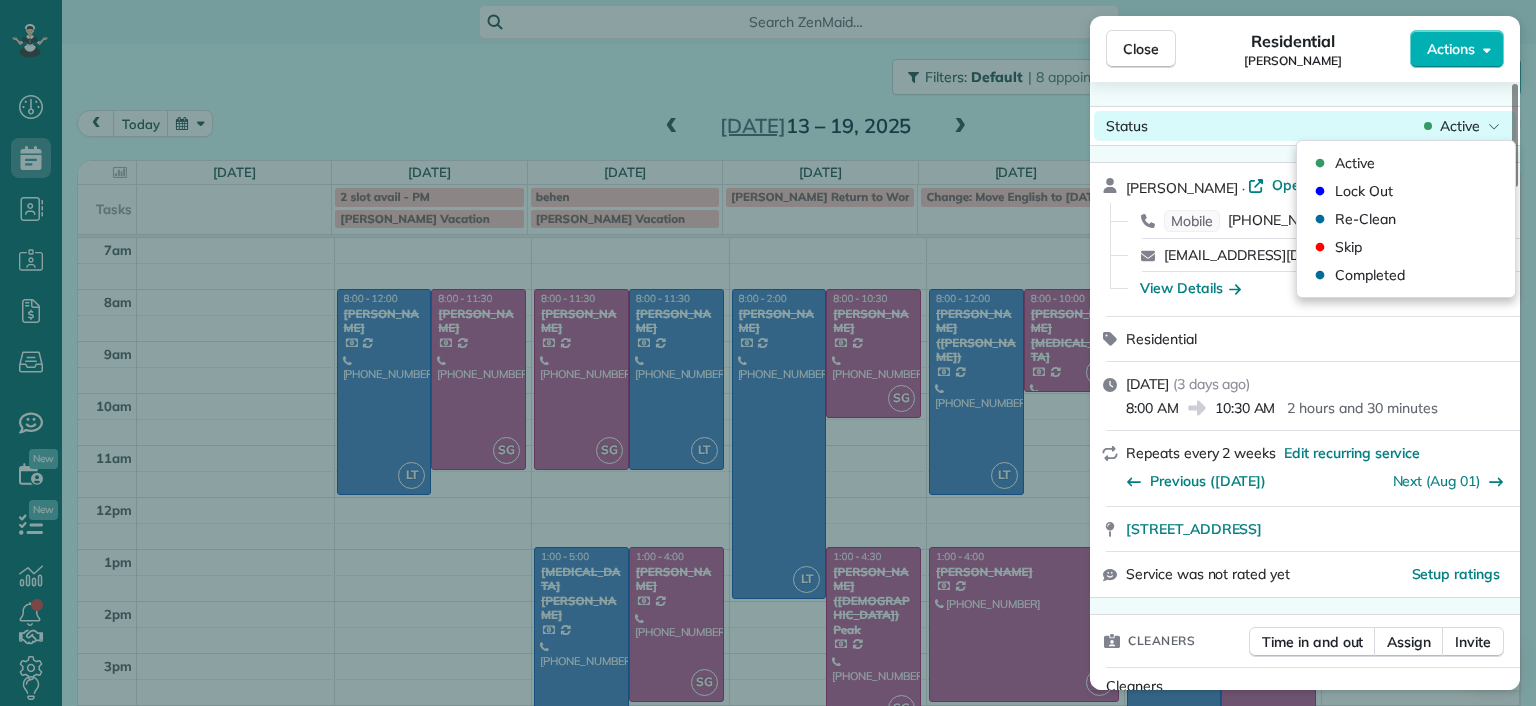 click on "Active" at bounding box center [1460, 126] 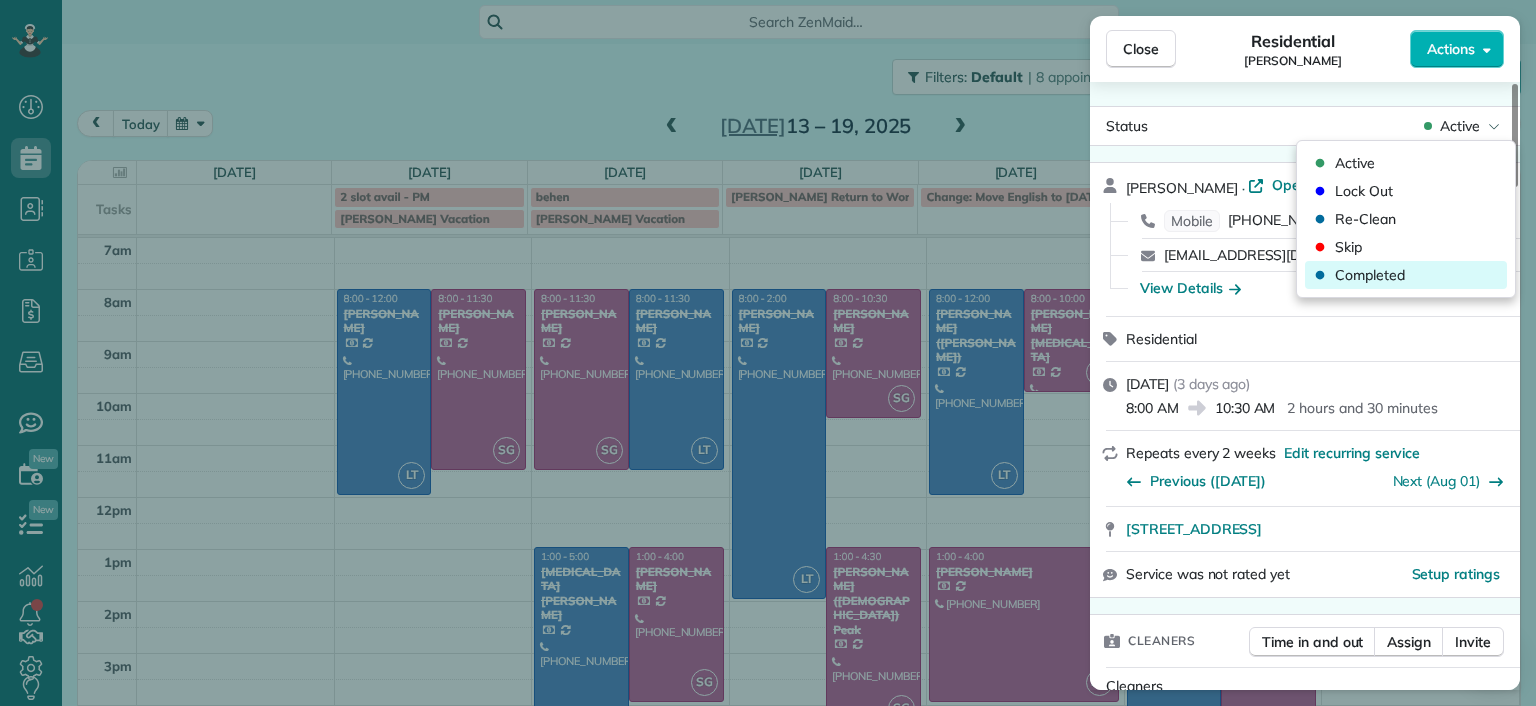 click on "Completed" at bounding box center [1406, 275] 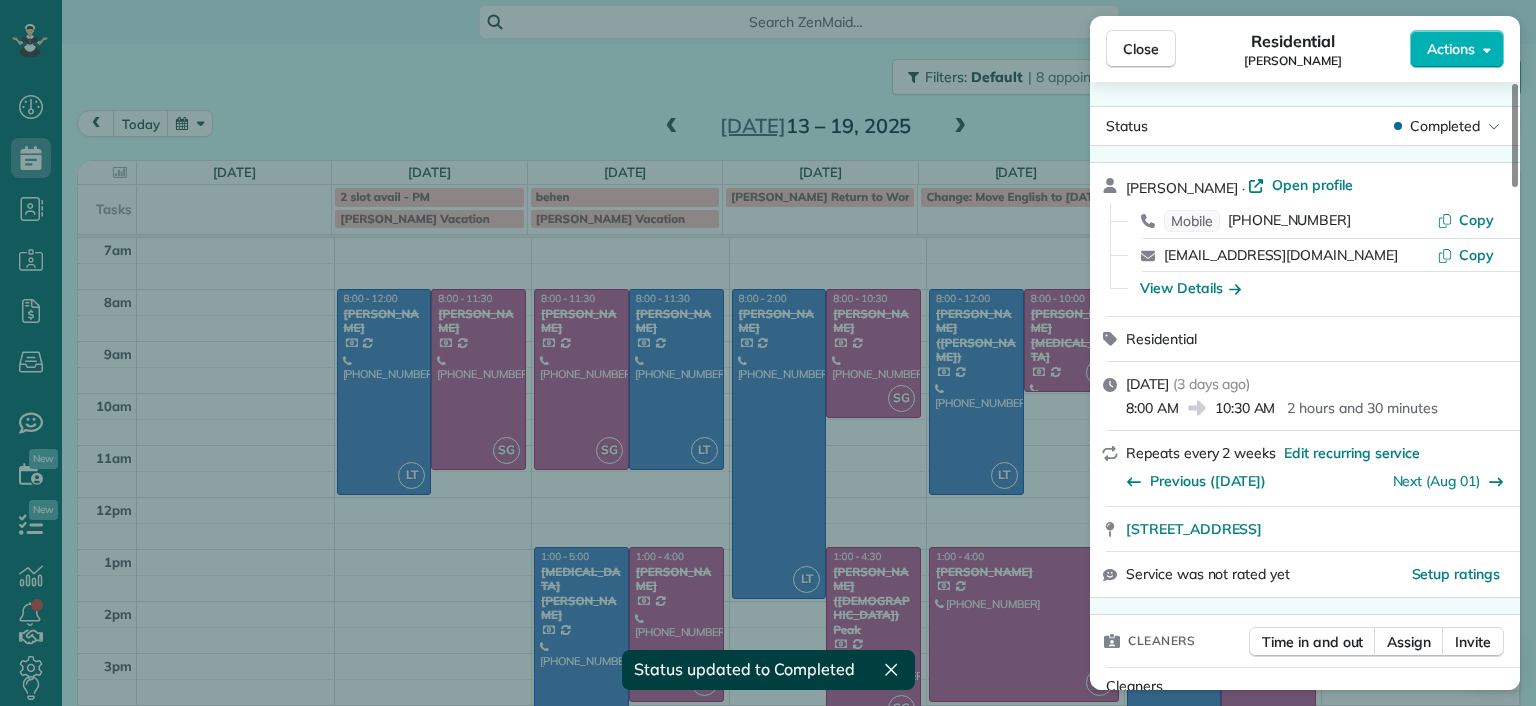 click on "Close Residential Lauren Sides Actions Status Completed Lauren Sides · Open profile Mobile (804) 687-0108 Copy laurenhsides@gmail.com Copy View Details Residential Friday, July 18, 2025 ( 3 days ago ) 8:00 AM 10:30 AM 2 hours and 30 minutes Repeats every 2 weeks Edit recurring service Previous (Jul 01) Next (Aug 01) 1613 Swansbury Drive Richmond VA 23238 Service was not rated yet Setup ratings Cleaners Time in and out Assign Invite Cleaners Laura   Thaller 8:00 AM 10:30 AM Checklist Try Now Keep this appointment up to your standards. Stay on top of every detail, keep your cleaners organised, and your client happy. Assign a checklist Watch a 5 min demo Billing Billing actions Price $230.00 Overcharge $0.00 Discount $110.00 Coupon discount - Primary tax - Secondary tax - Total appointment price $120.00 Tips collected New feature! $0.00 Paid by card Total including tip $120.00 Get paid online in no-time! Send an invoice and reward your cleaners with tips Charge customer credit card Appointment custom fields - 6" at bounding box center (768, 353) 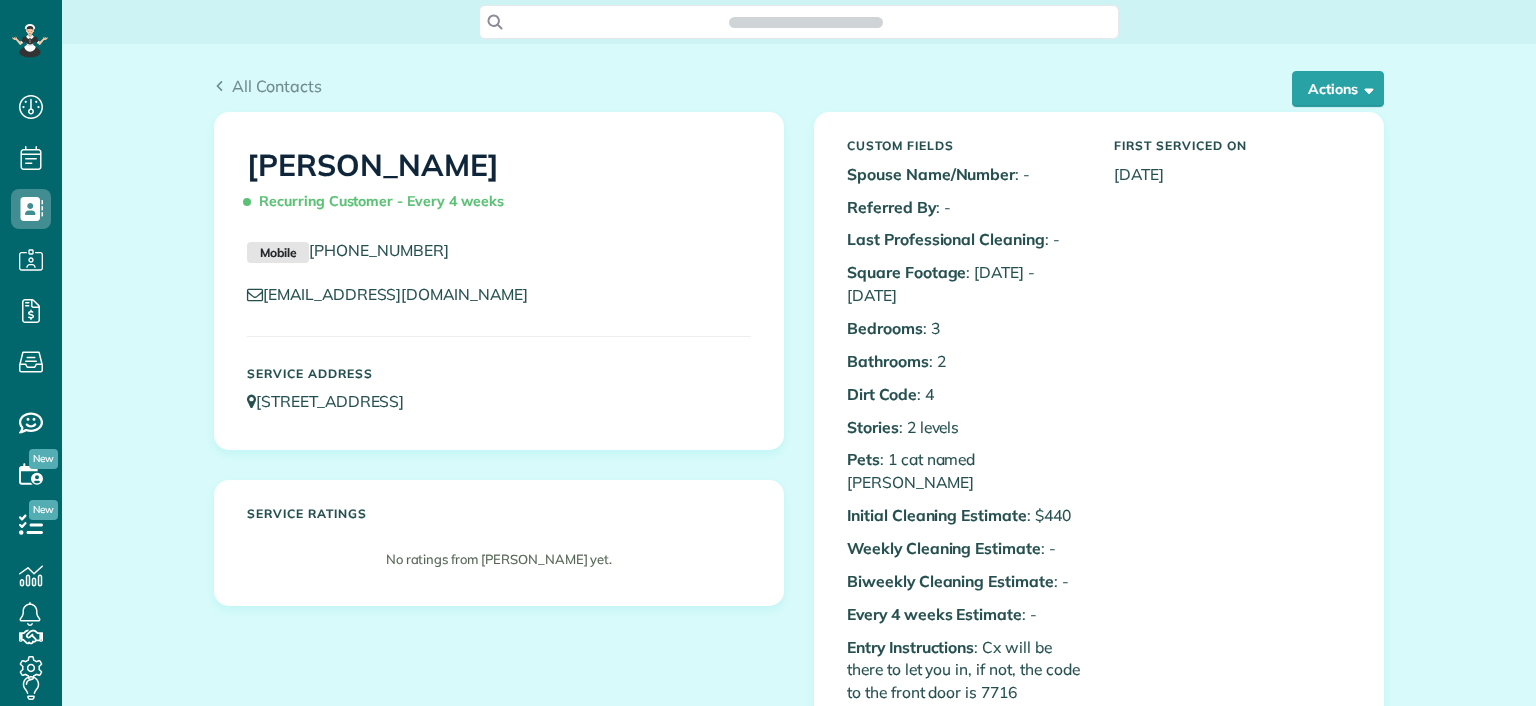 scroll, scrollTop: 0, scrollLeft: 0, axis: both 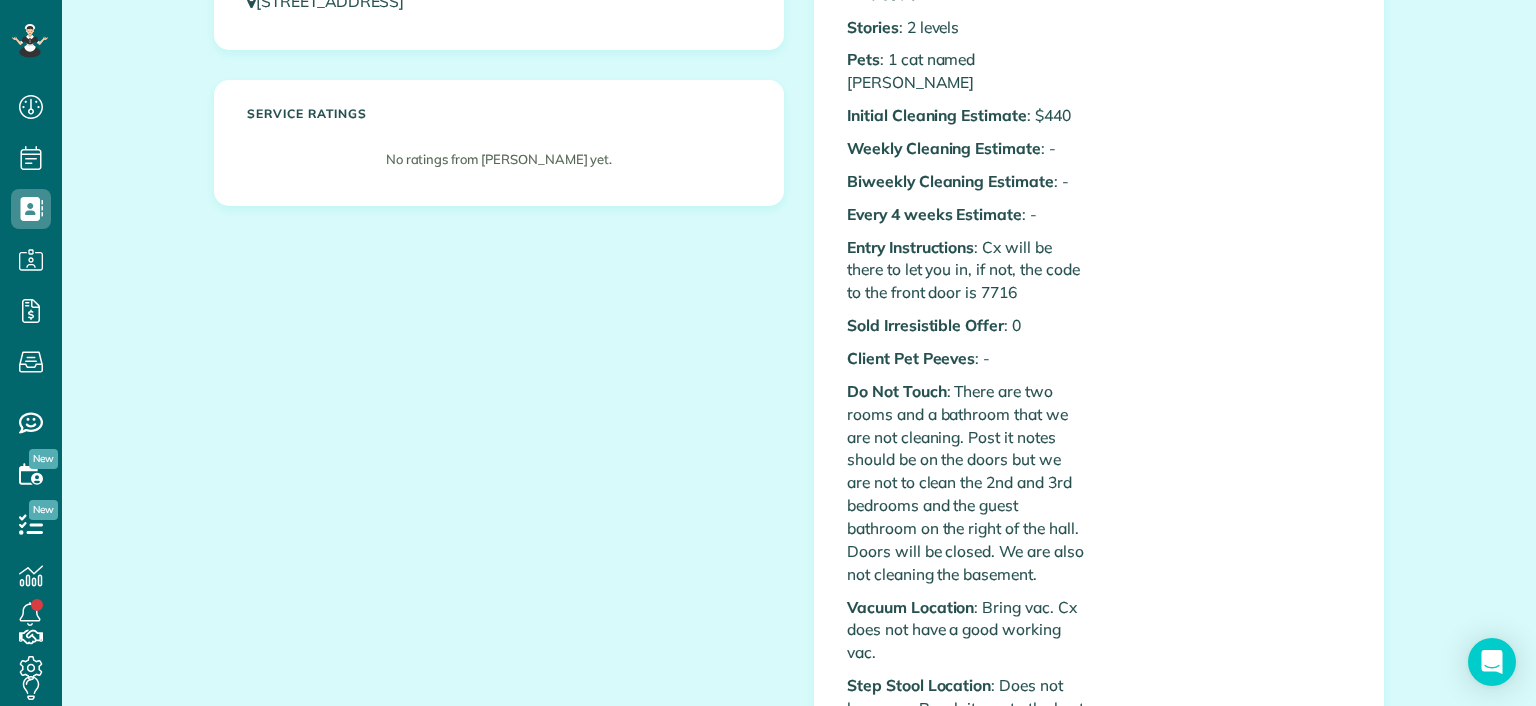 drag, startPoint x: 1074, startPoint y: 575, endPoint x: 1051, endPoint y: 283, distance: 292.90442 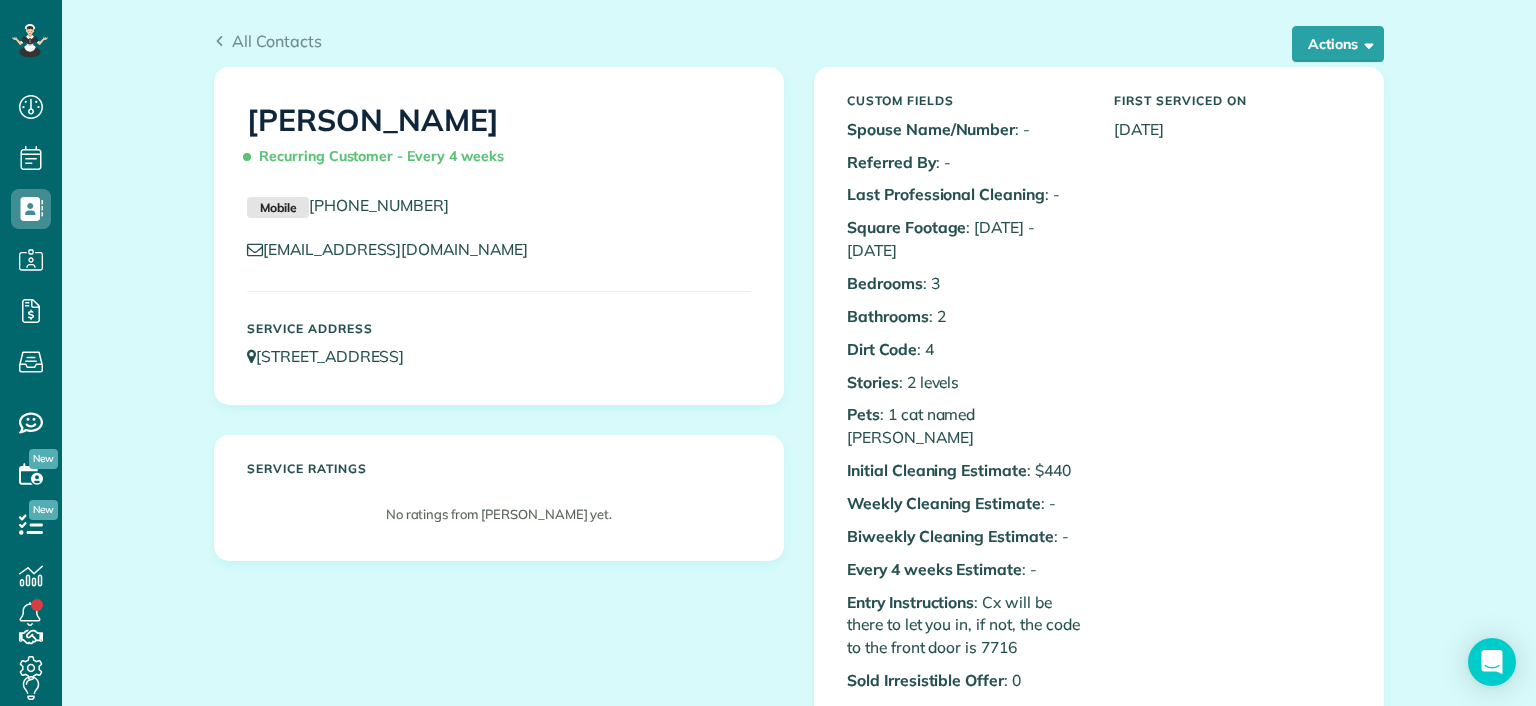 scroll, scrollTop: 0, scrollLeft: 0, axis: both 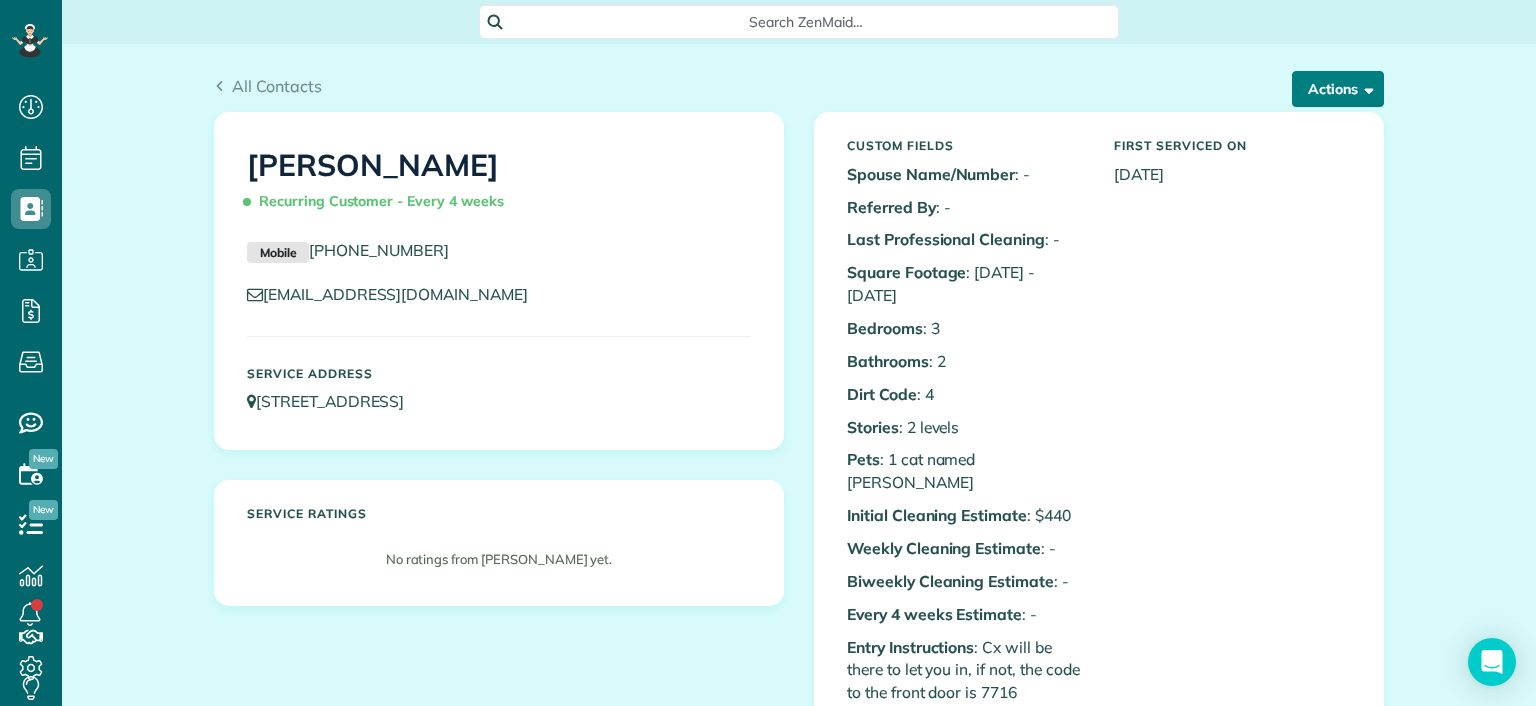 click on "Actions" at bounding box center (1338, 89) 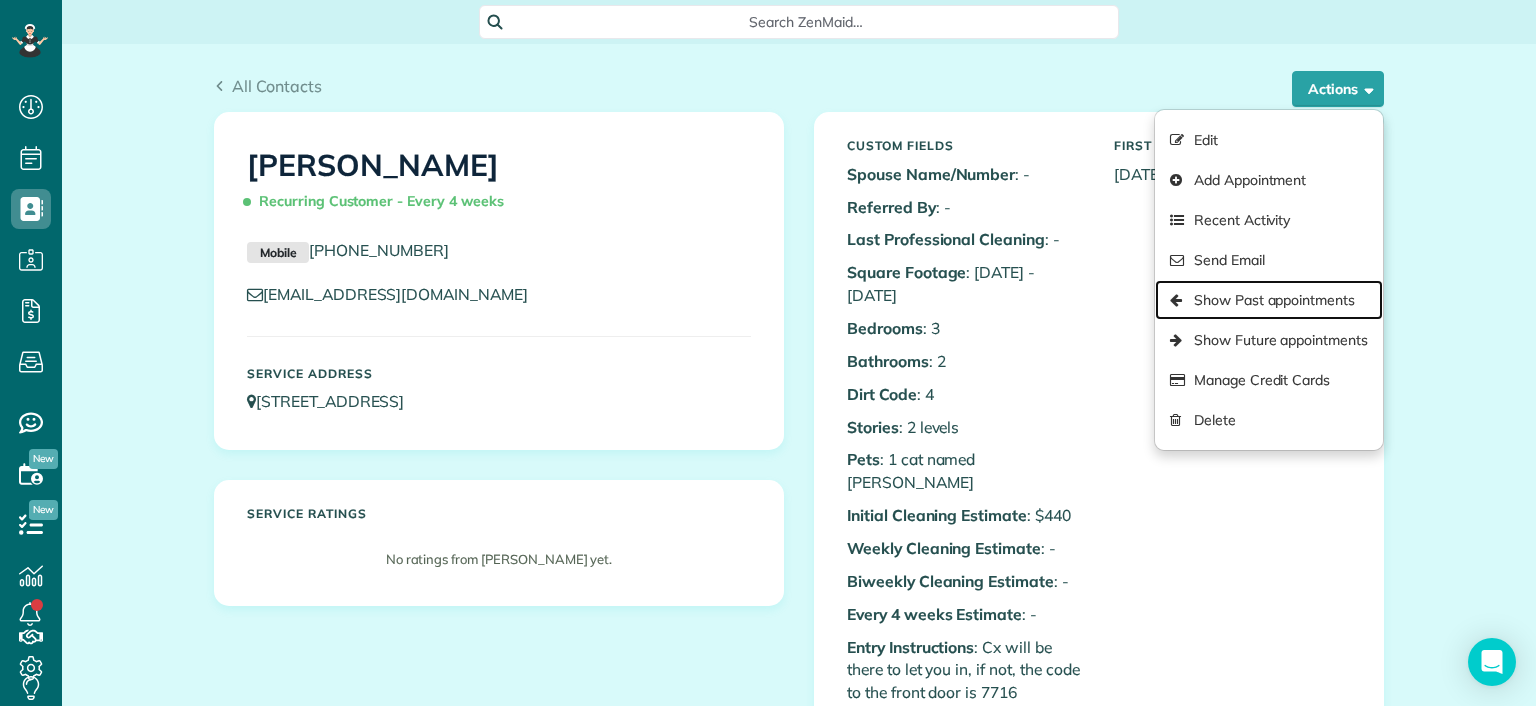 click on "Show Past appointments" at bounding box center (1269, 300) 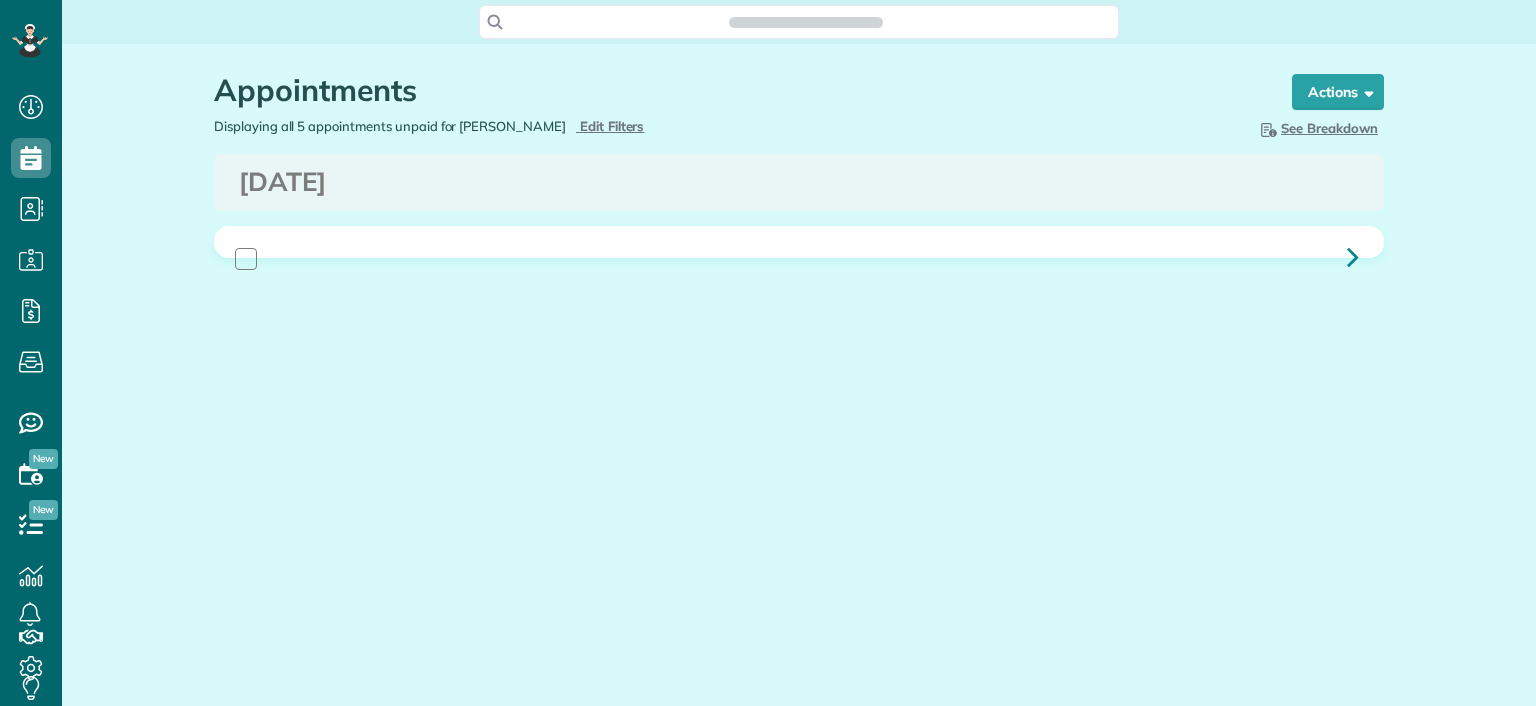 scroll, scrollTop: 0, scrollLeft: 0, axis: both 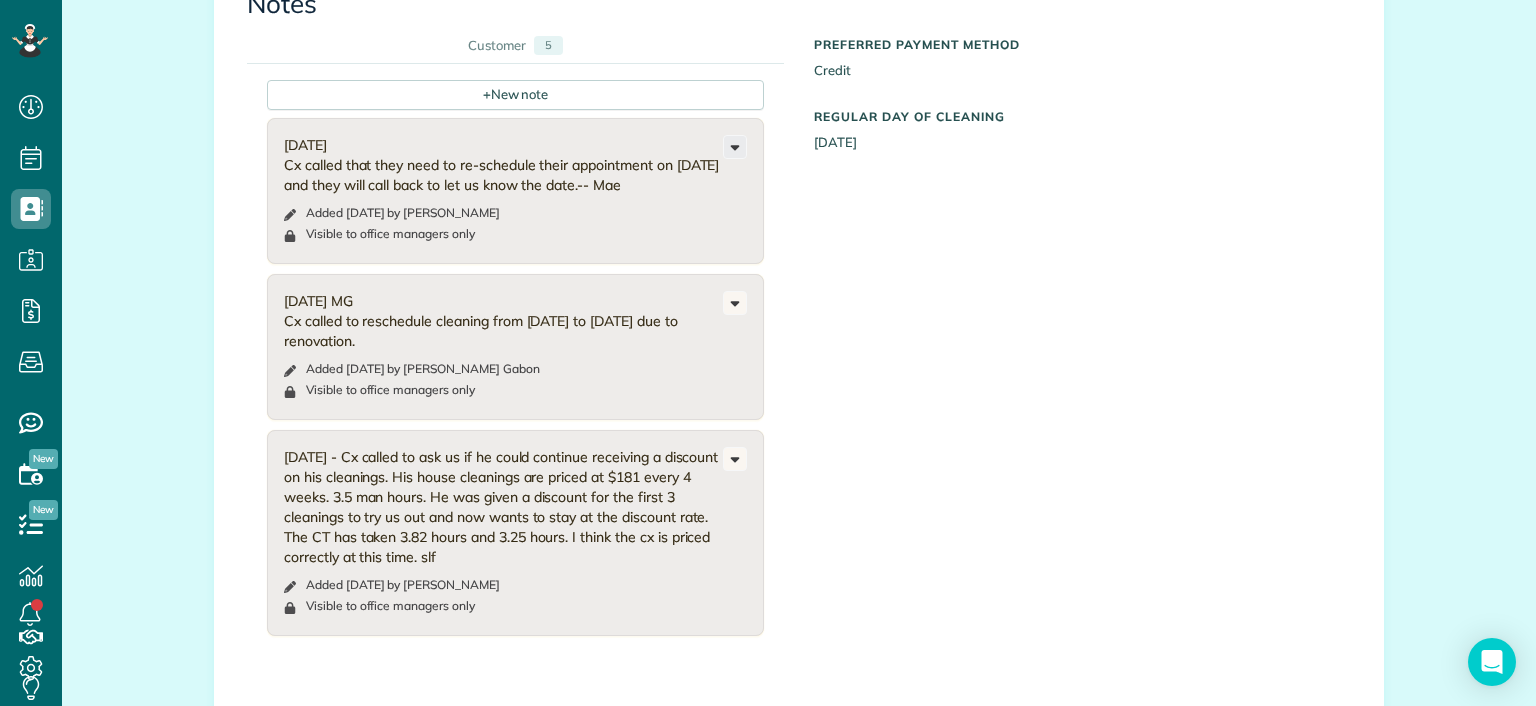 click 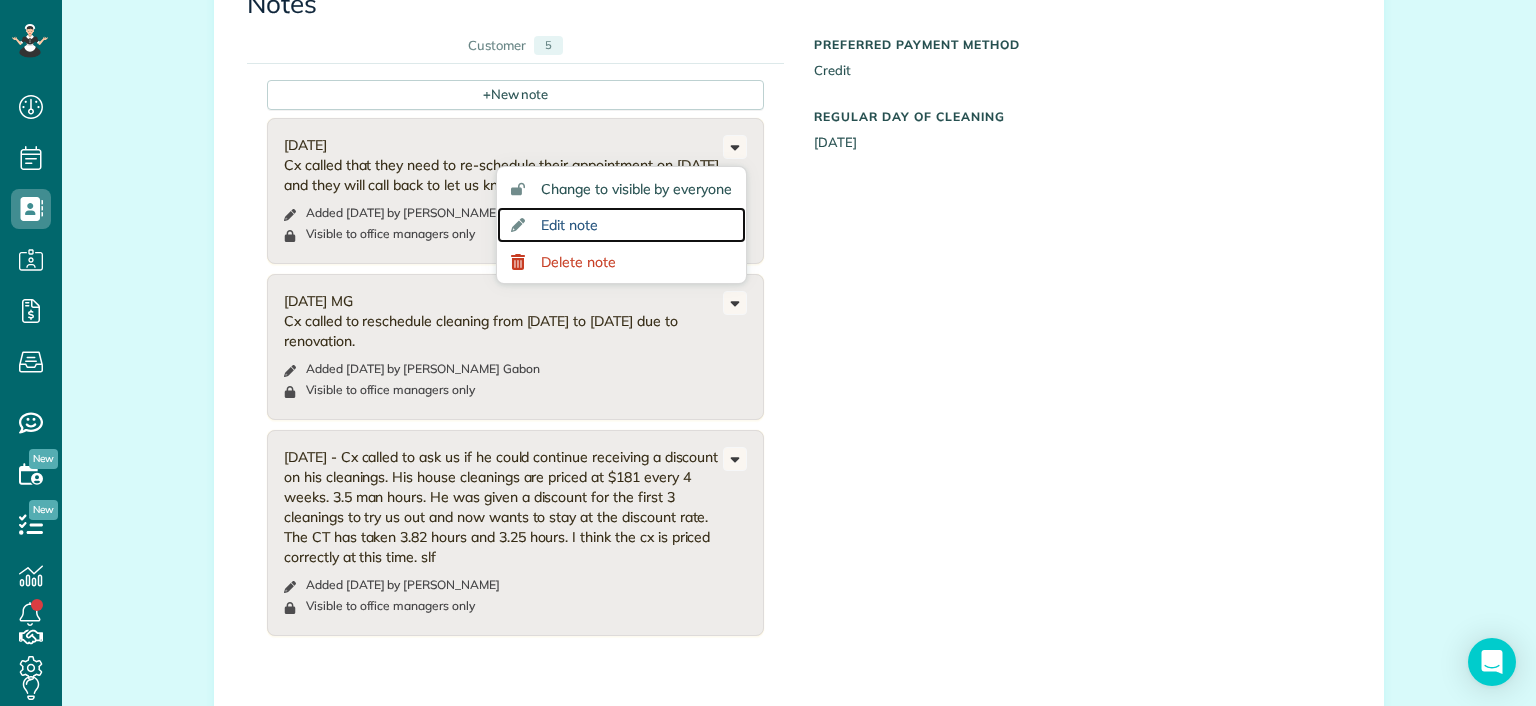 click on "Edit note" at bounding box center (569, 225) 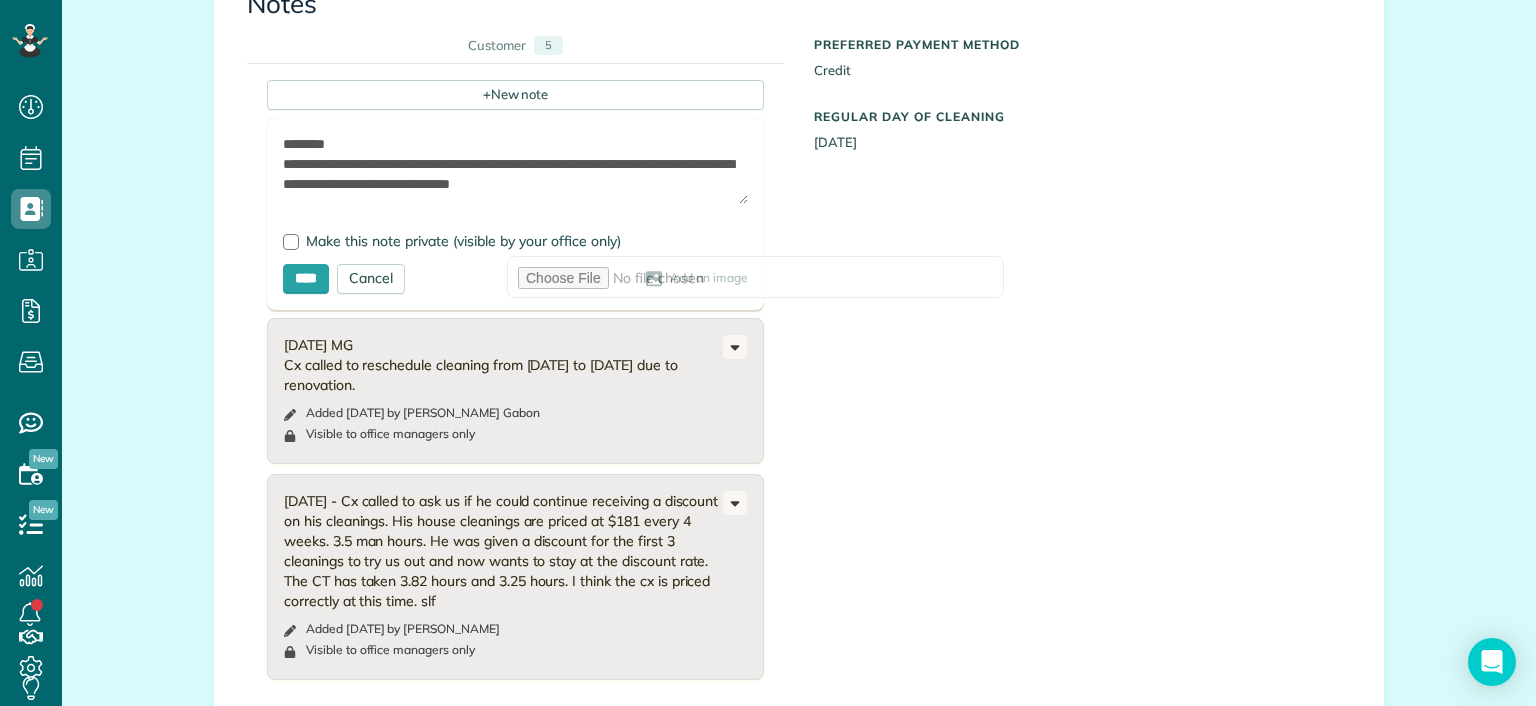 click on "**********" at bounding box center (515, 169) 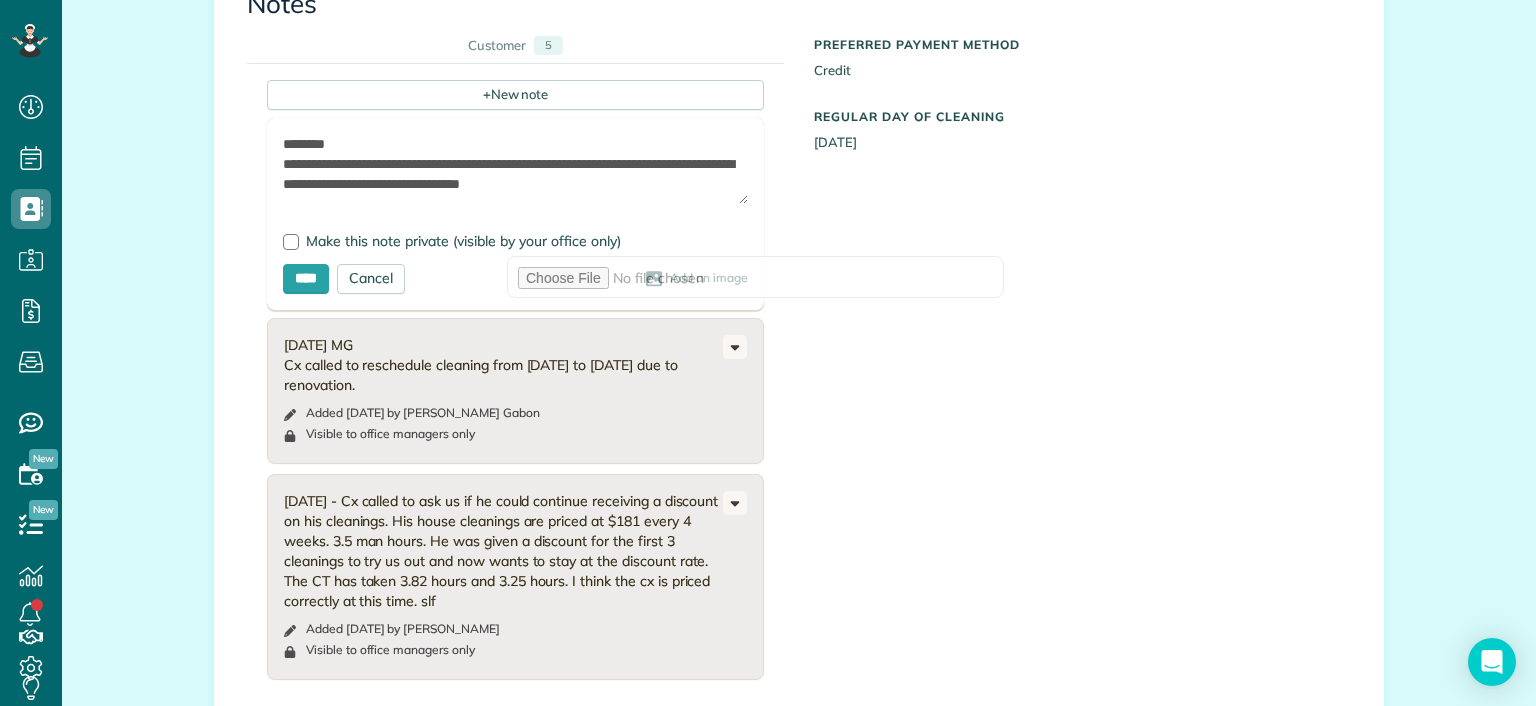 scroll, scrollTop: 28, scrollLeft: 0, axis: vertical 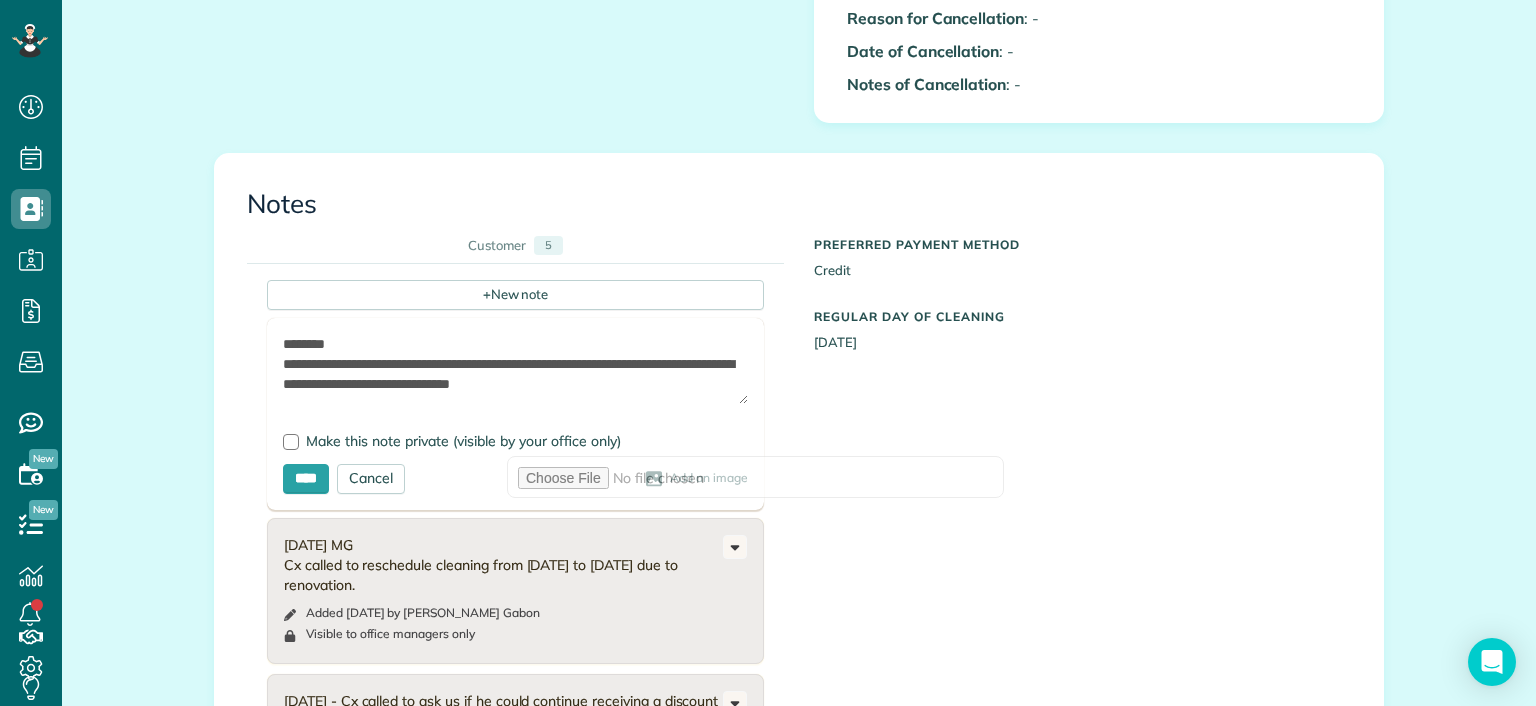 drag, startPoint x: 460, startPoint y: 351, endPoint x: 241, endPoint y: 254, distance: 239.52036 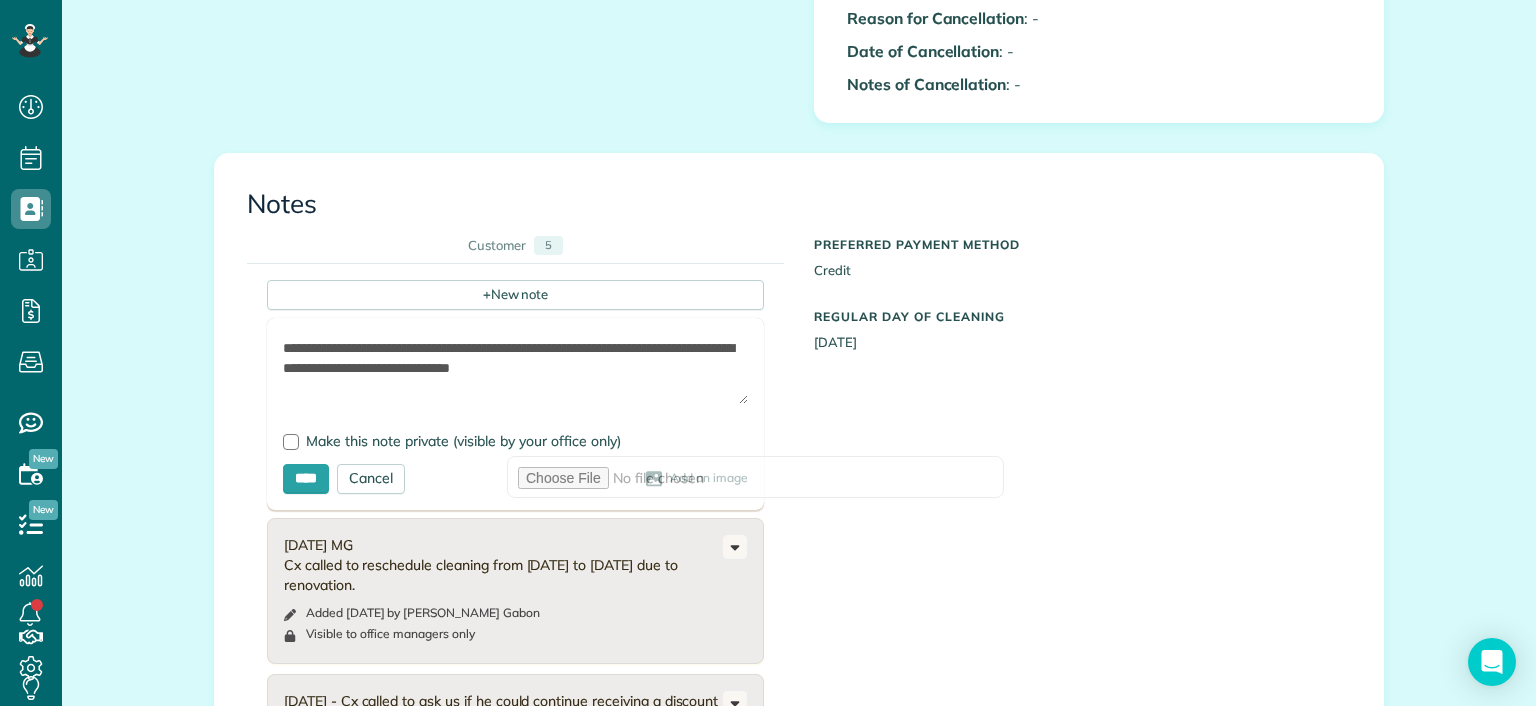 scroll, scrollTop: 29, scrollLeft: 0, axis: vertical 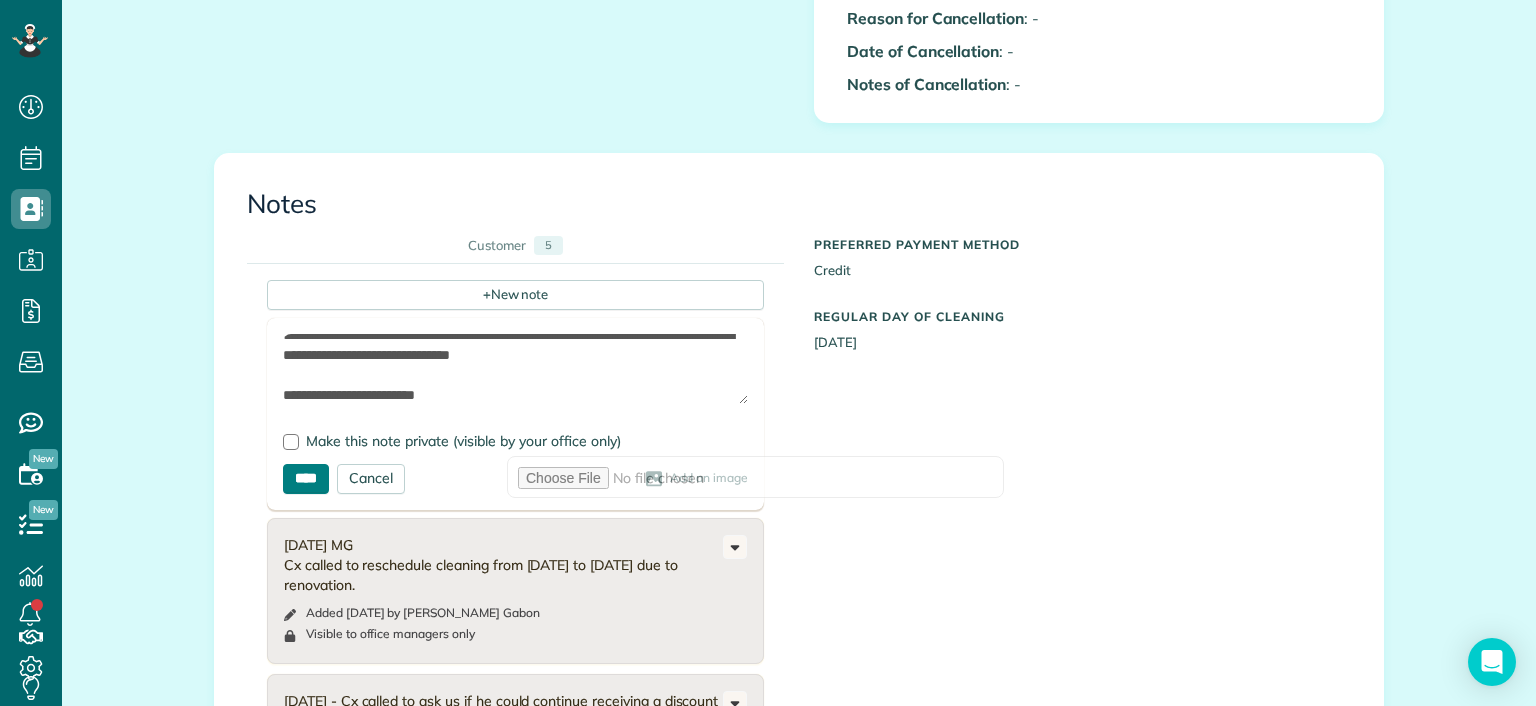 type on "**********" 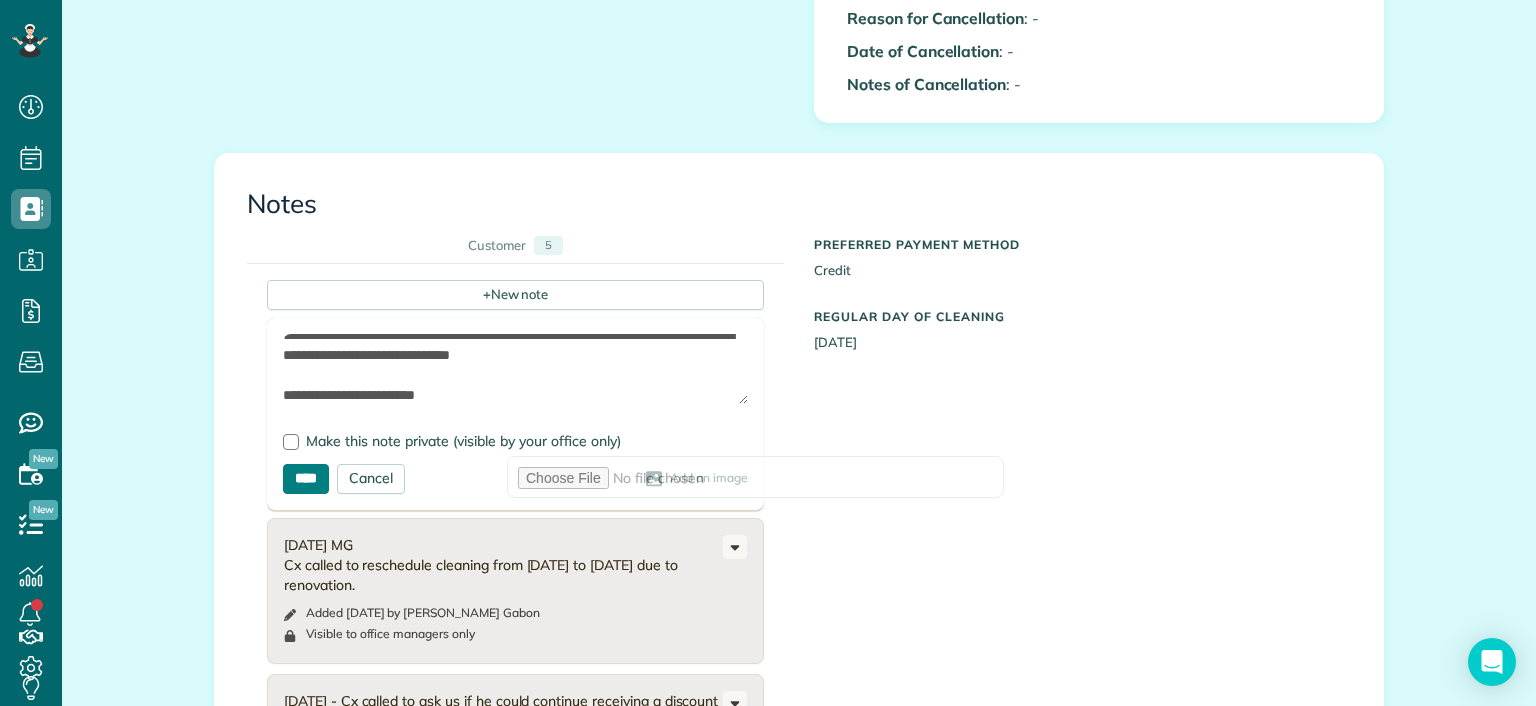 click on "****" at bounding box center [306, 479] 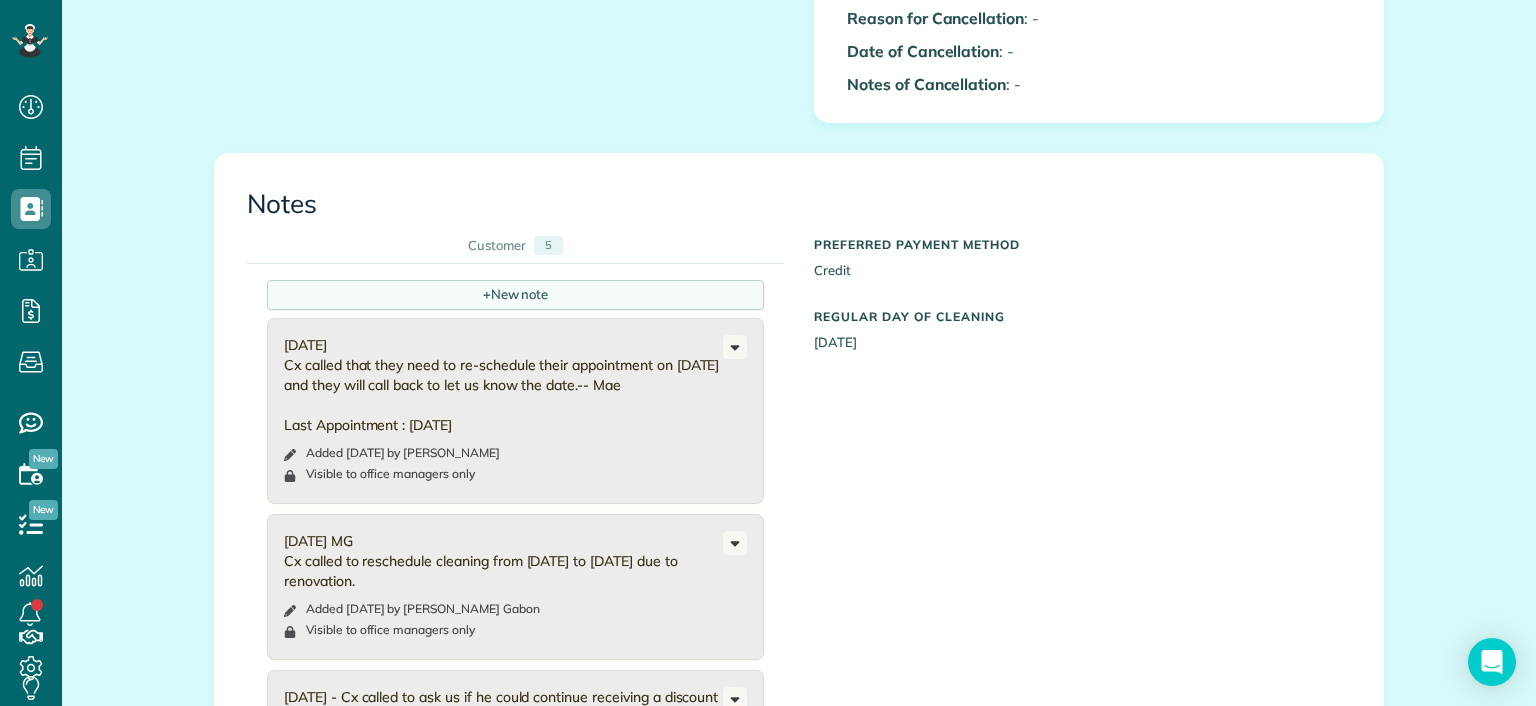 click on "+
New note" at bounding box center (515, 295) 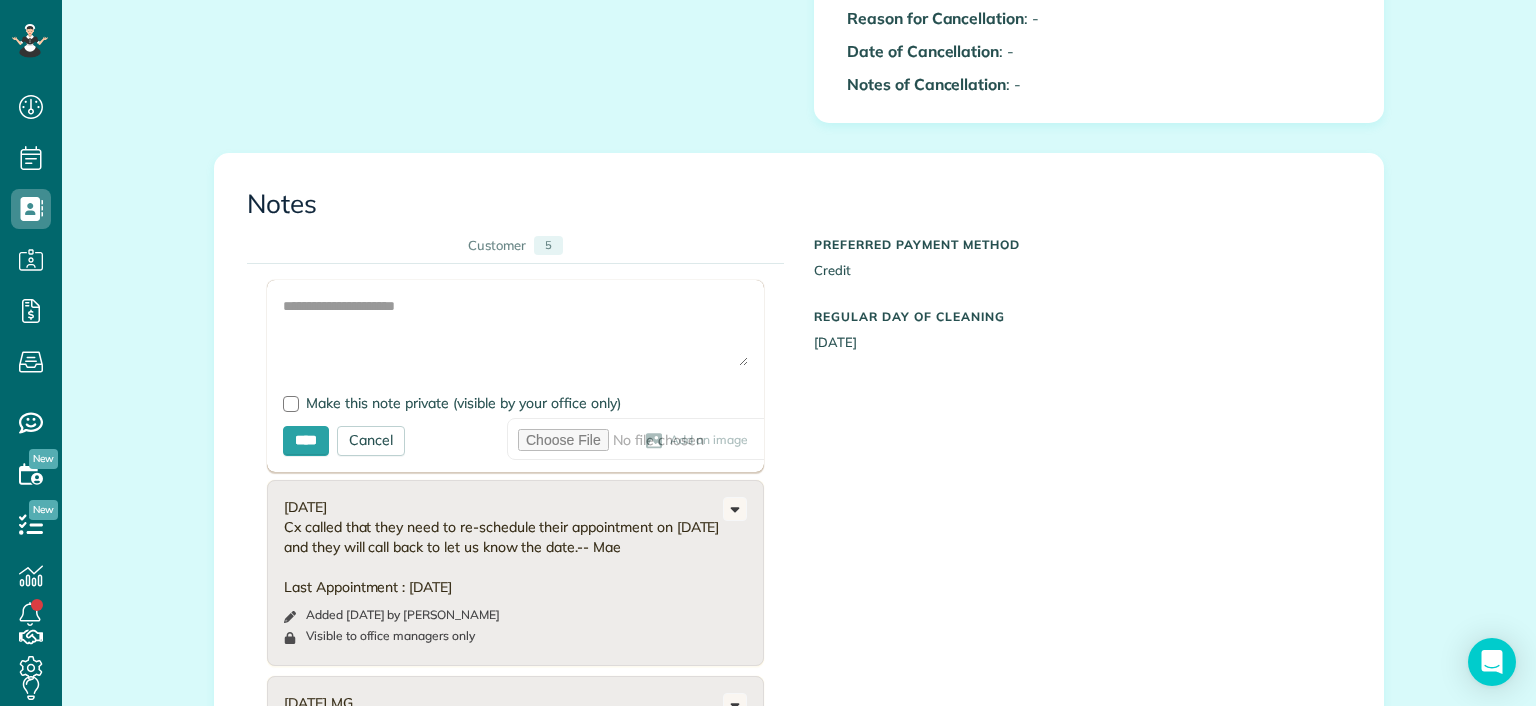 click at bounding box center [515, 376] 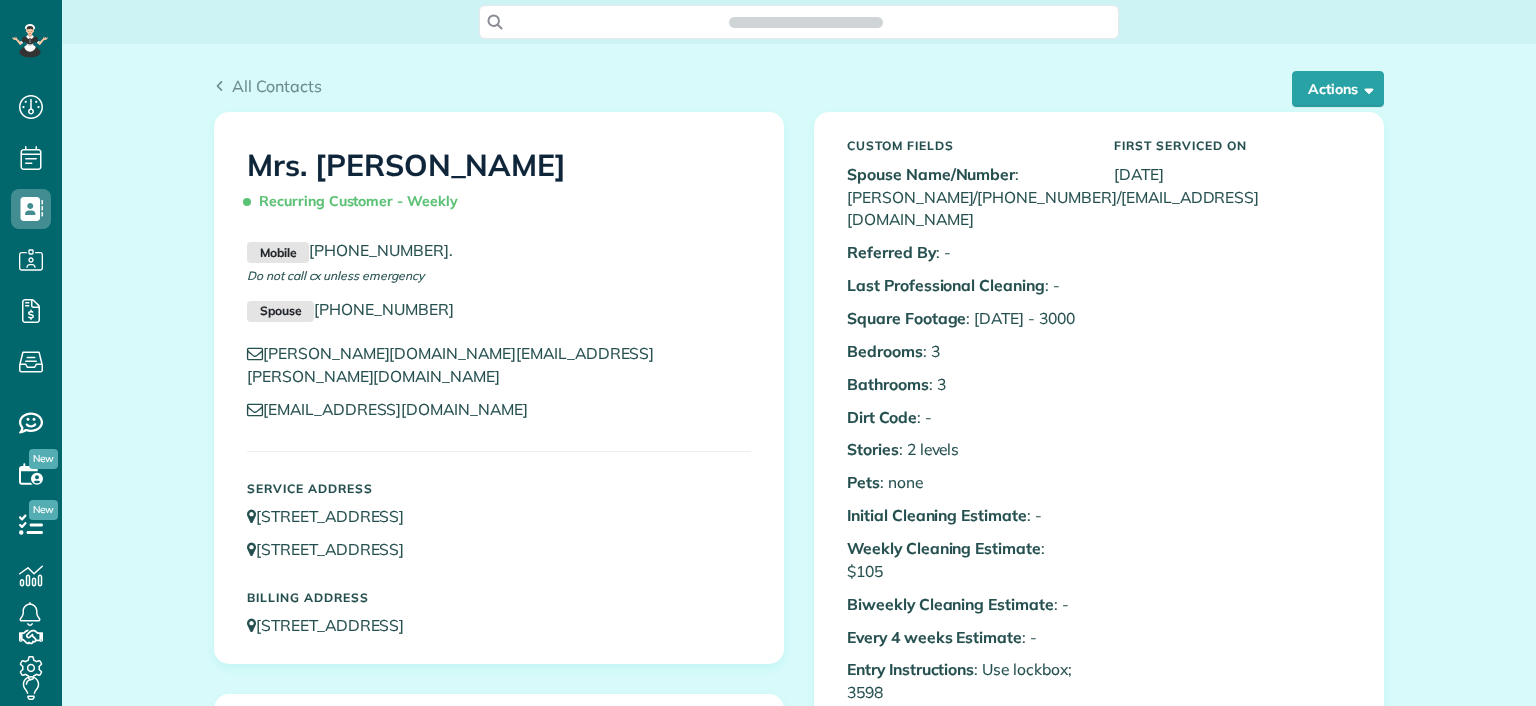 scroll, scrollTop: 0, scrollLeft: 0, axis: both 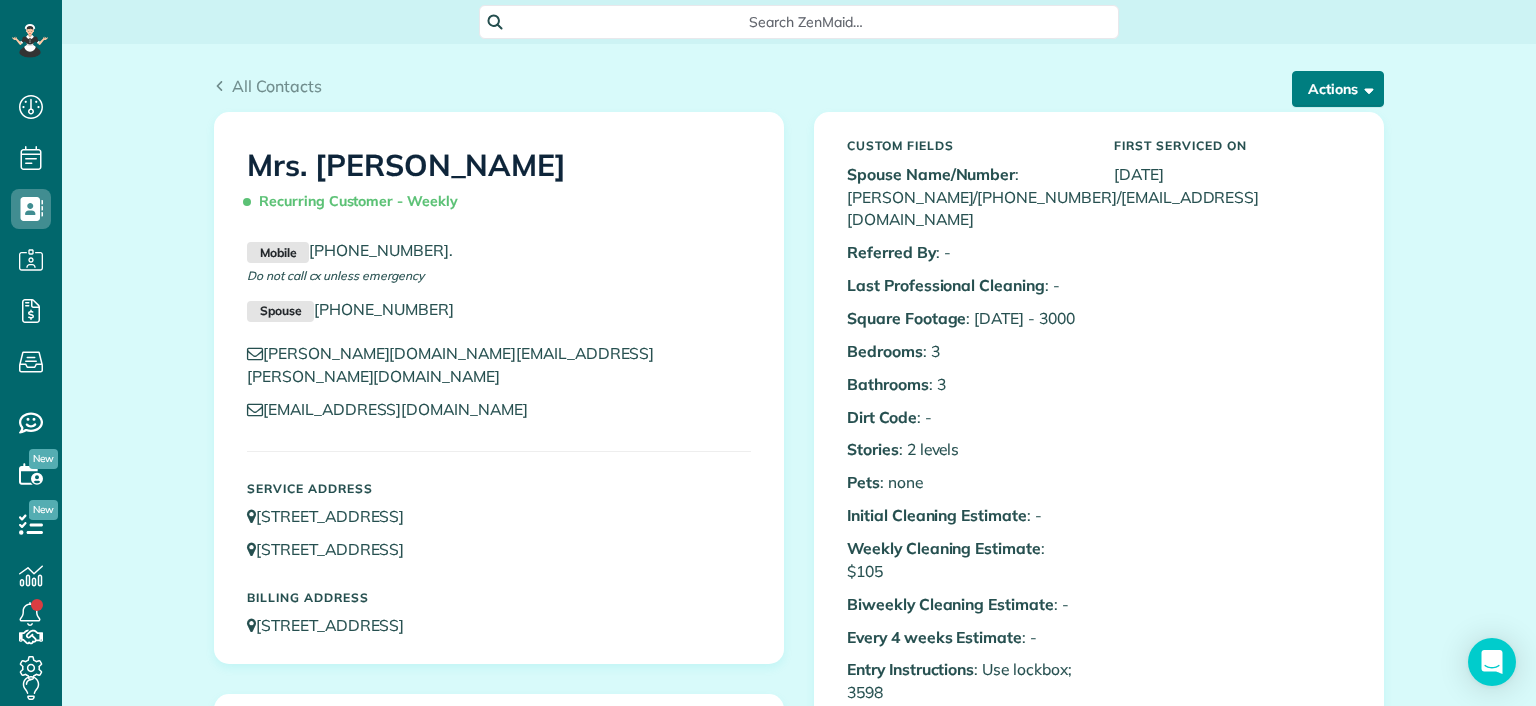 click on "Actions" at bounding box center (1338, 89) 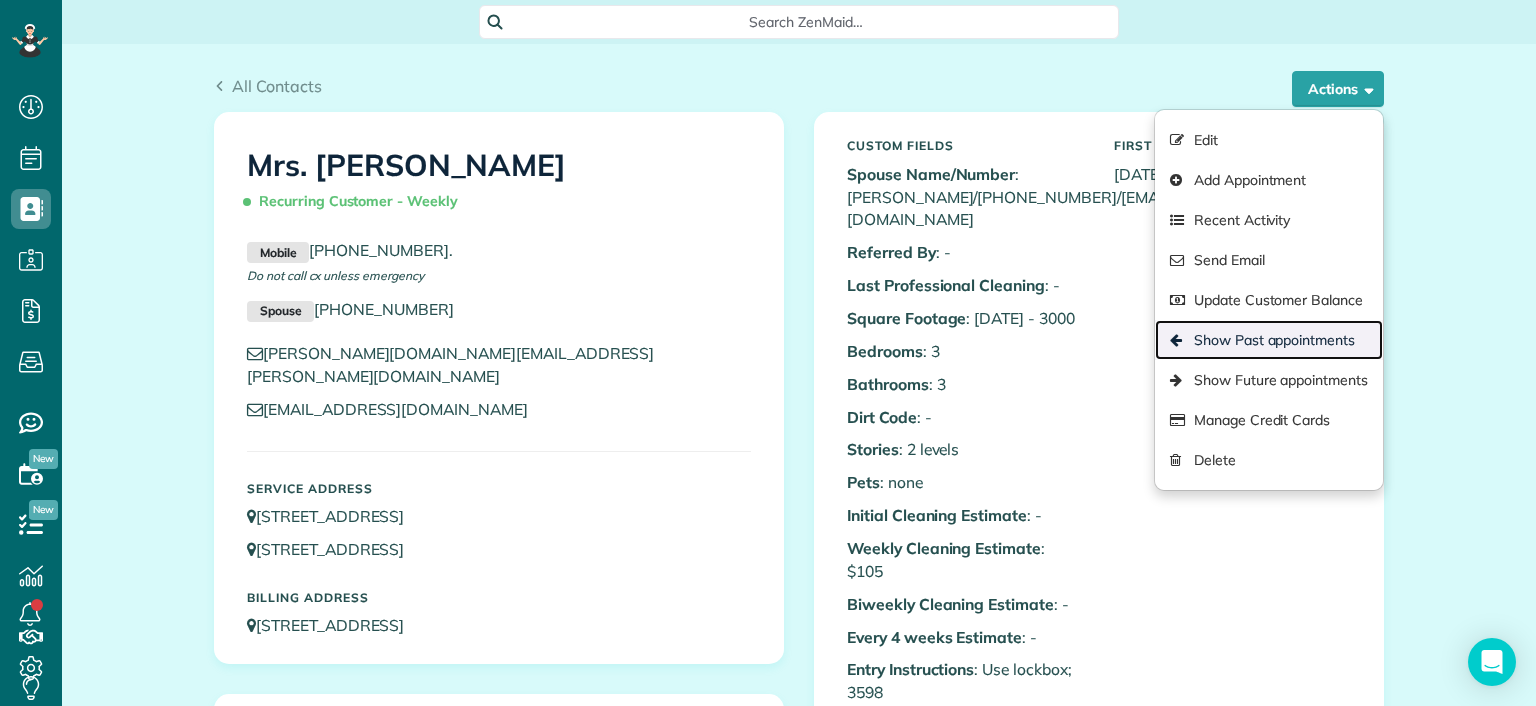 click on "Show Past appointments" at bounding box center (1269, 340) 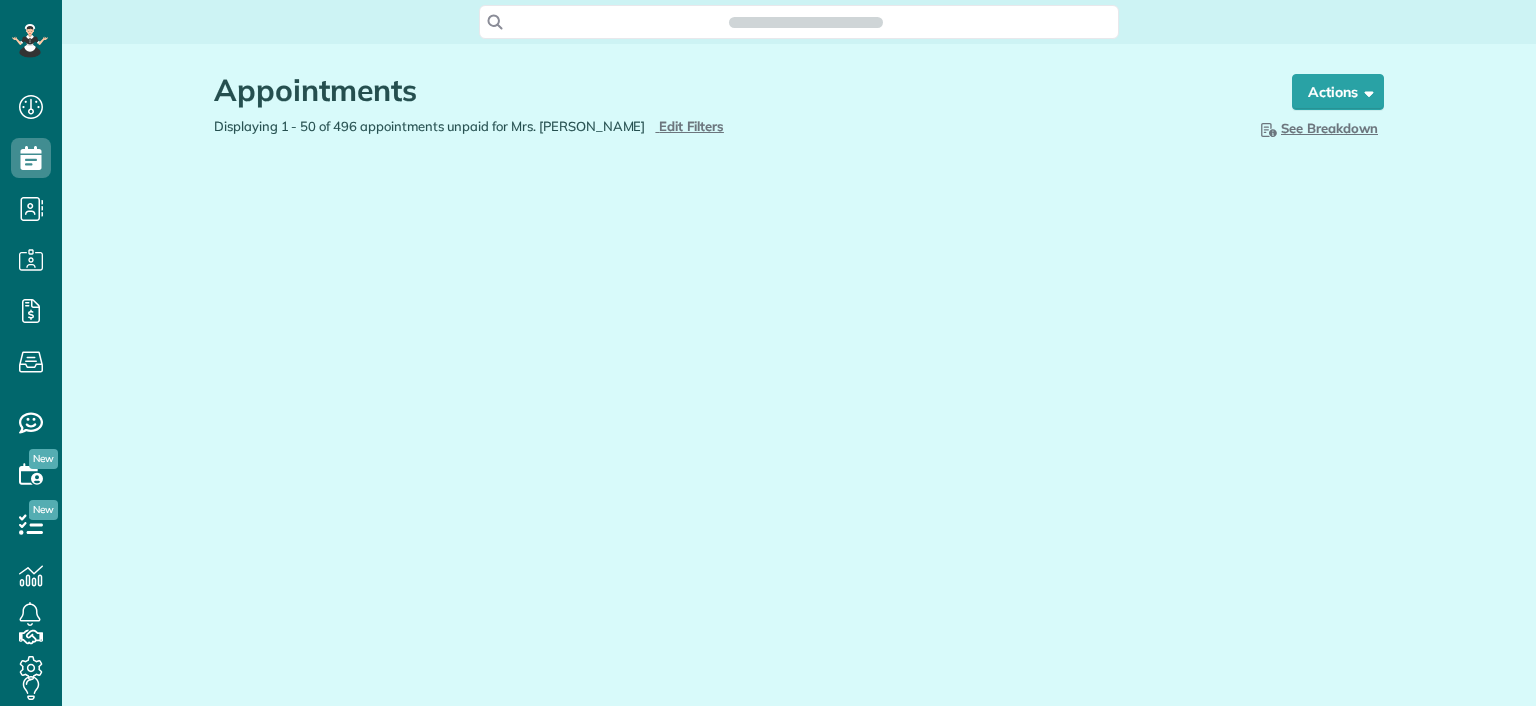 scroll, scrollTop: 0, scrollLeft: 0, axis: both 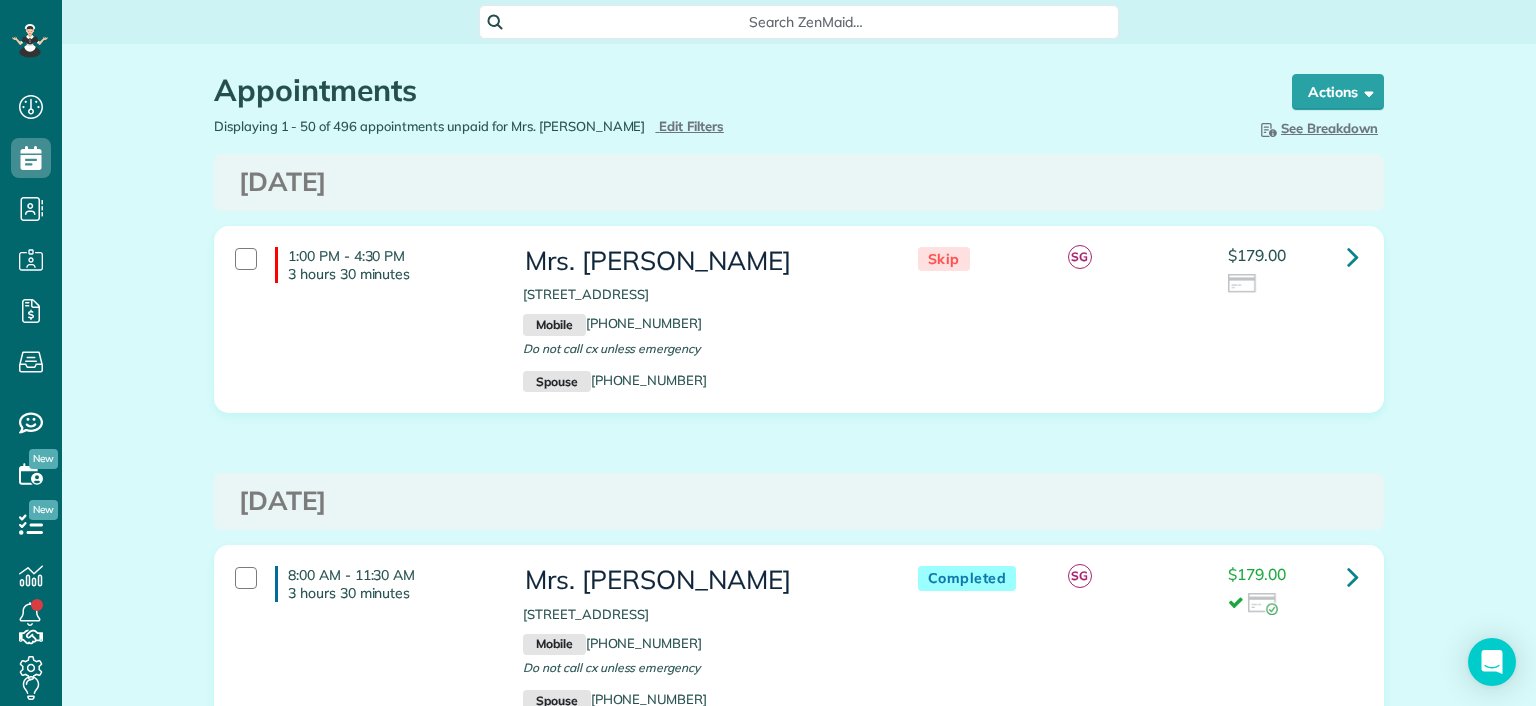 click on "Skip" at bounding box center (944, 259) 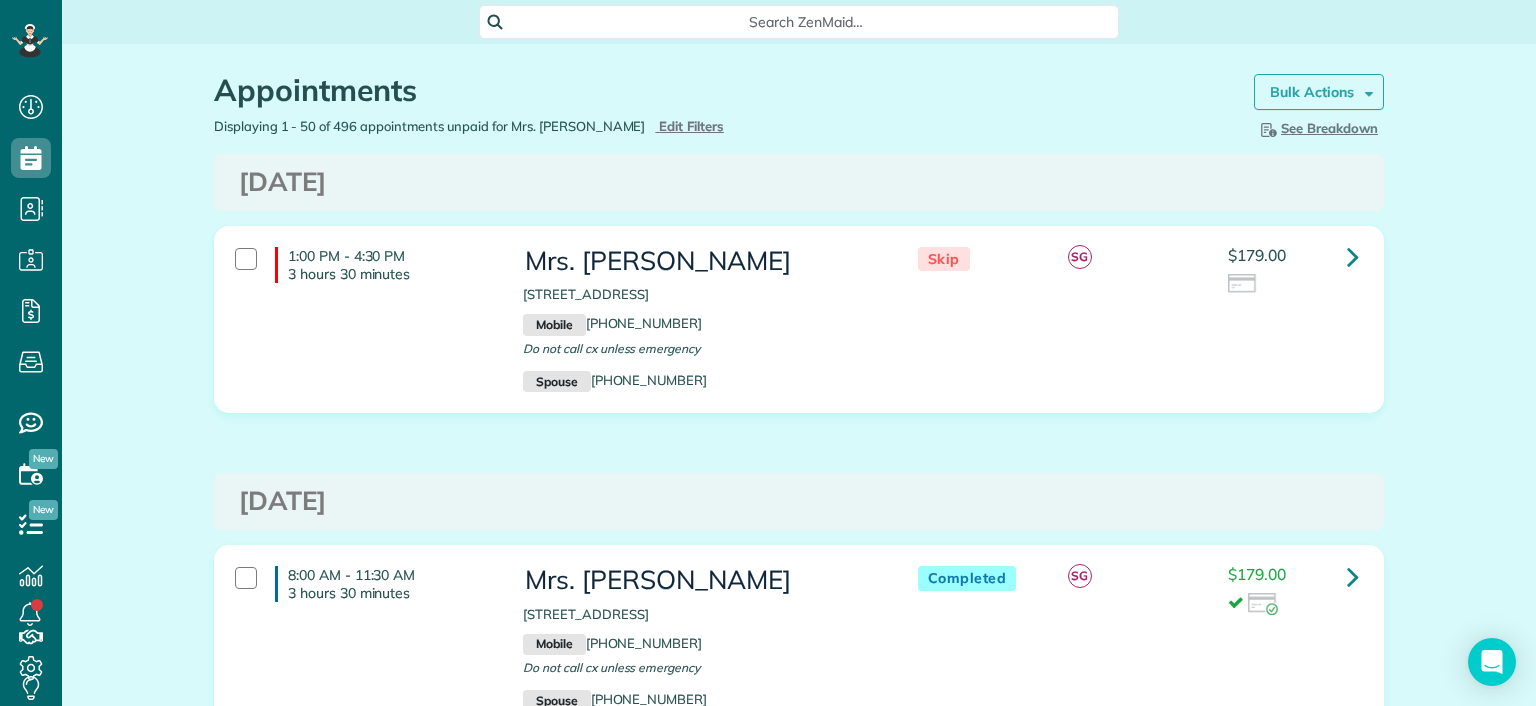 click on "Bulk Actions" at bounding box center (1319, 92) 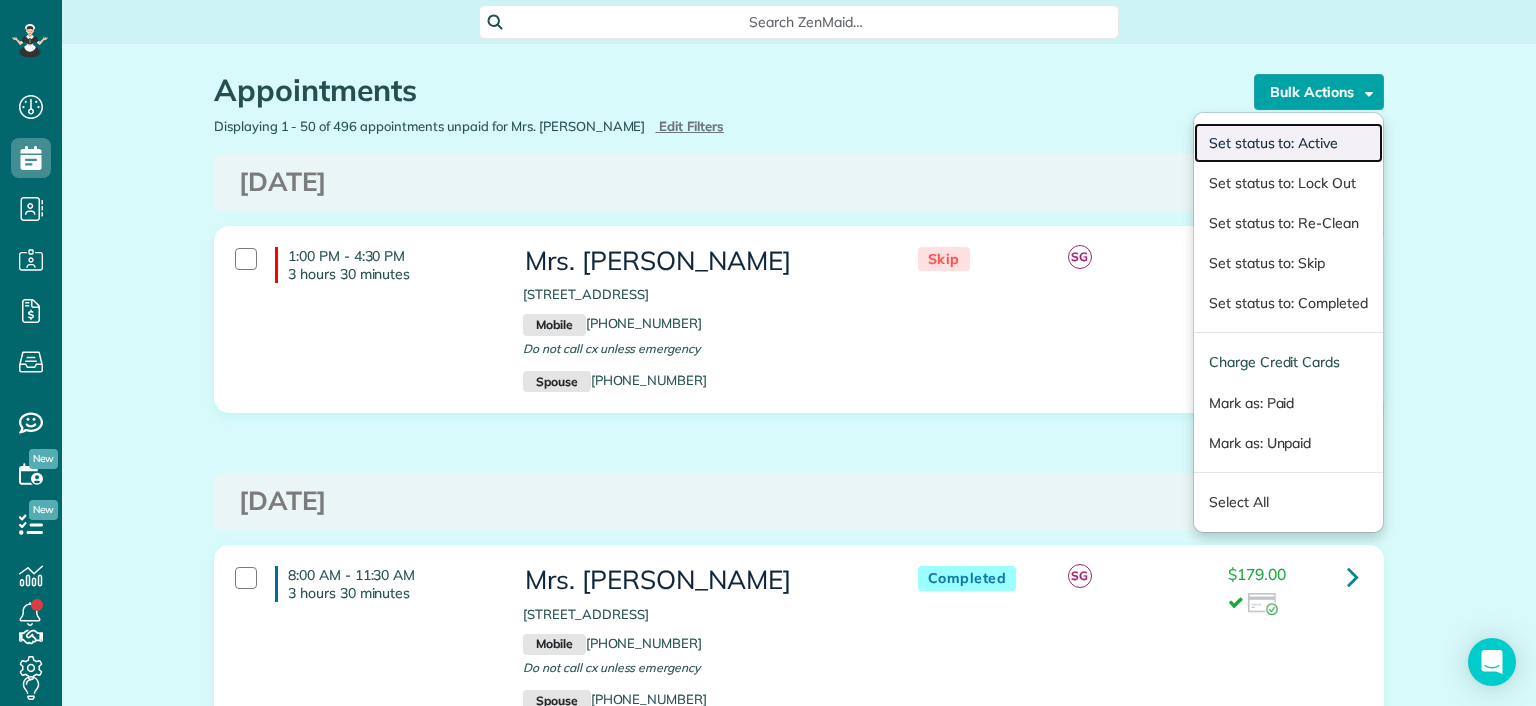 click on "Set status to: Active" at bounding box center (1288, 143) 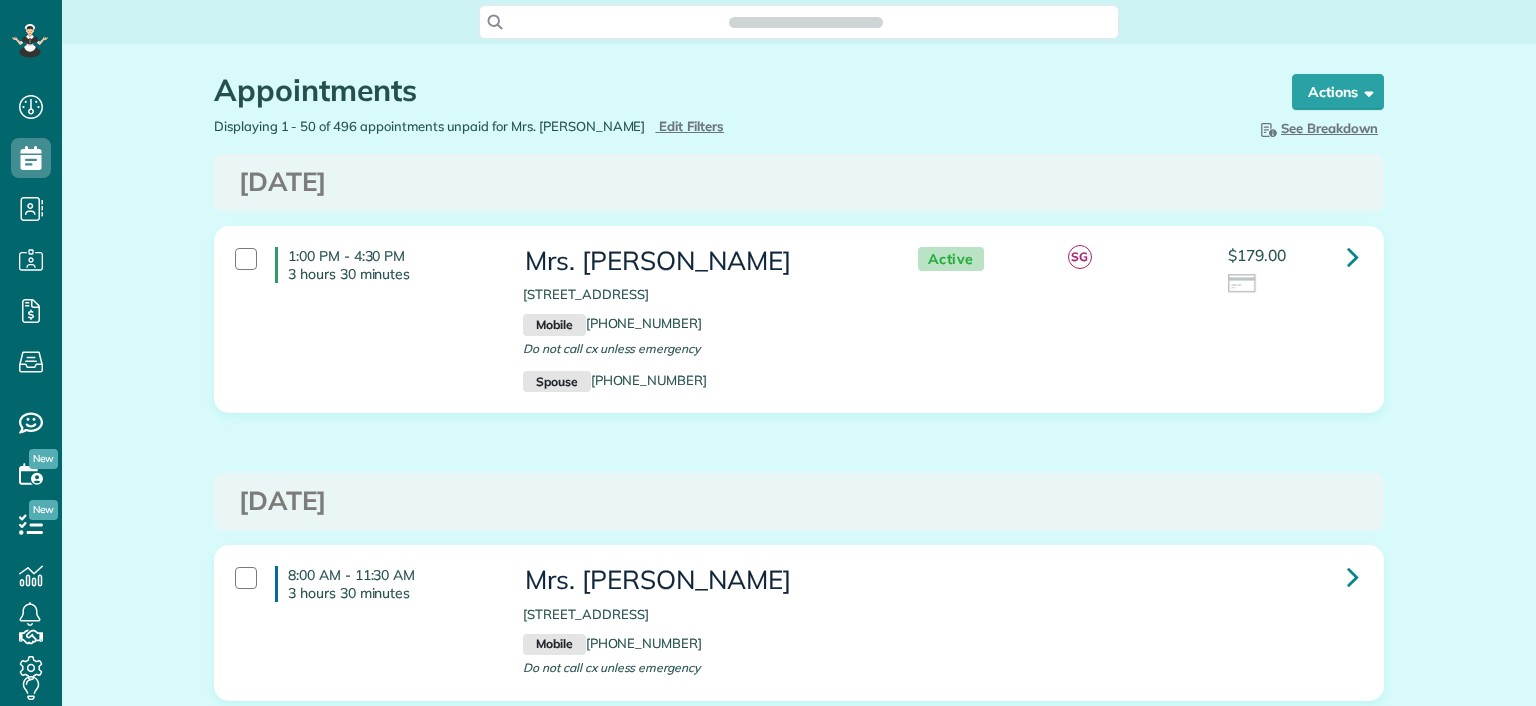 scroll, scrollTop: 0, scrollLeft: 0, axis: both 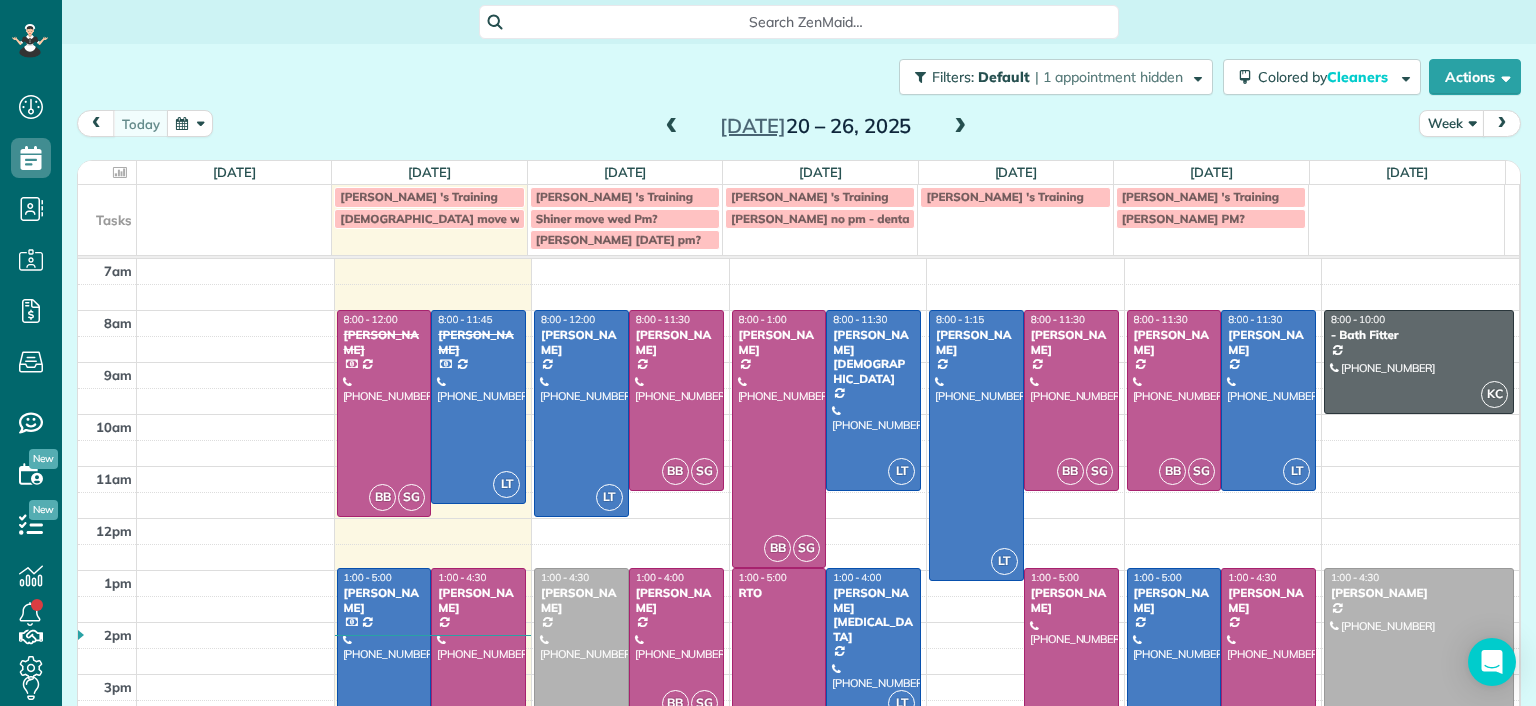 click at bounding box center (672, 127) 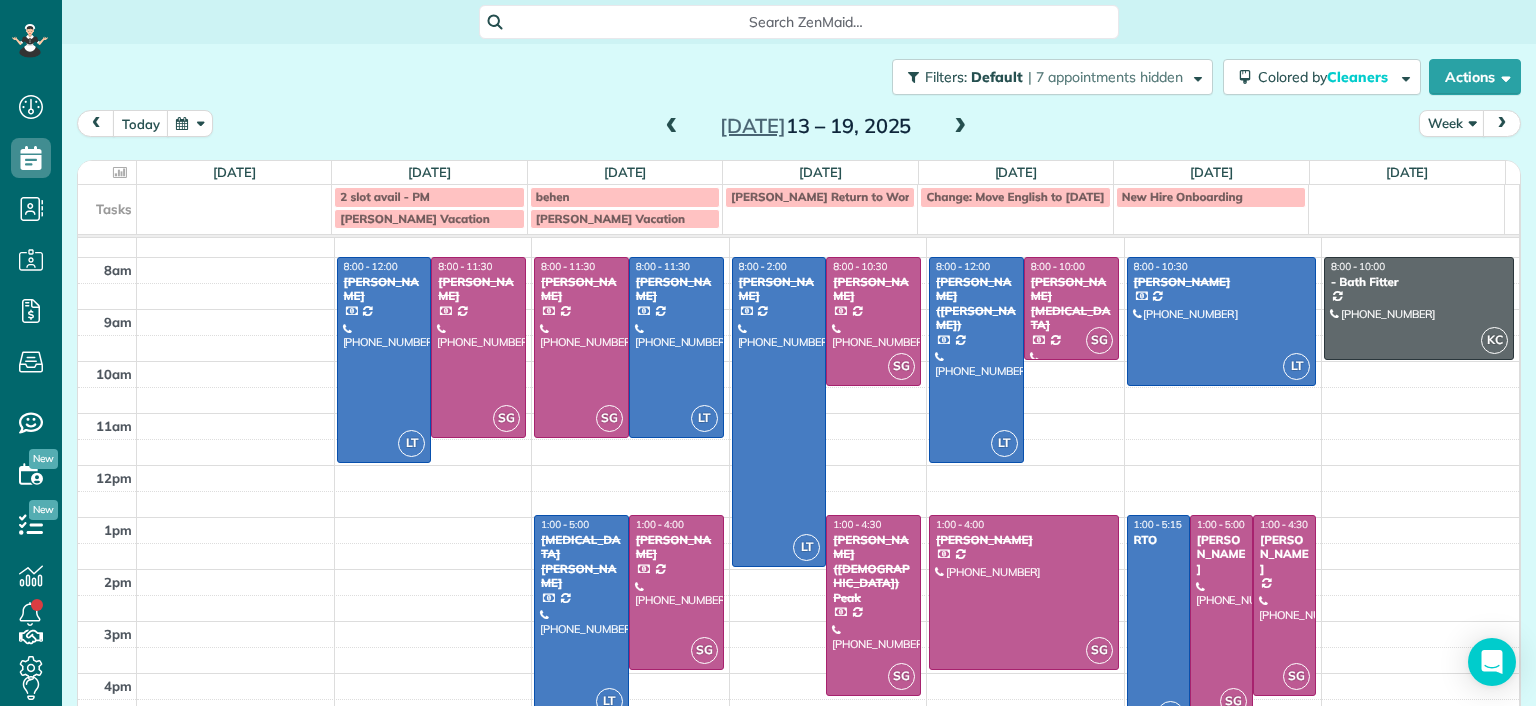 scroll, scrollTop: 0, scrollLeft: 0, axis: both 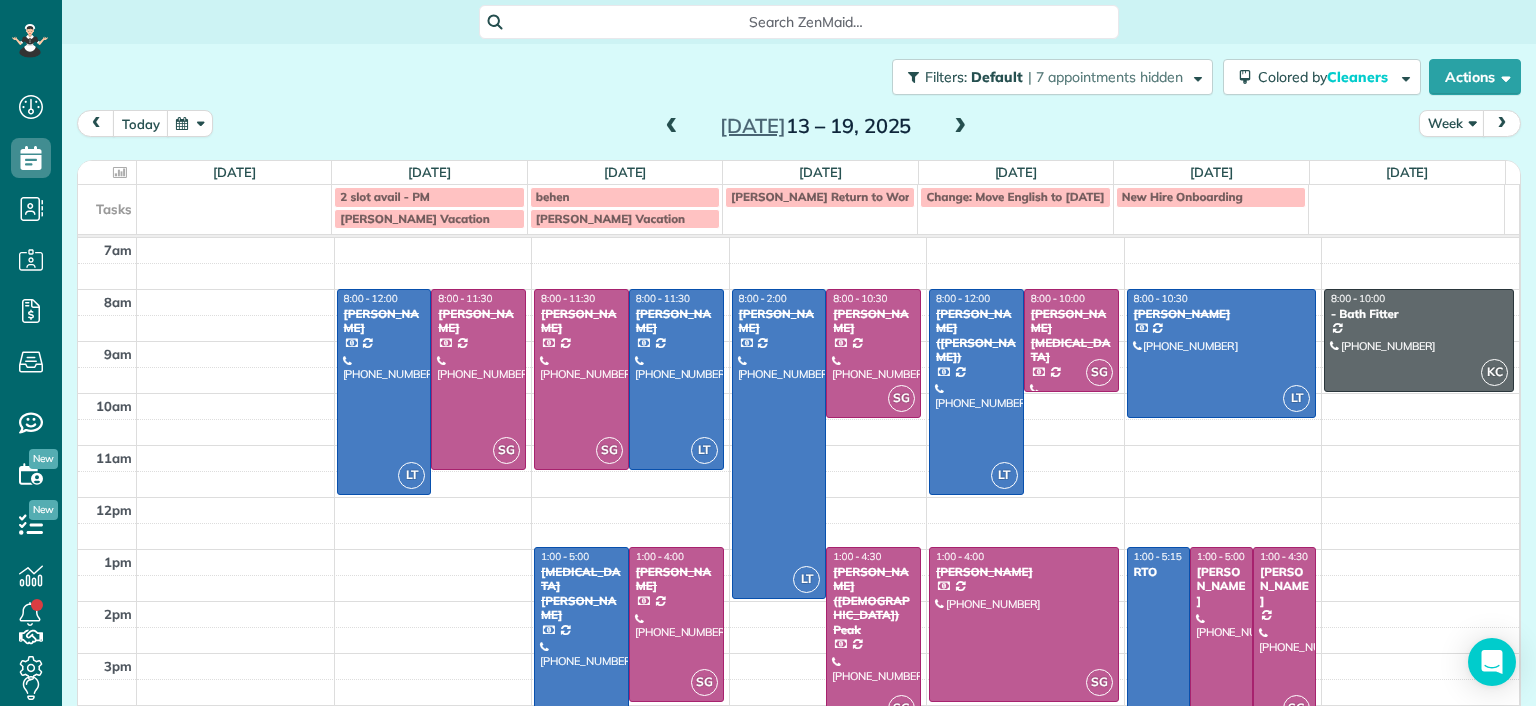 click at bounding box center [1284, 637] 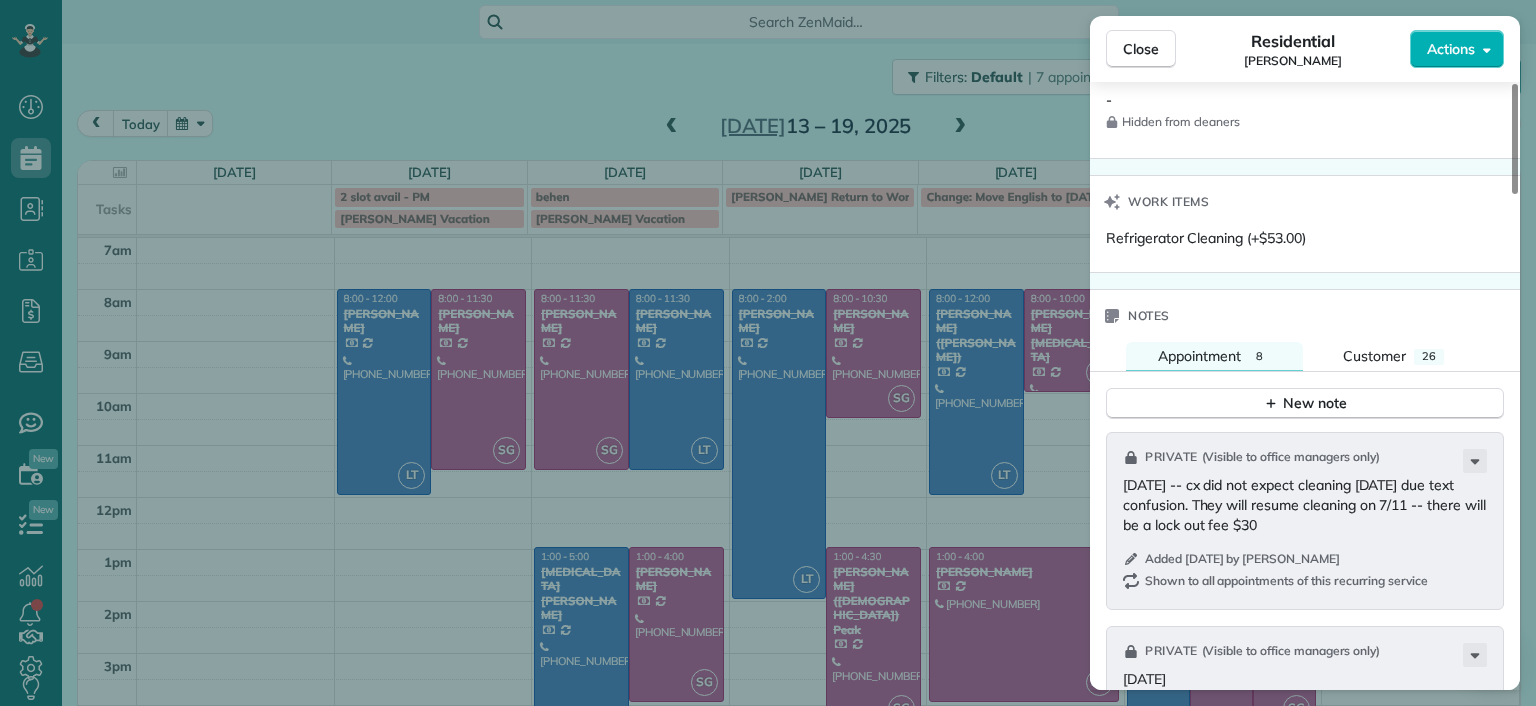 scroll, scrollTop: 1700, scrollLeft: 0, axis: vertical 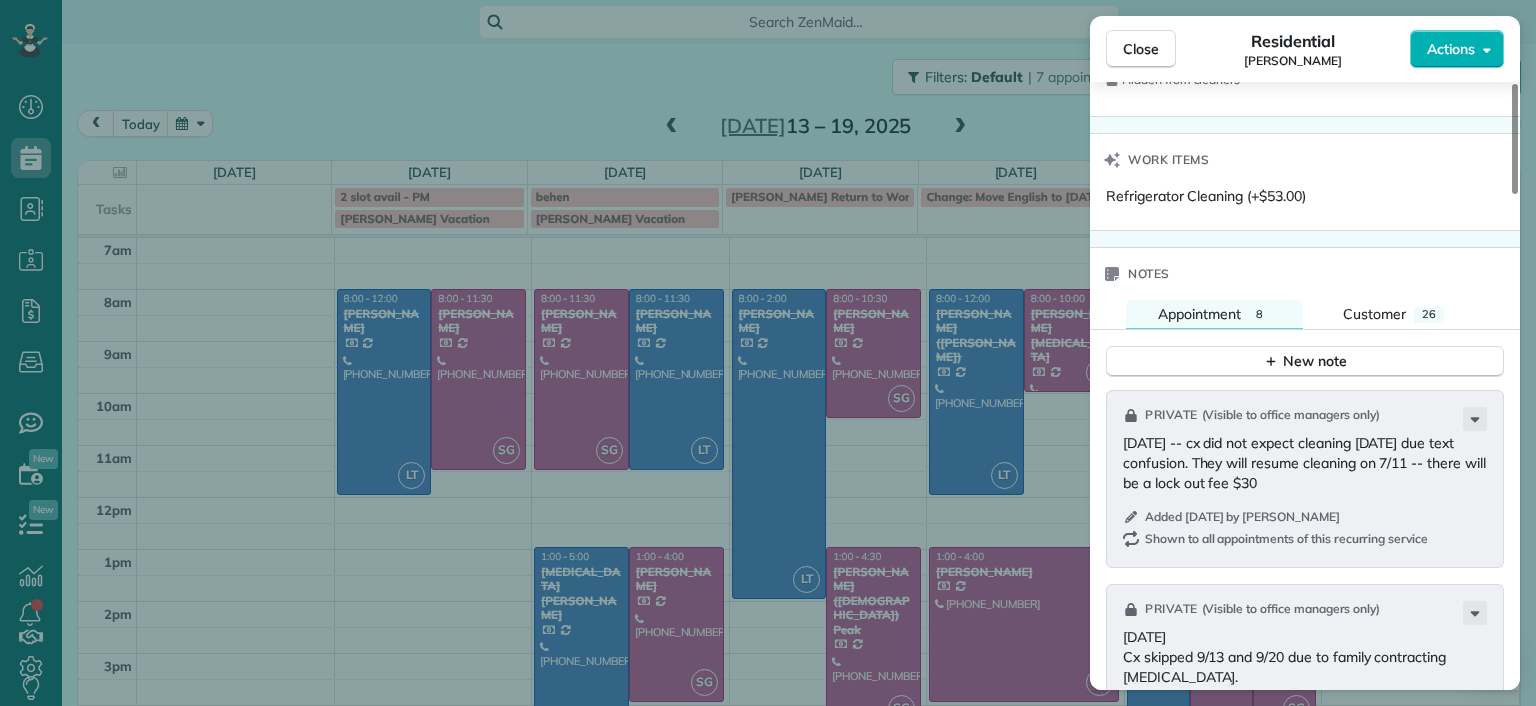 click on "Close Residential Brandon Fox Actions Status Active Brandon Fox · Open profile Spouse (804) 387-5344 Copy Mobile (804) 814-3598 Do not call cx unless emergency  Copy brandon.fox@comcast.net Copy arias3@comcast.net Copy View Details Residential Friday, July 18, 2025 ( 3 days ago ) 1:00 PM 4:30 PM 3 hours and 30 minutes Repeats weekly Edit recurring service Previous (Jul 11) Next (Jul 25) 3418 Hawthorne Avenue Richmond VA 23222 Service was not rated yet Setup ratings Cleaners Time in and out Assign Invite Cleaners Sophie   Gibbs 1:00 PM 4:30 PM Checklist Try Now Keep this appointment up to your standards. Stay on top of every detail, keep your cleaners organised, and your client happy. Assign a checklist Watch a 5 min demo Billing Billing actions Price $179.00 Overcharge $0.00 Discount $0.00 Coupon discount - Primary tax - Secondary tax - Total appointment price $179.00 Tips collected New feature! $0.00 Unpaid Mark as paid Total including tip $179.00 Get paid online in no-time! Charge customer credit card -" at bounding box center [768, 353] 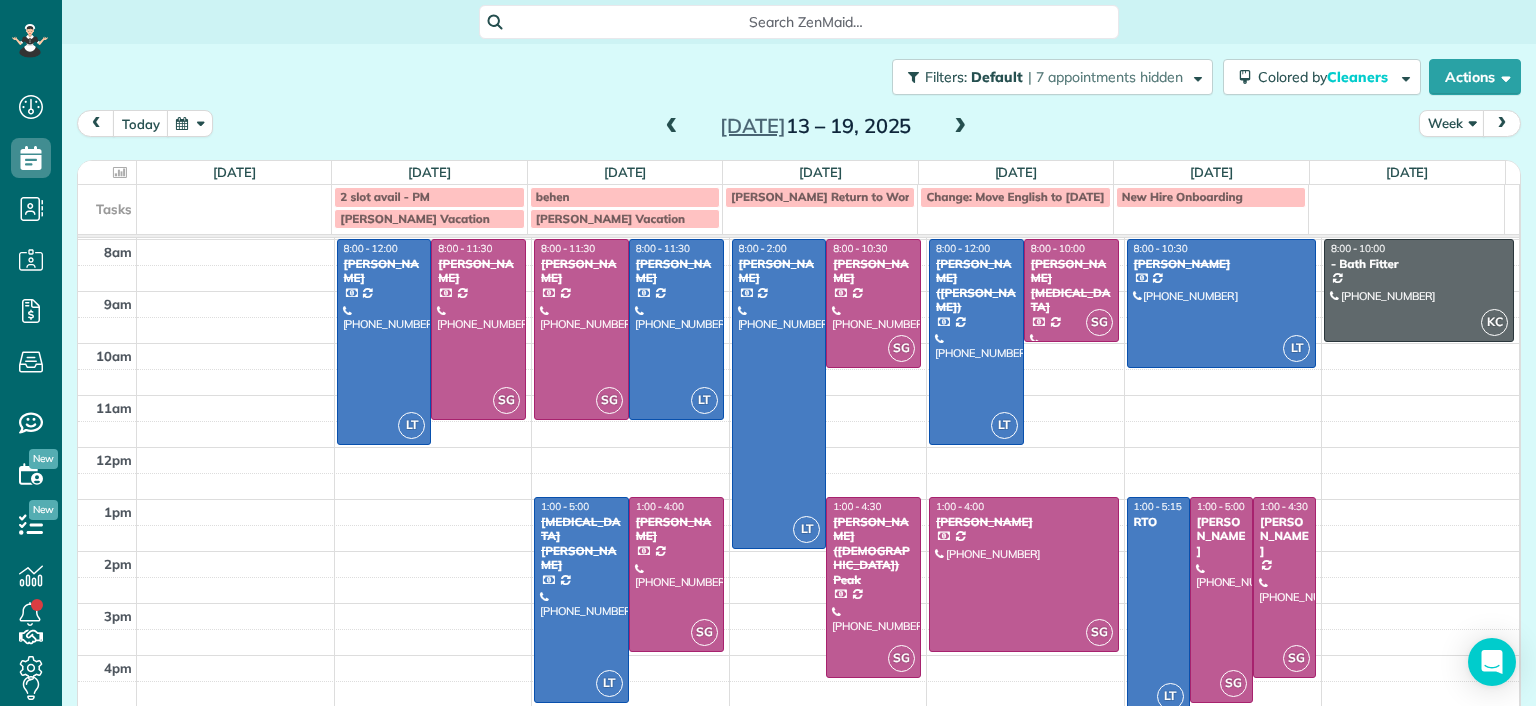 scroll, scrollTop: 93, scrollLeft: 0, axis: vertical 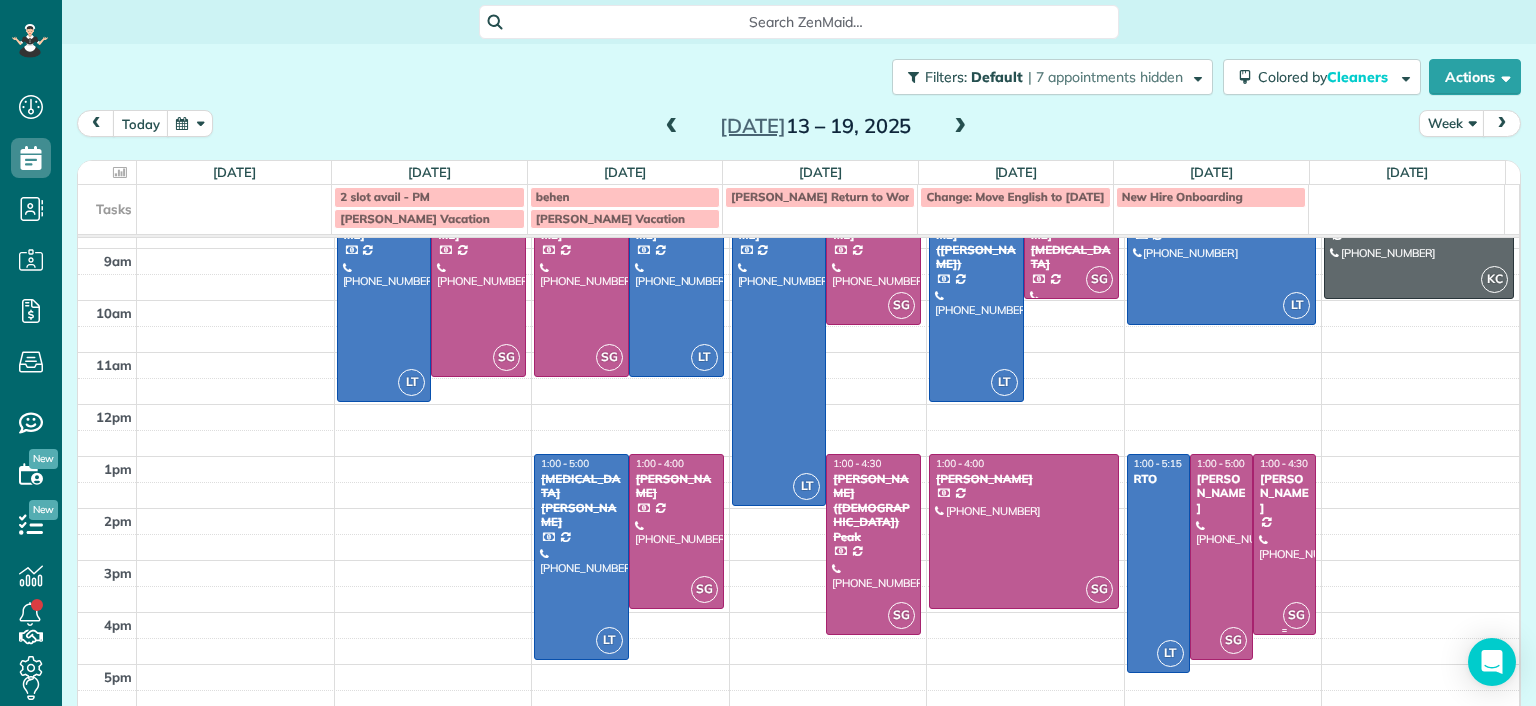 click at bounding box center [1284, 544] 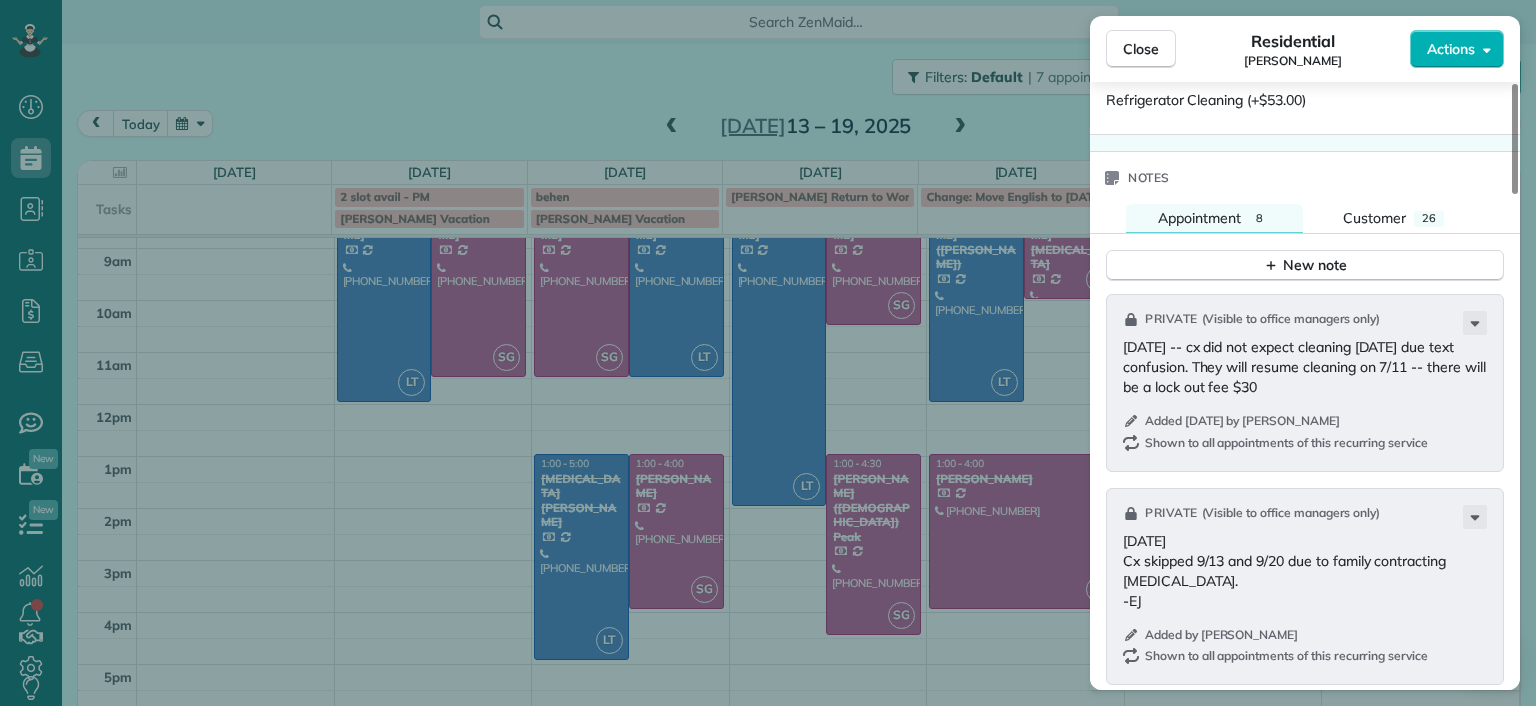 scroll, scrollTop: 1800, scrollLeft: 0, axis: vertical 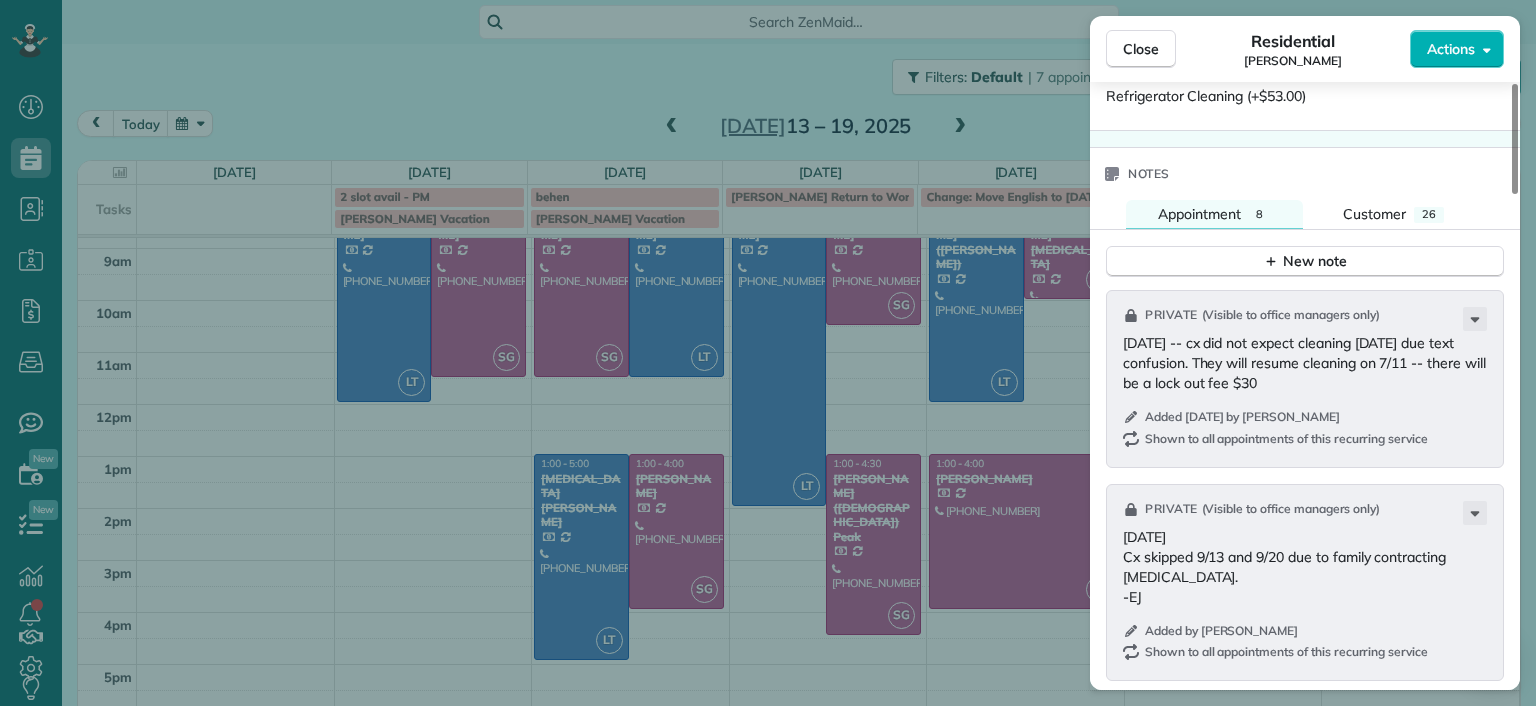 click on "New note" at bounding box center [1305, 254] 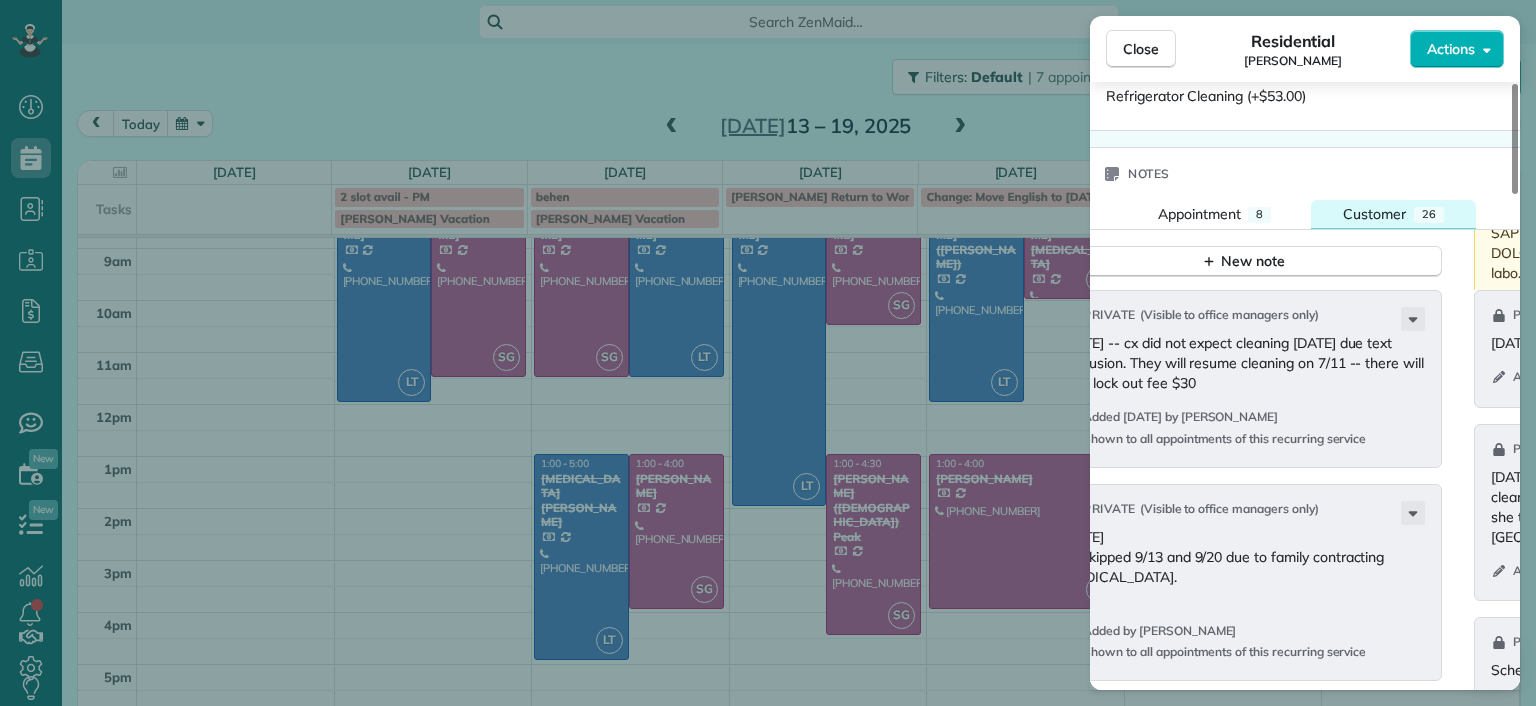 click on "Customer" at bounding box center [1374, 214] 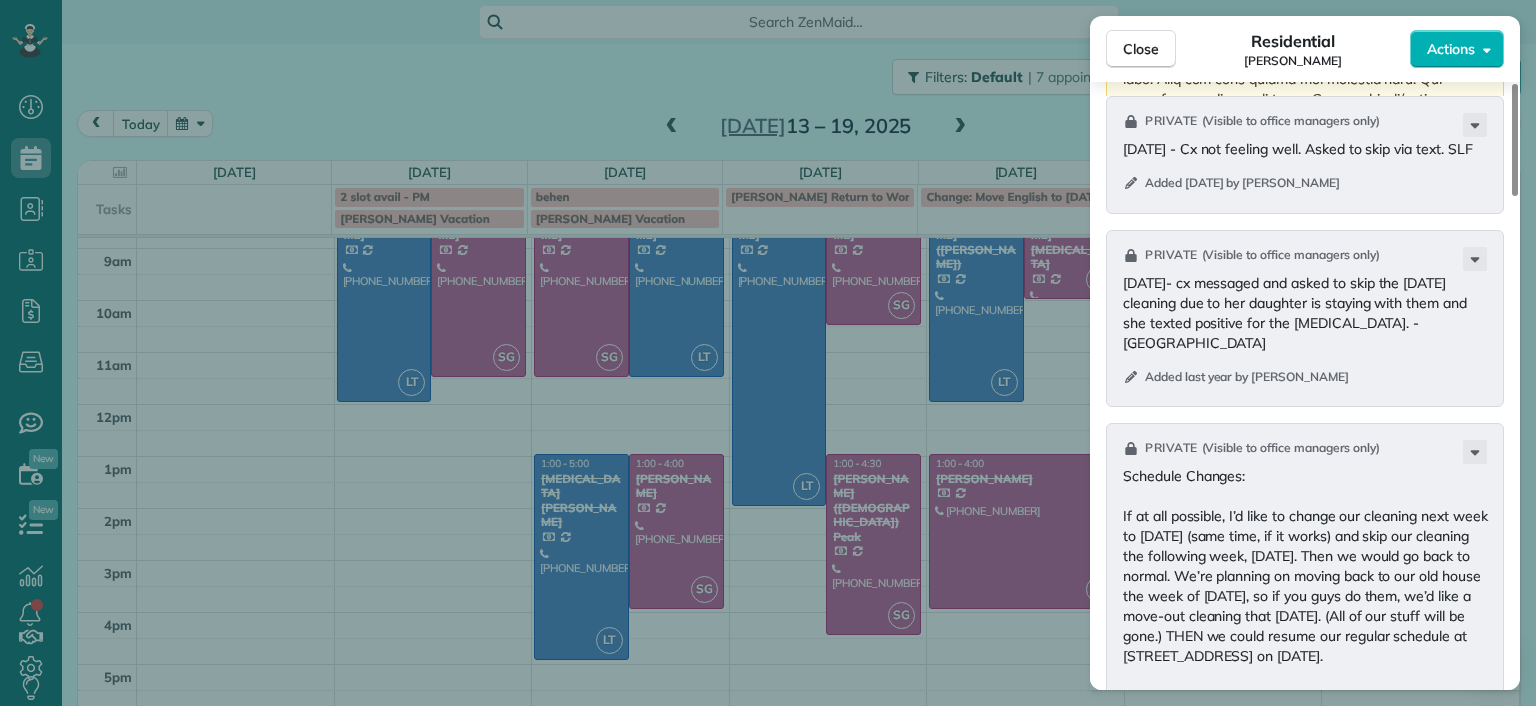 scroll, scrollTop: 2000, scrollLeft: 0, axis: vertical 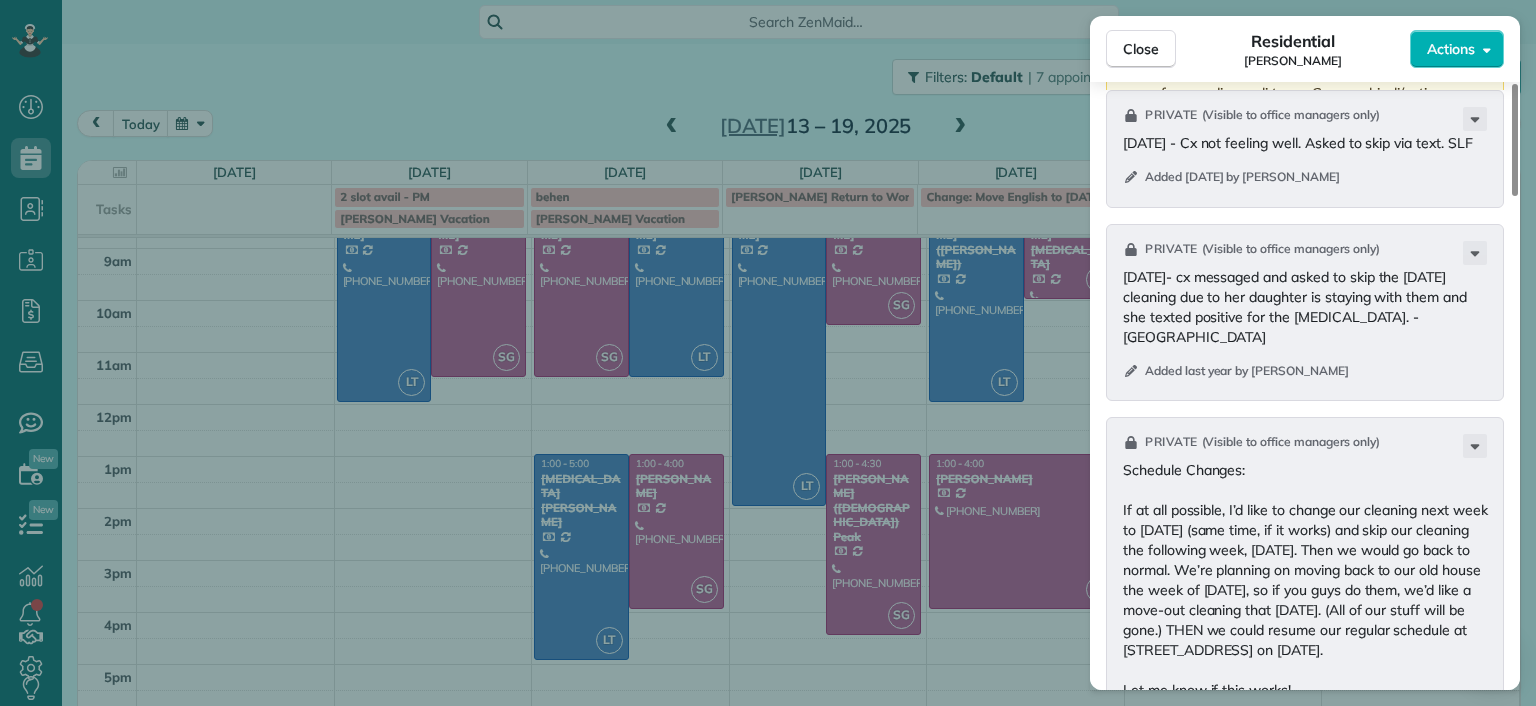 click on "Close Residential Brandon Fox Actions Status Active Brandon Fox · Open profile Spouse (804) 387-5344 Copy Mobile (804) 814-3598 Do not call cx unless emergency  Copy brandon.fox@comcast.net Copy arias3@comcast.net Copy View Details Residential Friday, July 18, 2025 ( 3 days ago ) 1:00 PM 4:30 PM 3 hours and 30 minutes Repeats weekly Edit recurring service Previous (Jul 11) Next (Jul 25) 3418 Hawthorne Avenue Richmond VA 23222 Service was not rated yet Setup ratings Cleaners Time in and out Assign Invite Cleaners Sophie   Gibbs 1:00 PM 4:30 PM Checklist Try Now Keep this appointment up to your standards. Stay on top of every detail, keep your cleaners organised, and your client happy. Assign a checklist Watch a 5 min demo Billing Billing actions Price $179.00 Overcharge $0.00 Discount $0.00 Coupon discount - Primary tax - Secondary tax - Total appointment price $179.00 Tips collected New feature! $0.00 Unpaid Mark as paid Total including tip $179.00 Get paid online in no-time! Charge customer credit card -" at bounding box center [768, 353] 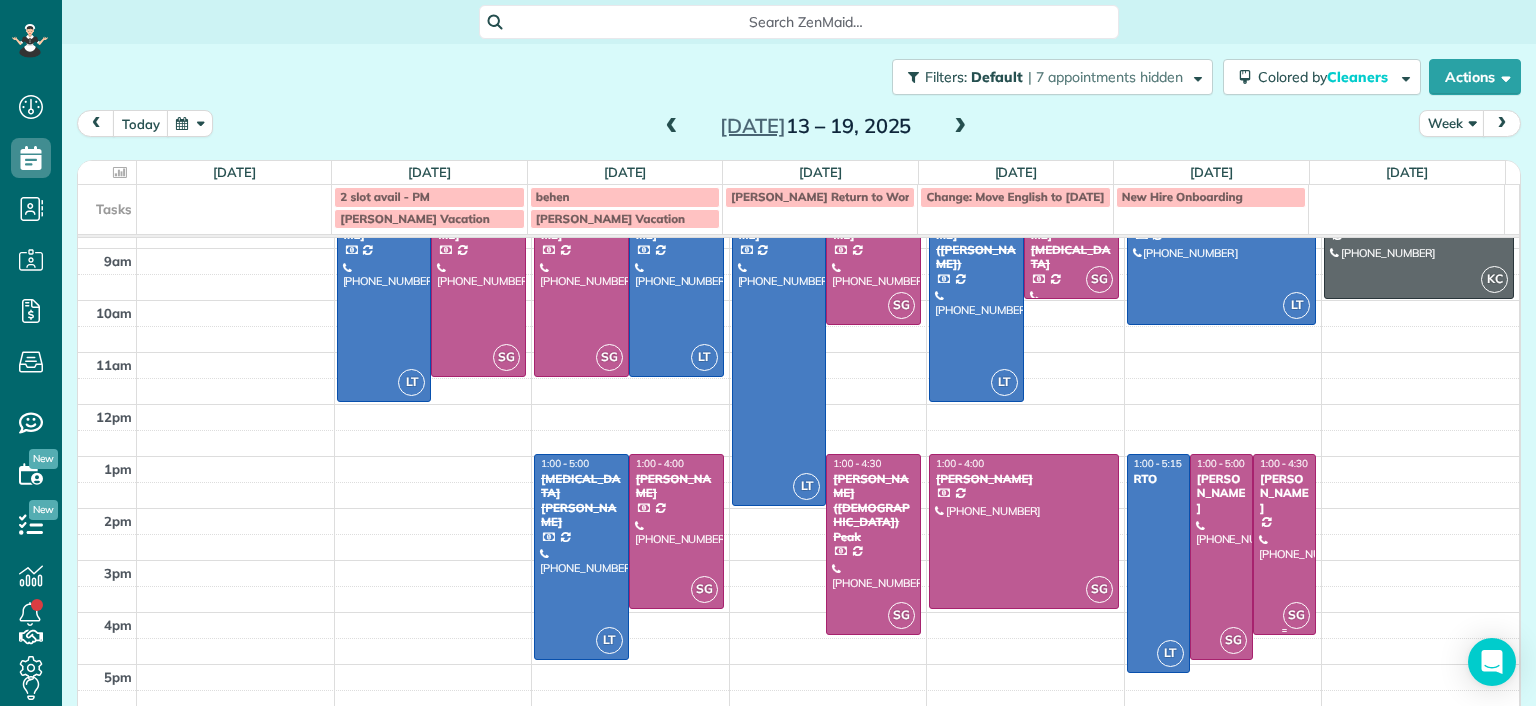drag, startPoint x: 1256, startPoint y: 518, endPoint x: 1262, endPoint y: 544, distance: 26.683329 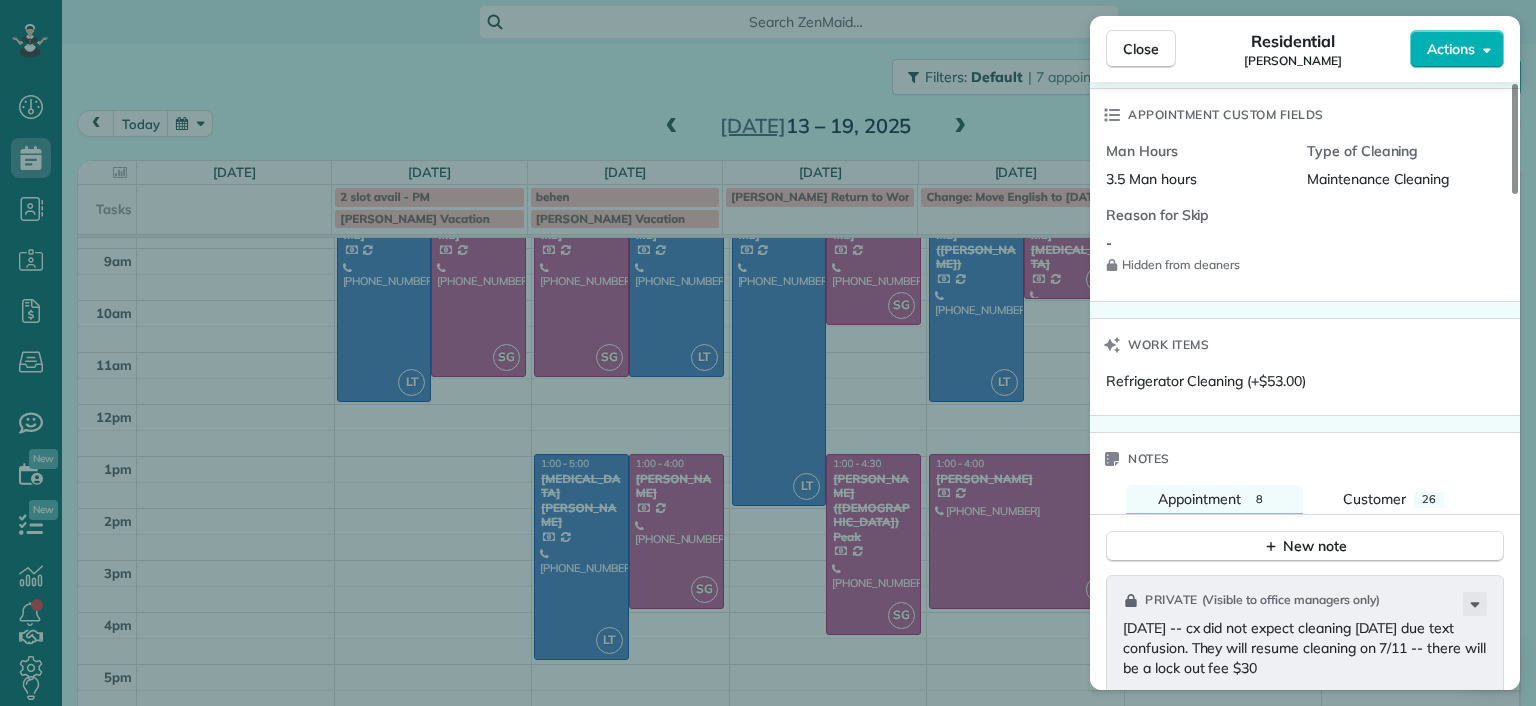 scroll, scrollTop: 1700, scrollLeft: 0, axis: vertical 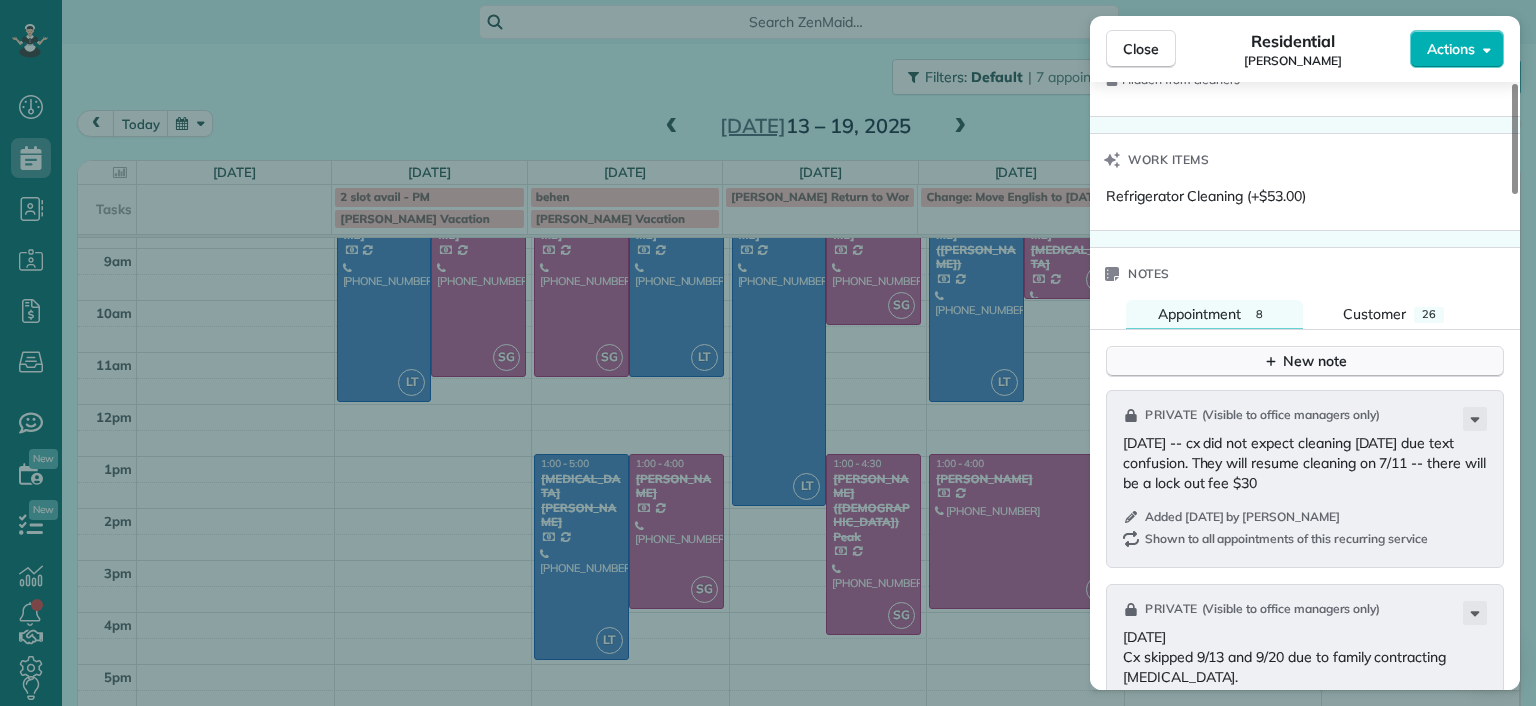 click on "New note" at bounding box center [1305, 361] 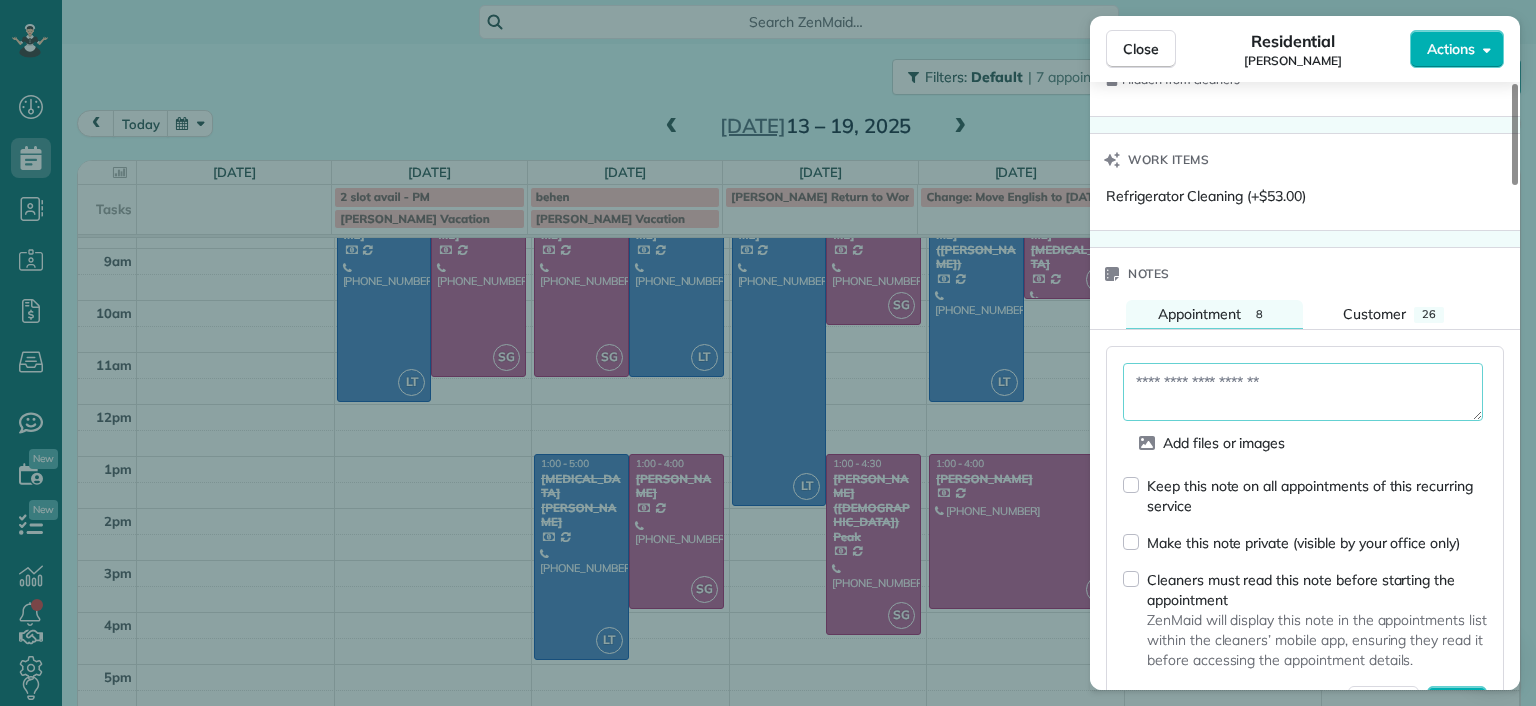click at bounding box center (1303, 392) 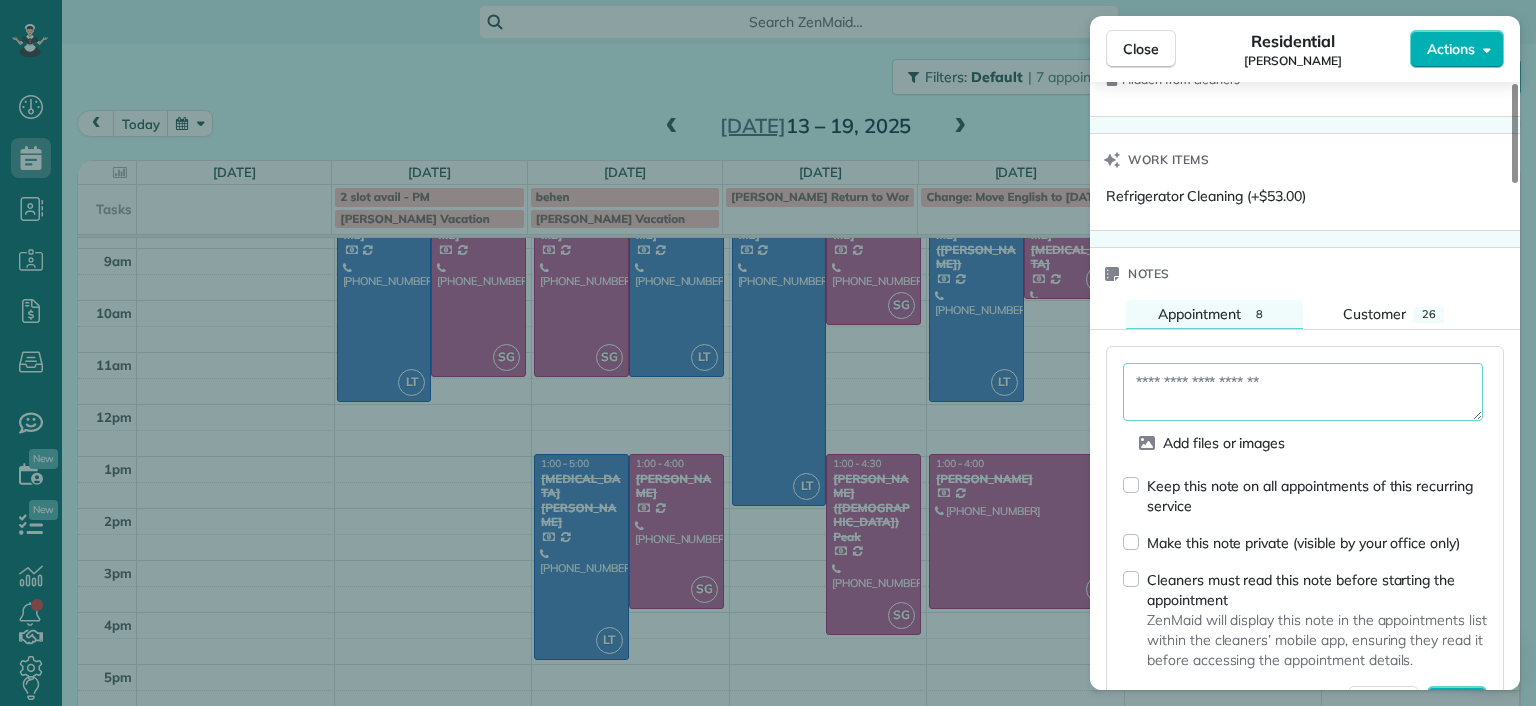 click on "Make this note private (visible by your office only)" at bounding box center (1291, 542) 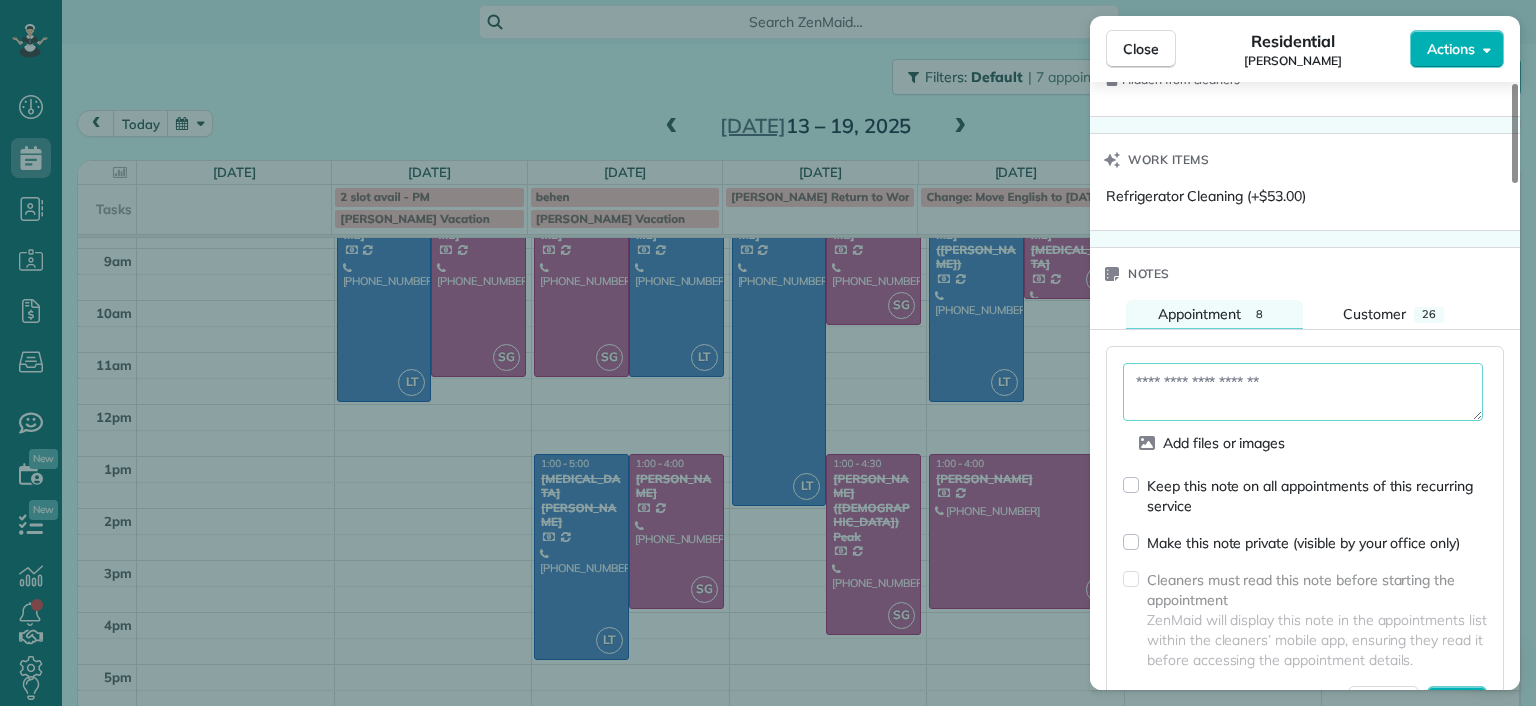 click at bounding box center (1303, 392) 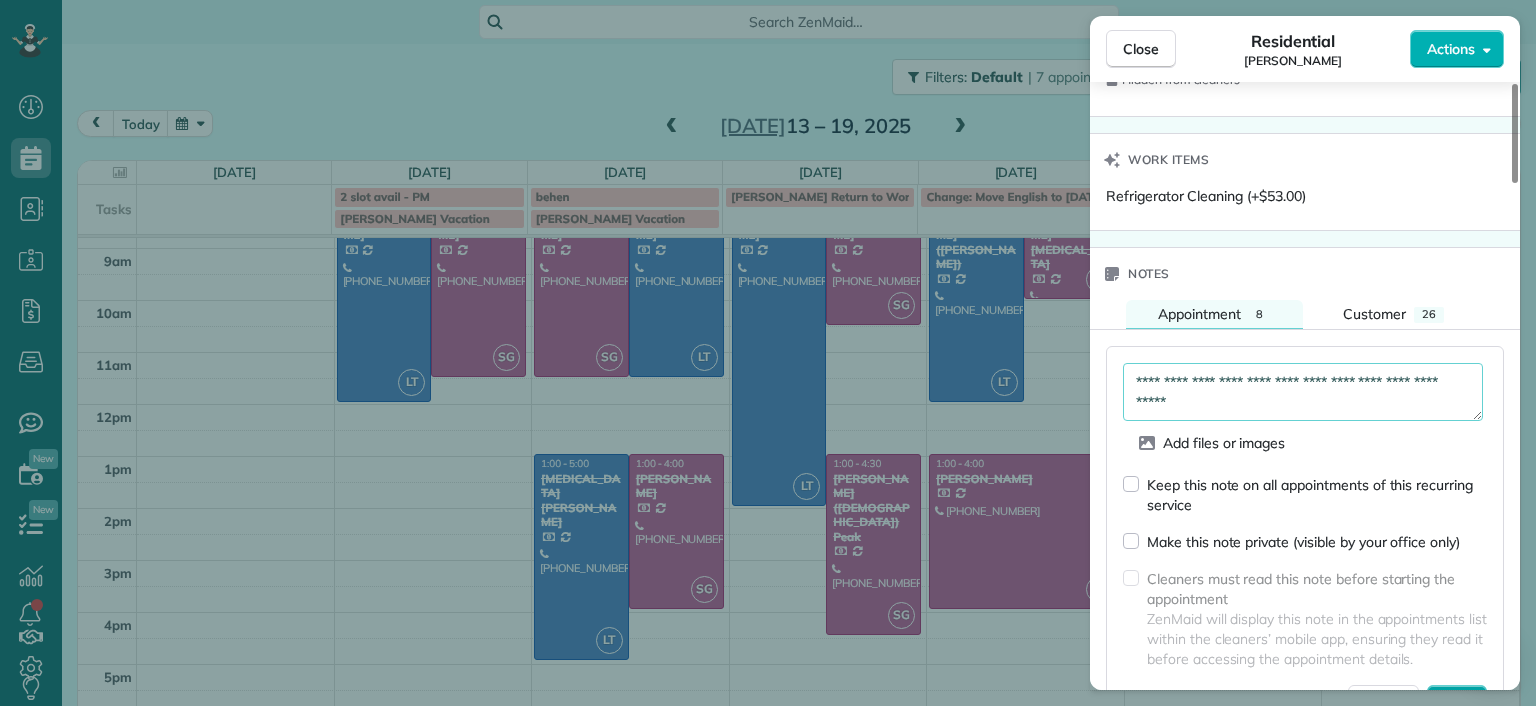 type on "**********" 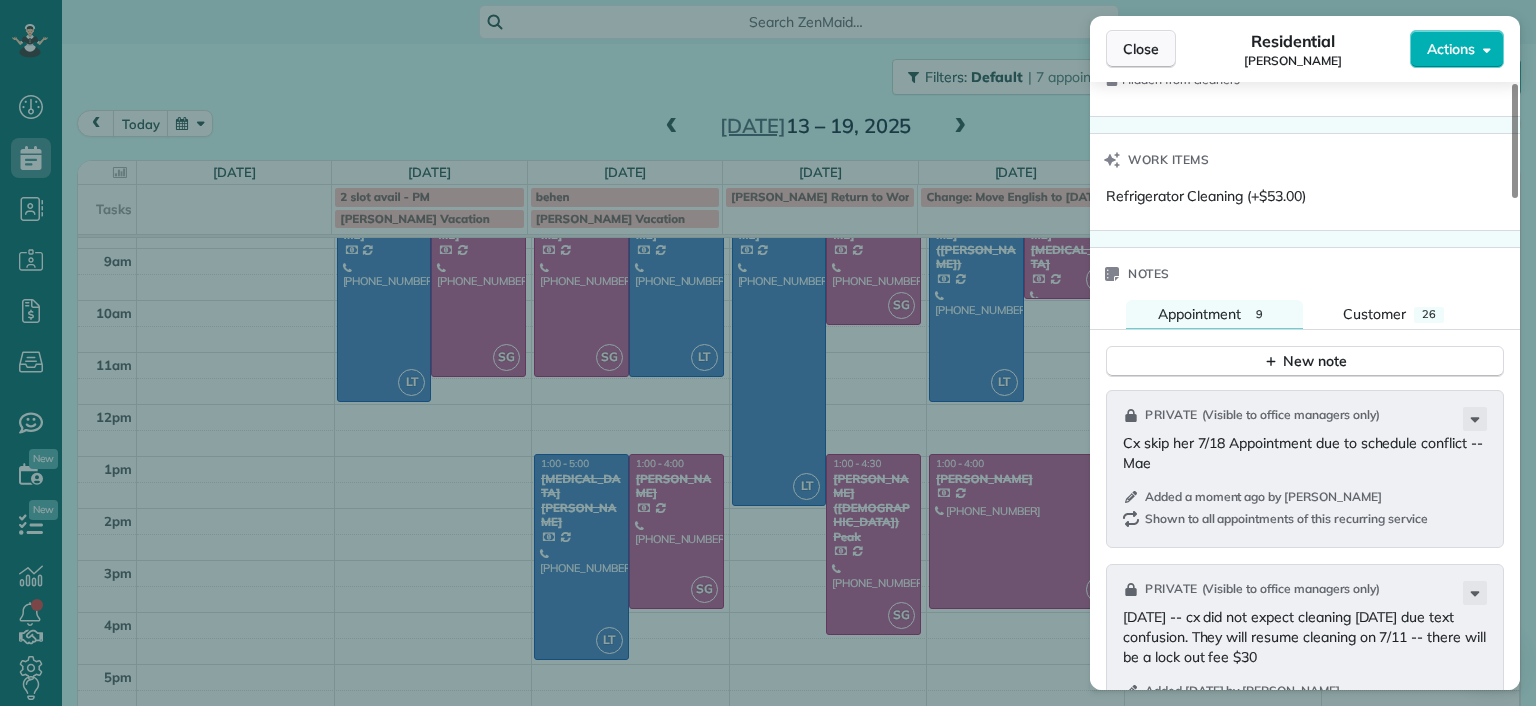 click on "Close" at bounding box center (1141, 49) 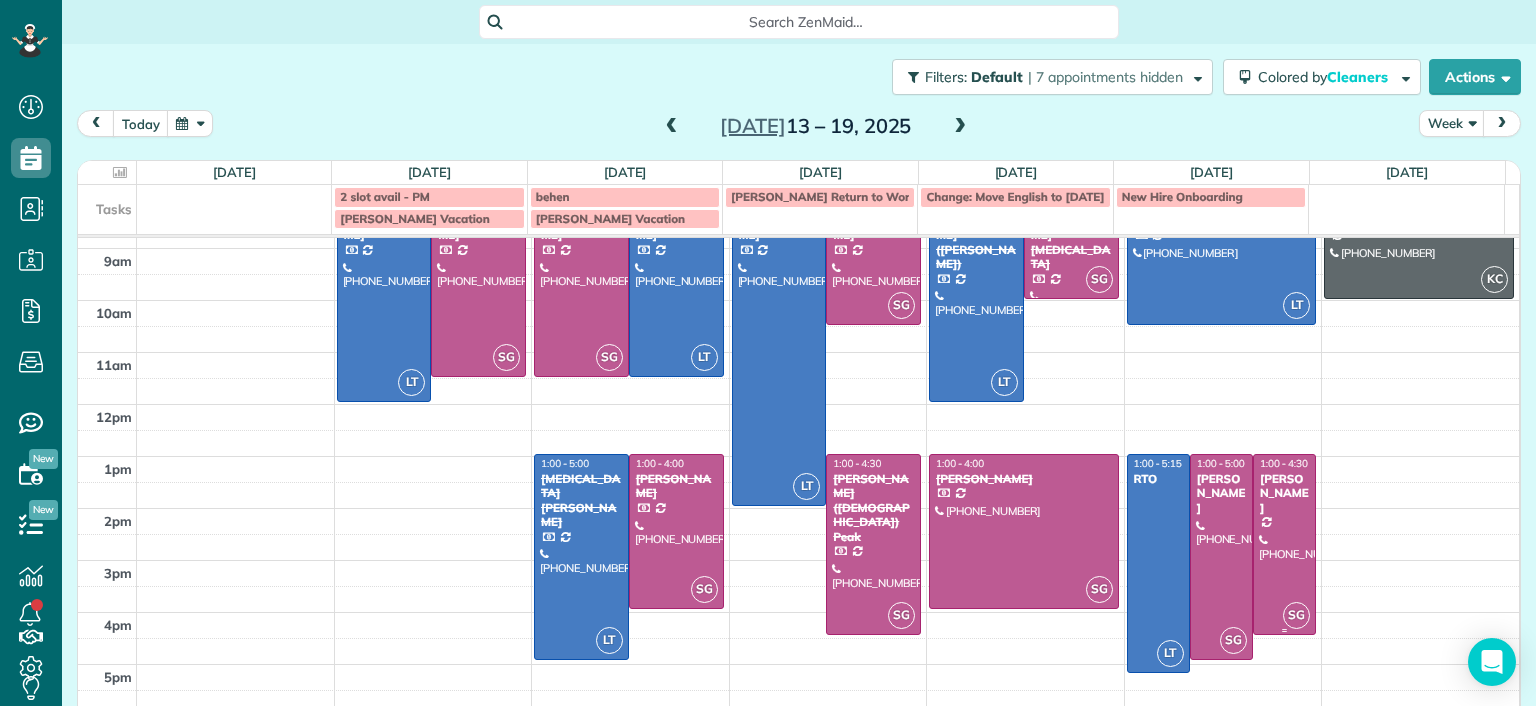 click at bounding box center (1284, 544) 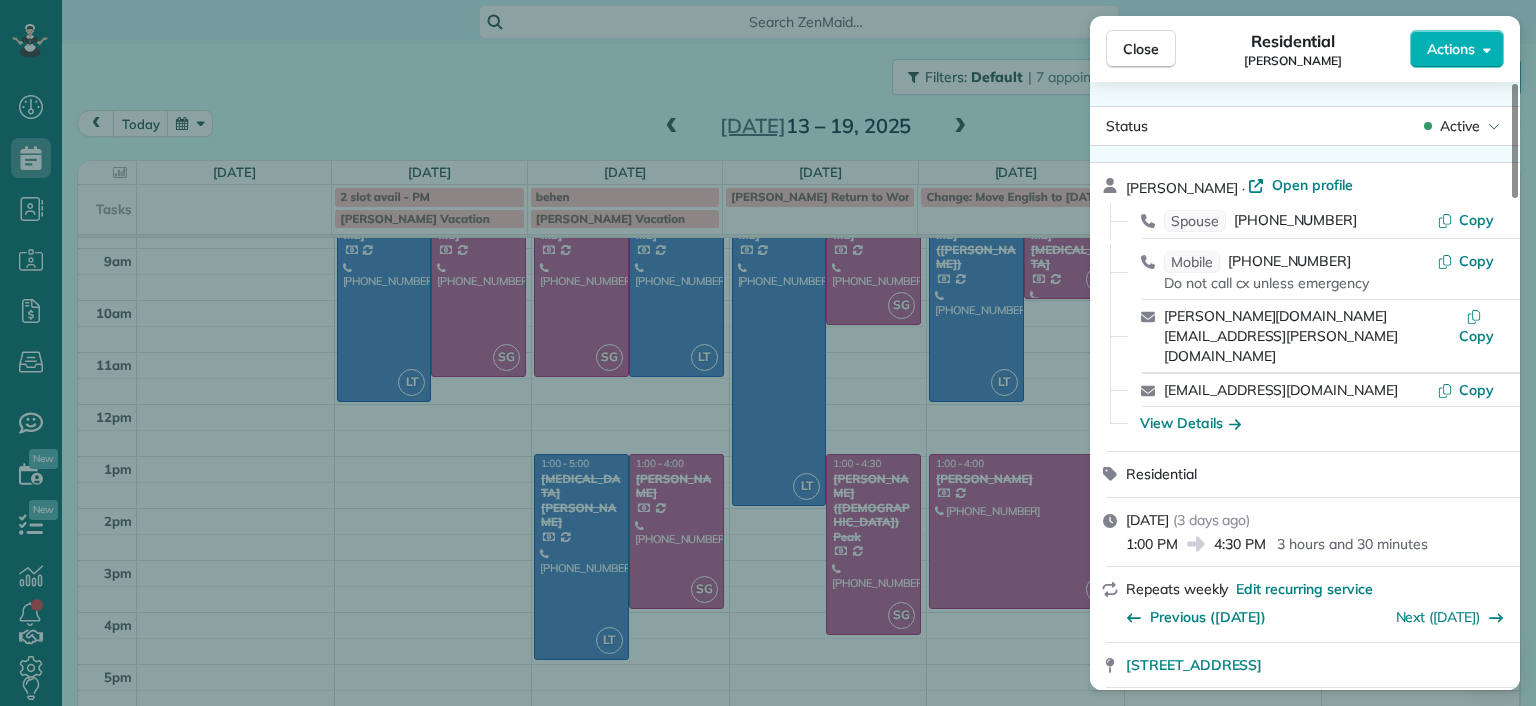 click on "Status Active Brandon Fox · Open profile Spouse (804) 387-5344 Copy Mobile (804) 814-3598 Do not call cx unless emergency  Copy brandon.fox@comcast.net Copy arias3@comcast.net Copy View Details Residential Friday, July 18, 2025 ( 3 days ago ) 1:00 PM 4:30 PM 3 hours and 30 minutes Repeats weekly Edit recurring service Previous (Jul 11) Next (Jul 25) 3418 Hawthorne Avenue Richmond VA 23222 Service was not rated yet Setup ratings Cleaners Time in and out Assign Invite Cleaners Sophie   Gibbs 1:00 PM 4:30 PM Checklist Try Now Keep this appointment up to your standards. Stay on top of every detail, keep your cleaners organised, and your client happy. Assign a checklist Watch a 5 min demo Billing Billing actions Price $179.00 Overcharge $0.00 Discount $0.00 Coupon discount - Primary tax - Secondary tax - Total appointment price $179.00 Tips collected New feature! $0.00 Unpaid Mark as paid Total including tip $179.00 Get paid online in no-time! Send an invoice and reward your cleaners with tips Man Hours -   Notes" at bounding box center (1305, 386) 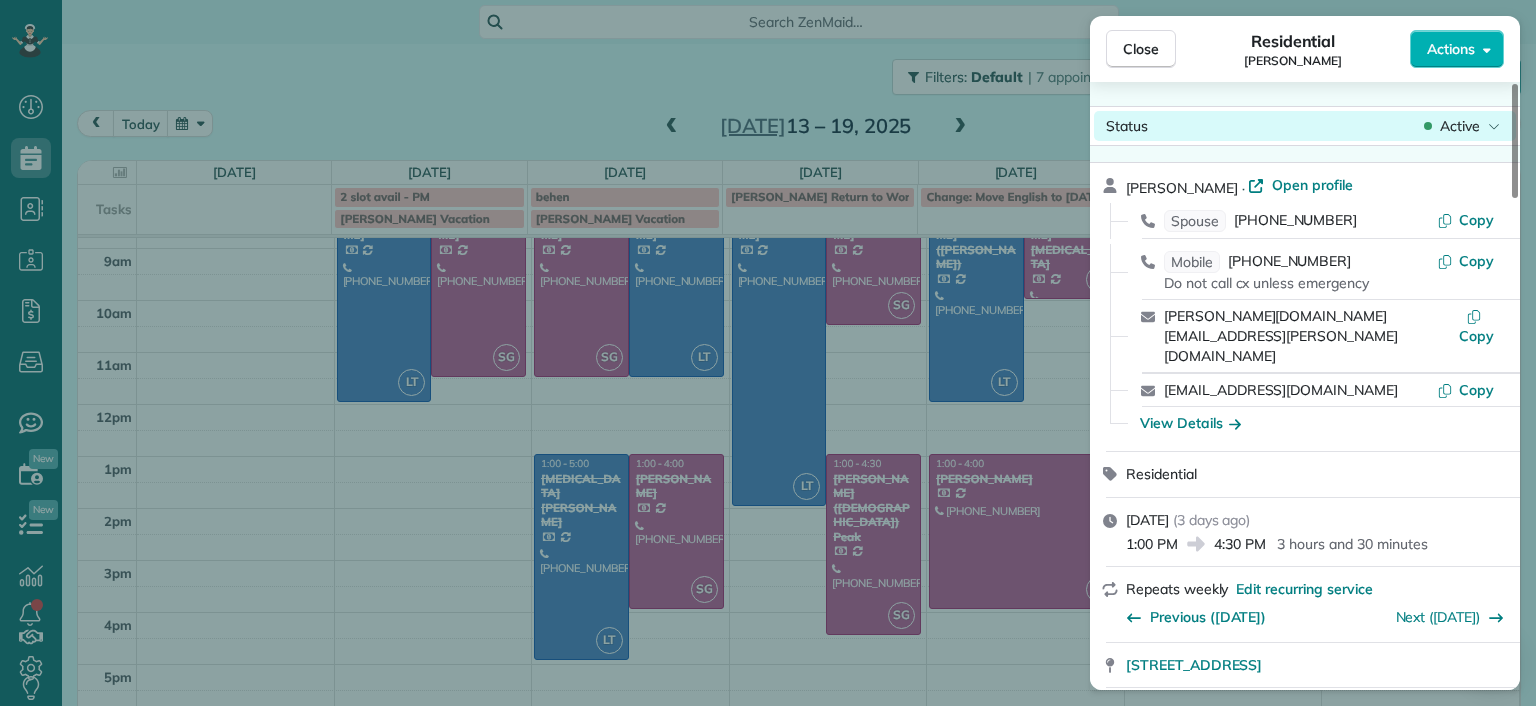 click on "Active" at bounding box center [1460, 126] 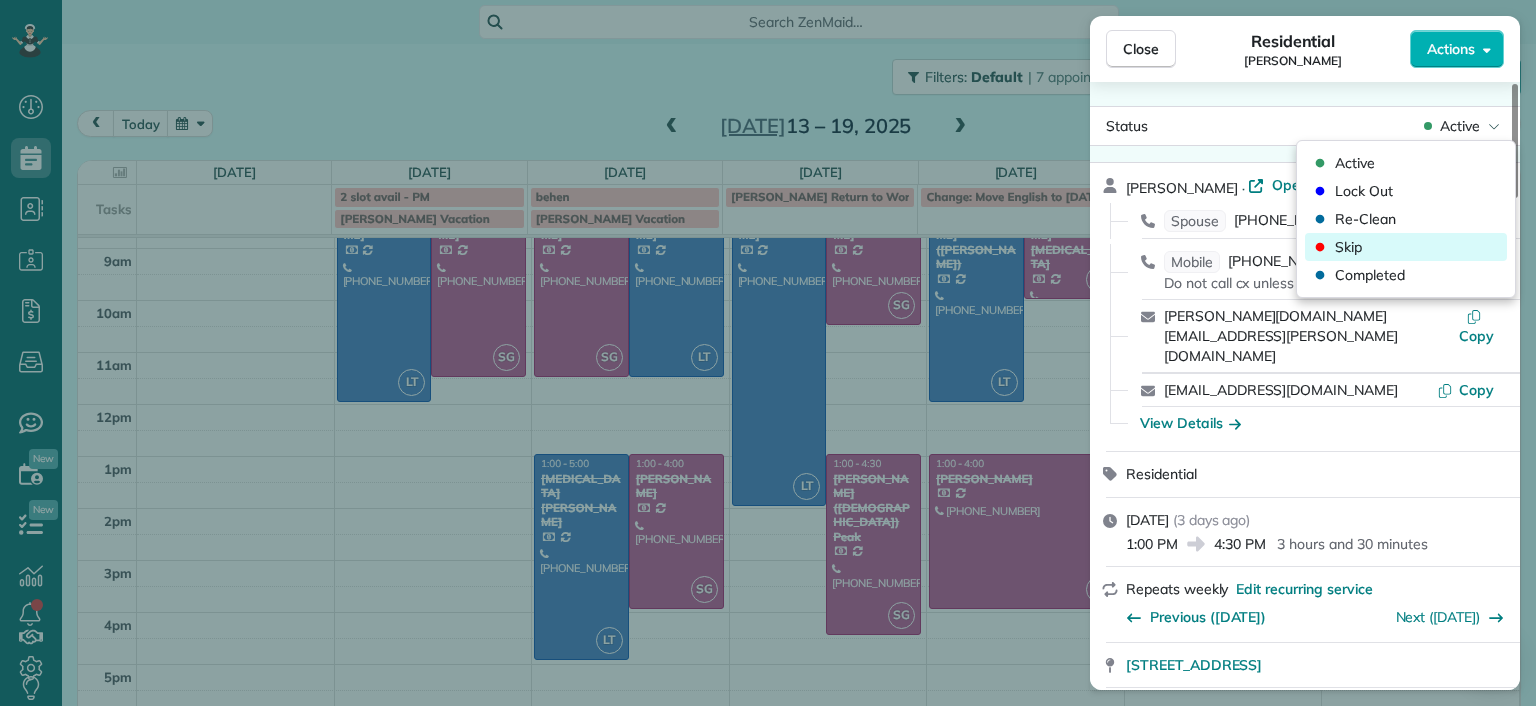 click on "Skip" at bounding box center (1406, 247) 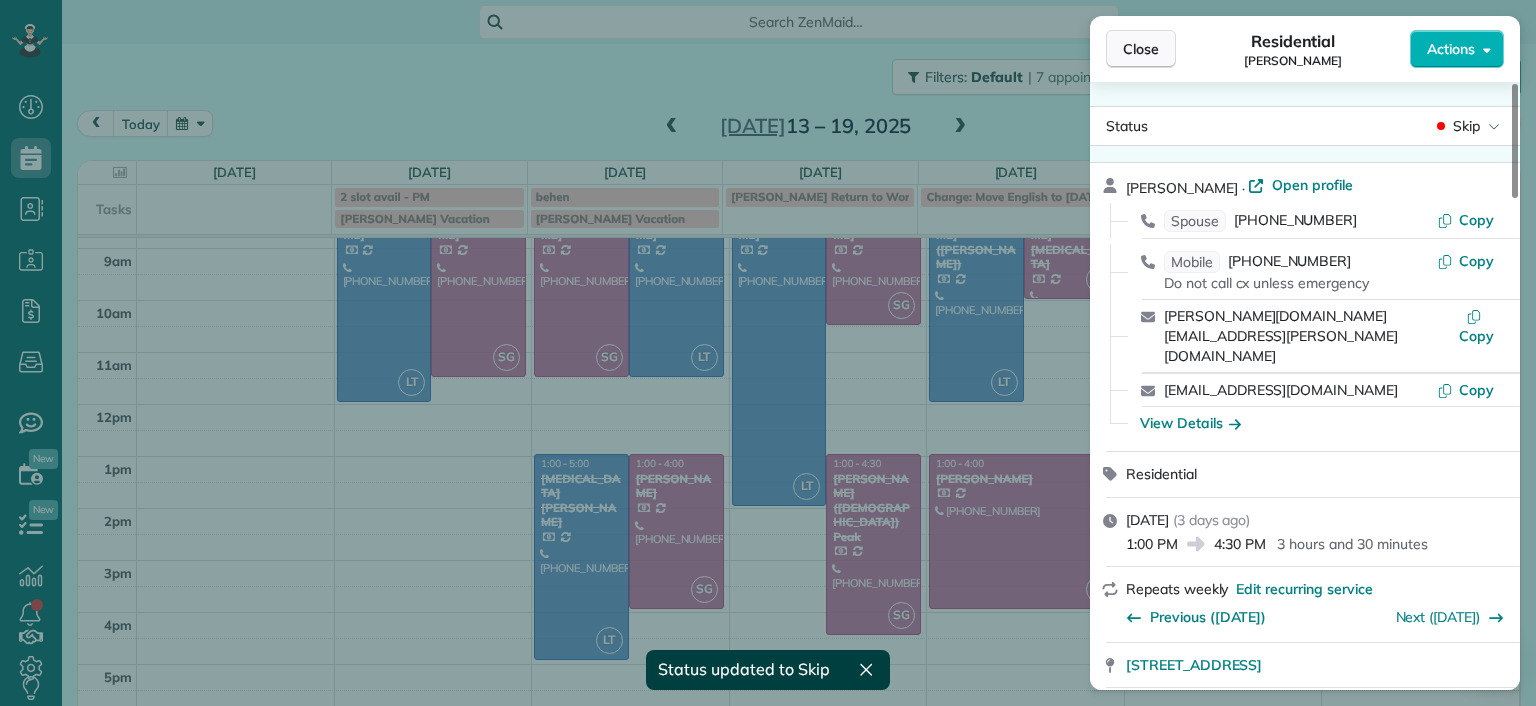 click on "Close" at bounding box center (1141, 49) 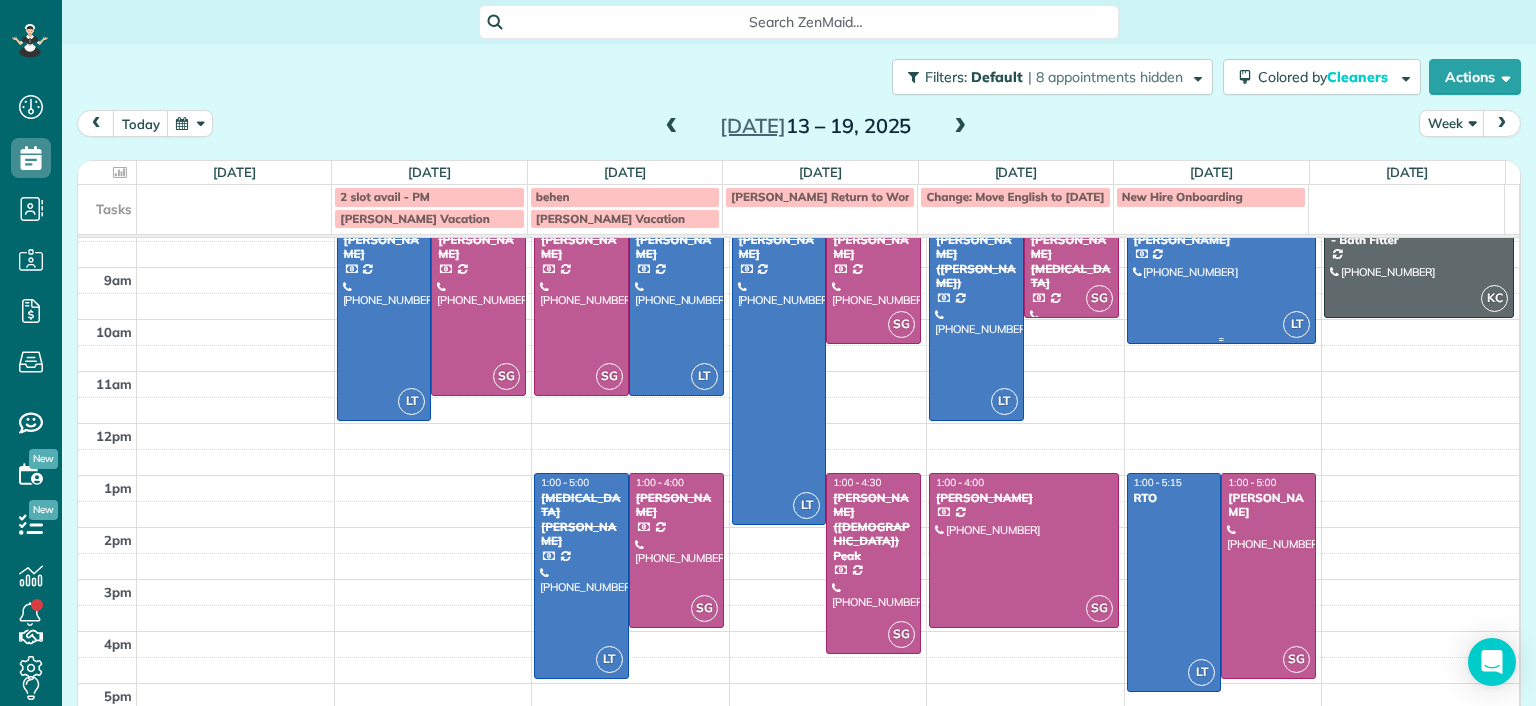 scroll, scrollTop: 0, scrollLeft: 0, axis: both 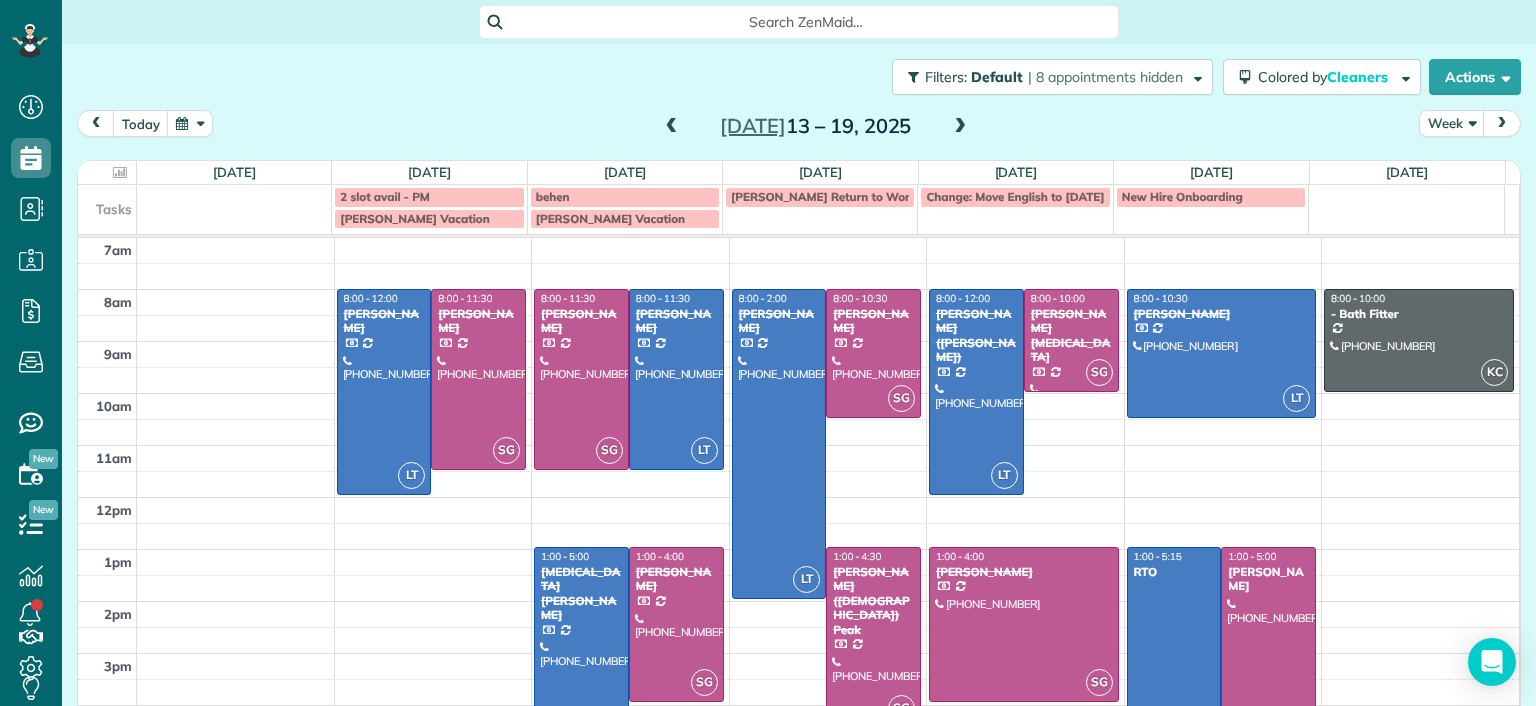 click on "Jul  13 – 19, 2025" at bounding box center (816, 126) 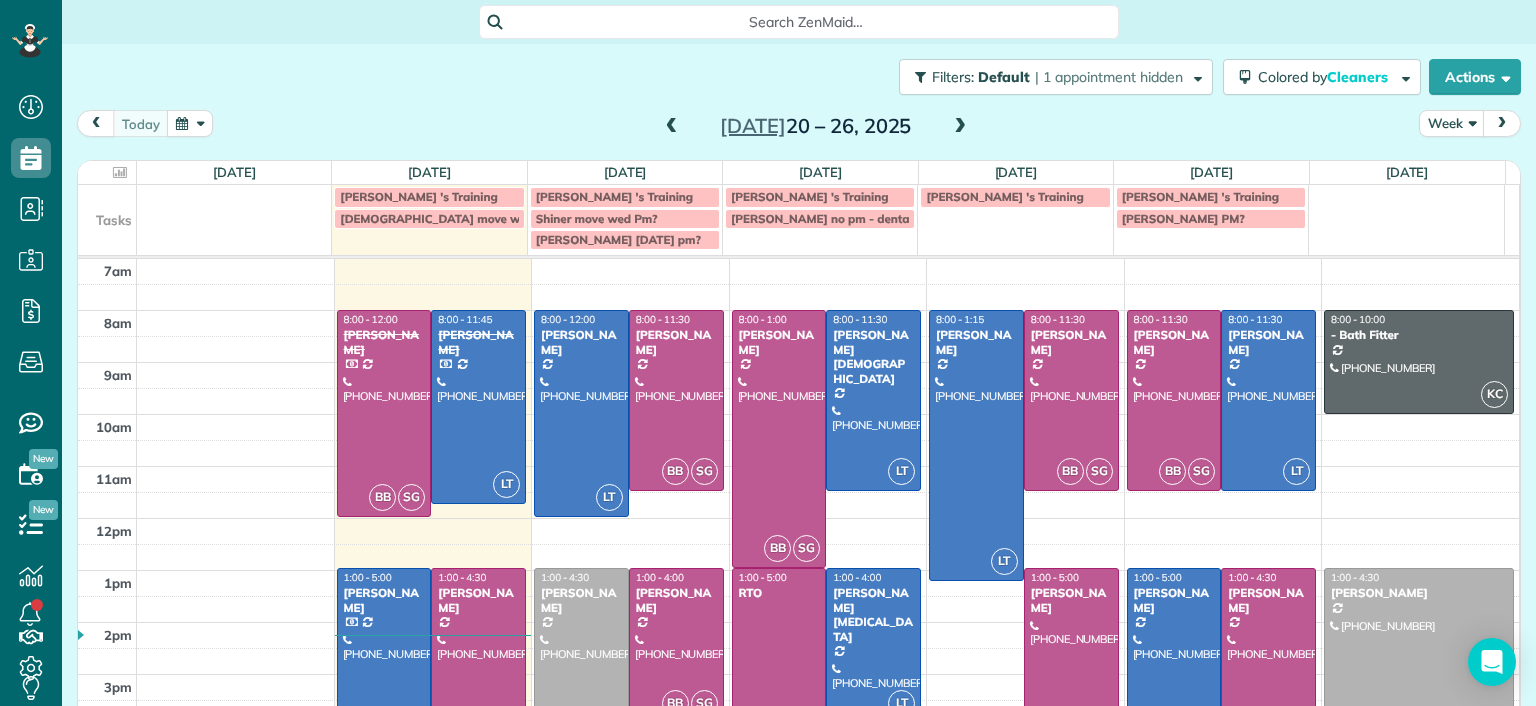 click at bounding box center (960, 127) 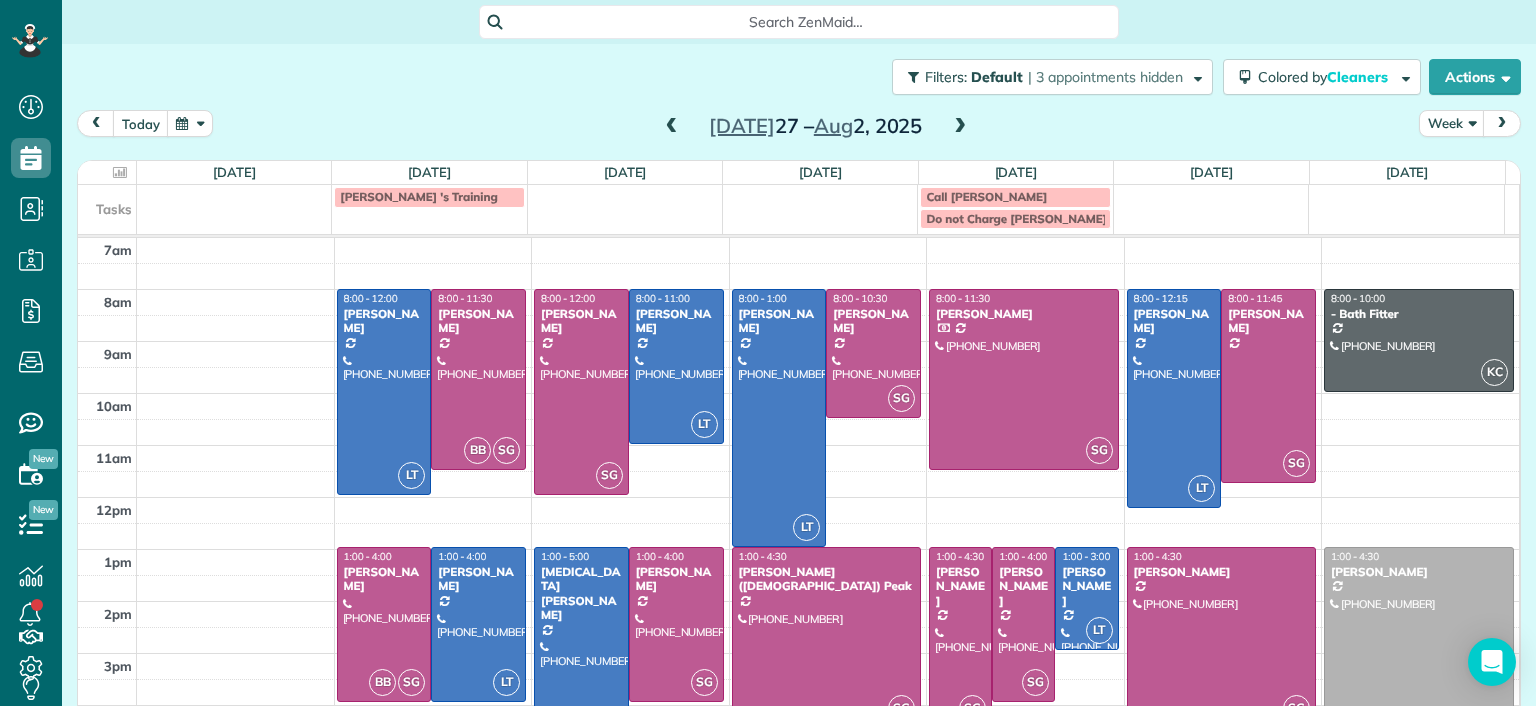 click at bounding box center [960, 637] 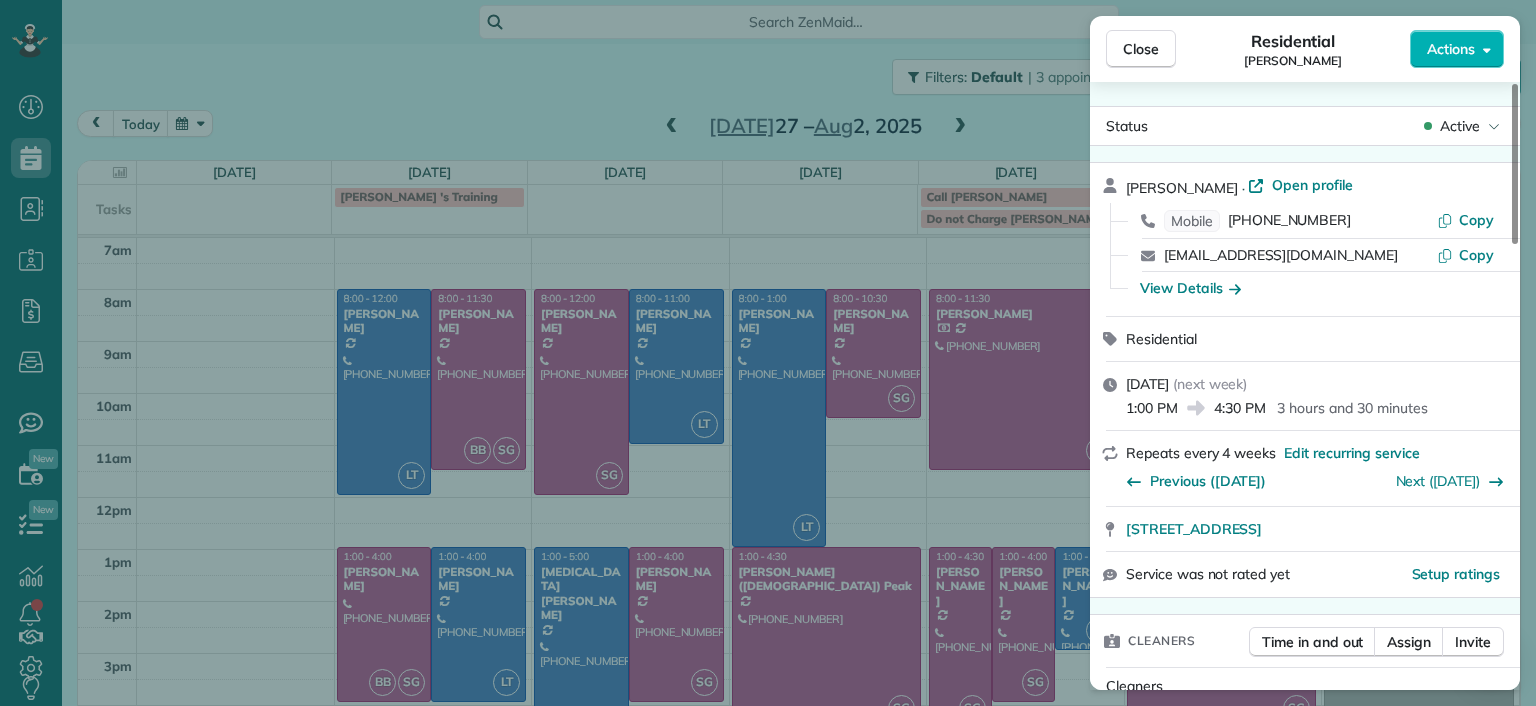 click on "Close Residential Charles Perretti Actions Status Active Charles Perretti · Open profile Mobile (941) 380-0283 Copy cperretti@gmail.com Copy View Details Residential Thursday, July 31, 2025 ( next week ) 1:00 PM 4:30 PM 3 hours and 30 minutes Repeats every 4 weeks Edit recurring service Previous (Jun 30) Next (Aug 28) 3203 Carolina Avenue Richmond VA 23222 Service was not rated yet Setup ratings Cleaners Time in and out Assign Invite Cleaners Sophie   Gibbs 1:00 PM 4:30 PM Checklist Try Now Keep this appointment up to your standards. Stay on top of every detail, keep your cleaners organised, and your client happy. Assign a checklist Watch a 5 min demo Billing Billing actions Price $0.00 Overcharge $0.00 Discount $0.00 Coupon discount - Primary tax - Secondary tax - Total appointment price $0.00 Tips collected New feature! $0.00 Mark as paid Total including tip $0.00 Get paid online in no-time! Send an invoice and reward your cleaners with tips Charge customer credit card Appointment custom fields Man Hours -" at bounding box center (768, 353) 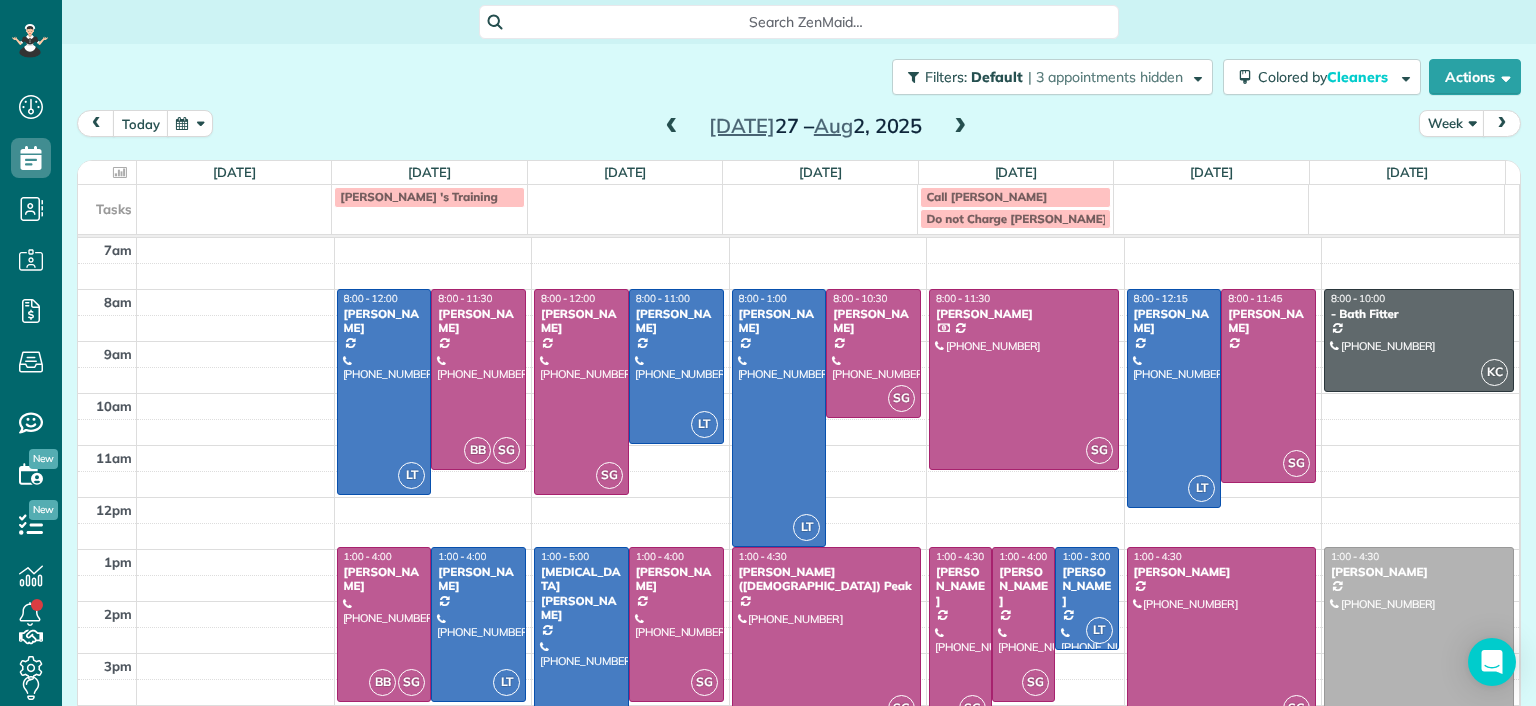click on "Jul  27 –  Aug  2, 2025" at bounding box center (816, 126) 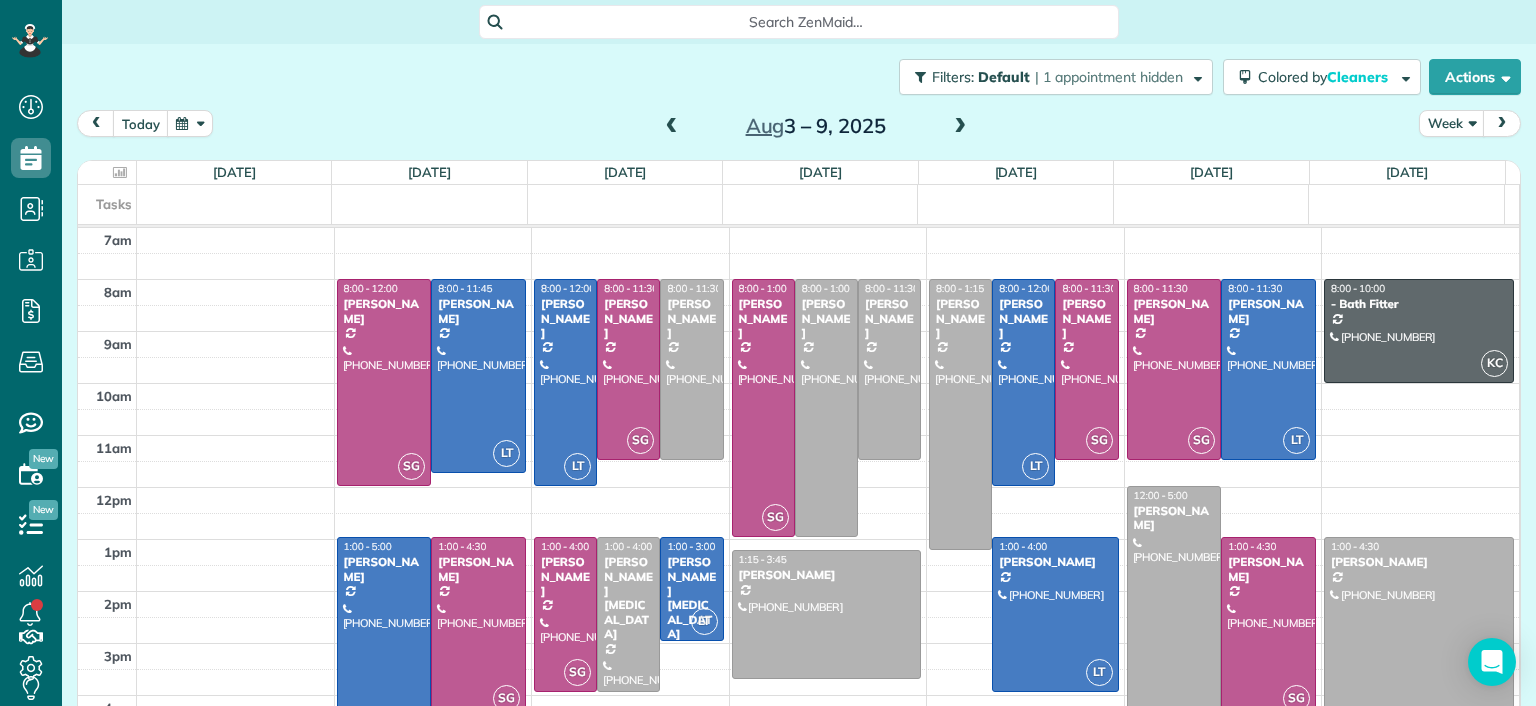 click at bounding box center [672, 127] 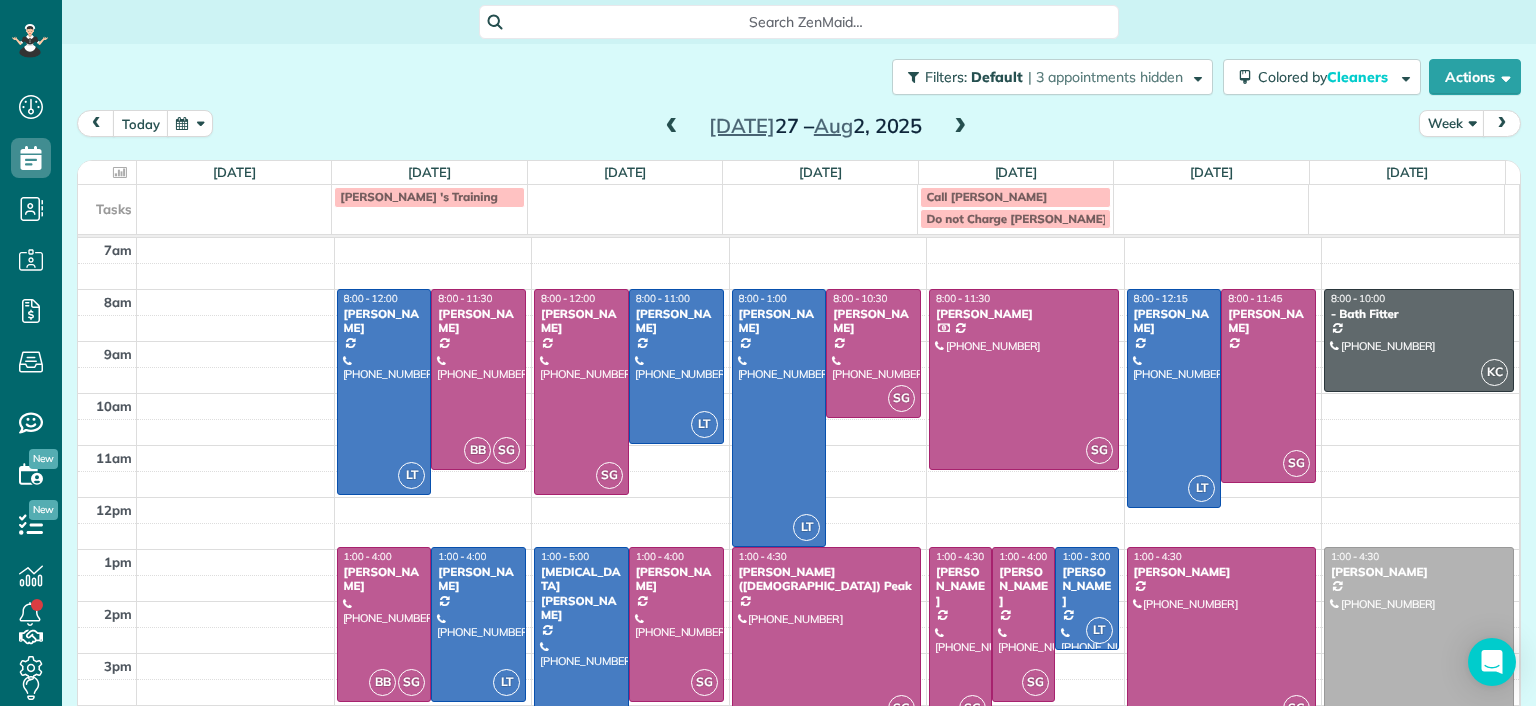 click at bounding box center [960, 127] 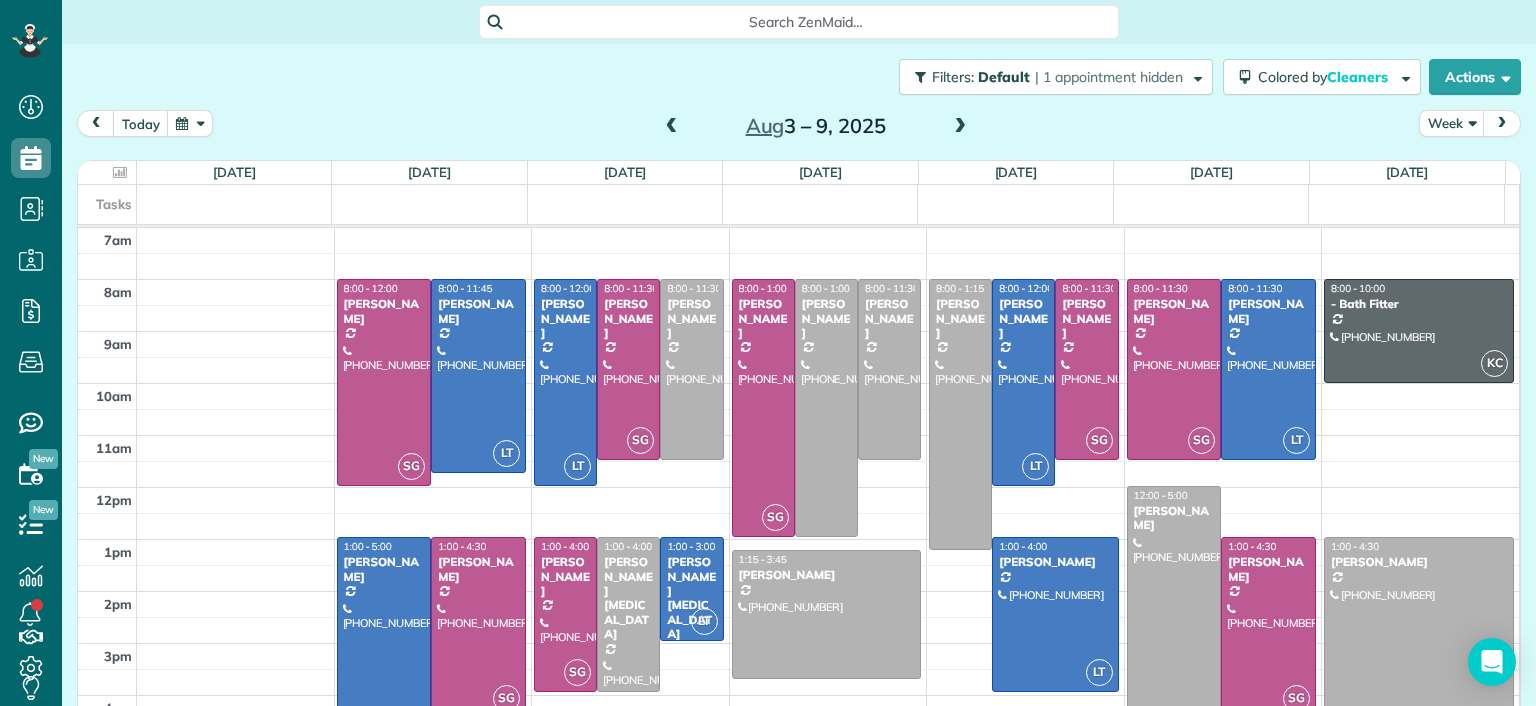 scroll, scrollTop: 83, scrollLeft: 0, axis: vertical 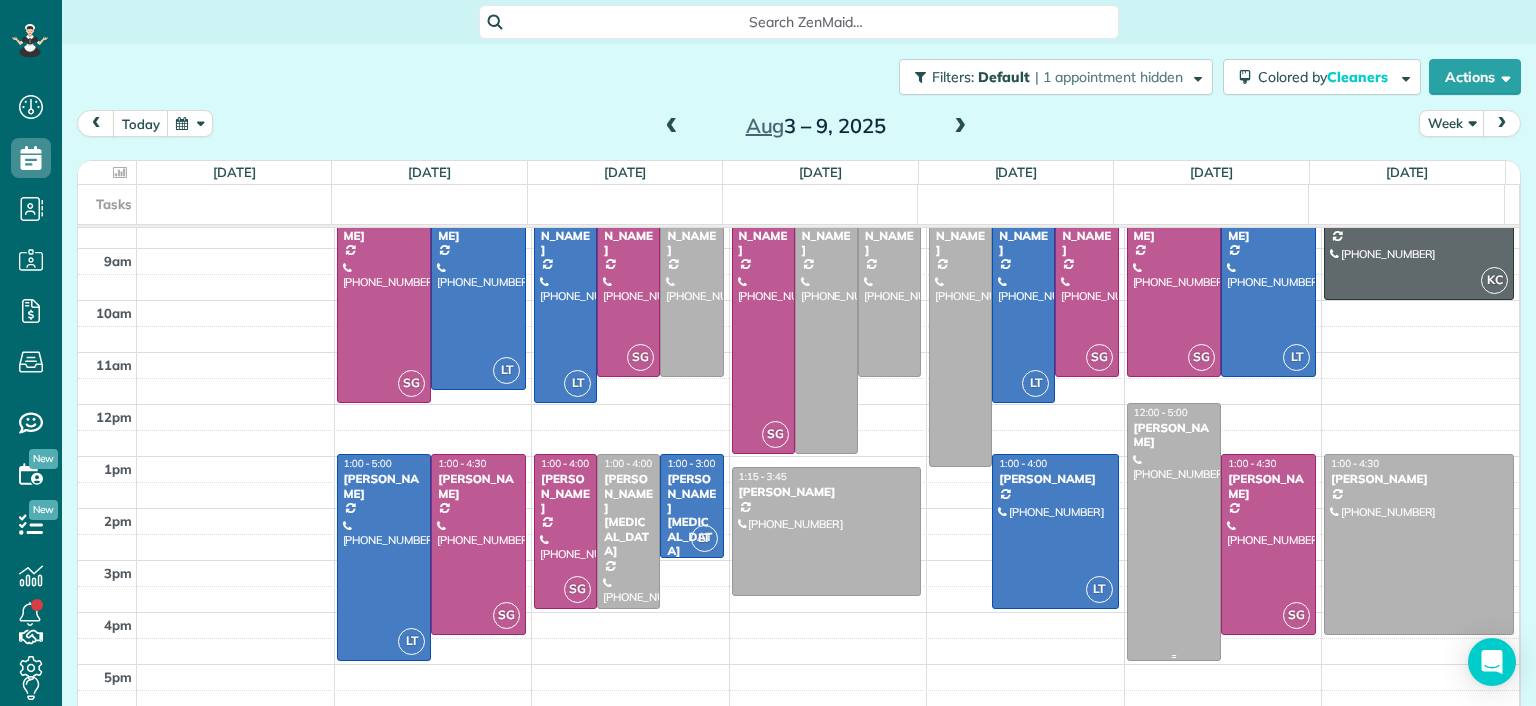 click at bounding box center [1174, 532] 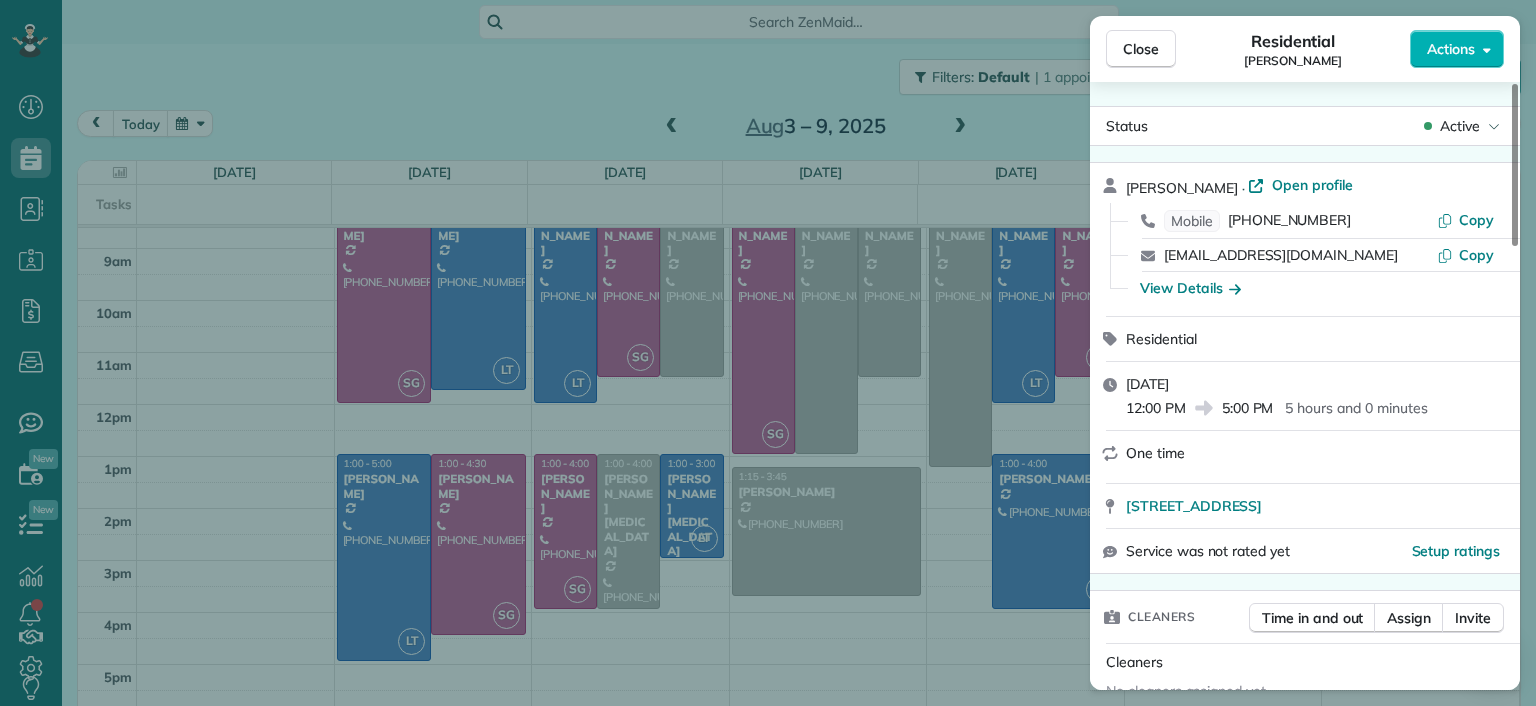 click on "Close Residential Lesley Bruno Actions Status Active Lesley Bruno · Open profile Mobile (804) 836-4658 Copy lesleyhbruno@gmail.com Copy View Details Residential Friday, August 08, 2025 12:00 PM 5:00 PM 5 hours and 0 minutes One time 4610 Augusta Avenue Richmond VA 23230 Service was not rated yet Setup ratings Cleaners Time in and out Assign Invite Cleaners No cleaners assigned yet Checklist Try Now Keep this appointment up to your standards. Stay on top of every detail, keep your cleaners organised, and your client happy. Assign a checklist Watch a 5 min demo Billing Billing actions Price $0.00 Overcharge $0.00 Discount $0.00 Coupon discount - Primary tax - Secondary tax - Total appointment price $0.00 Tips collected New feature! $0.00 Mark as paid Total including tip $0.00 Get paid online in no-time! Send an invoice and reward your cleaners with tips Charge customer credit card Appointment custom fields Man Hours 8 Type of Cleaning  Move In/Move Out Cleaning  Reason for Skip - Hidden from cleaners Notes 0 9" at bounding box center [768, 353] 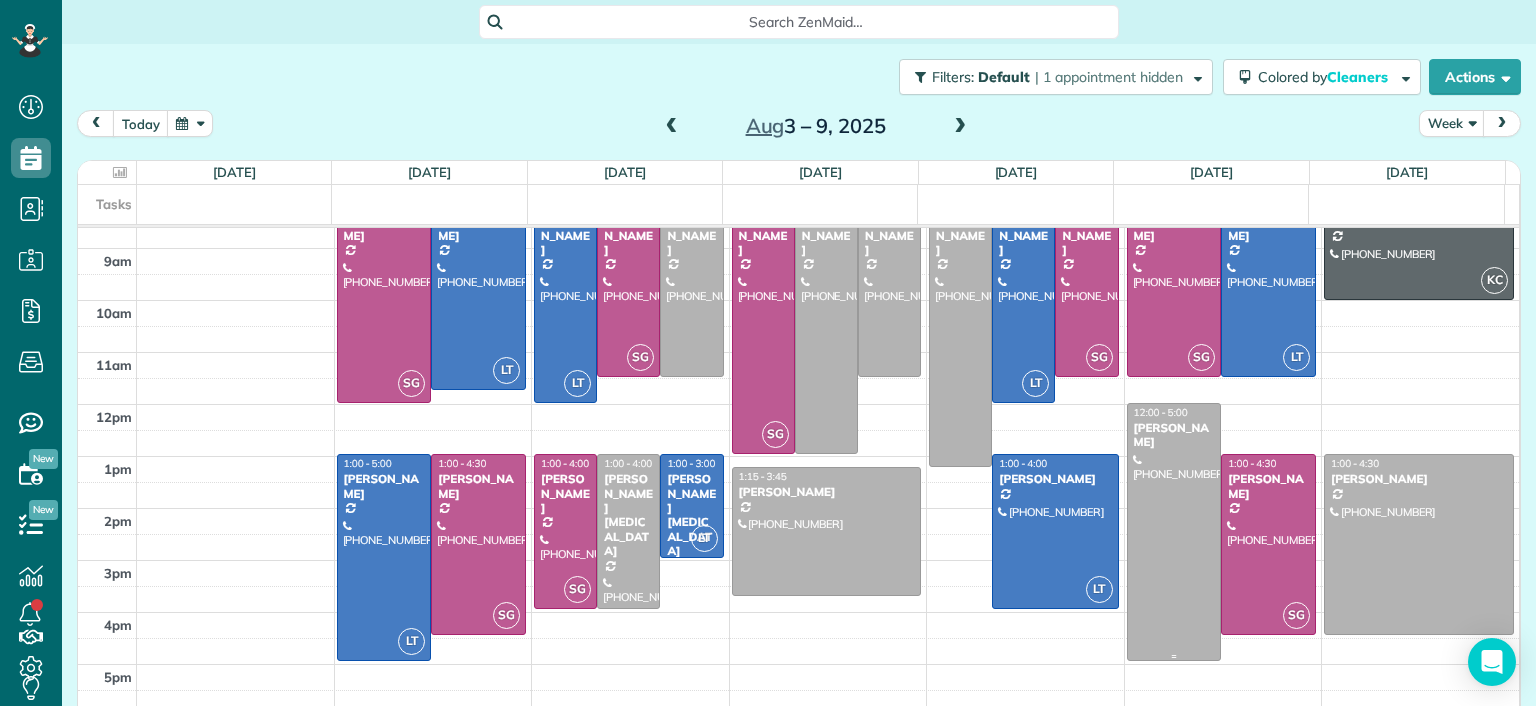 click at bounding box center [1174, 532] 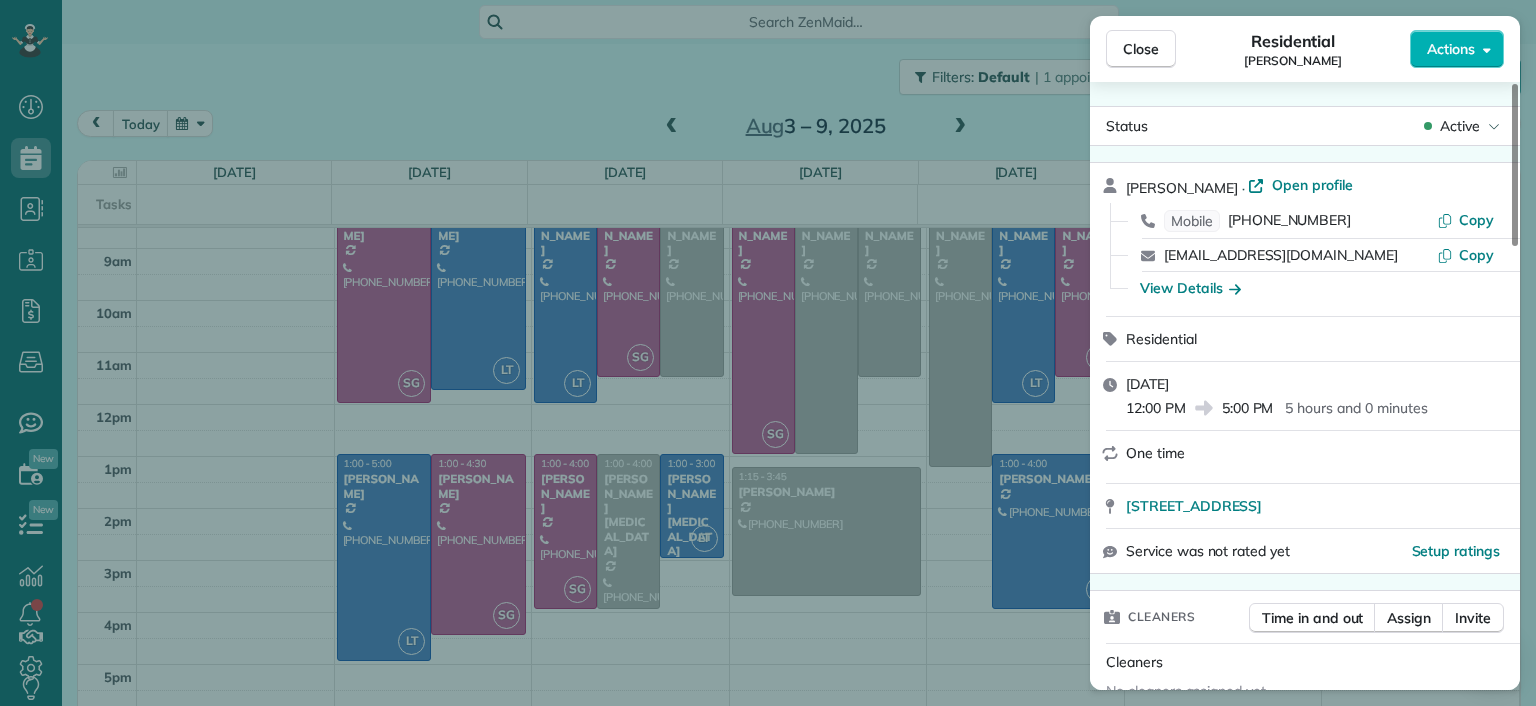 click on "Close Residential Lesley Bruno Actions Status Active Lesley Bruno · Open profile Mobile (804) 836-4658 Copy lesleyhbruno@gmail.com Copy View Details Residential Friday, August 08, 2025 12:00 PM 5:00 PM 5 hours and 0 minutes One time 4610 Augusta Avenue Richmond VA 23230 Service was not rated yet Setup ratings Cleaners Time in and out Assign Invite Cleaners No cleaners assigned yet Checklist Try Now Keep this appointment up to your standards. Stay on top of every detail, keep your cleaners organised, and your client happy. Assign a checklist Watch a 5 min demo Billing Billing actions Price $0.00 Overcharge $0.00 Discount $0.00 Coupon discount - Primary tax - Secondary tax - Total appointment price $0.00 Tips collected New feature! $0.00 Mark as paid Total including tip $0.00 Get paid online in no-time! Send an invoice and reward your cleaners with tips Charge customer credit card Appointment custom fields Man Hours 8 Type of Cleaning  Move In/Move Out Cleaning  Reason for Skip - Hidden from cleaners Notes 0 9" at bounding box center [768, 353] 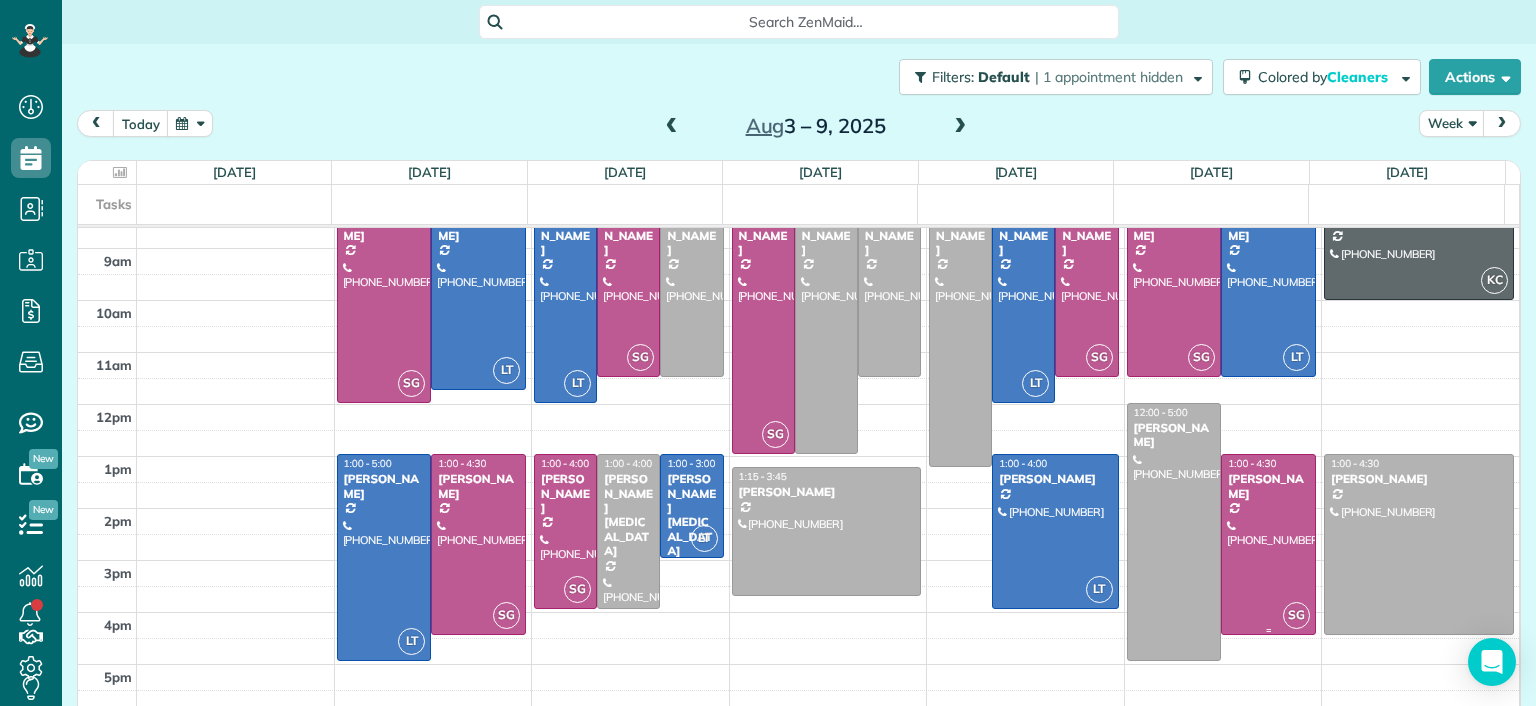 click at bounding box center (1268, 544) 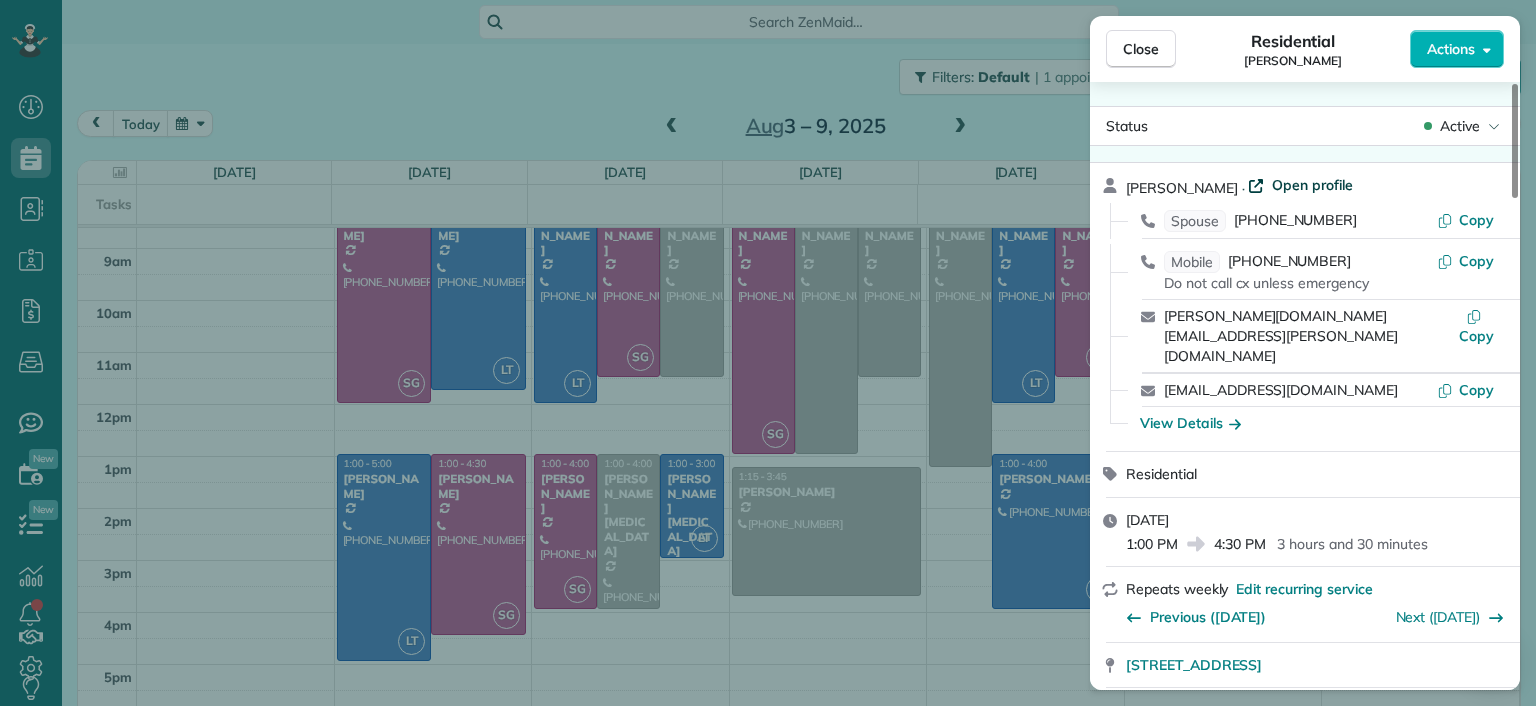 click on "Open profile" at bounding box center [1312, 185] 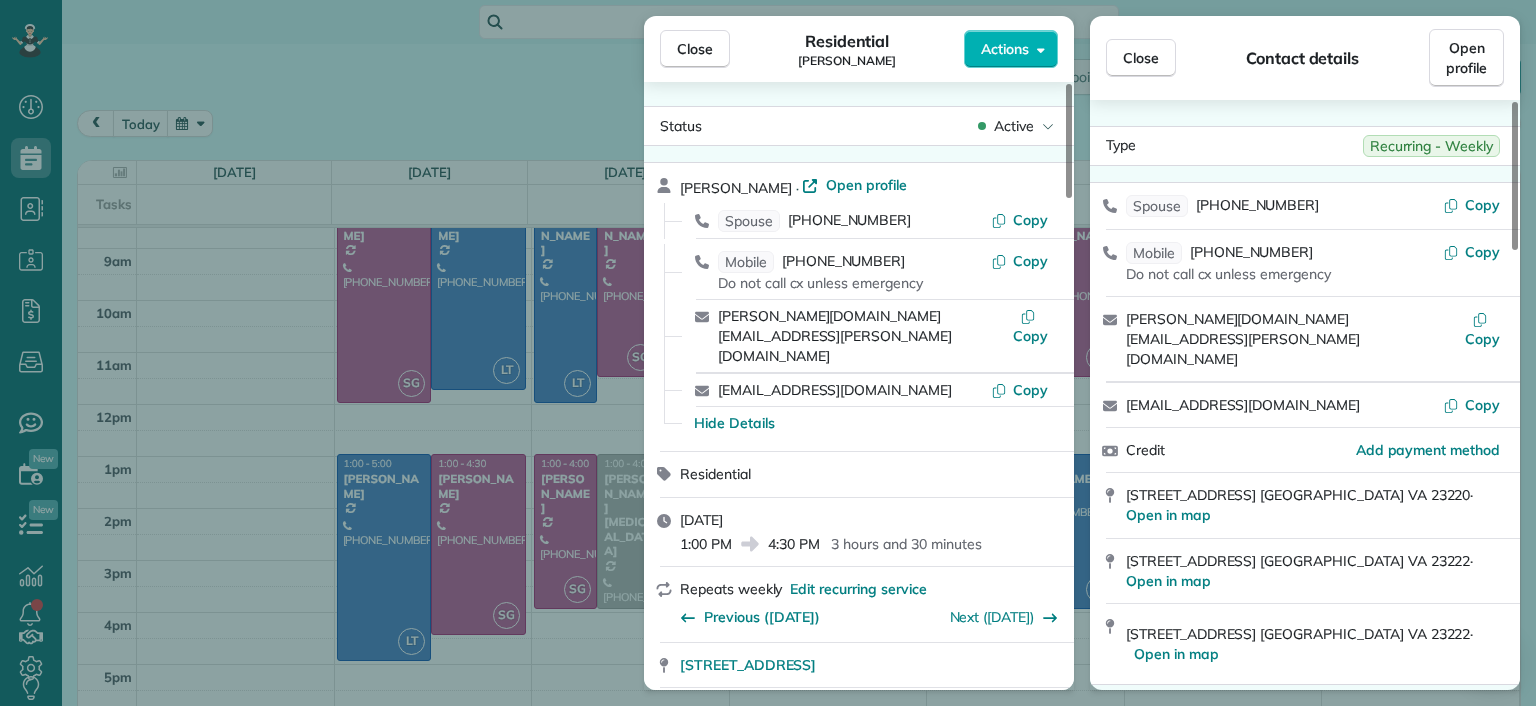 drag, startPoint x: 698, startPoint y: 58, endPoint x: 624, endPoint y: 46, distance: 74.96666 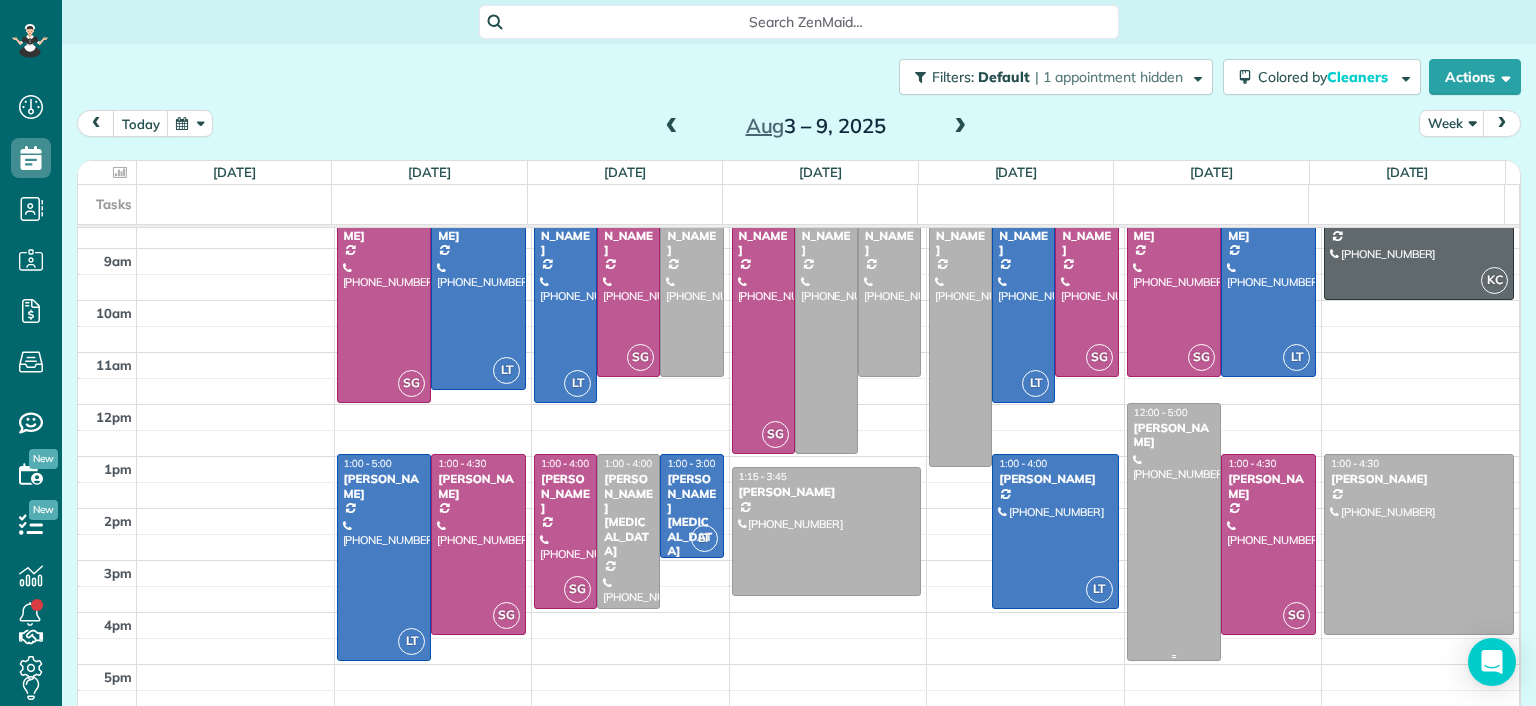 click at bounding box center (1174, 532) 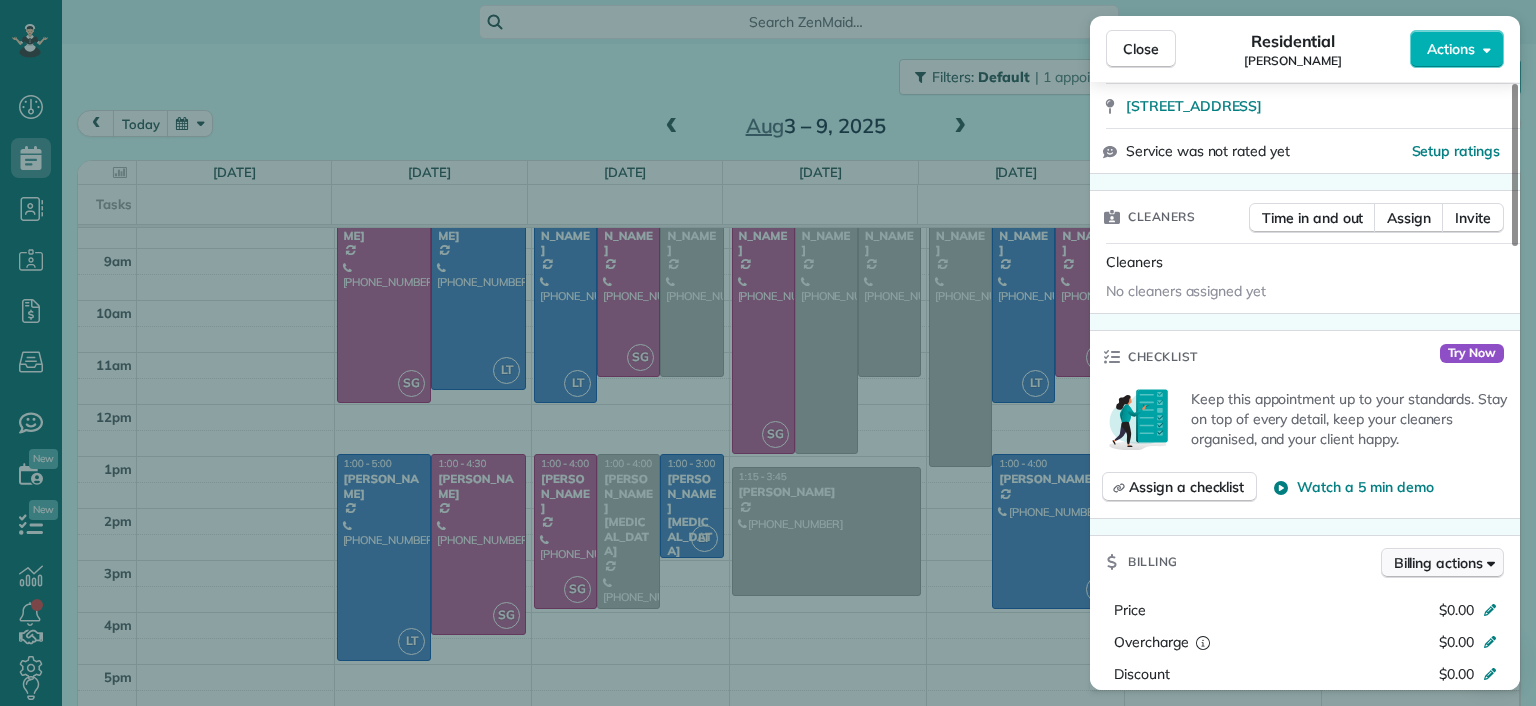 scroll, scrollTop: 0, scrollLeft: 0, axis: both 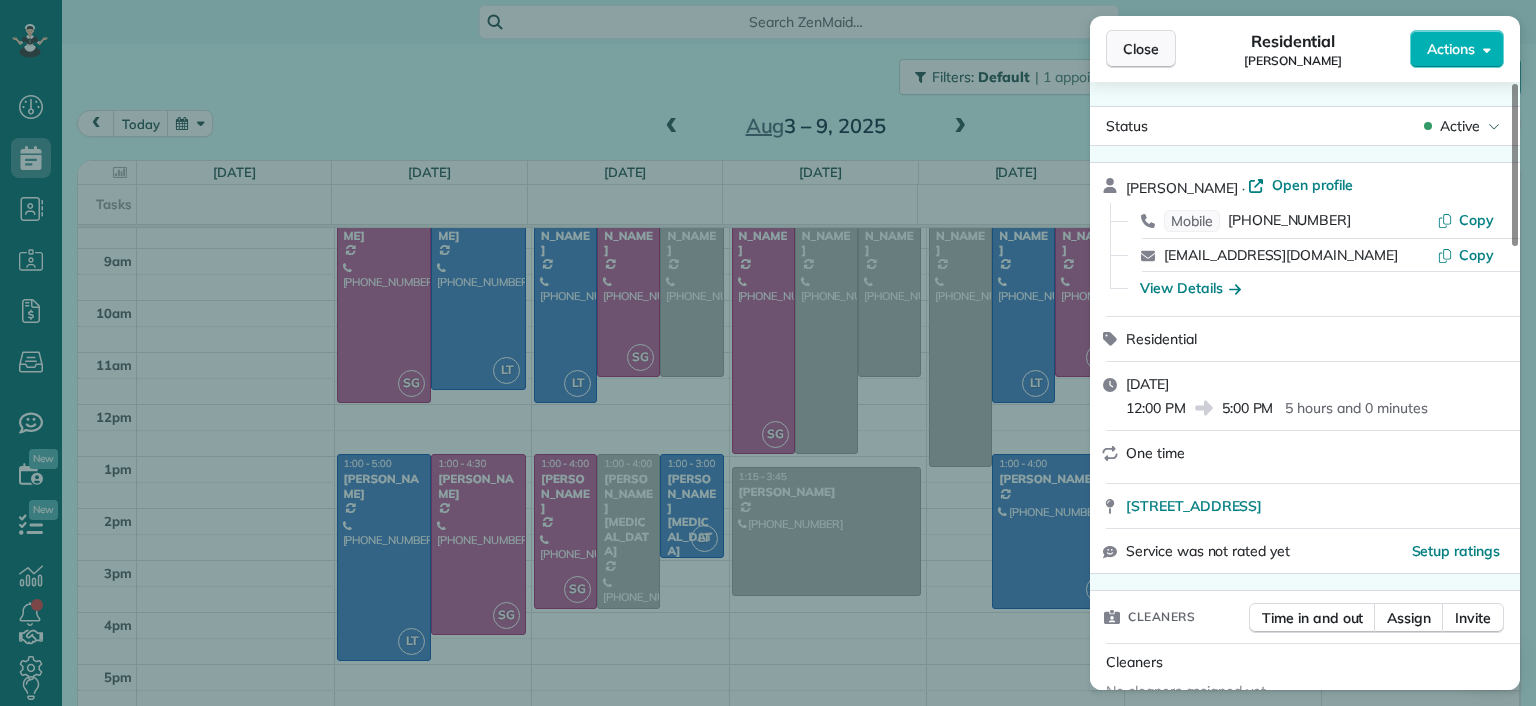click on "Close" at bounding box center (1141, 49) 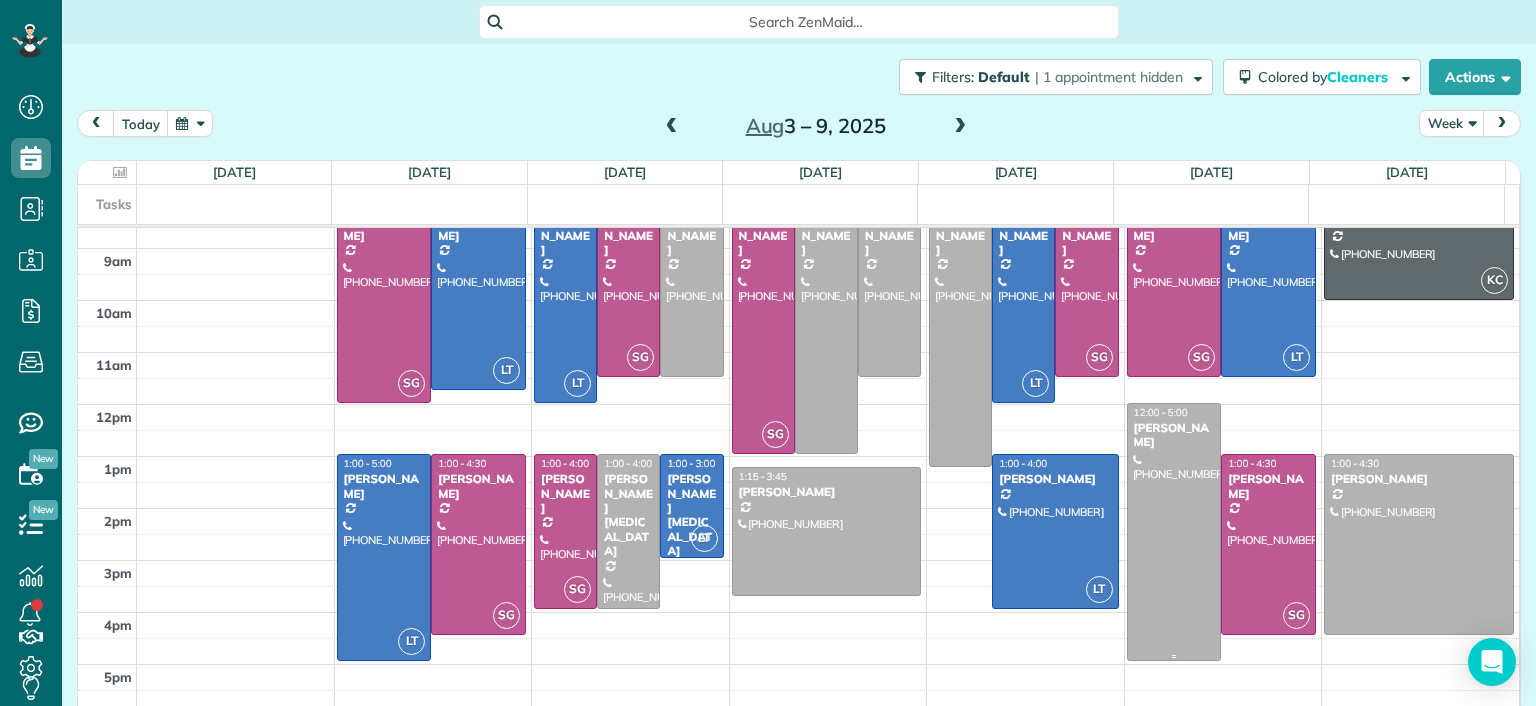 click at bounding box center (1174, 532) 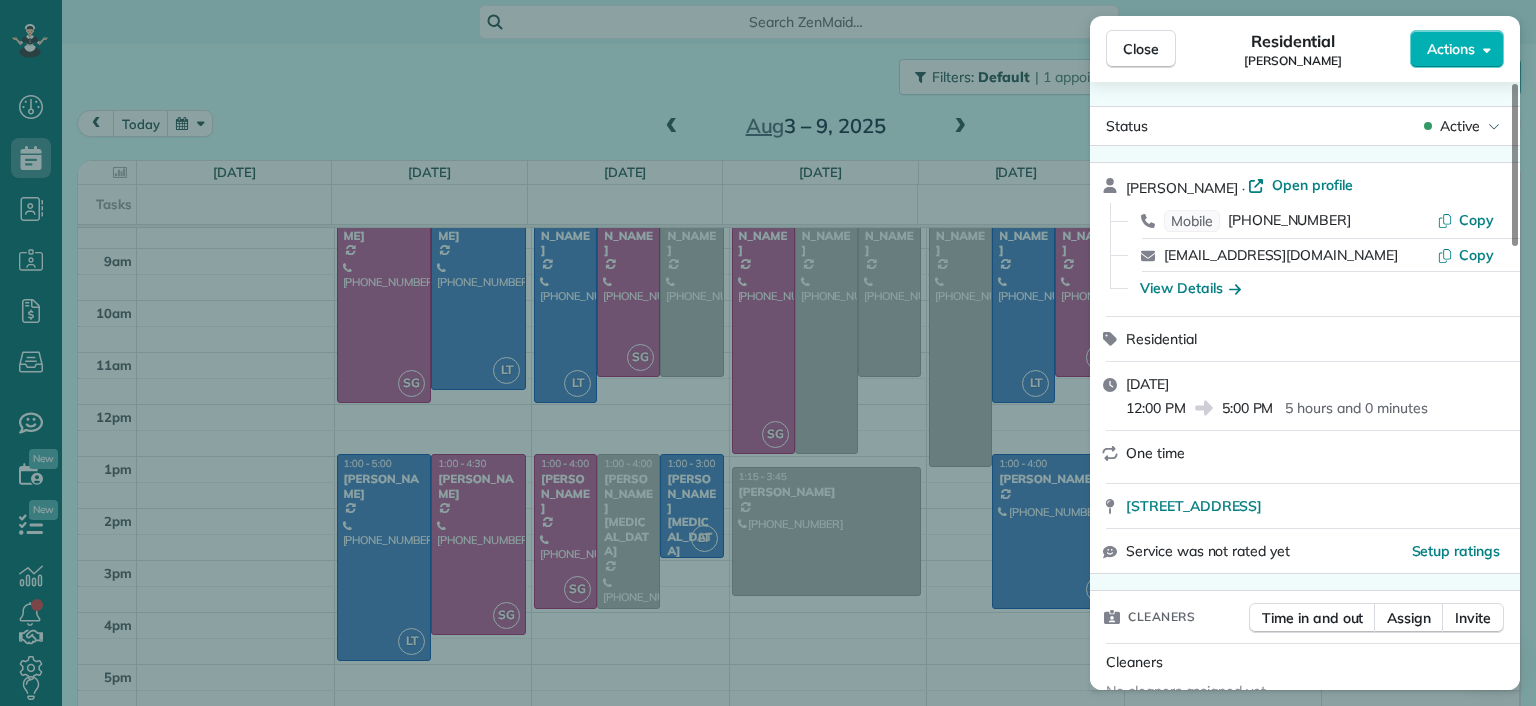 click on "Close Residential Lesley Bruno Actions Status Active Lesley Bruno · Open profile Mobile (804) 836-4658 Copy lesleyhbruno@gmail.com Copy View Details Residential Friday, August 08, 2025 12:00 PM 5:00 PM 5 hours and 0 minutes One time 4610 Augusta Avenue Richmond VA 23230 Service was not rated yet Setup ratings Cleaners Time in and out Assign Invite Cleaners No cleaners assigned yet Checklist Try Now Keep this appointment up to your standards. Stay on top of every detail, keep your cleaners organised, and your client happy. Assign a checklist Watch a 5 min demo Billing Billing actions Price $0.00 Overcharge $0.00 Discount $0.00 Coupon discount - Primary tax - Secondary tax - Total appointment price $0.00 Tips collected New feature! $0.00 Mark as paid Total including tip $0.00 Get paid online in no-time! Send an invoice and reward your cleaners with tips Charge customer credit card Appointment custom fields Man Hours 8 Type of Cleaning  Move In/Move Out Cleaning  Reason for Skip - Hidden from cleaners Notes 0 9" at bounding box center [768, 353] 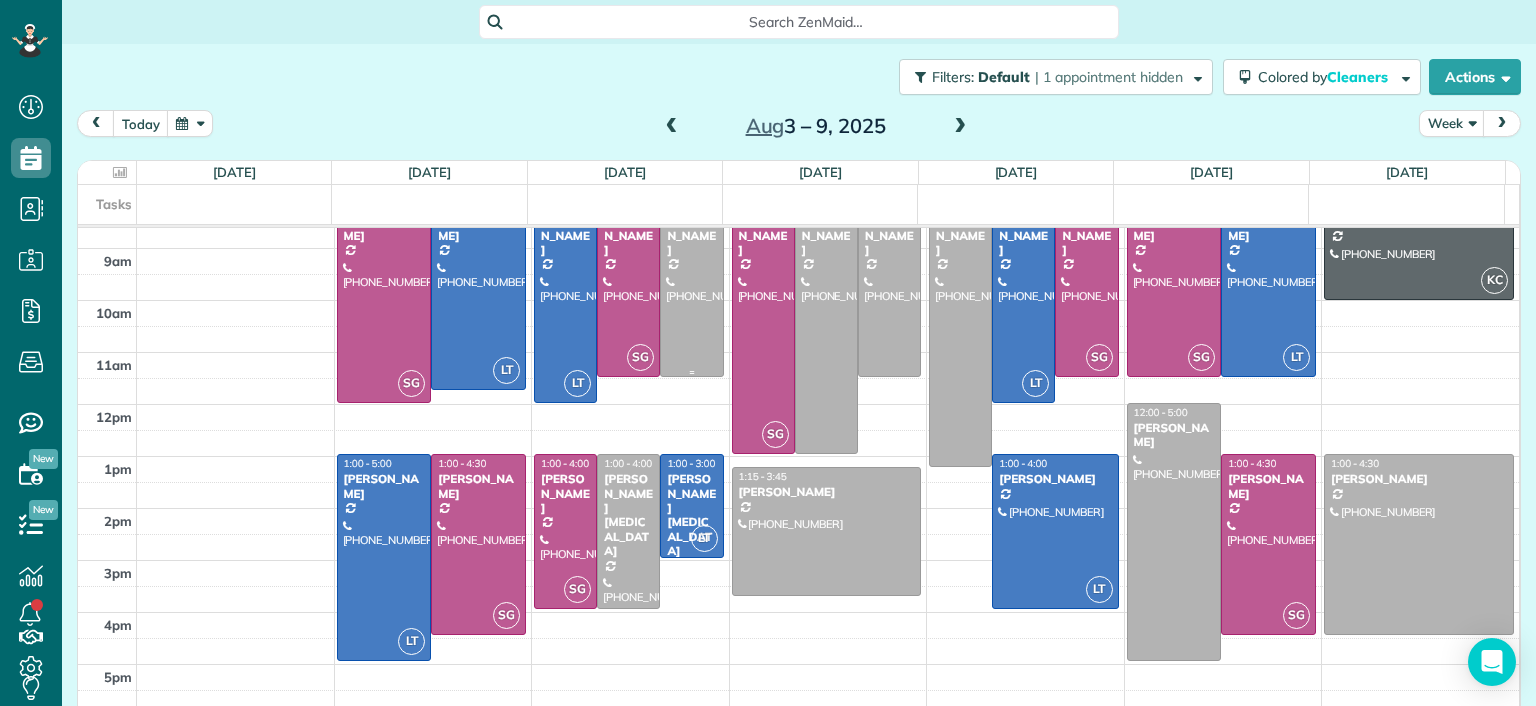 click at bounding box center [691, 286] 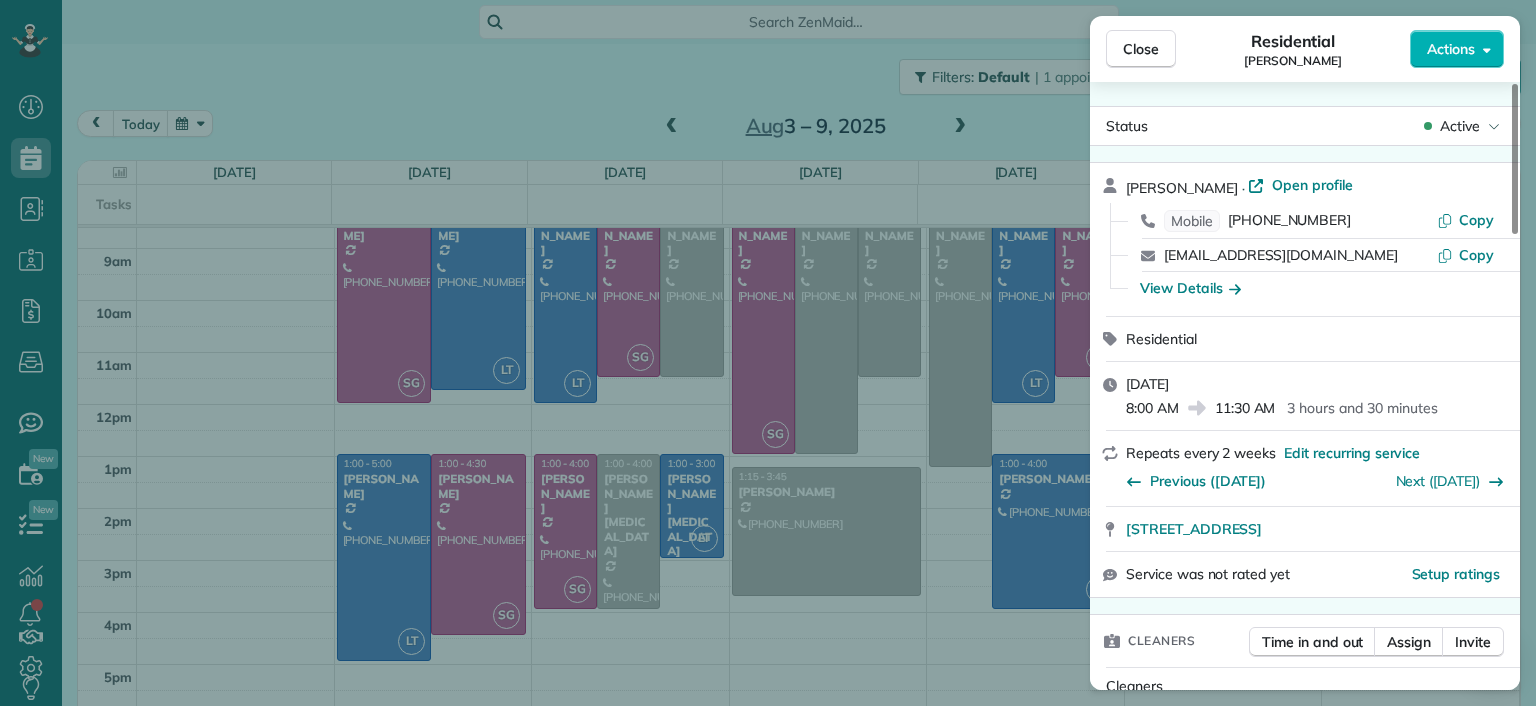 click on "Close Residential Molly Szkotak Actions Status Active Molly Szkotak · Open profile Mobile (718) 501-4015 Copy mollyszkotak@gmail.com Copy View Details Residential Tuesday, August 05, 2025 8:00 AM 11:30 AM 3 hours and 30 minutes Repeats every 2 weeks Edit recurring service Previous (Jul 22) Next (Aug 19) 3506 Hanover Avenue Richmond VA 23221 Service was not rated yet Setup ratings Cleaners Time in and out Assign Invite Cleaners No cleaners assigned yet Checklist Try Now Keep this appointment up to your standards. Stay on top of every detail, keep your cleaners organised, and your client happy. Assign a checklist Watch a 5 min demo Billing Billing actions Price $156.00 Overcharge $0.00 Discount $0.00 Coupon discount - Primary tax - Secondary tax - Total appointment price $156.00 Tips collected New feature! $0.00 Unpaid Mark as paid Total including tip $156.00 Get paid online in no-time! Send an invoice and reward your cleaners with tips Charge customer credit card Appointment custom fields Man Hours 4.0 hours" at bounding box center [768, 353] 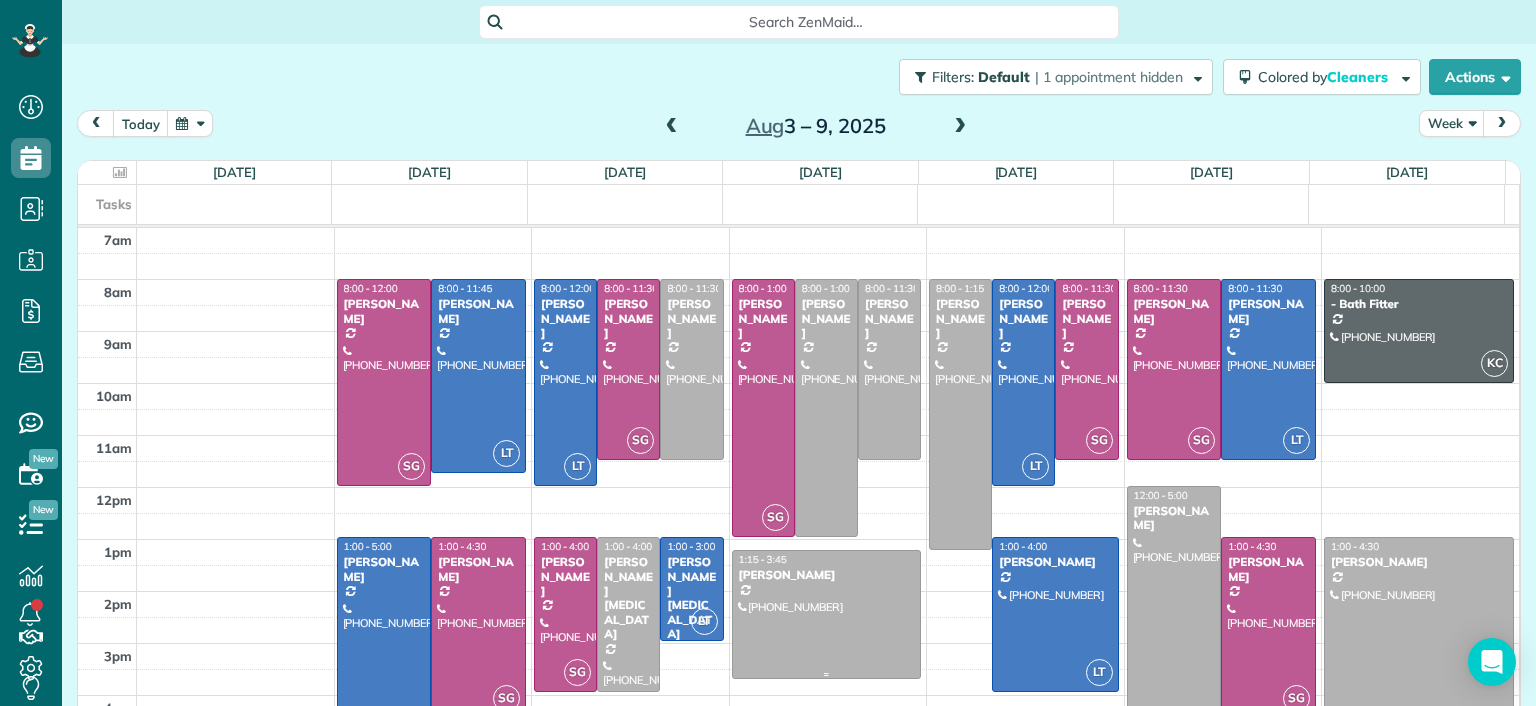 scroll, scrollTop: 83, scrollLeft: 0, axis: vertical 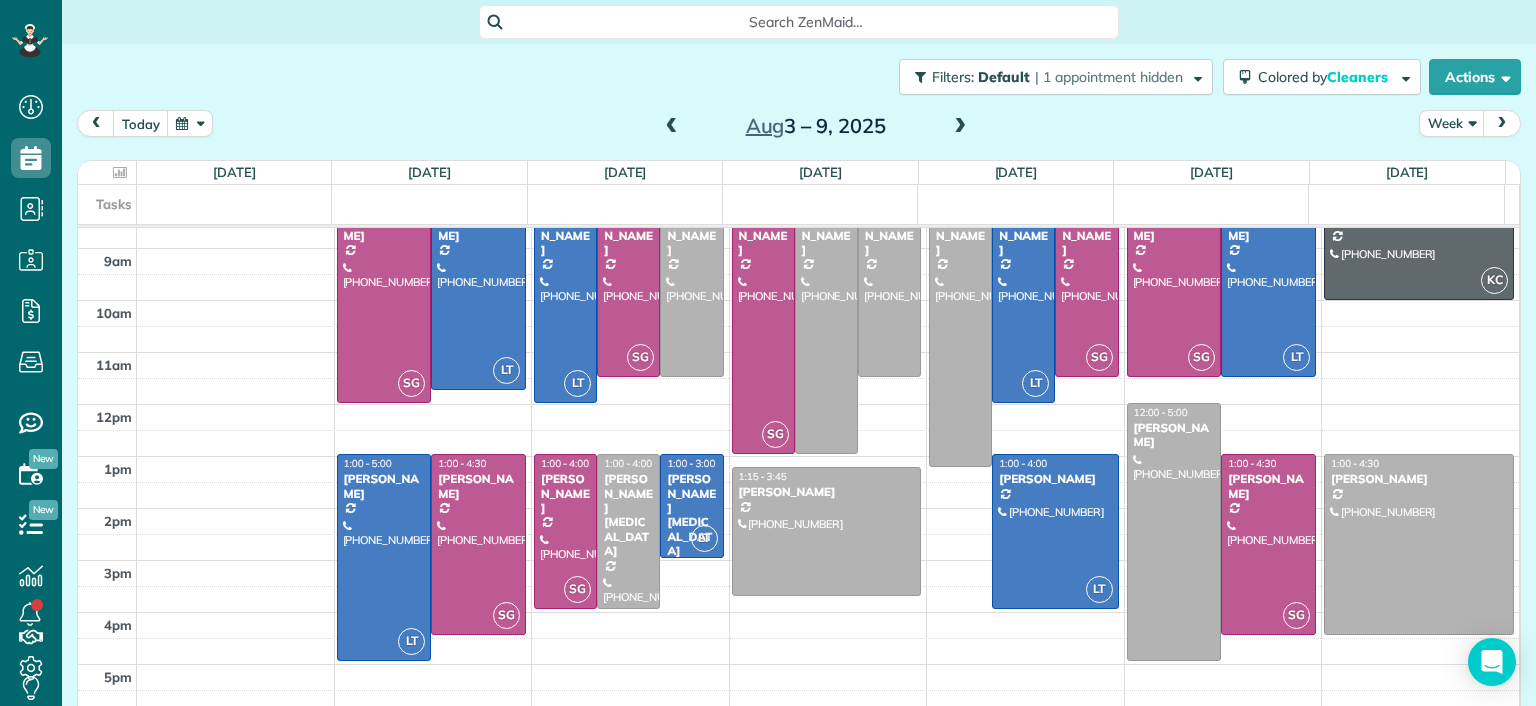 click at bounding box center [672, 127] 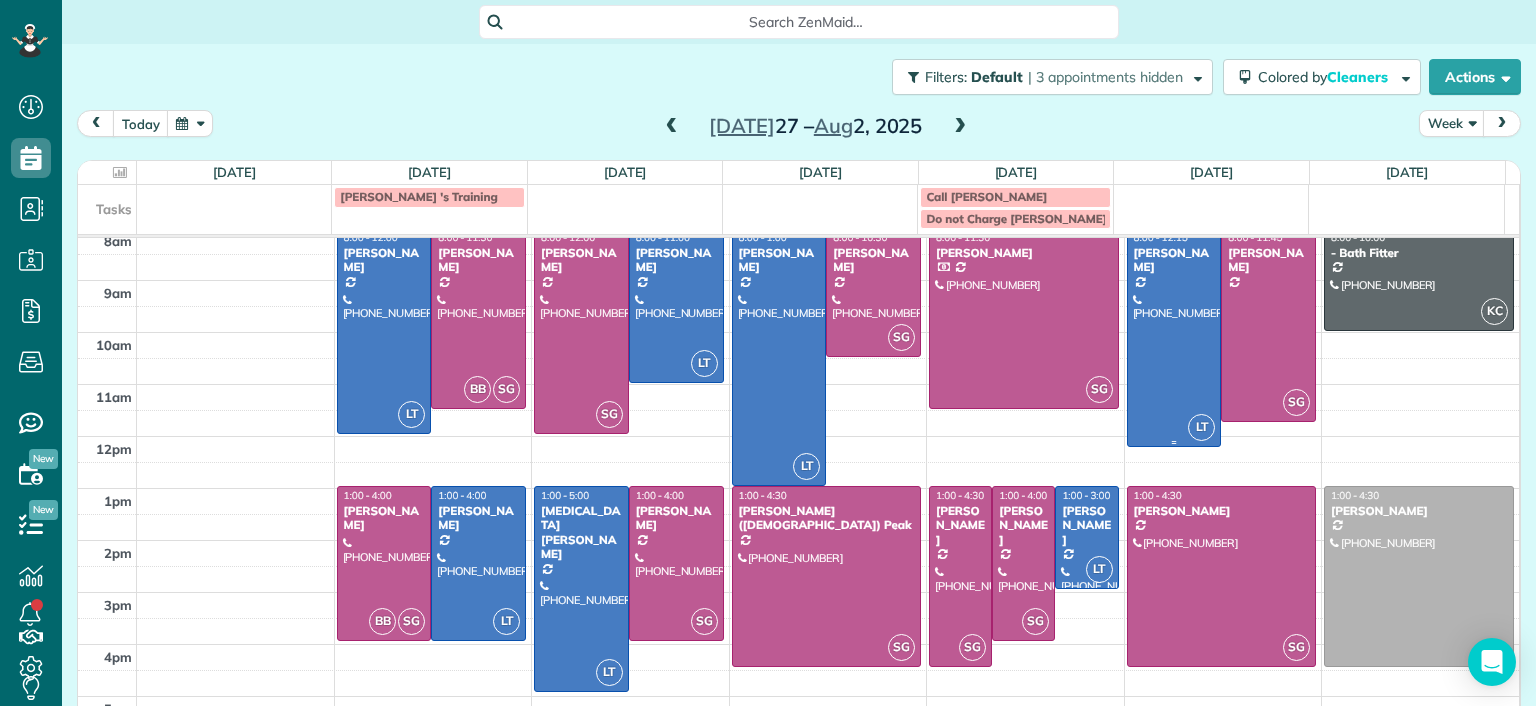 scroll, scrollTop: 93, scrollLeft: 0, axis: vertical 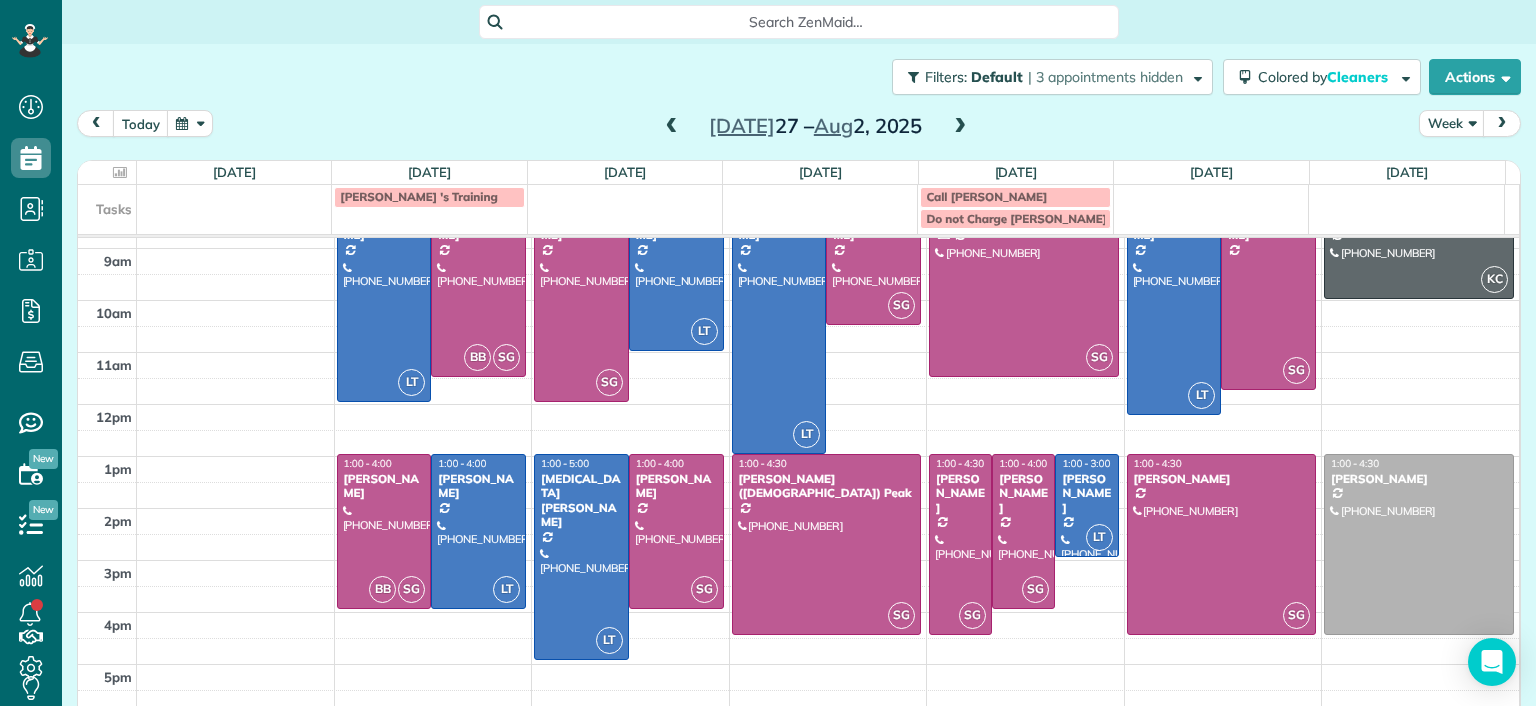 click at bounding box center [672, 127] 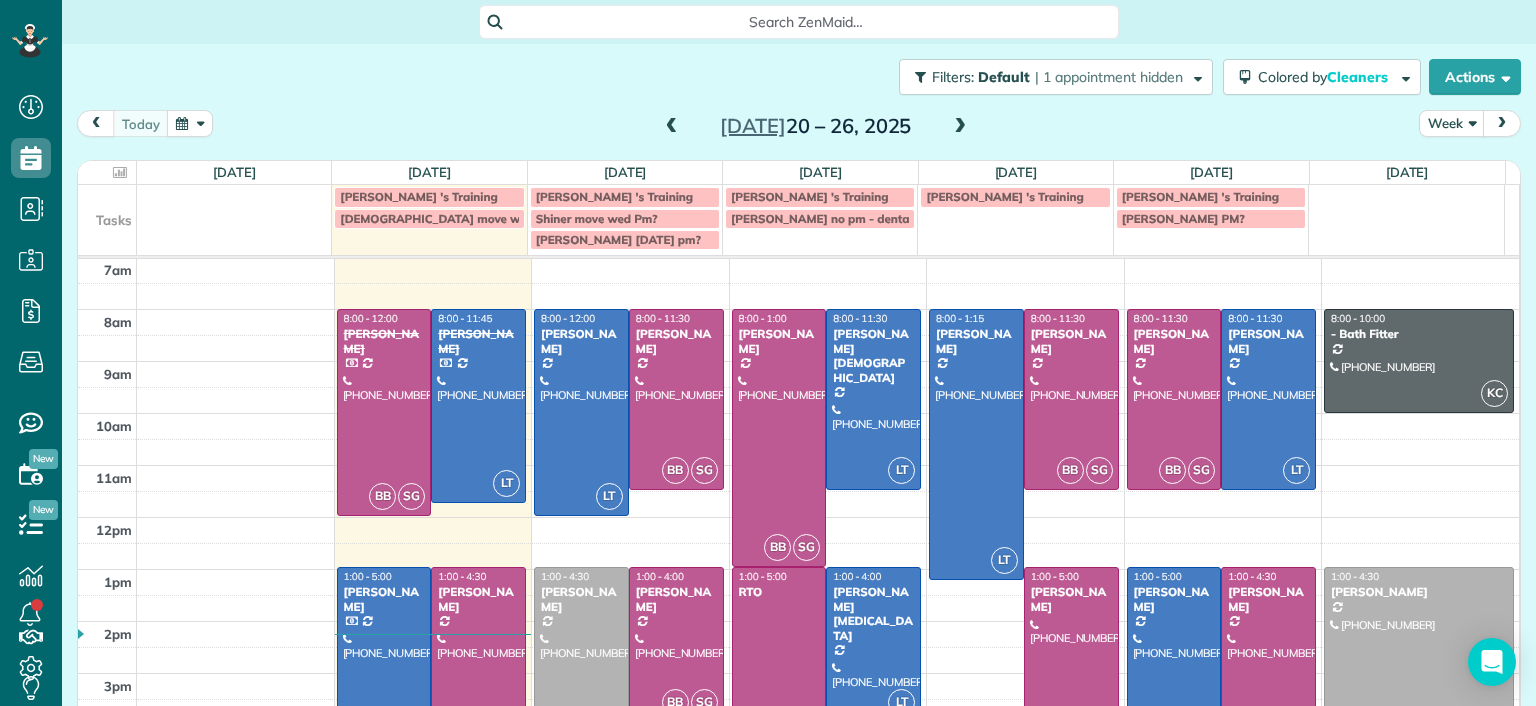 scroll, scrollTop: 0, scrollLeft: 0, axis: both 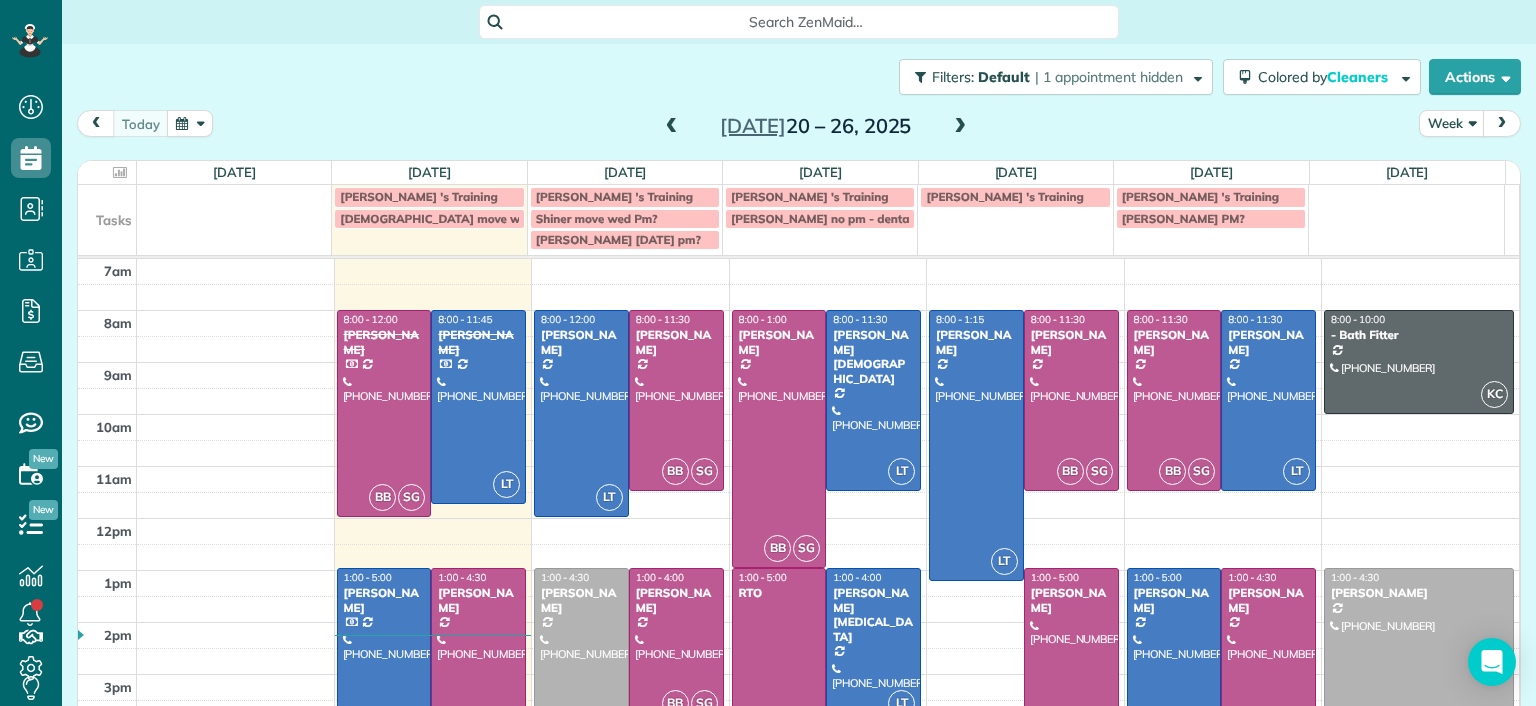 click at bounding box center [960, 127] 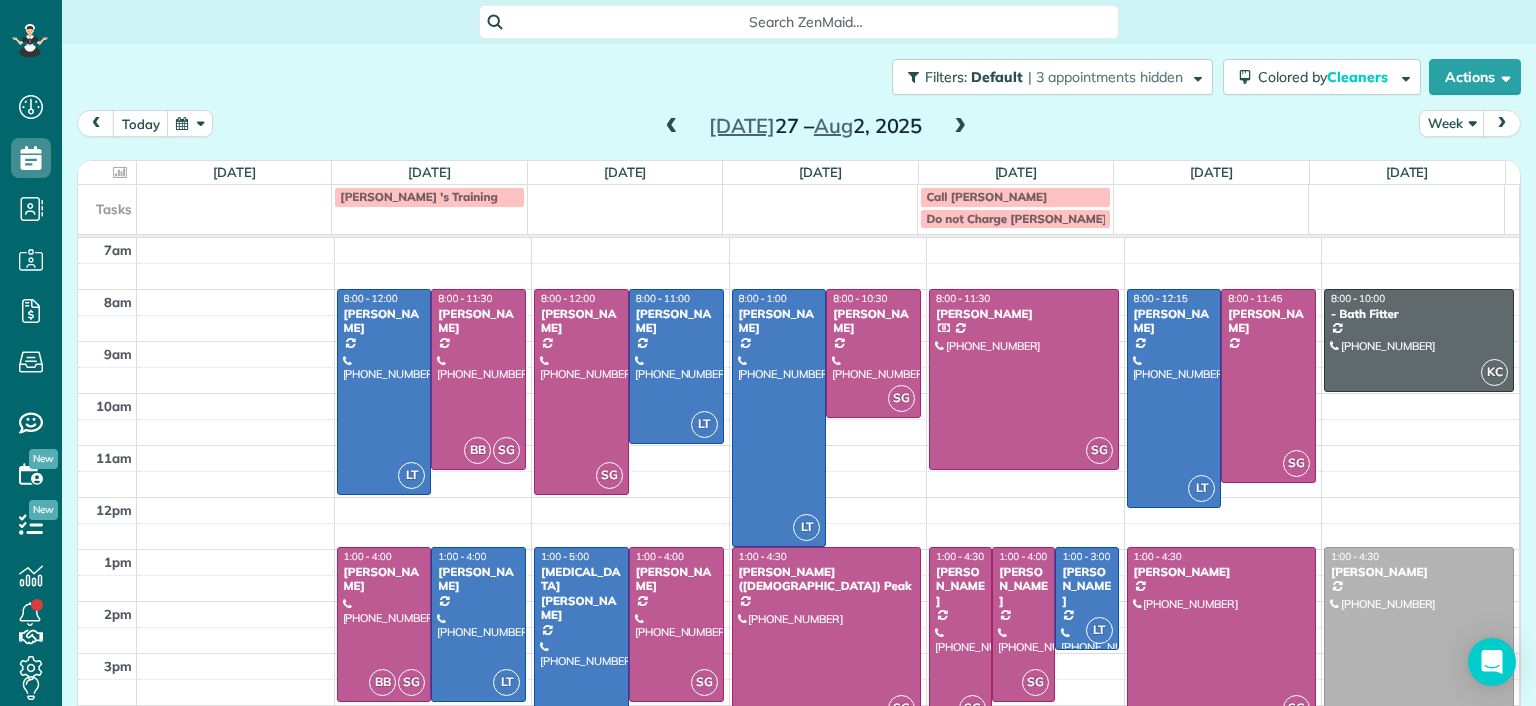 click at bounding box center (960, 127) 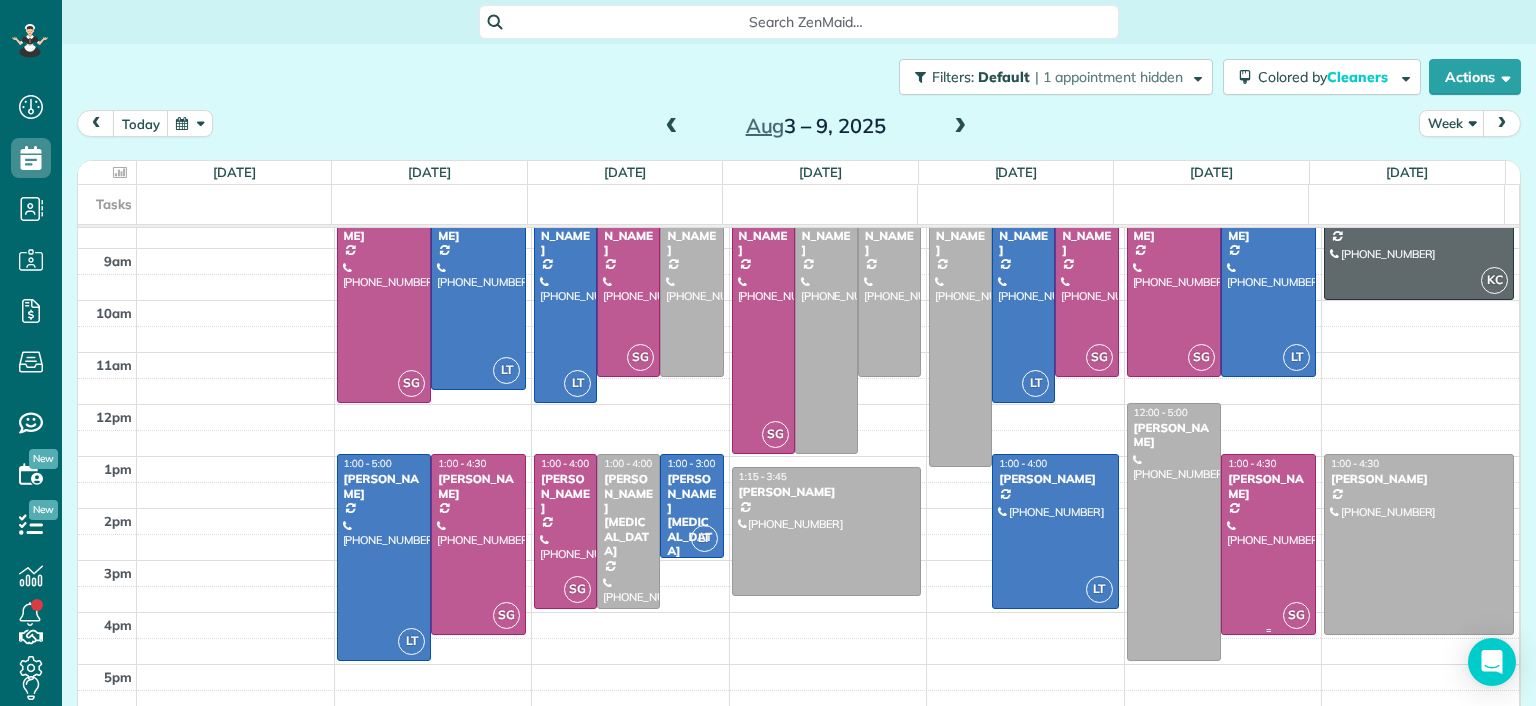 scroll, scrollTop: 0, scrollLeft: 0, axis: both 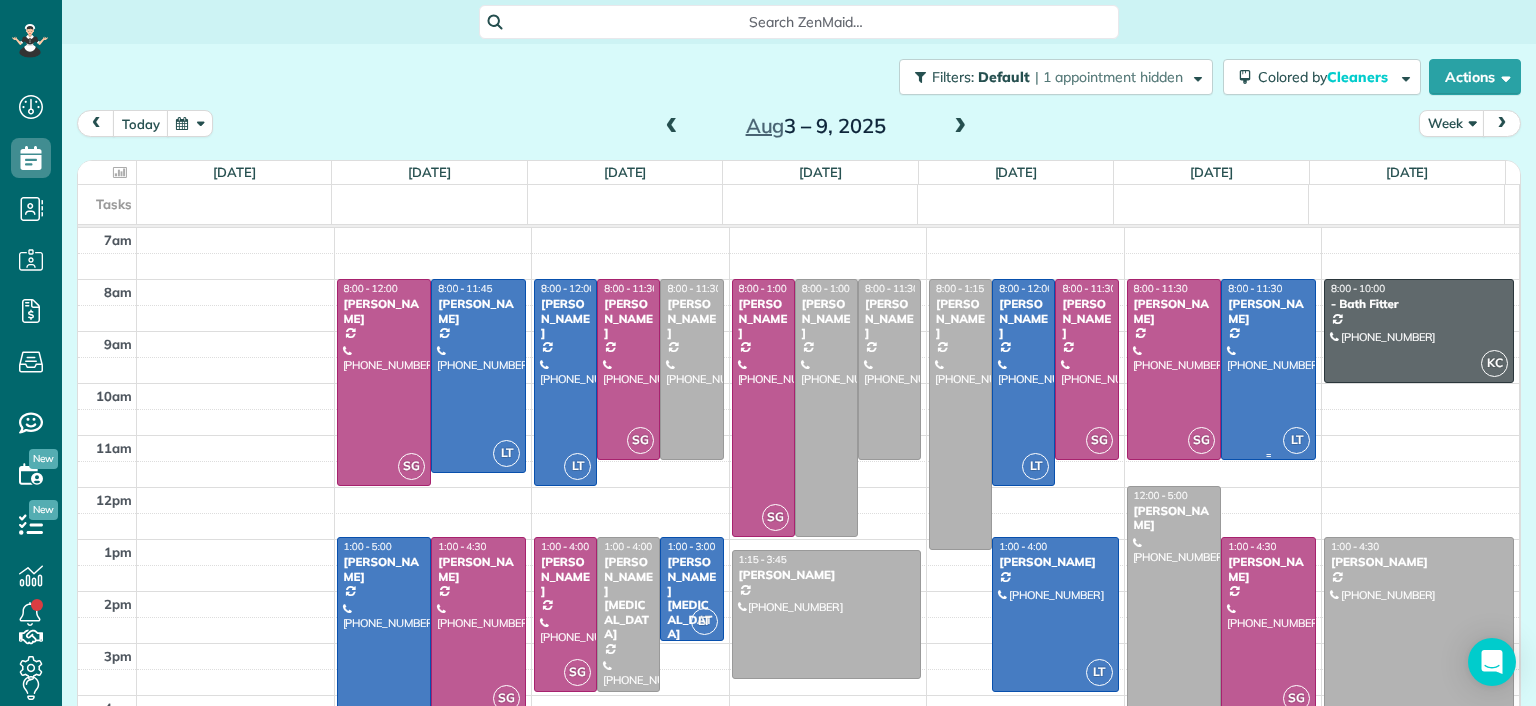 click at bounding box center [1268, 369] 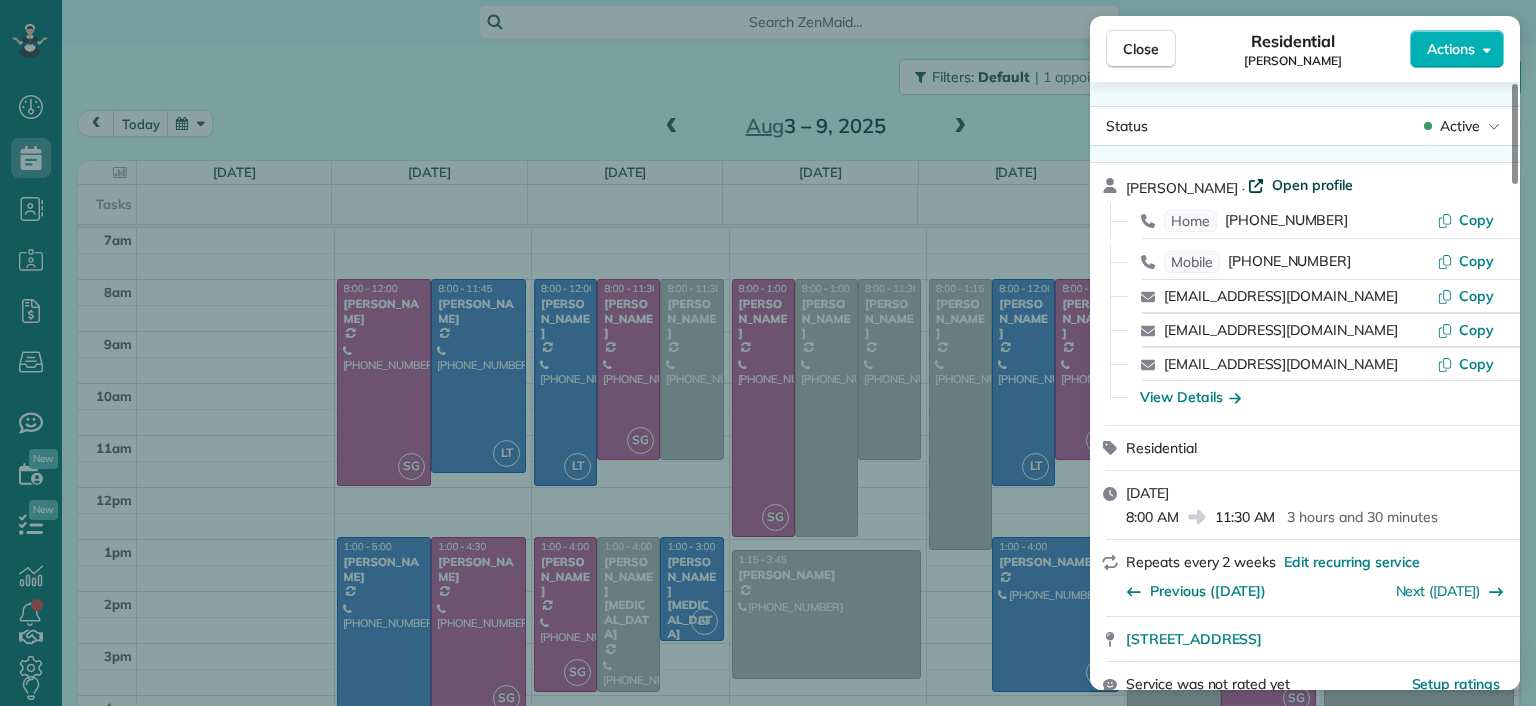 click on "Open profile" at bounding box center (1312, 185) 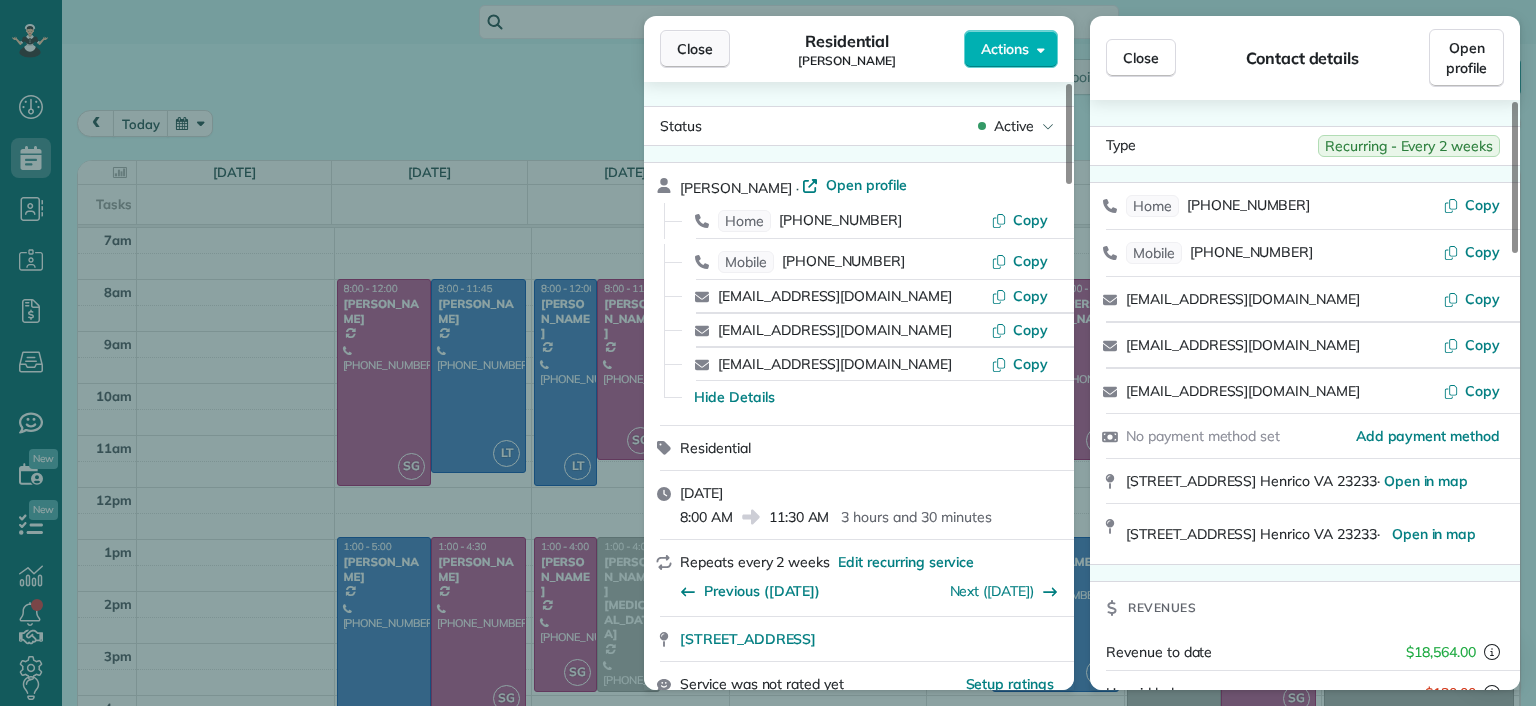 click on "Close" at bounding box center (695, 49) 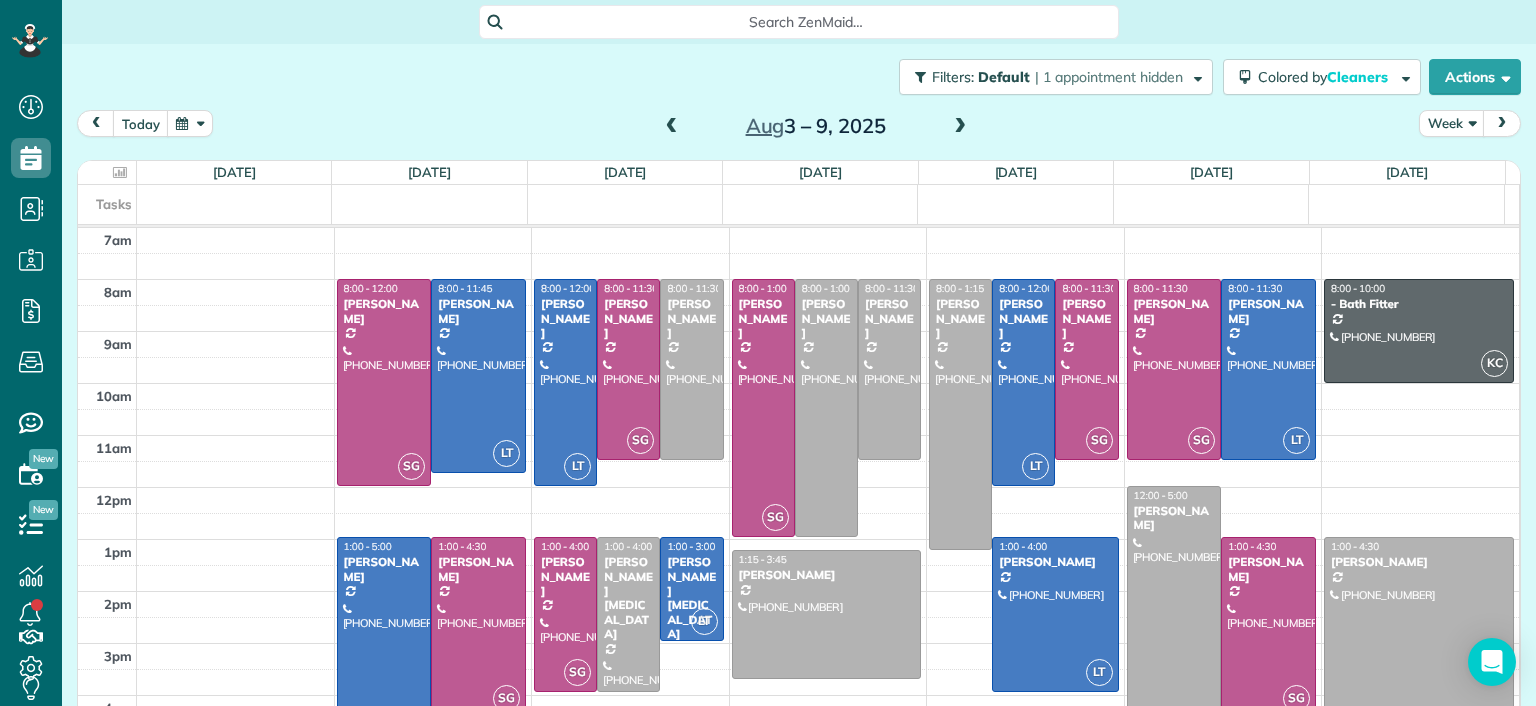 click at bounding box center (672, 127) 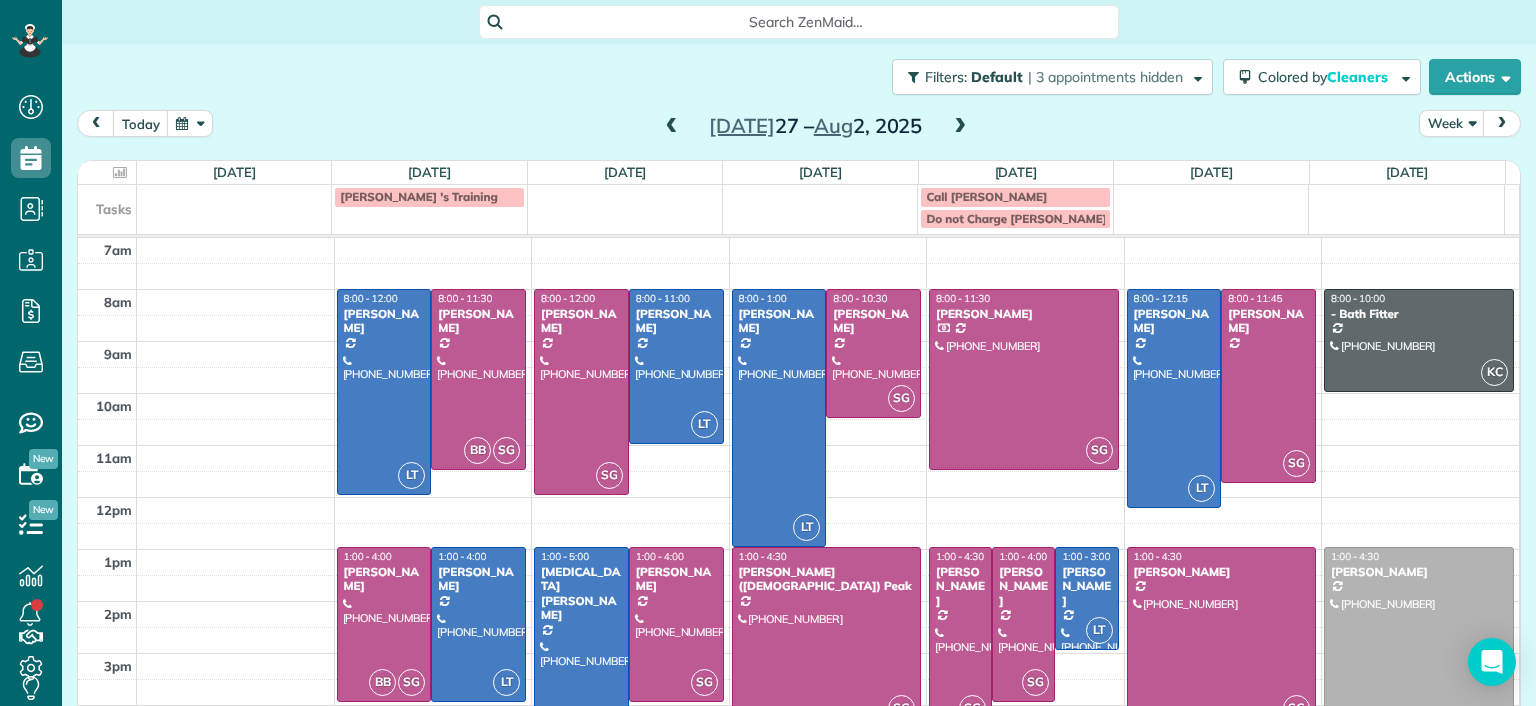 click at bounding box center (960, 127) 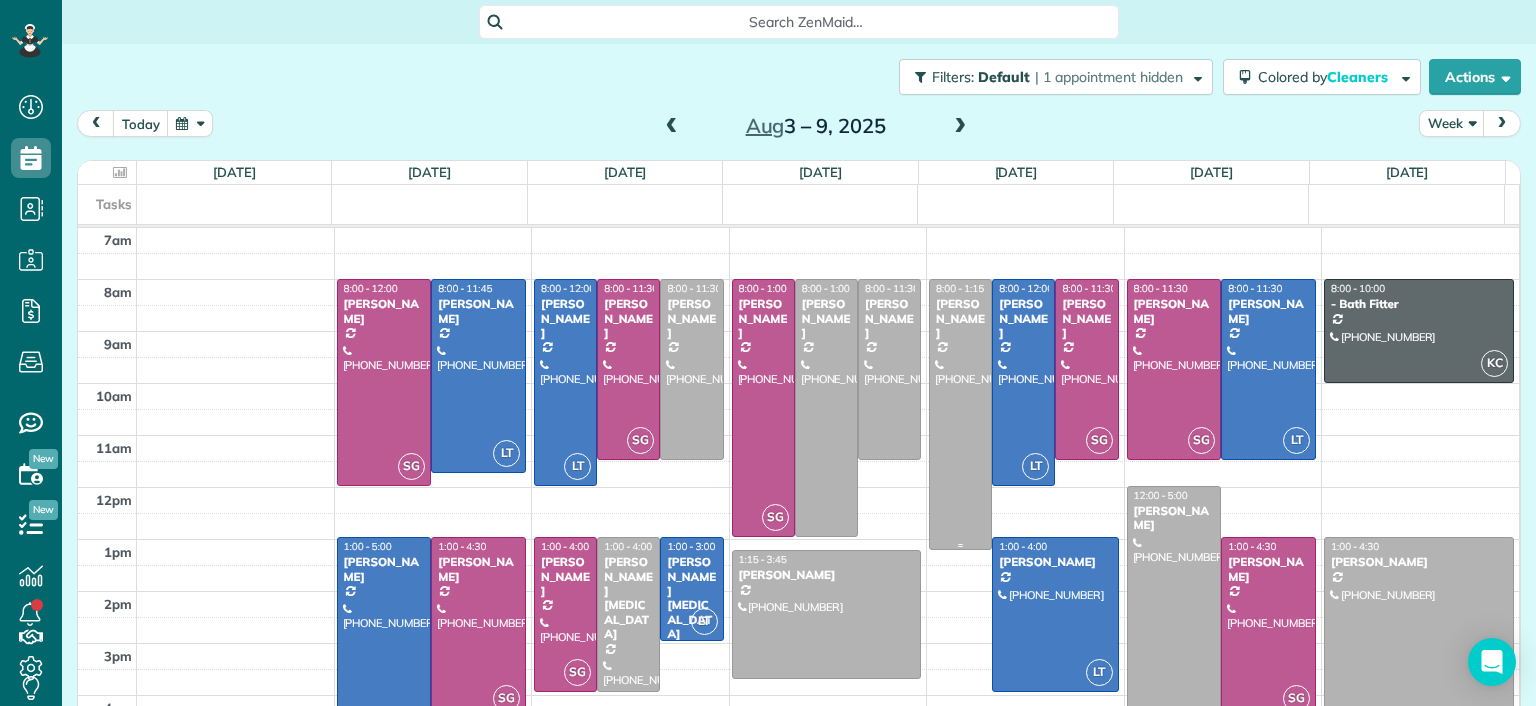 click at bounding box center (960, 414) 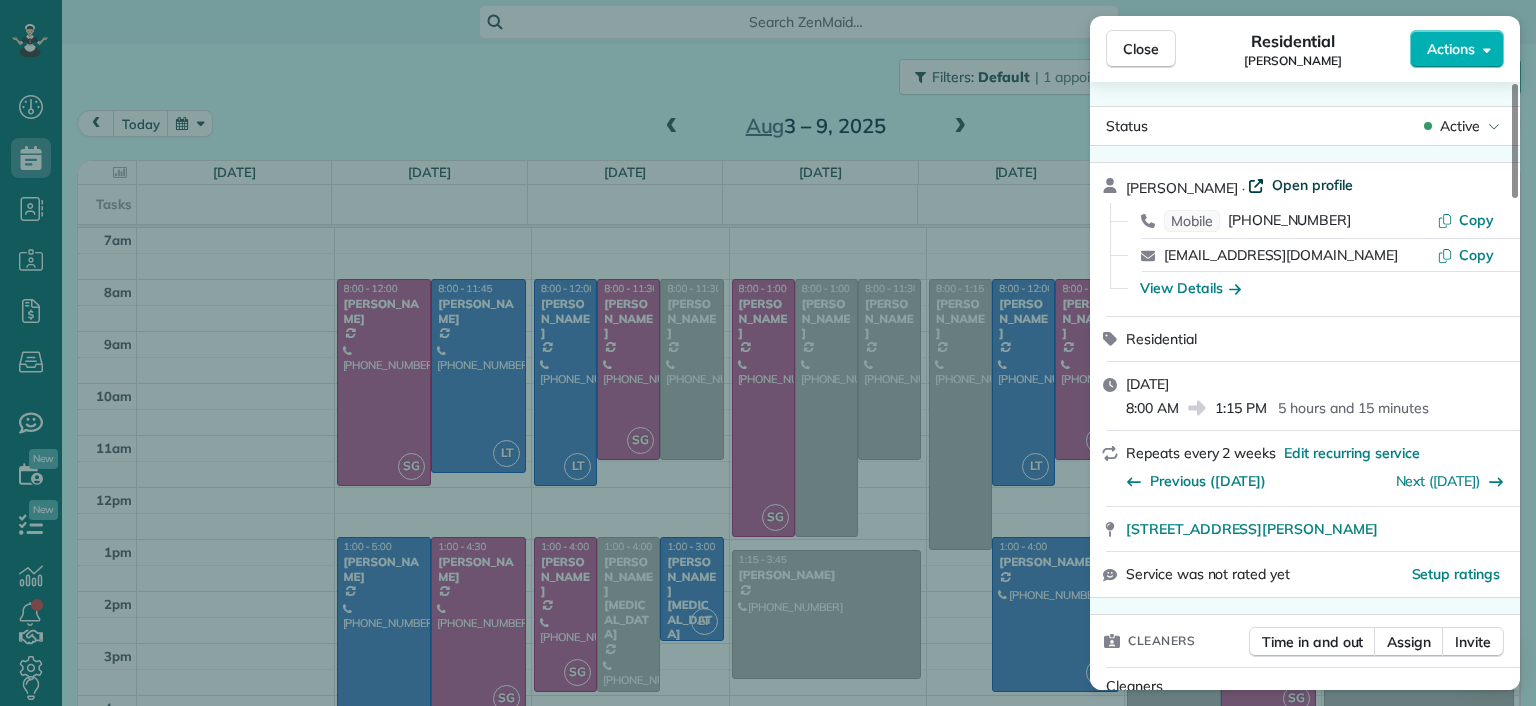 click on "Open profile" at bounding box center (1312, 185) 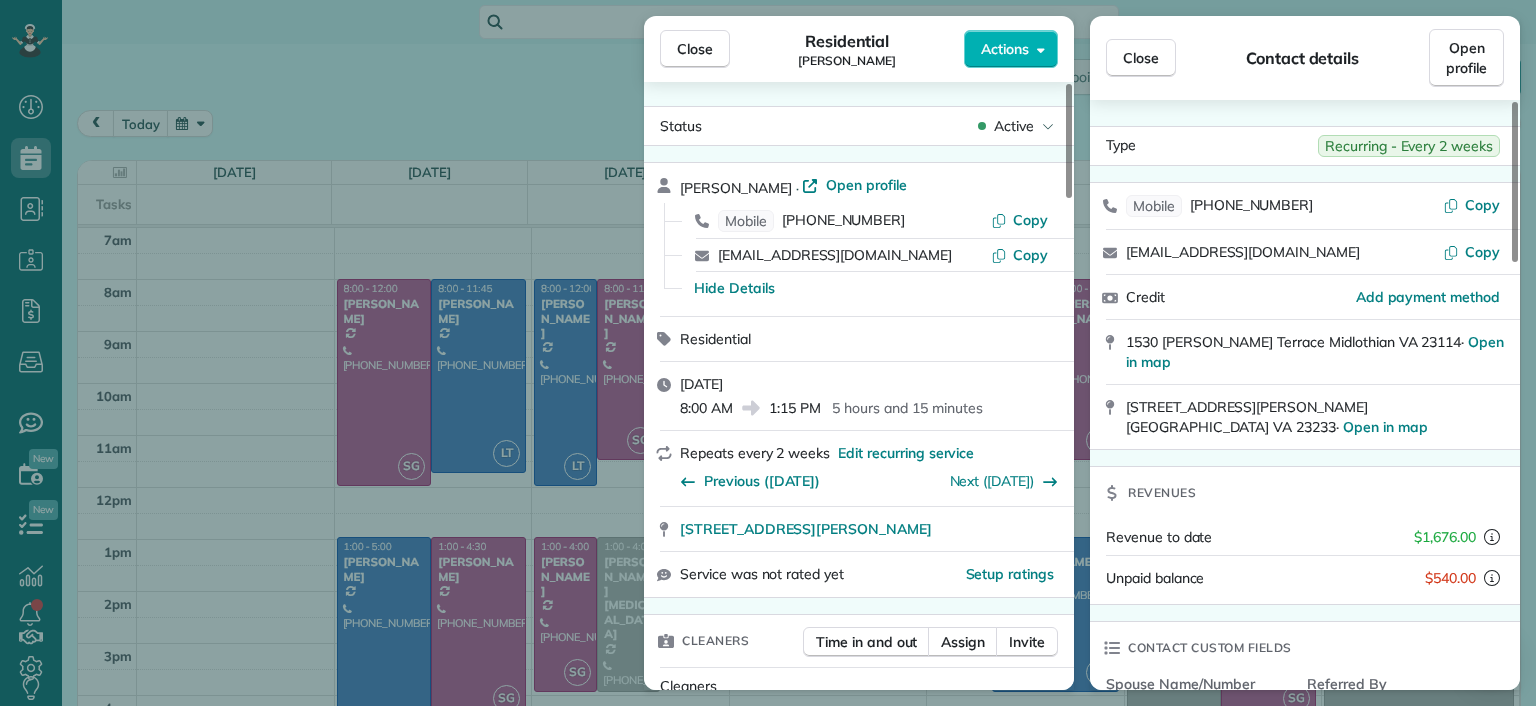 click on "Close Residential Jennifer Hunte Actions Status Active Jennifer Hunte · Open profile Mobile (617) 306-8333 Copy jenandbarryhunte@gmail.com Copy Hide Details Residential Thursday, August 07, 2025 8:00 AM 1:15 PM 5 hours and 15 minutes Repeats every 2 weeks Edit recurring service Previous (Jul 24) Next (Aug 21) 1530 Lundy Terrace Midlothian VA 23114 Service was not rated yet Setup ratings Cleaners Time in and out Assign Invite Cleaners No cleaners assigned yet Checklist Try Now Keep this appointment up to your standards. Stay on top of every detail, keep your cleaners organised, and your client happy. Assign a checklist Watch a 5 min demo Billing Billing actions Price $270.00 Overcharge $0.00 Discount $0.00 Coupon discount - Primary tax - Secondary tax - Total appointment price $270.00 Tips collected New feature! $0.00 Unpaid Mark as paid Total including tip $270.00 Get paid online in no-time! Send an invoice and reward your cleaners with tips Charge customer credit card Appointment custom fields Man Hours - 6" at bounding box center [768, 353] 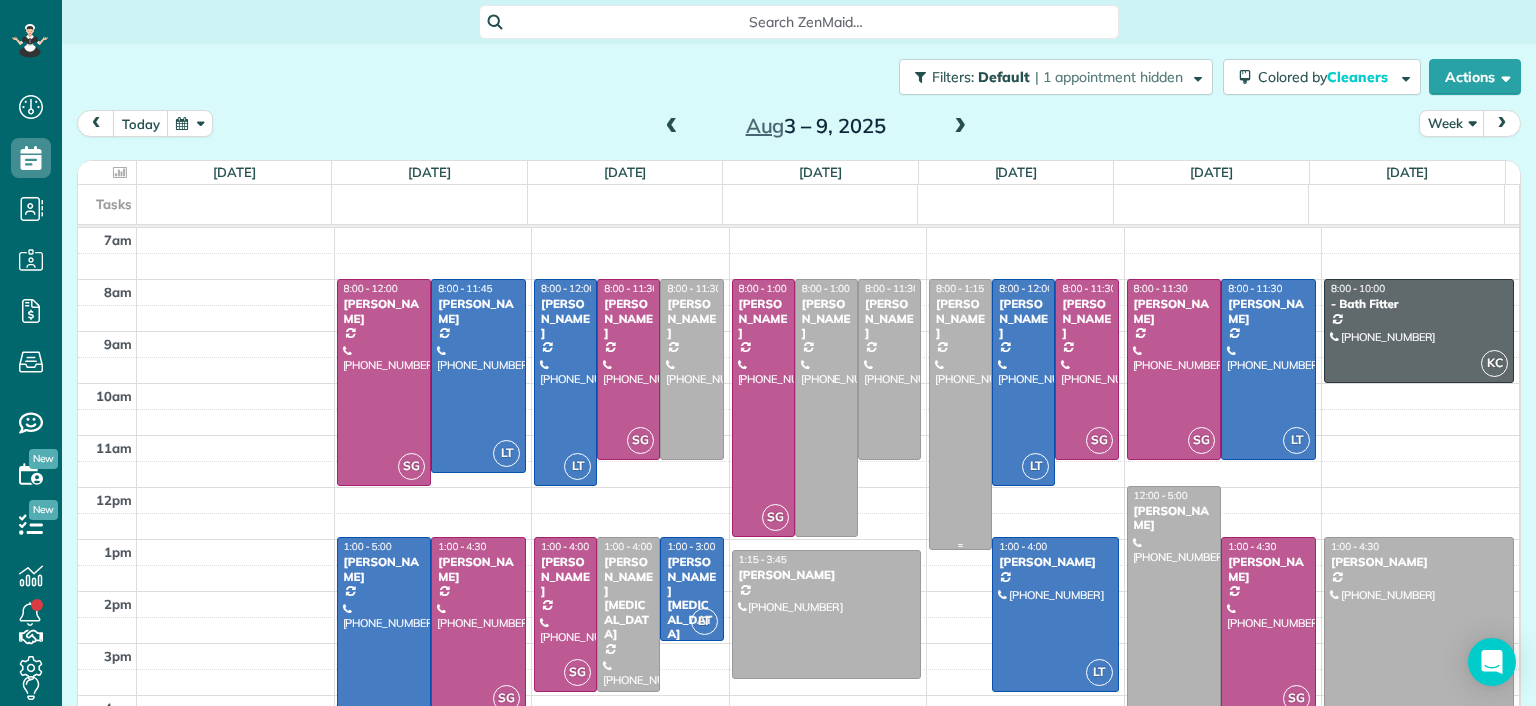 click at bounding box center (960, 414) 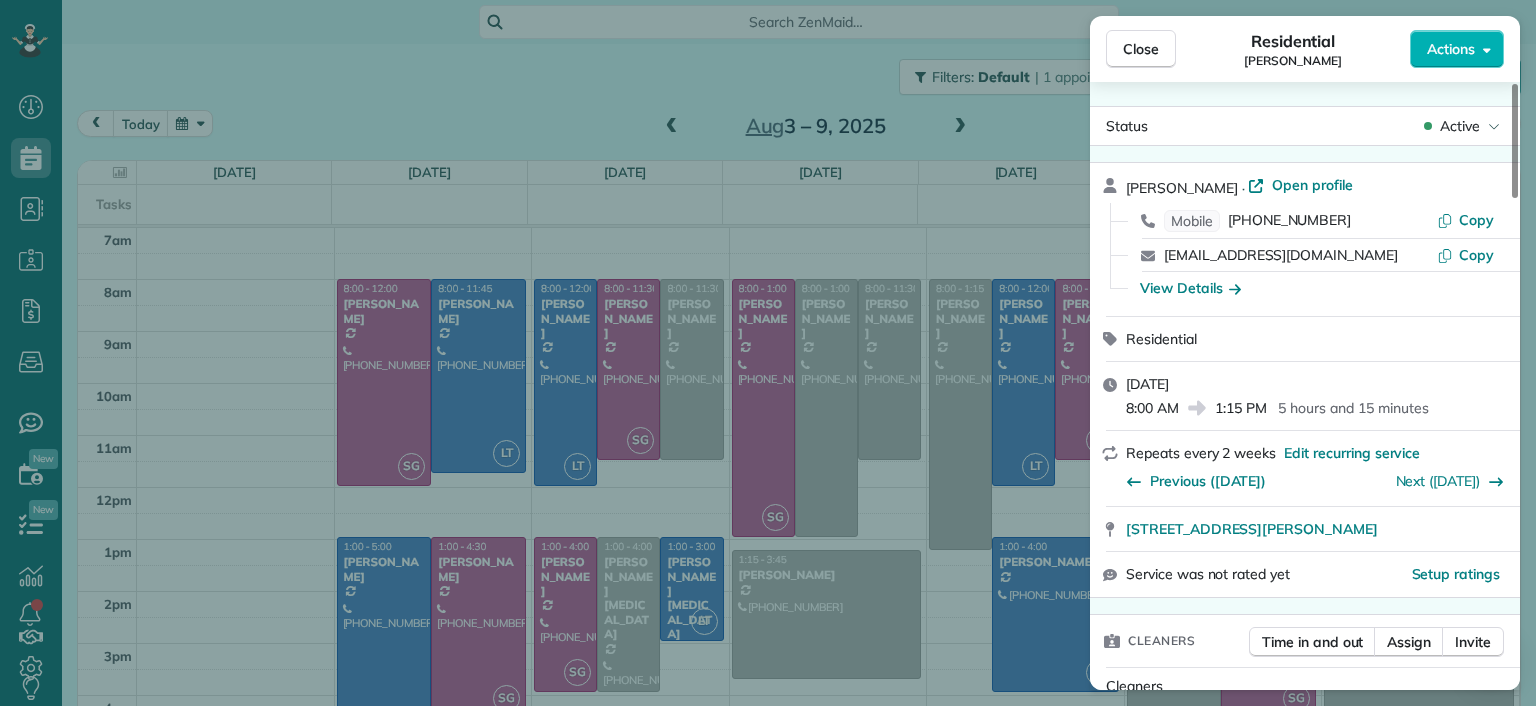 drag, startPoint x: 991, startPoint y: 430, endPoint x: 1462, endPoint y: 151, distance: 547.4322 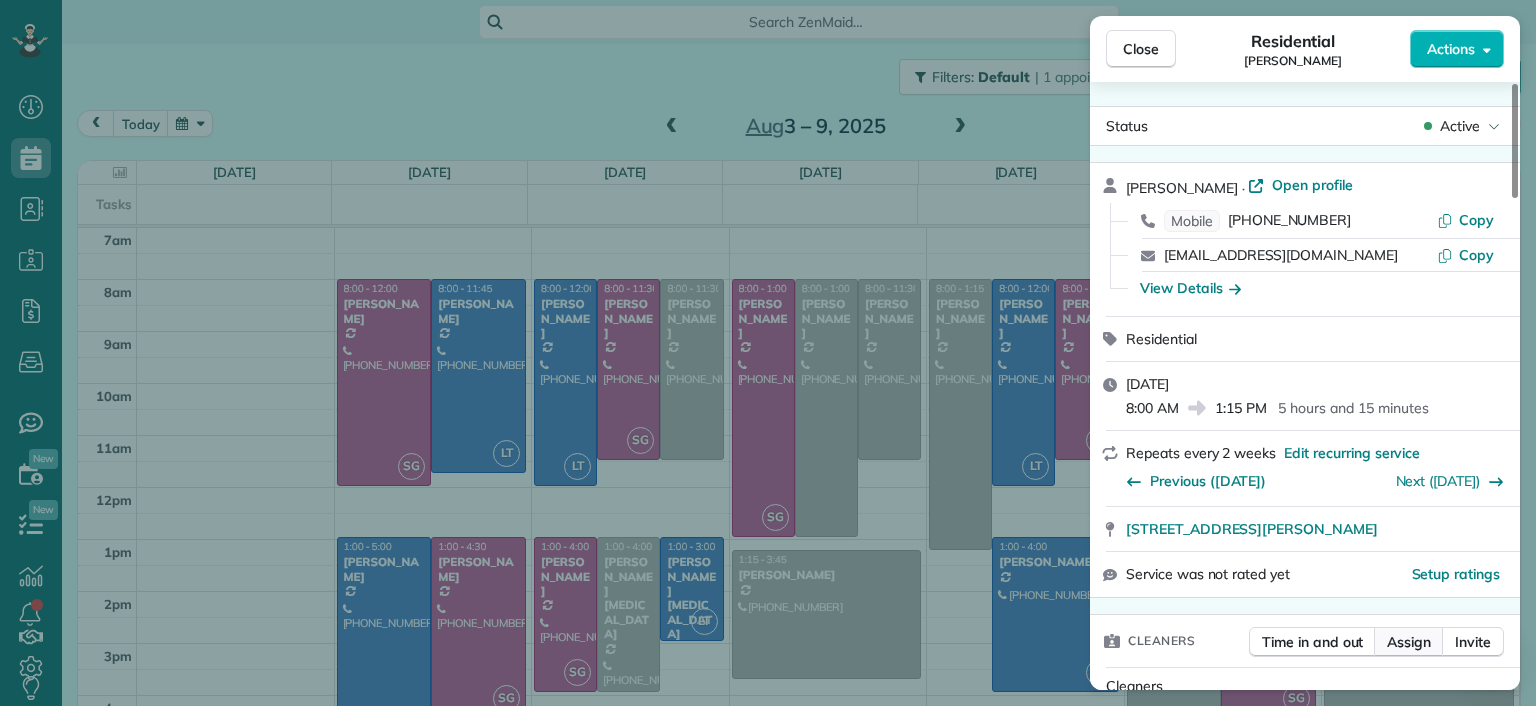 click on "Assign" at bounding box center (1409, 642) 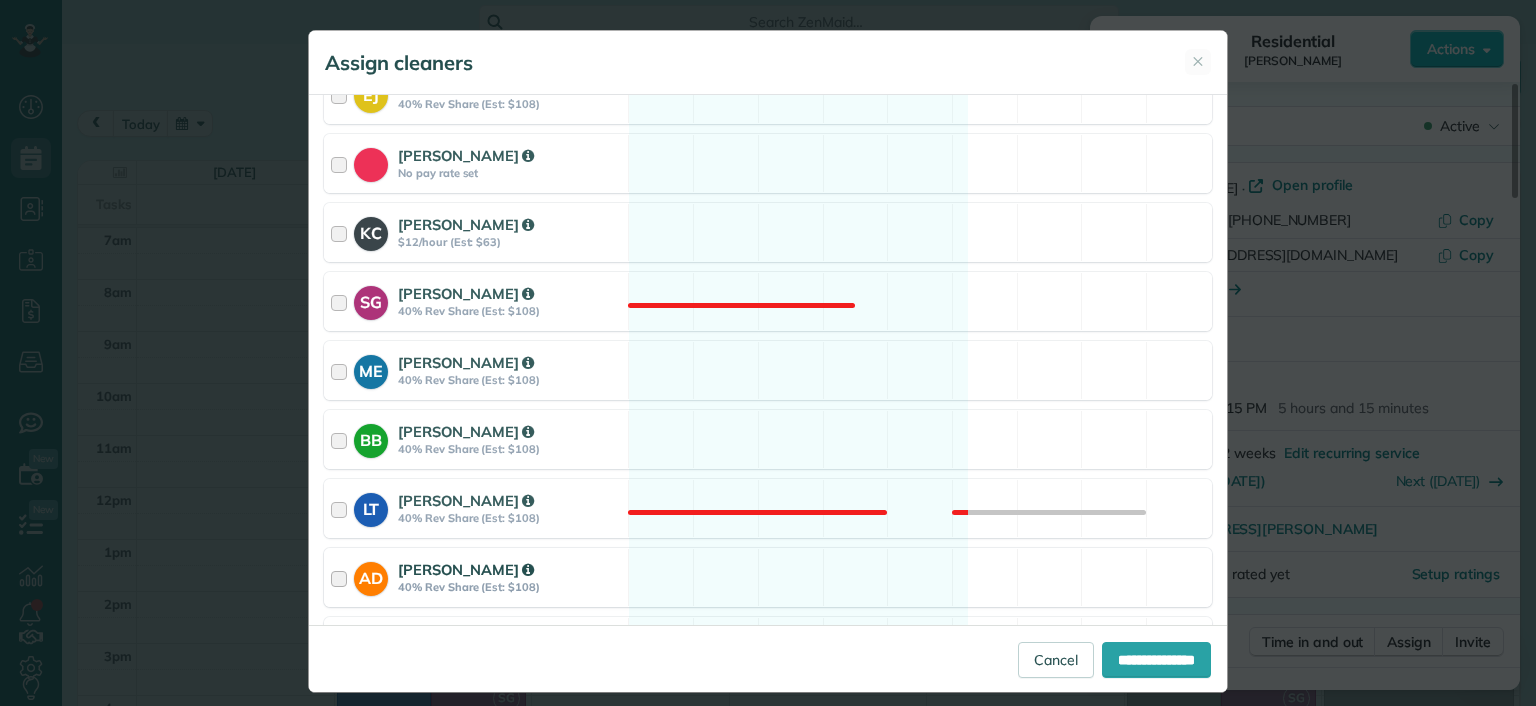 scroll, scrollTop: 202, scrollLeft: 0, axis: vertical 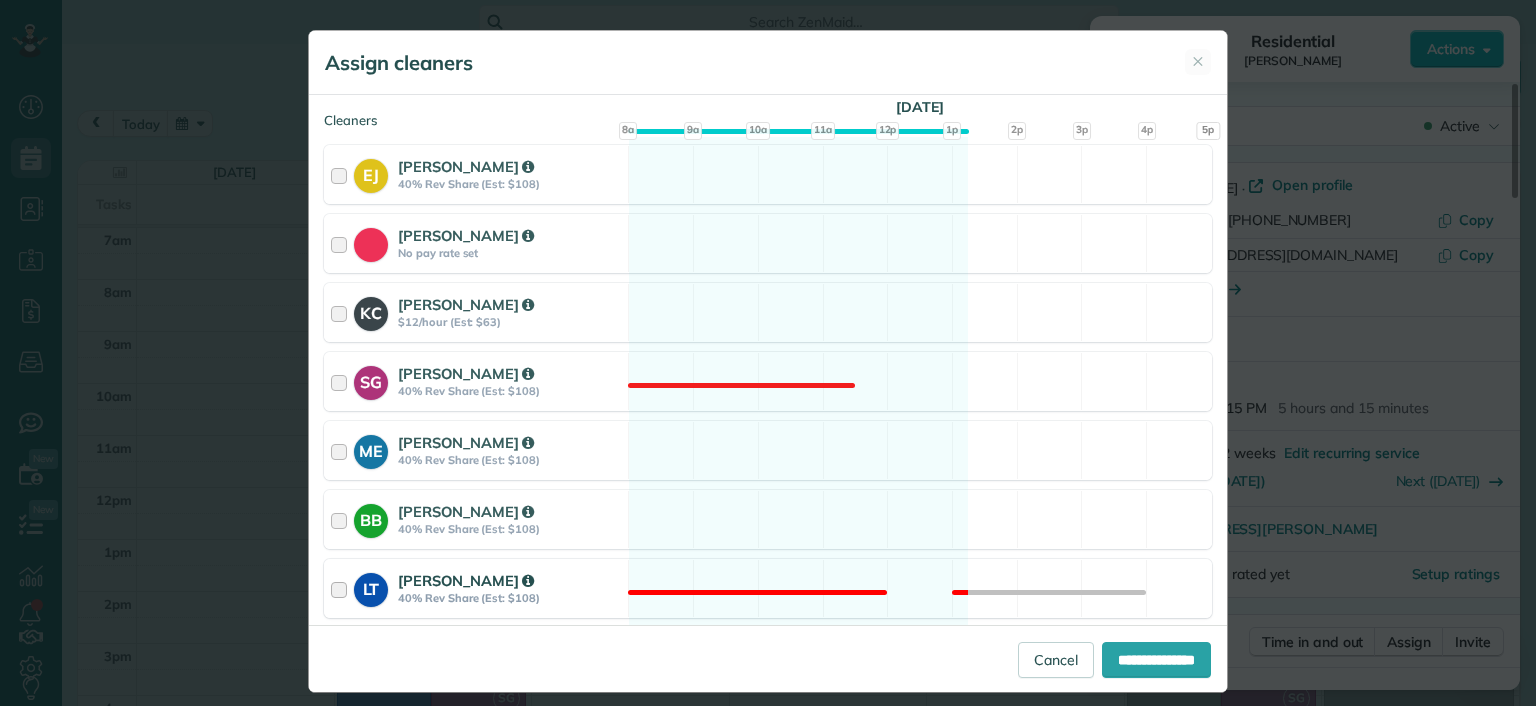 click on "LT
Laura Thaller
40% Rev Share (Est: $108)
Not available" at bounding box center (768, 588) 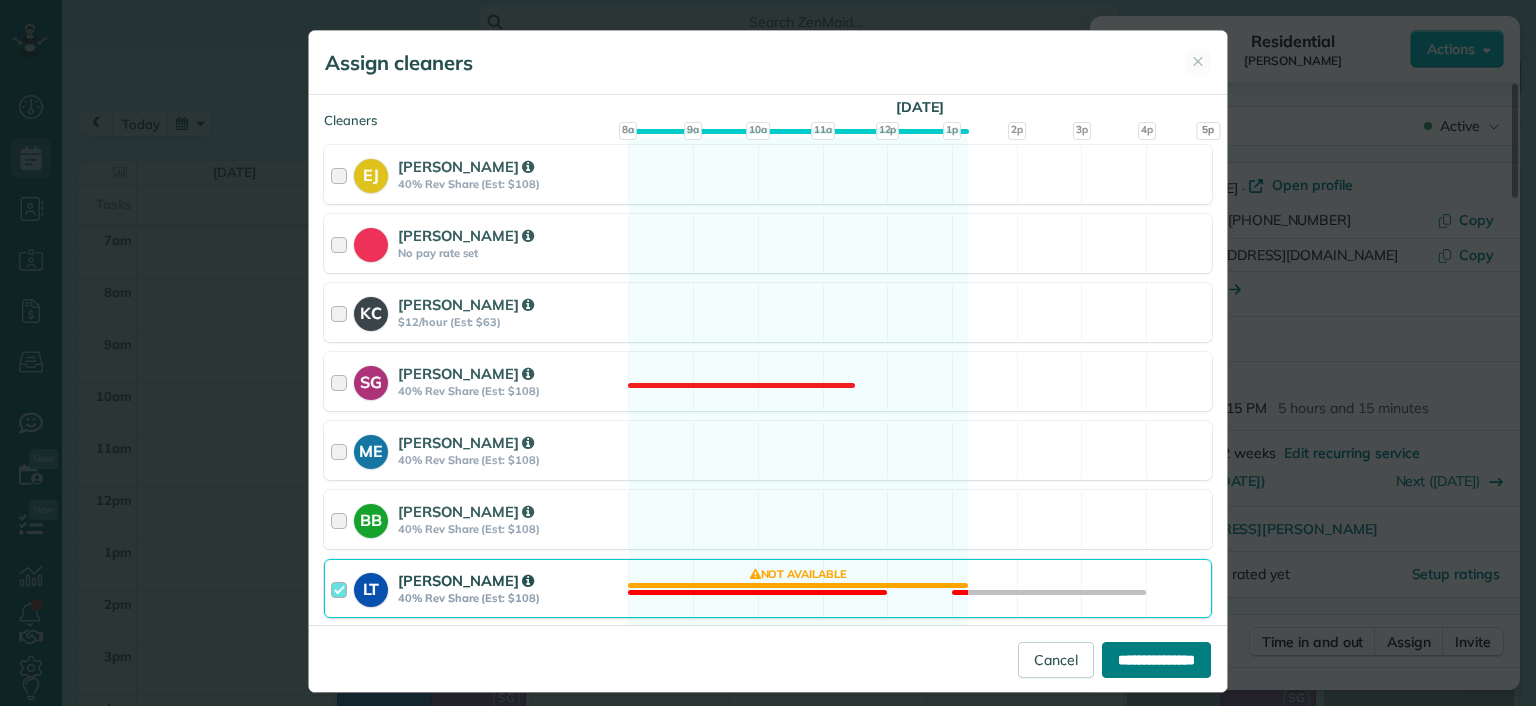 click on "**********" at bounding box center [1156, 660] 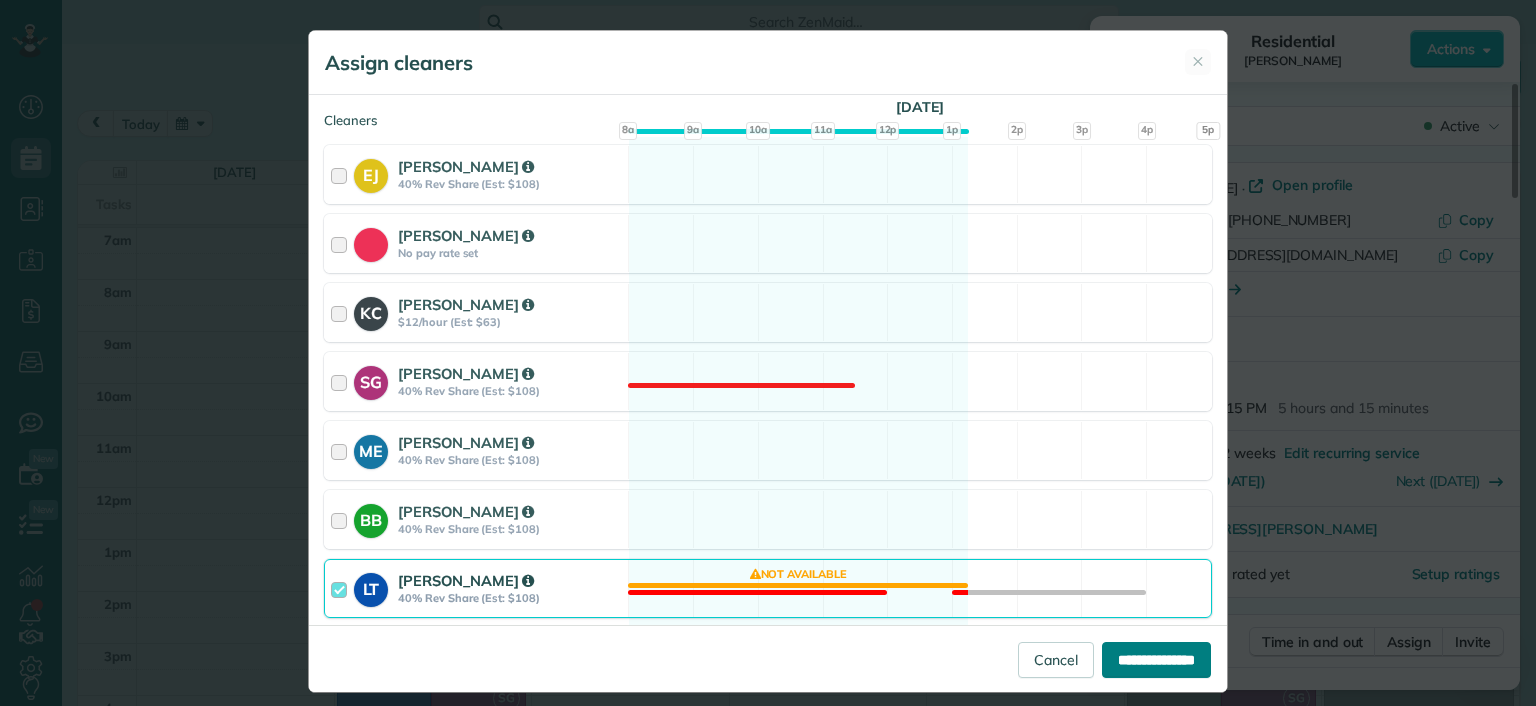 type on "**********" 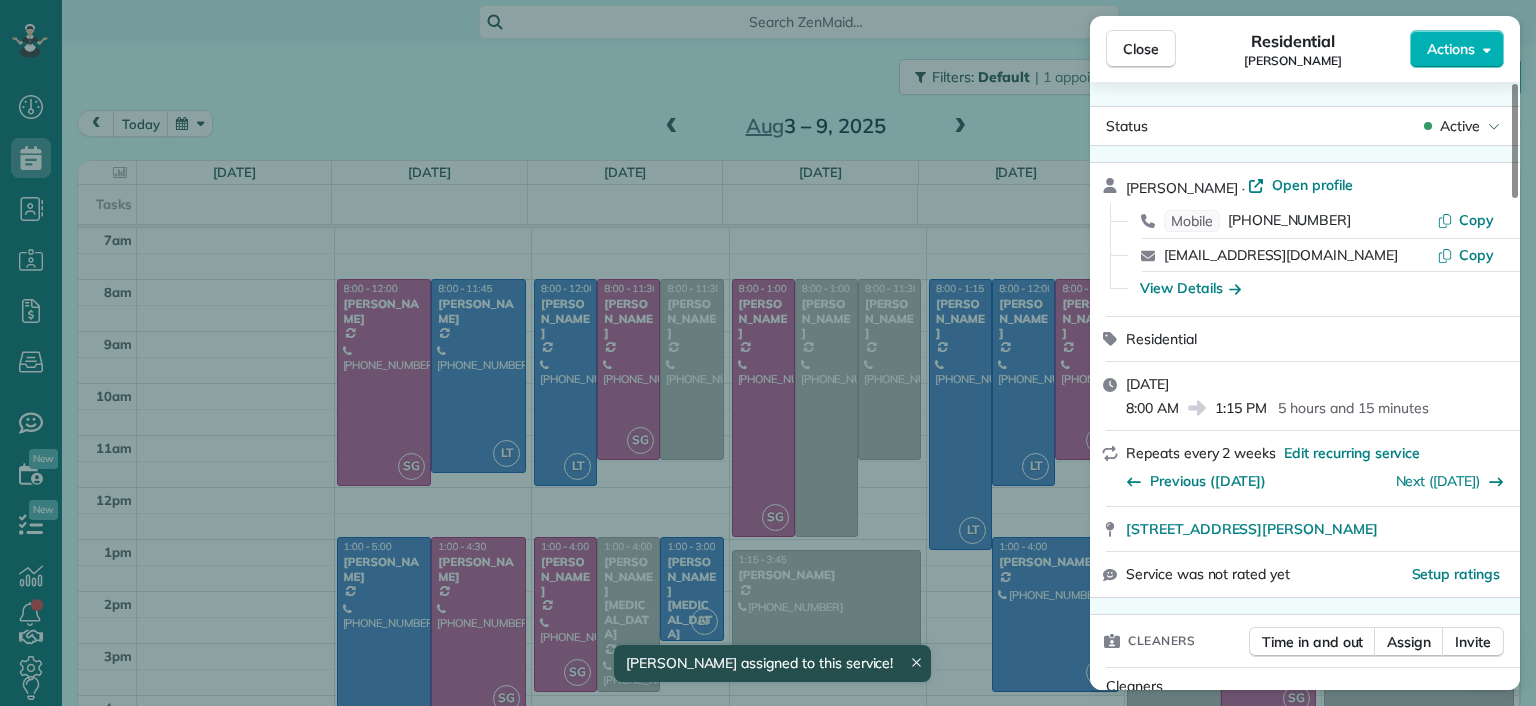 click on "Close Residential Jennifer Hunte Actions Status Active Jennifer Hunte · Open profile Mobile (617) 306-8333 Copy jenandbarryhunte@gmail.com Copy View Details Residential Thursday, August 07, 2025 8:00 AM 1:15 PM 5 hours and 15 minutes Repeats every 2 weeks Edit recurring service Previous (Jul 24) Next (Aug 21) 1530 Lundy Terrace Midlothian VA 23114 Service was not rated yet Setup ratings Cleaners Time in and out Assign Invite Cleaners Laura   Thaller 8:00 AM 1:15 PM Checklist Try Now Keep this appointment up to your standards. Stay on top of every detail, keep your cleaners organised, and your client happy. Assign a checklist Watch a 5 min demo Billing Billing actions Price $270.00 Overcharge $0.00 Discount $0.00 Coupon discount - Primary tax - Secondary tax - Total appointment price $270.00 Tips collected New feature! $0.00 Unpaid Mark as paid Total including tip $270.00 Get paid online in no-time! Send an invoice and reward your cleaners with tips Charge customer credit card Appointment custom fields - 6 11" at bounding box center [768, 353] 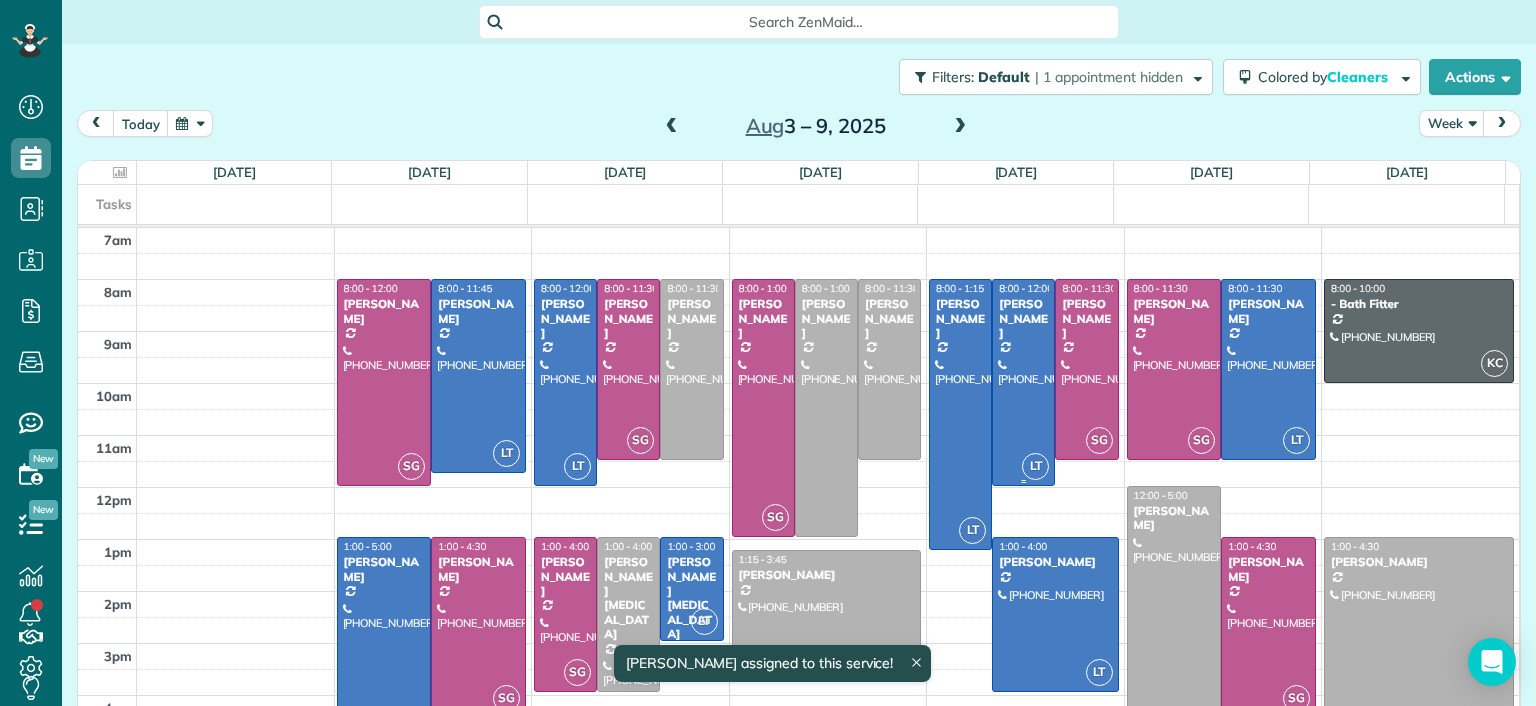 click at bounding box center [1023, 382] 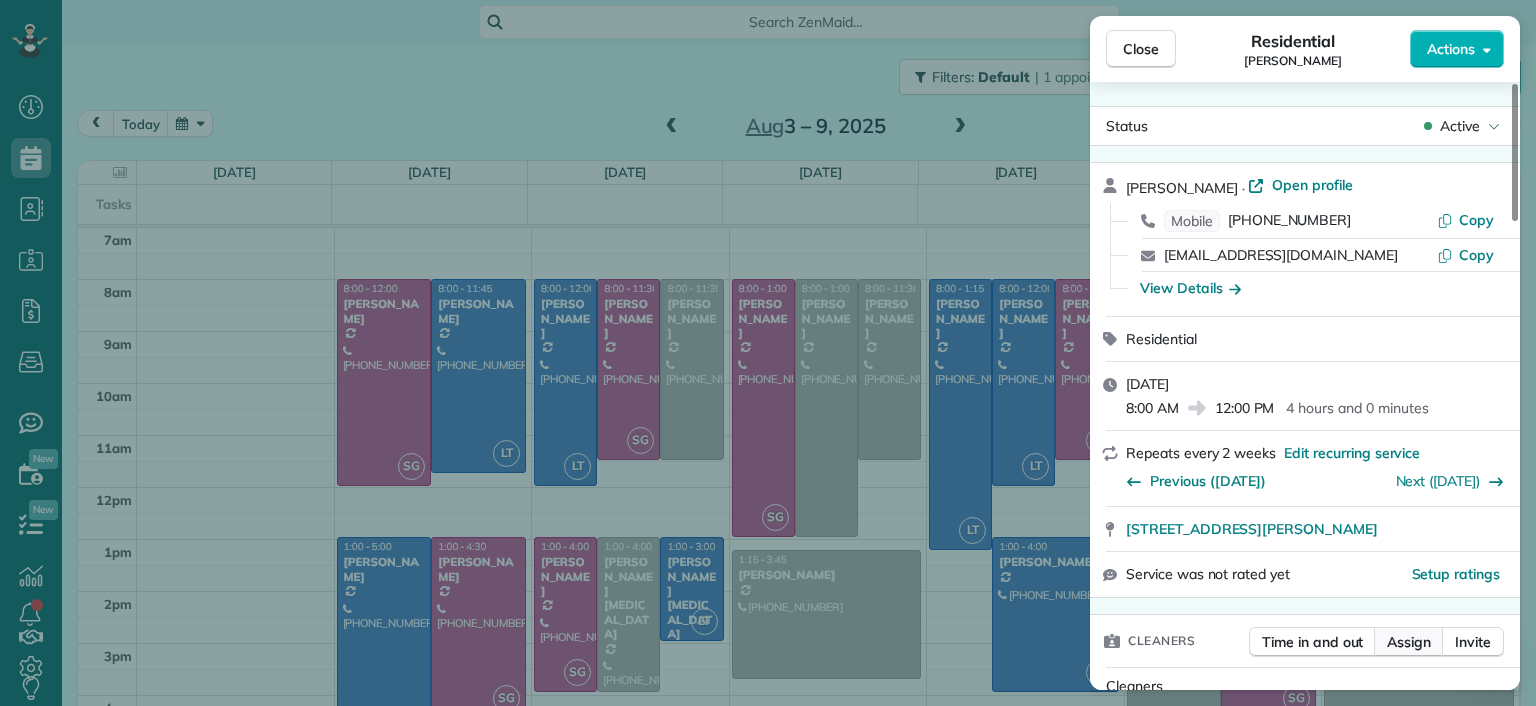 click on "Assign" at bounding box center (1409, 642) 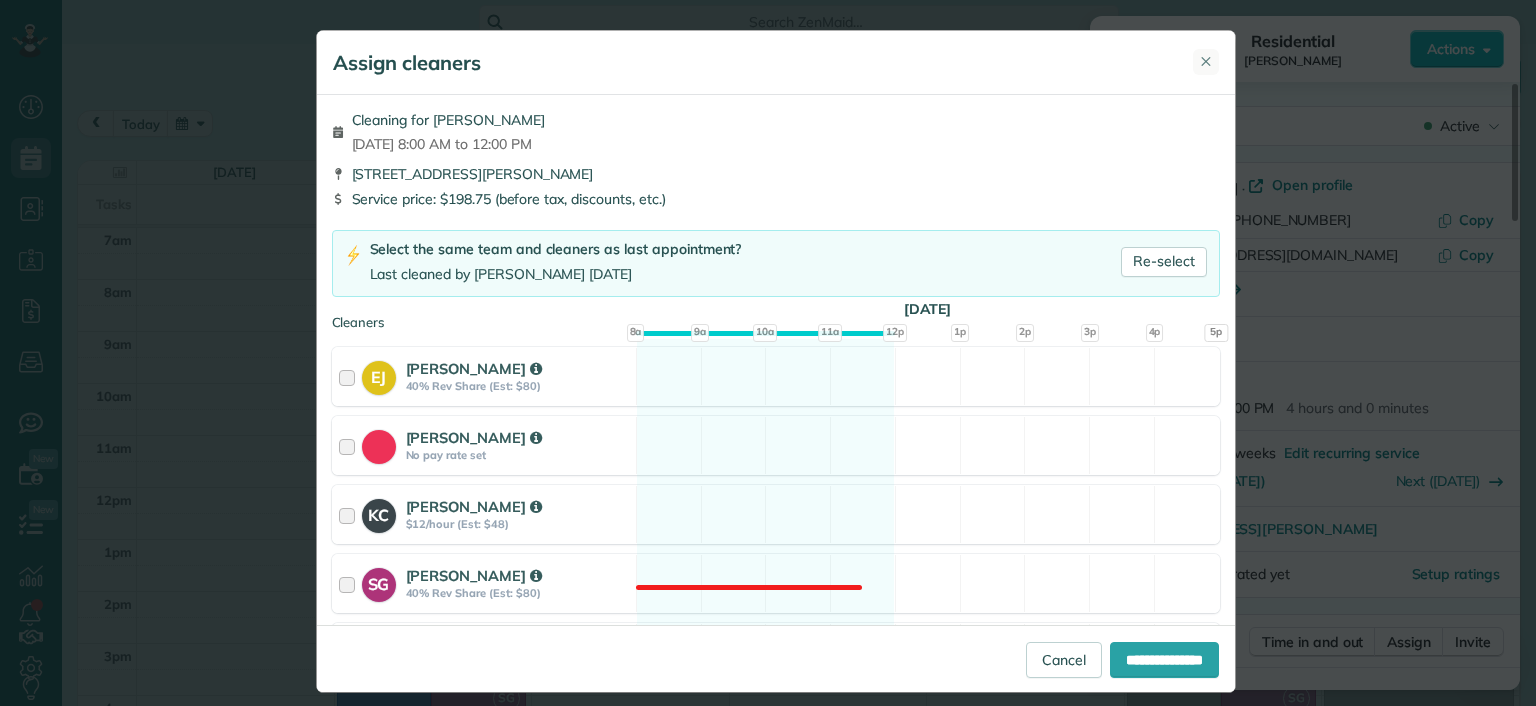 click on "✕" at bounding box center (1206, 61) 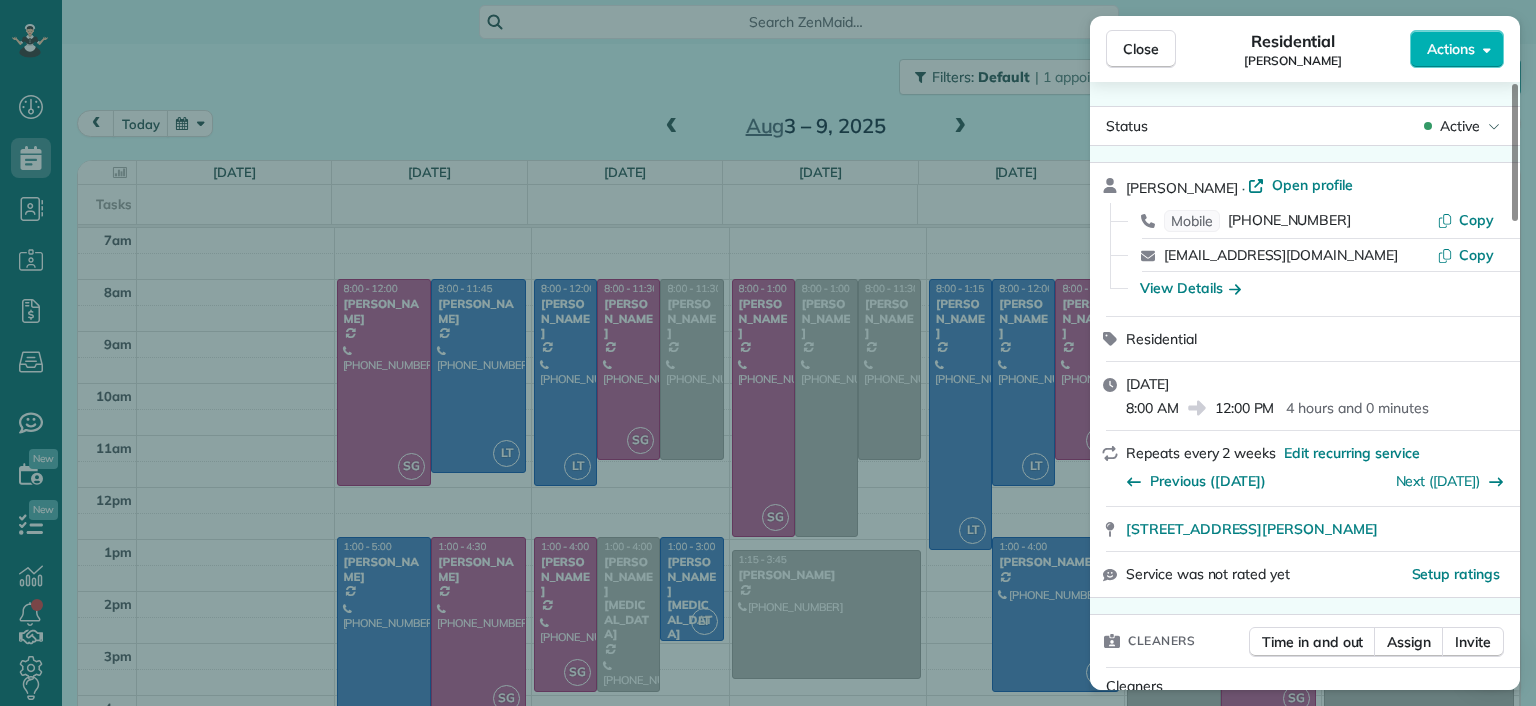 click on "Close Residential Katie Fraker Actions Status Active Katie Fraker · Open profile Mobile (603) 781-1667 Copy cowleskatie@yahoo.com Copy View Details Residential Thursday, August 07, 2025 8:00 AM 12:00 PM 4 hours and 0 minutes Repeats every 2 weeks Edit recurring service Previous (Jul 25) Next (Aug 22) 2805 Glen Gary Drive Richmond VA 23233 Service was not rated yet Setup ratings Cleaners Time in and out Assign Invite Cleaners Laura   Thaller 8:00 AM 12:00 PM Checklist Try Now Keep this appointment up to your standards. Stay on top of every detail, keep your cleaners organised, and your client happy. Assign a checklist Watch a 5 min demo Billing Billing actions Price $198.75 Overcharge $0.00 Discount $0.00 Coupon discount - Primary tax - Secondary tax - Total appointment price $198.75 Tips collected New feature! $0.00 Unpaid Mark as paid Total including tip $198.75 Get paid online in no-time! Send an invoice and reward your cleaners with tips Charge customer credit card Appointment custom fields Man Hours - 2" at bounding box center [768, 353] 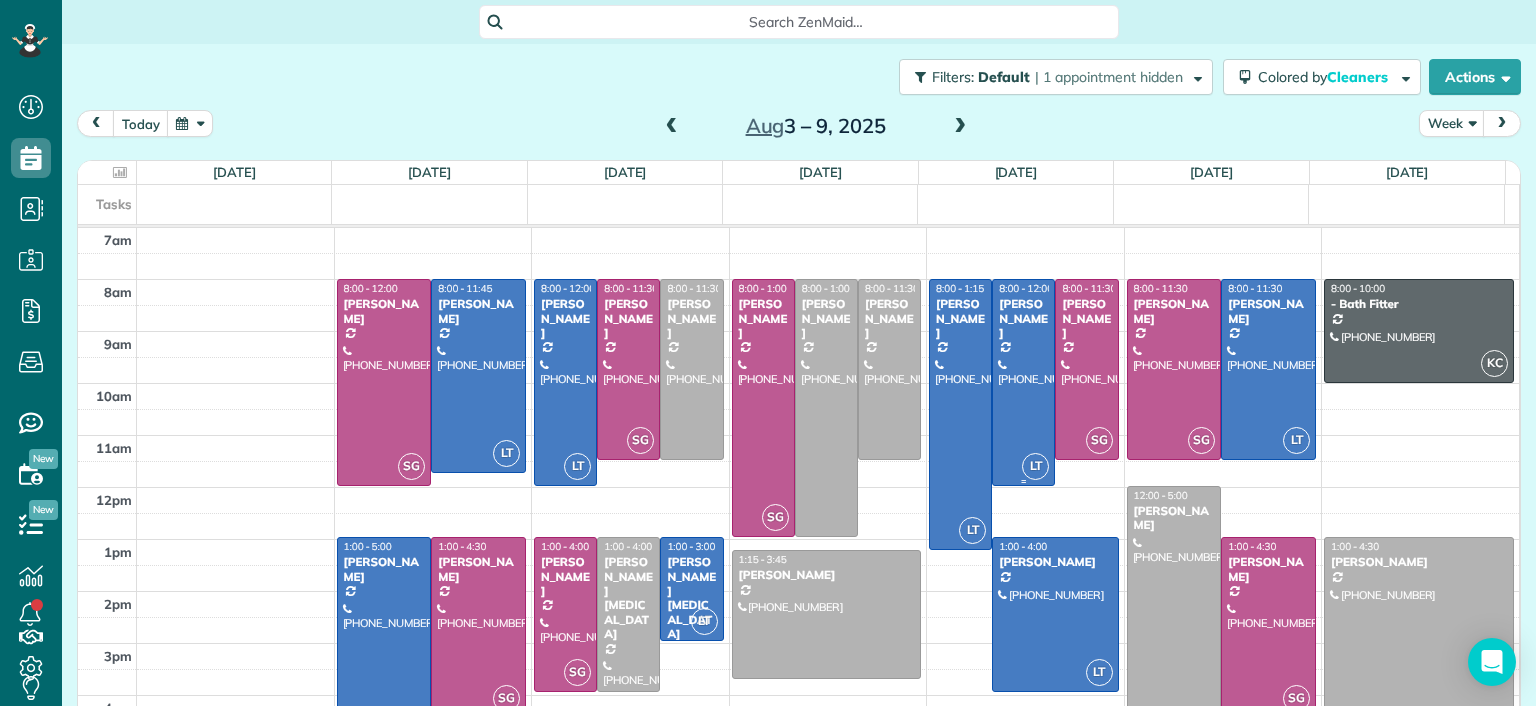 click at bounding box center (1023, 382) 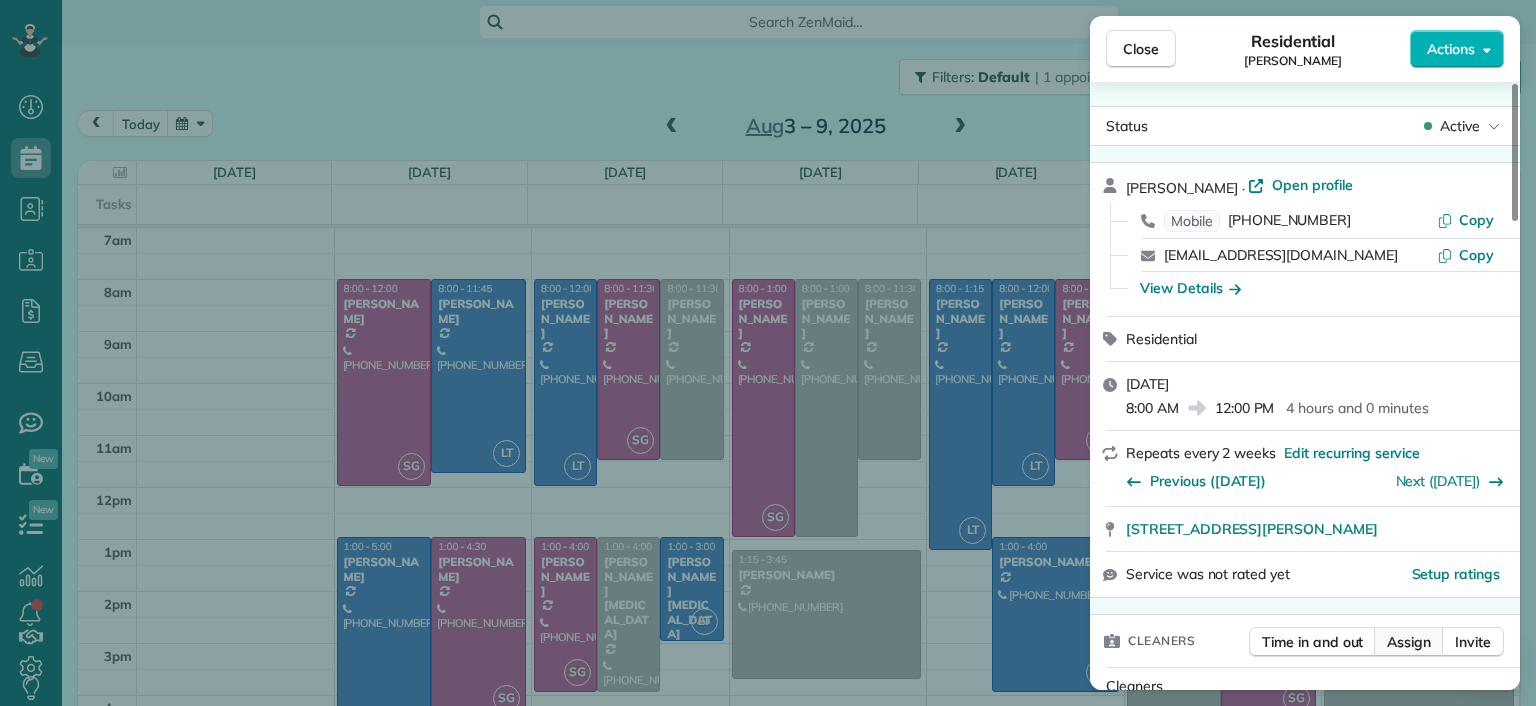 click on "Assign" at bounding box center [1409, 642] 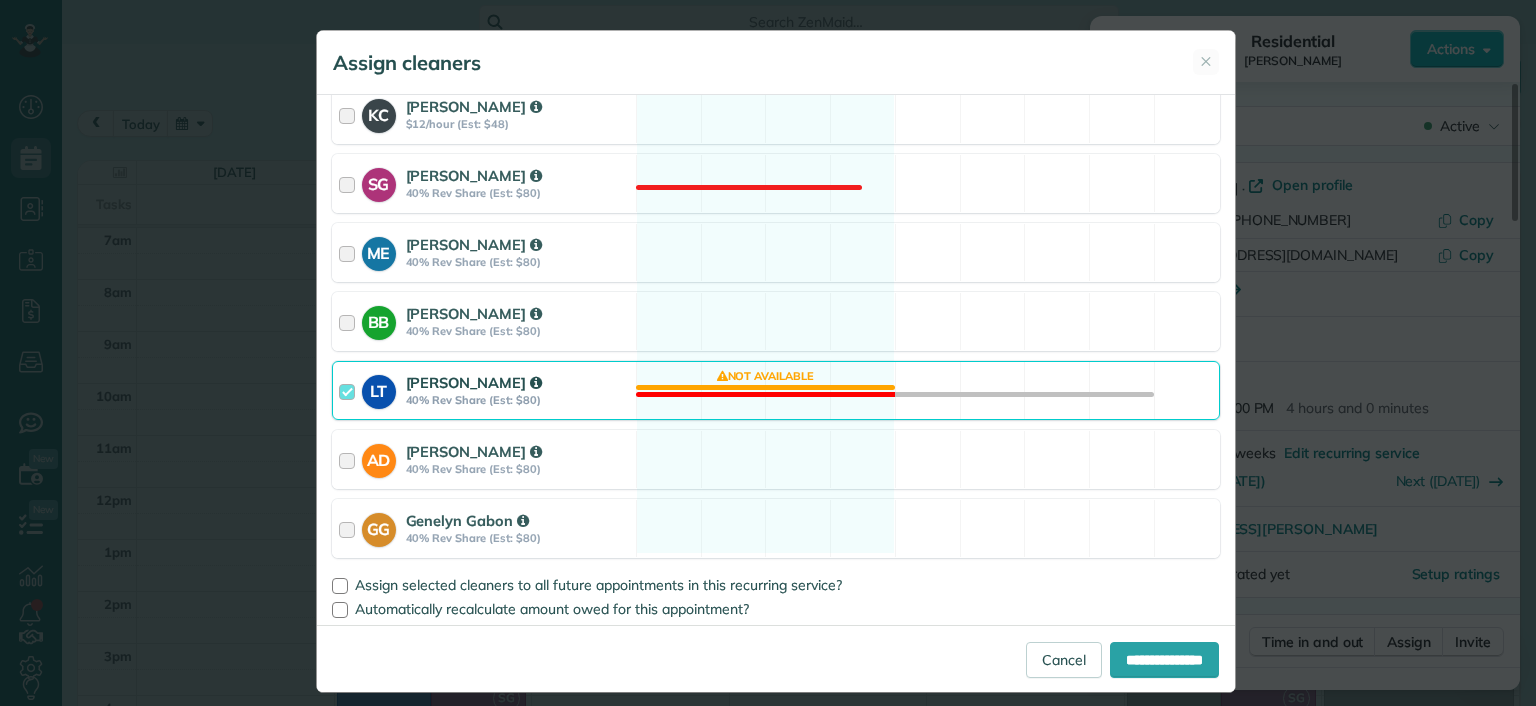 scroll, scrollTop: 402, scrollLeft: 0, axis: vertical 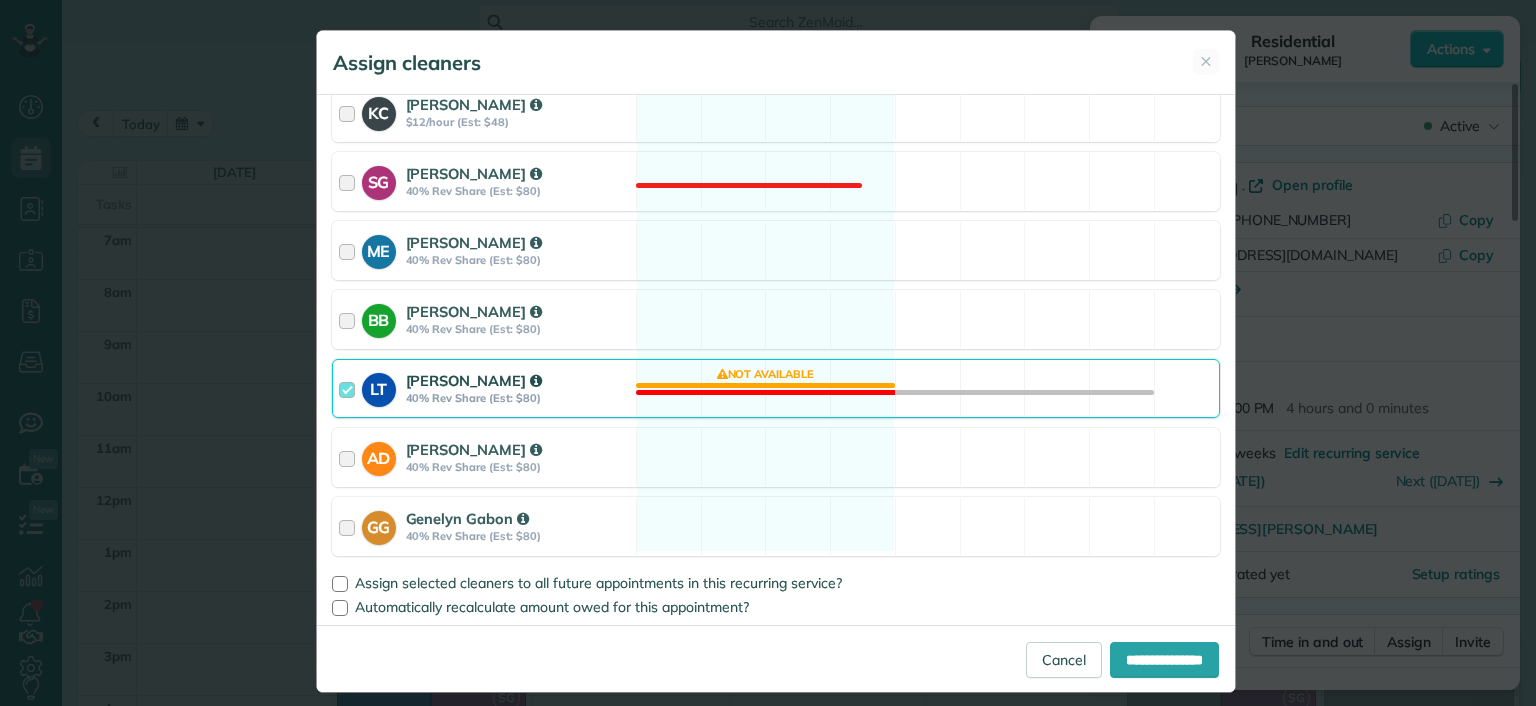 click on "LT
Laura Thaller
40% Rev Share (Est: $80)
Not available" at bounding box center (776, 388) 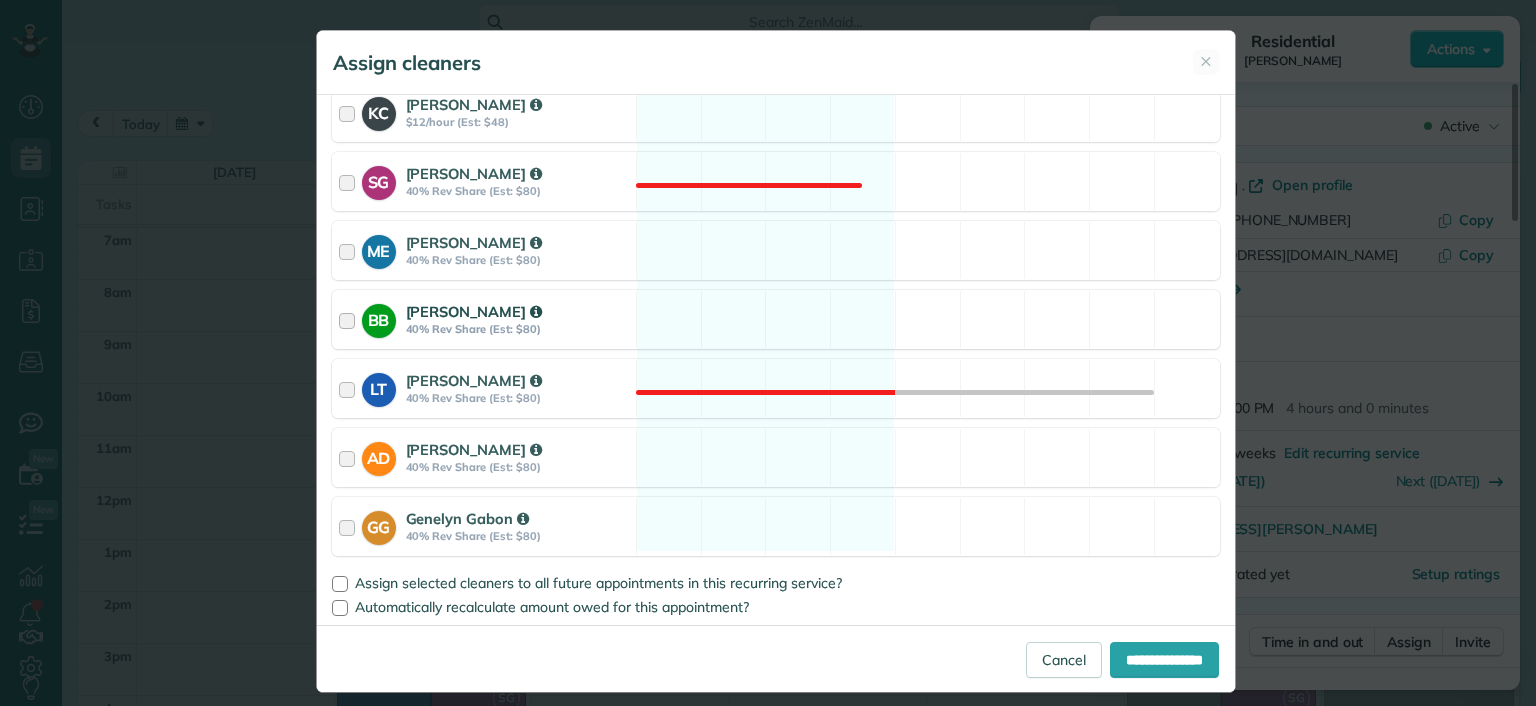 click on "BB
Brittany Brown
40% Rev Share (Est: $80)
Available" at bounding box center [776, 319] 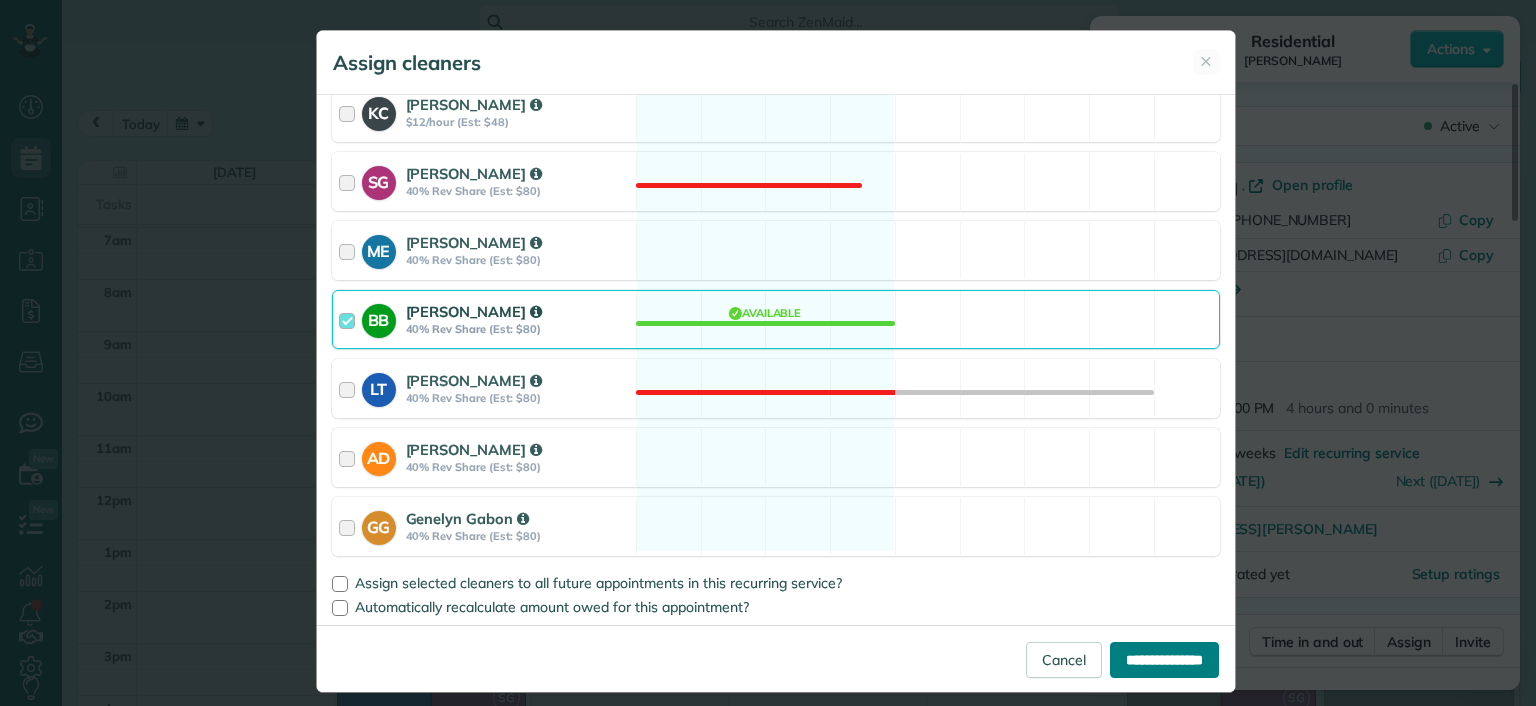 click on "**********" at bounding box center [1164, 660] 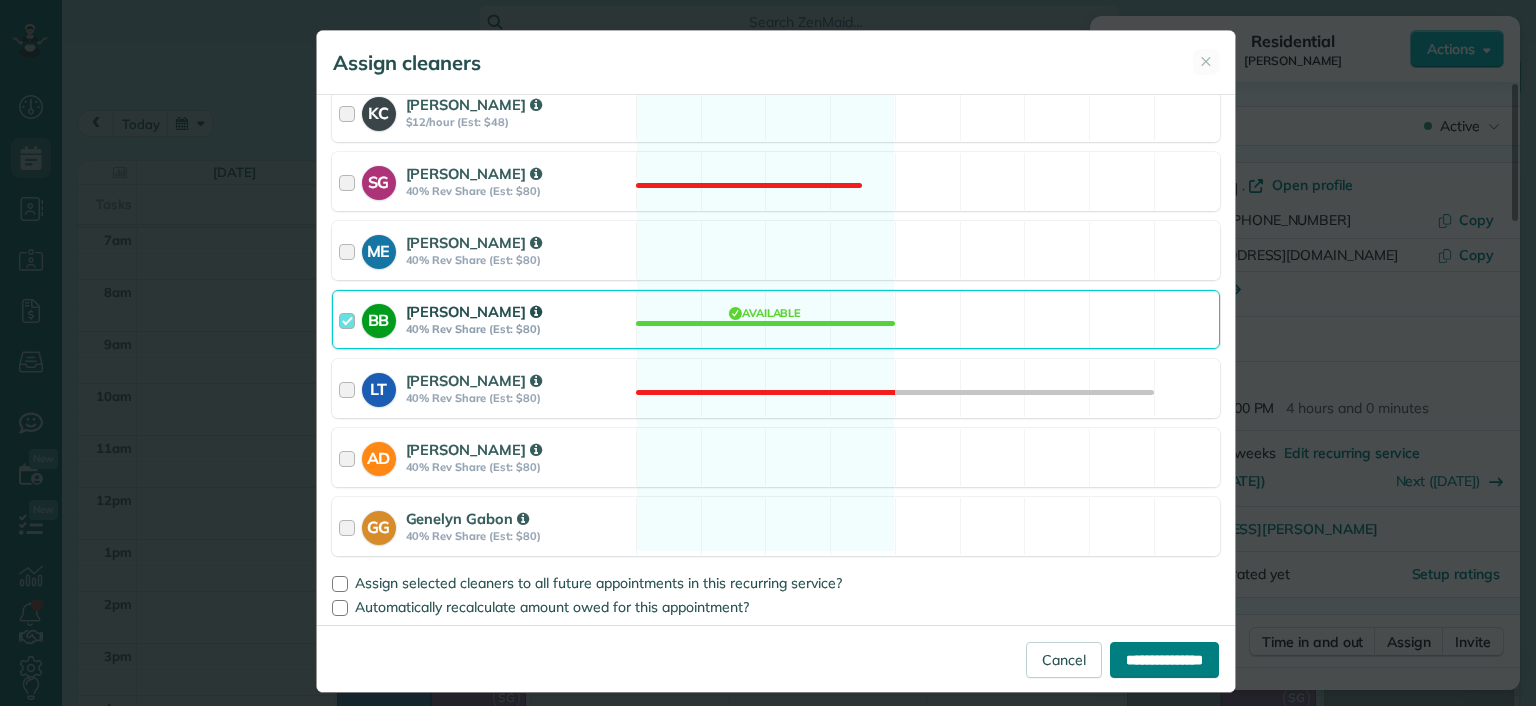 type on "**********" 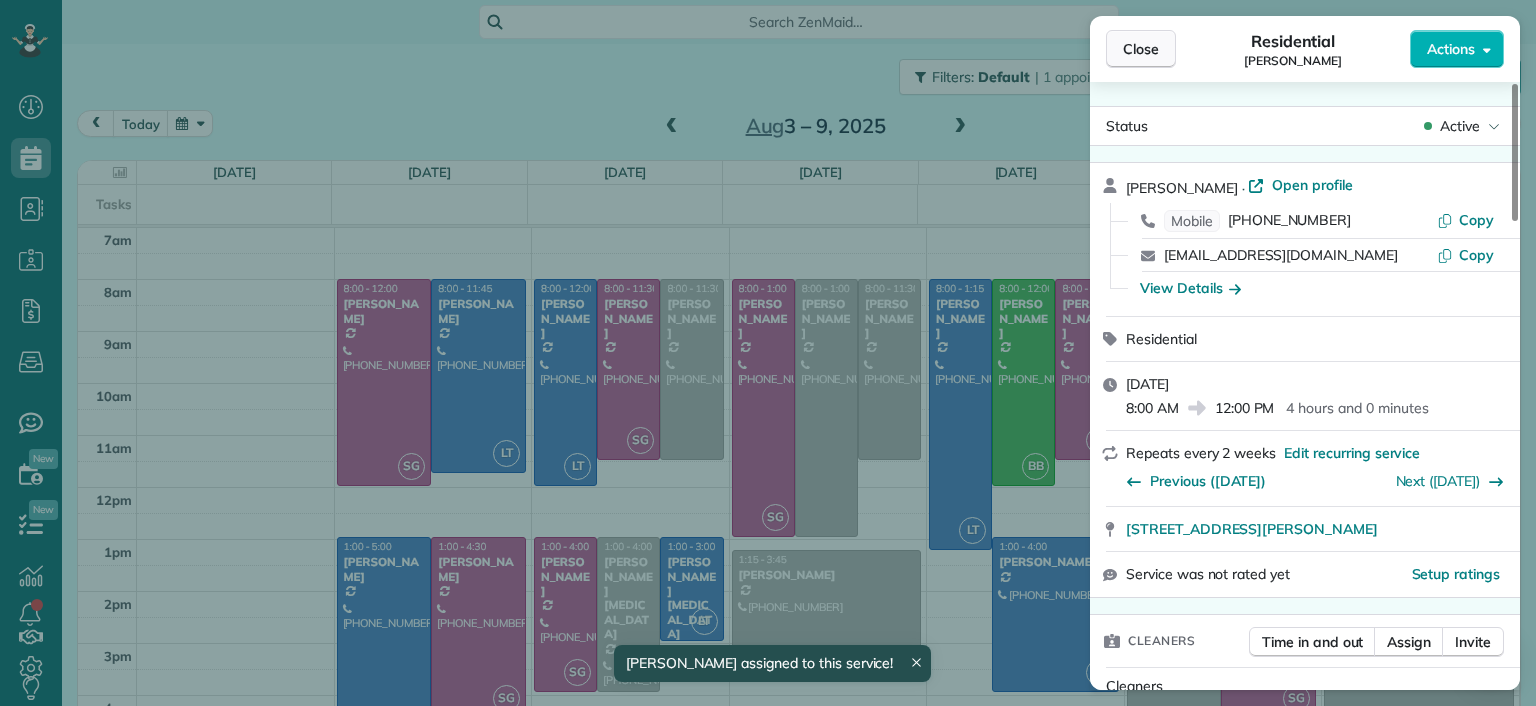 click on "Close" at bounding box center (1141, 49) 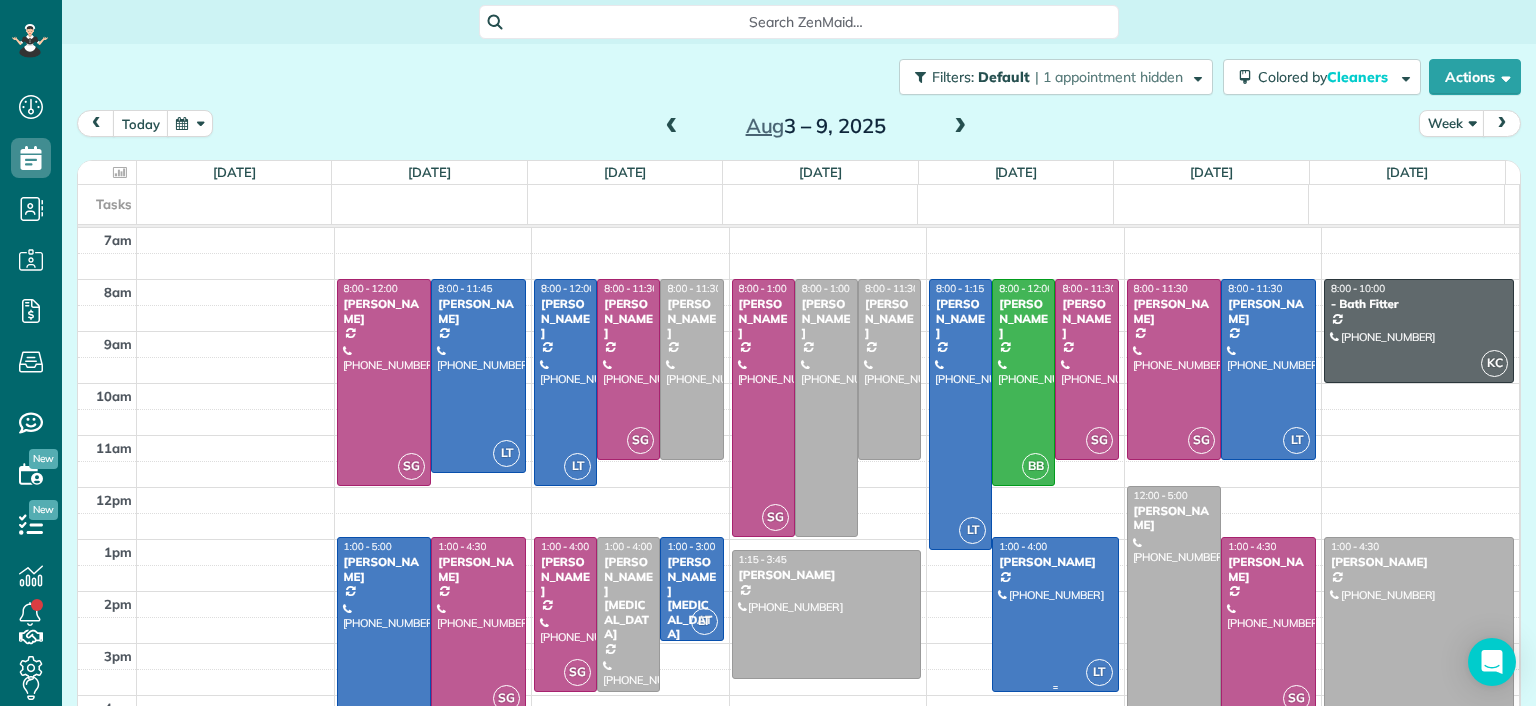 click at bounding box center [1055, 614] 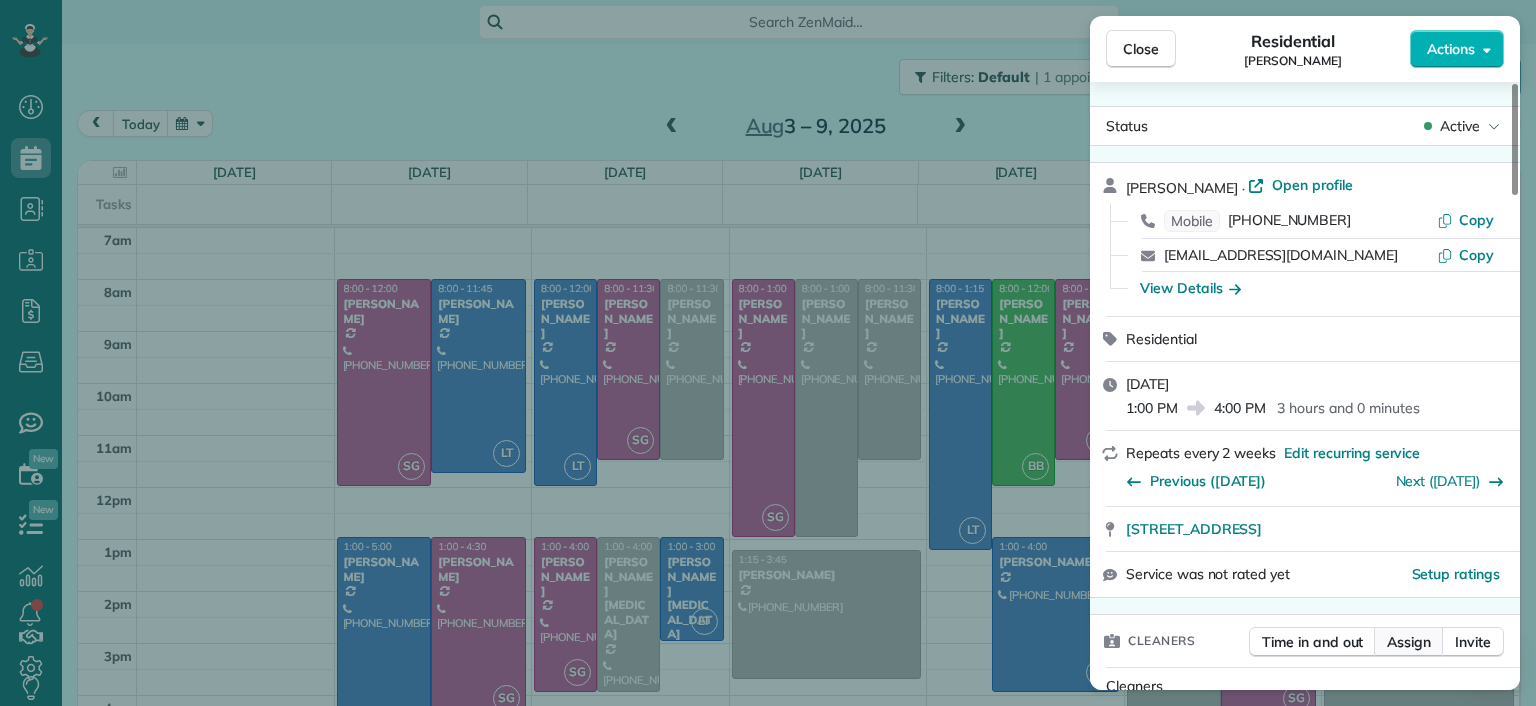 click on "Assign" at bounding box center [1409, 642] 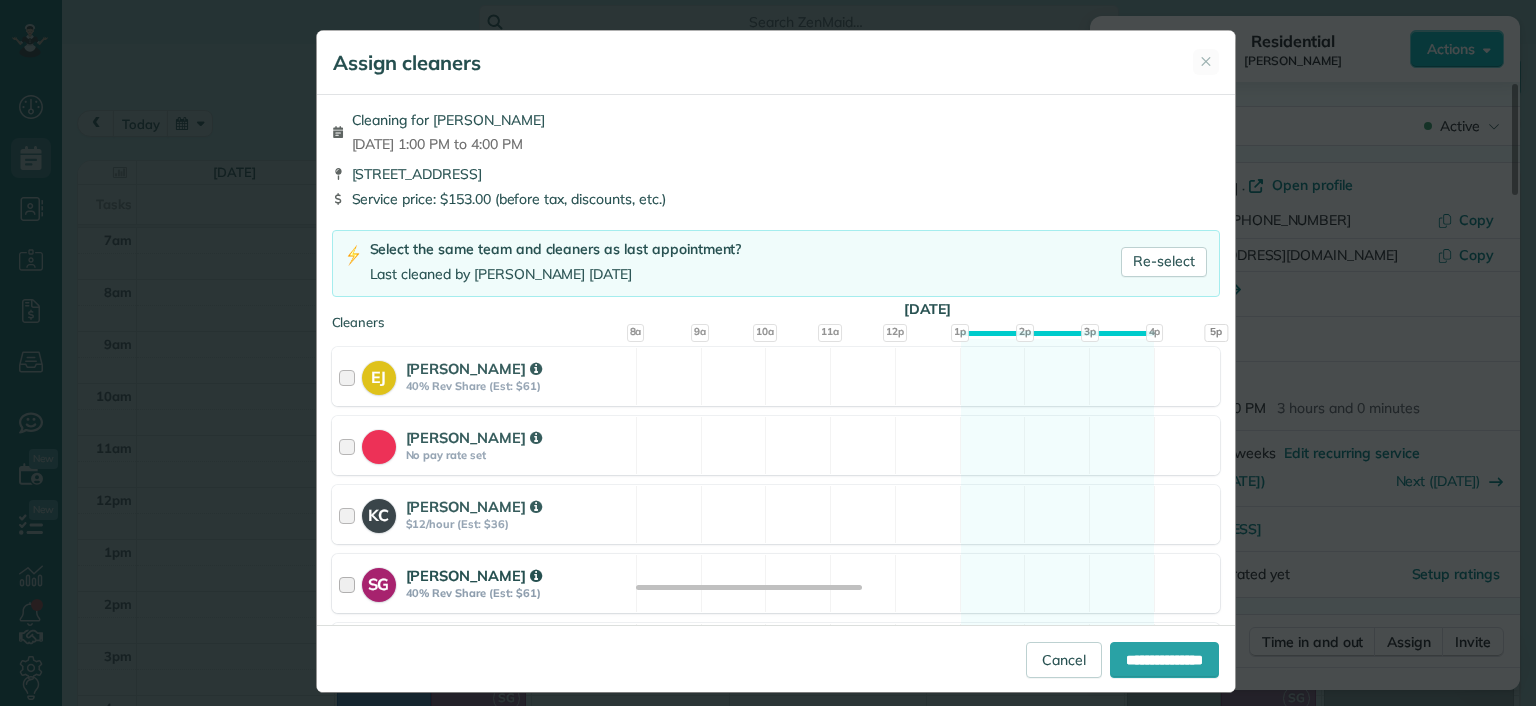 click on "SG
Sophie Gibbs
40% Rev Share (Est: $61)
Available" at bounding box center [776, 583] 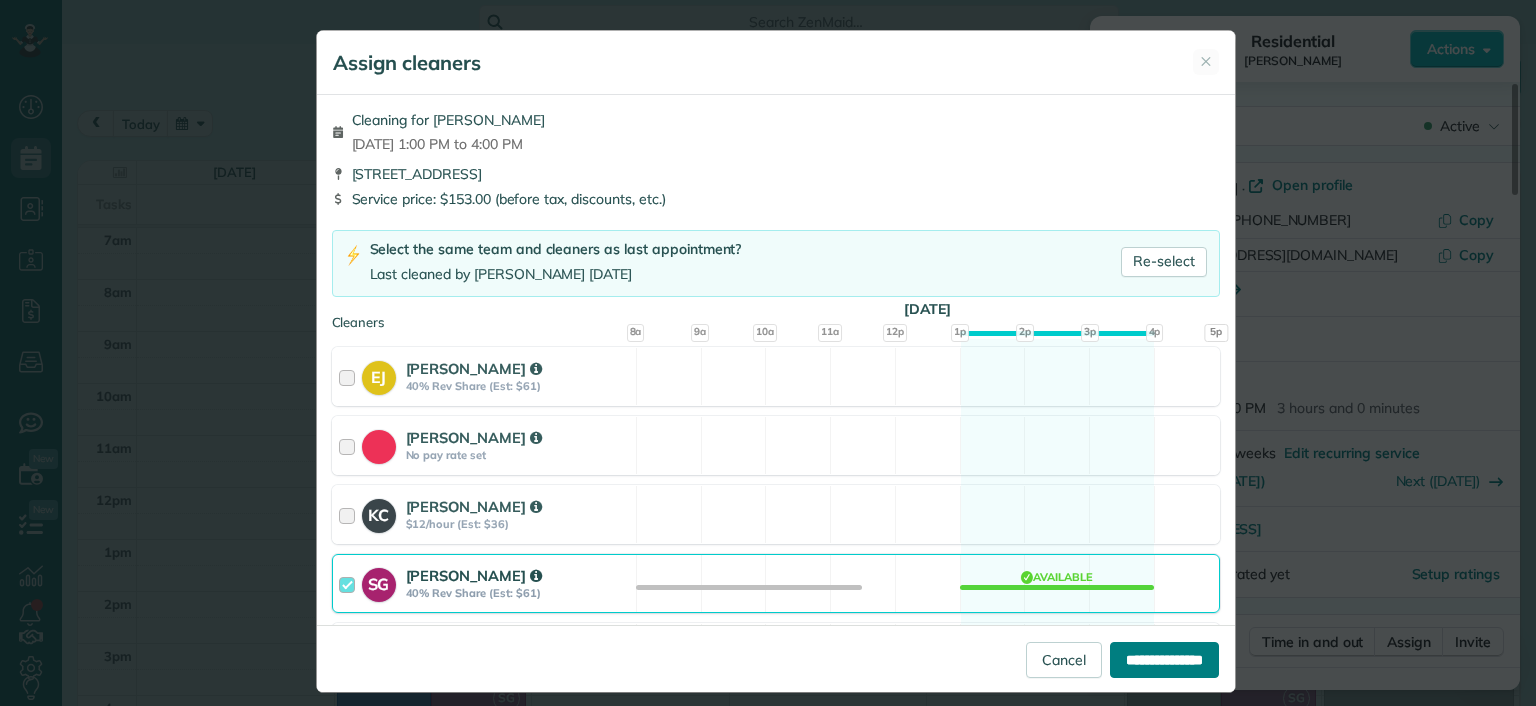 click on "**********" at bounding box center [1164, 660] 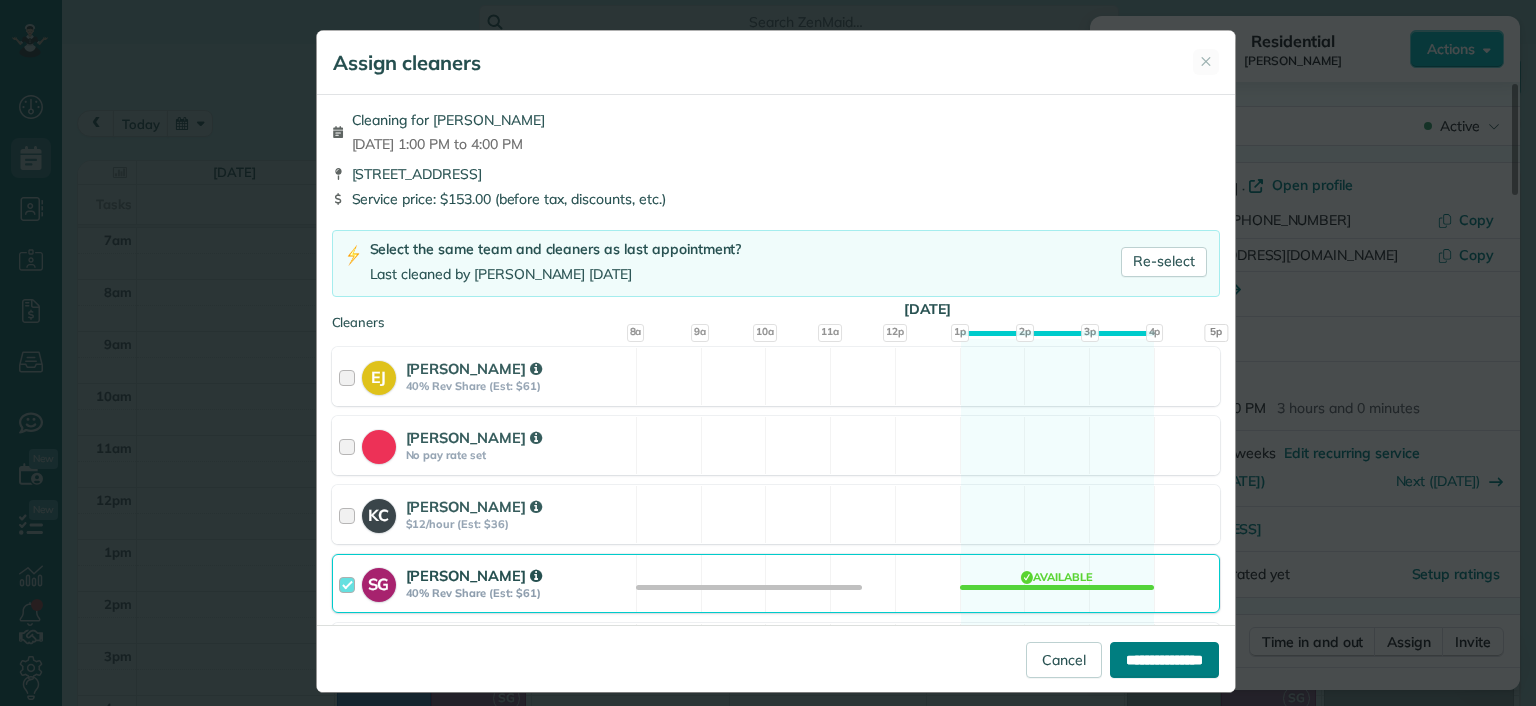 type on "**********" 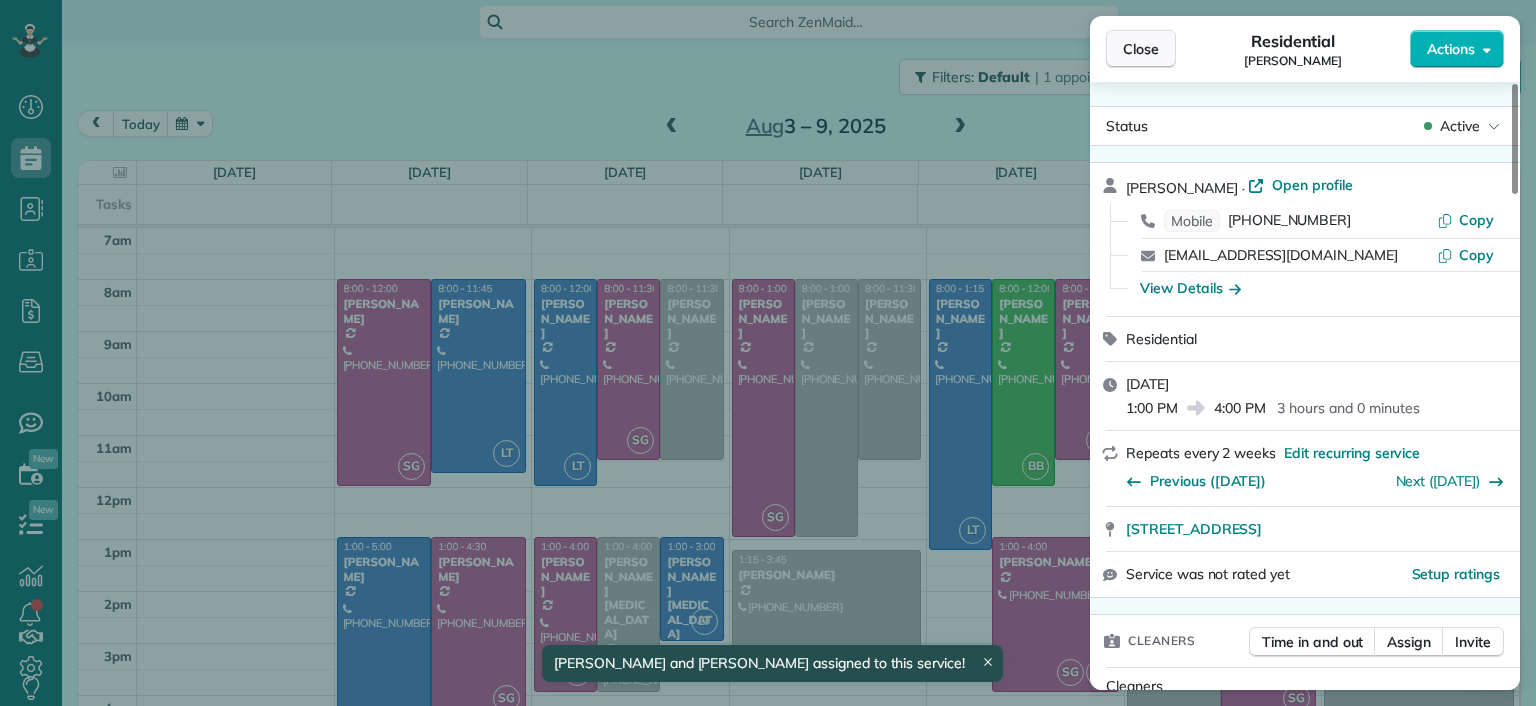 click on "Close" at bounding box center [1141, 49] 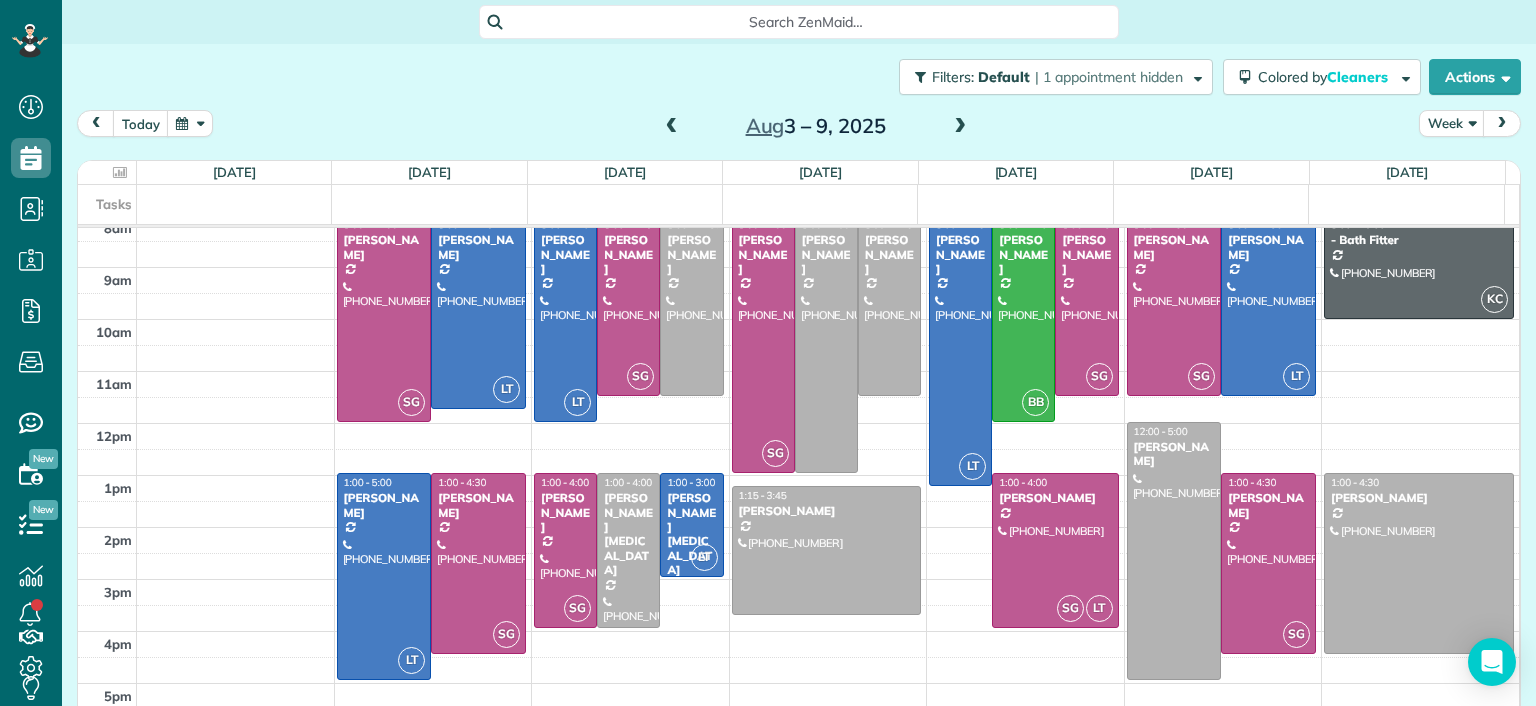 scroll, scrollTop: 0, scrollLeft: 0, axis: both 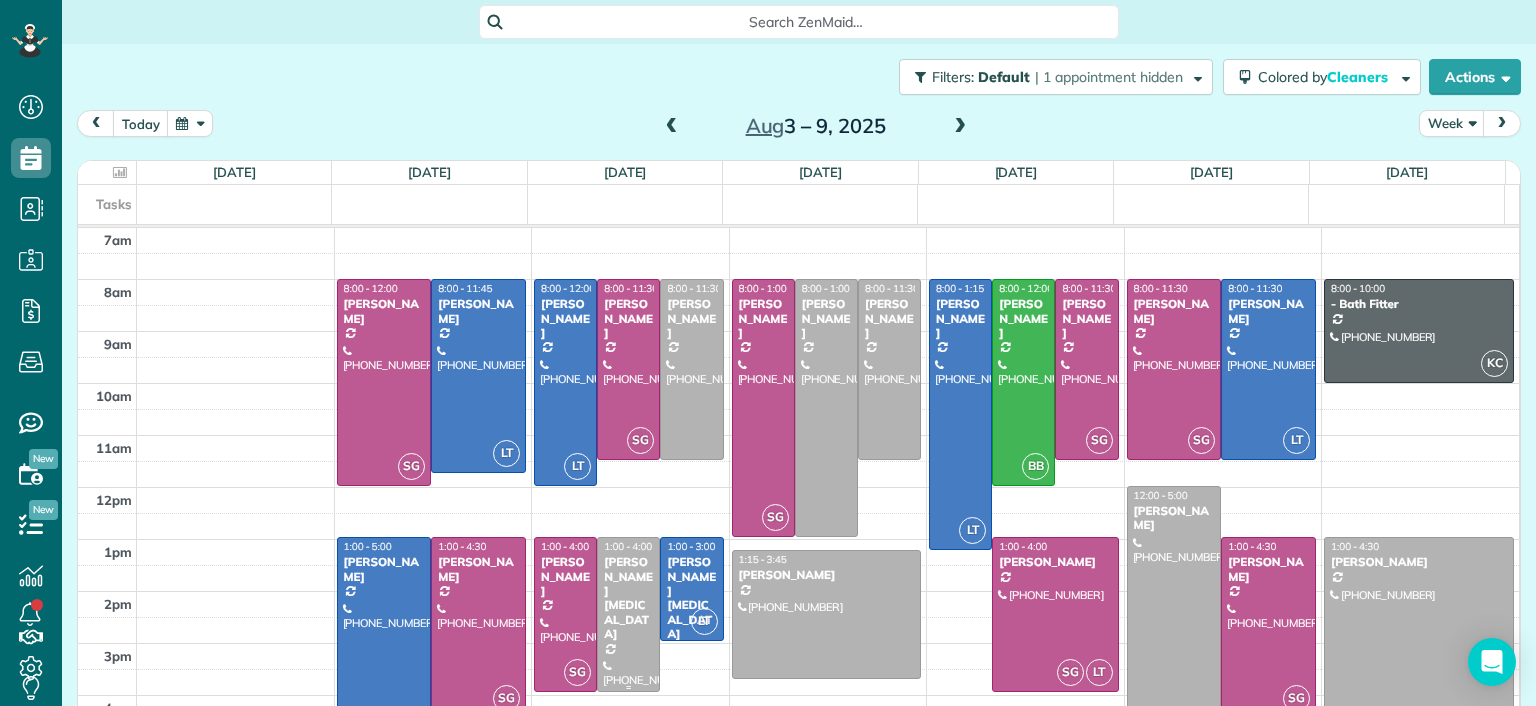click at bounding box center [628, 614] 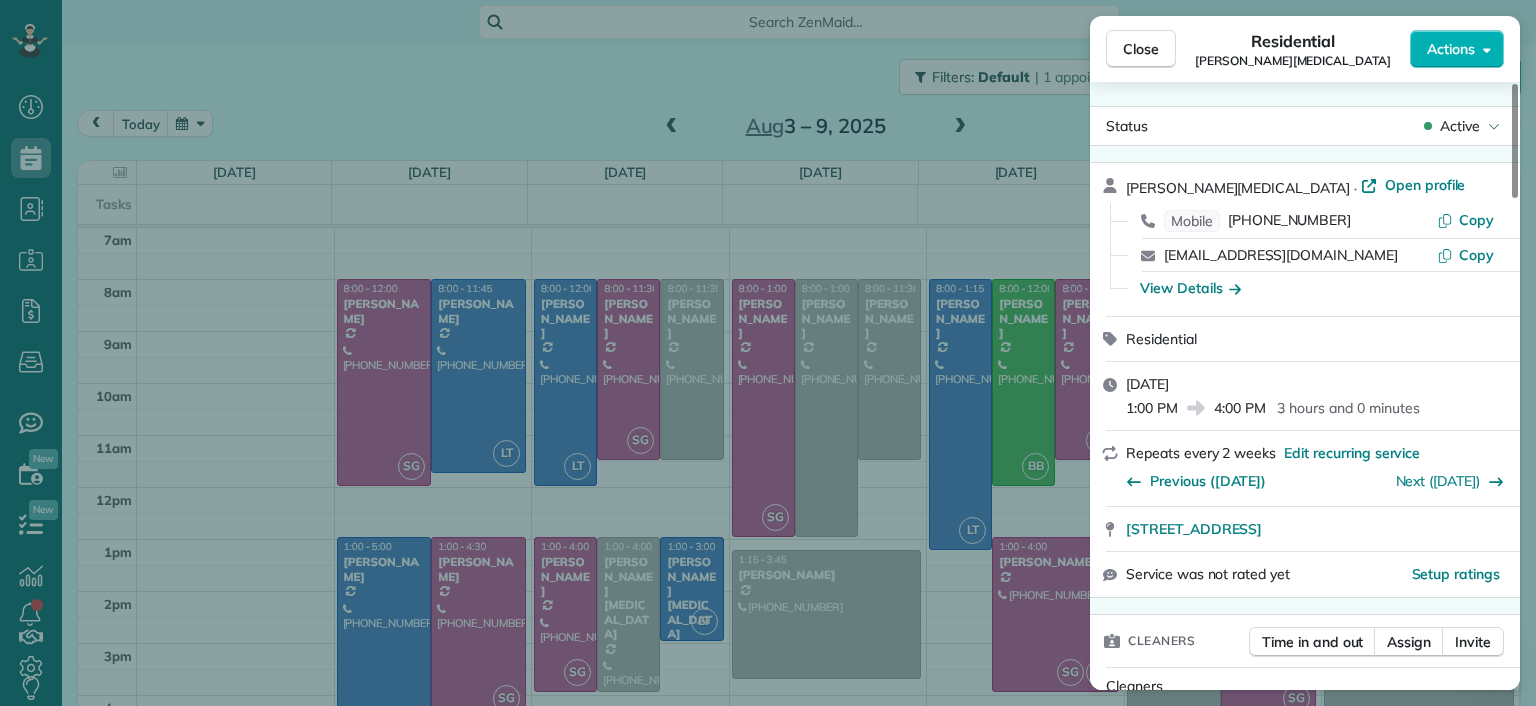 click on "Close Residential Karen Shiner Actions Status Active Karen Shiner · Open profile Mobile (804) 539-3135 Copy kcshiner@gmail.com Copy View Details Residential Tuesday, August 05, 2025 1:00 PM 4:00 PM 3 hours and 0 minutes Repeats every 2 weeks Edit recurring service Previous (Jul 23) Next (Aug 19) 2611 Melbourne Drive Richmond VA 23225 Service was not rated yet Setup ratings Cleaners Time in and out Assign Invite Cleaners No cleaners assigned yet Checklist Try Now Keep this appointment up to your standards. Stay on top of every detail, keep your cleaners organised, and your client happy. Assign a checklist Watch a 5 min demo Billing Billing actions Price $153.00 Overcharge $0.00 Discount $0.00 Coupon discount - Primary tax - Secondary tax - Total appointment price $153.00 Tips collected New feature! $0.00 Unpaid Mark as paid Total including tip $153.00 Get paid online in no-time! Send an invoice and reward your cleaners with tips Charge customer credit card Appointment custom fields Man Hours 3 Man Hours - 8 (" at bounding box center (768, 353) 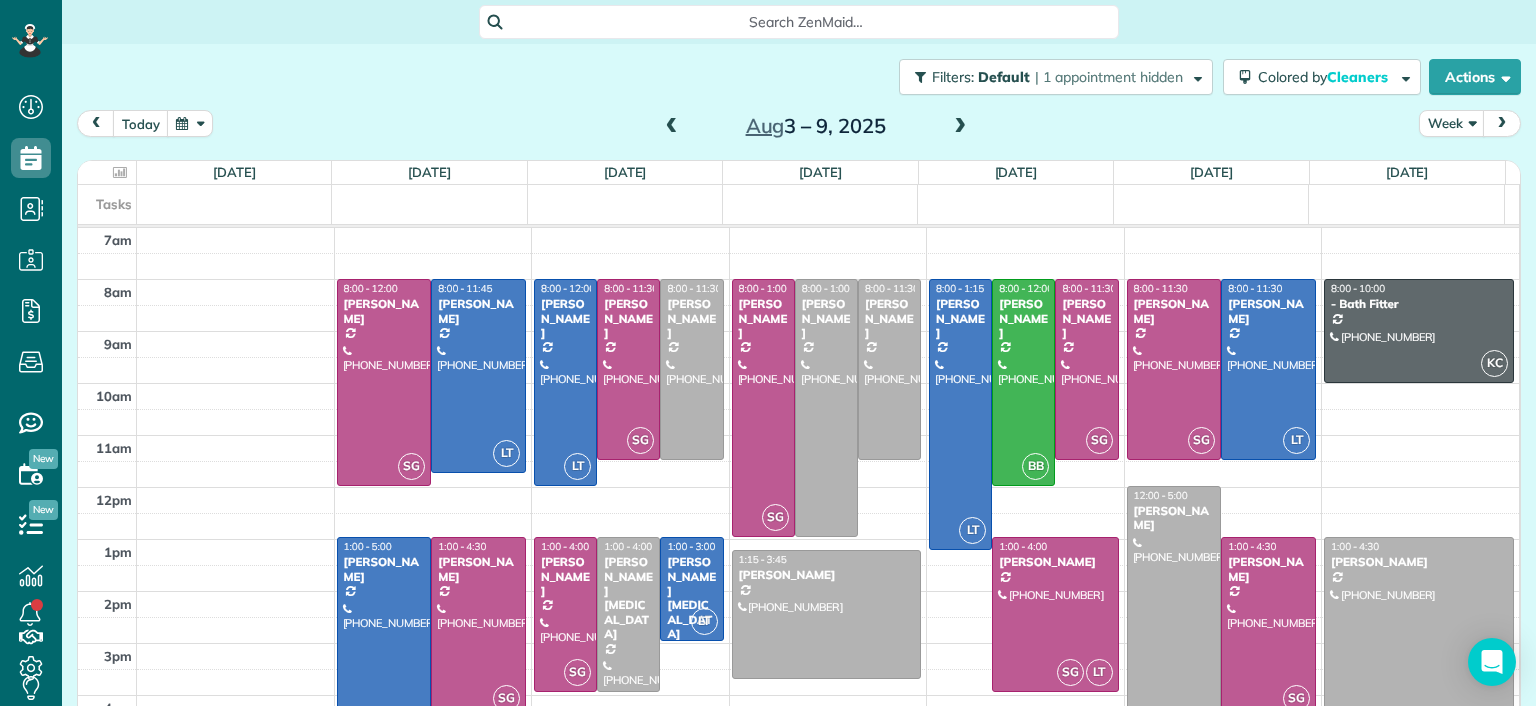 click at bounding box center [960, 127] 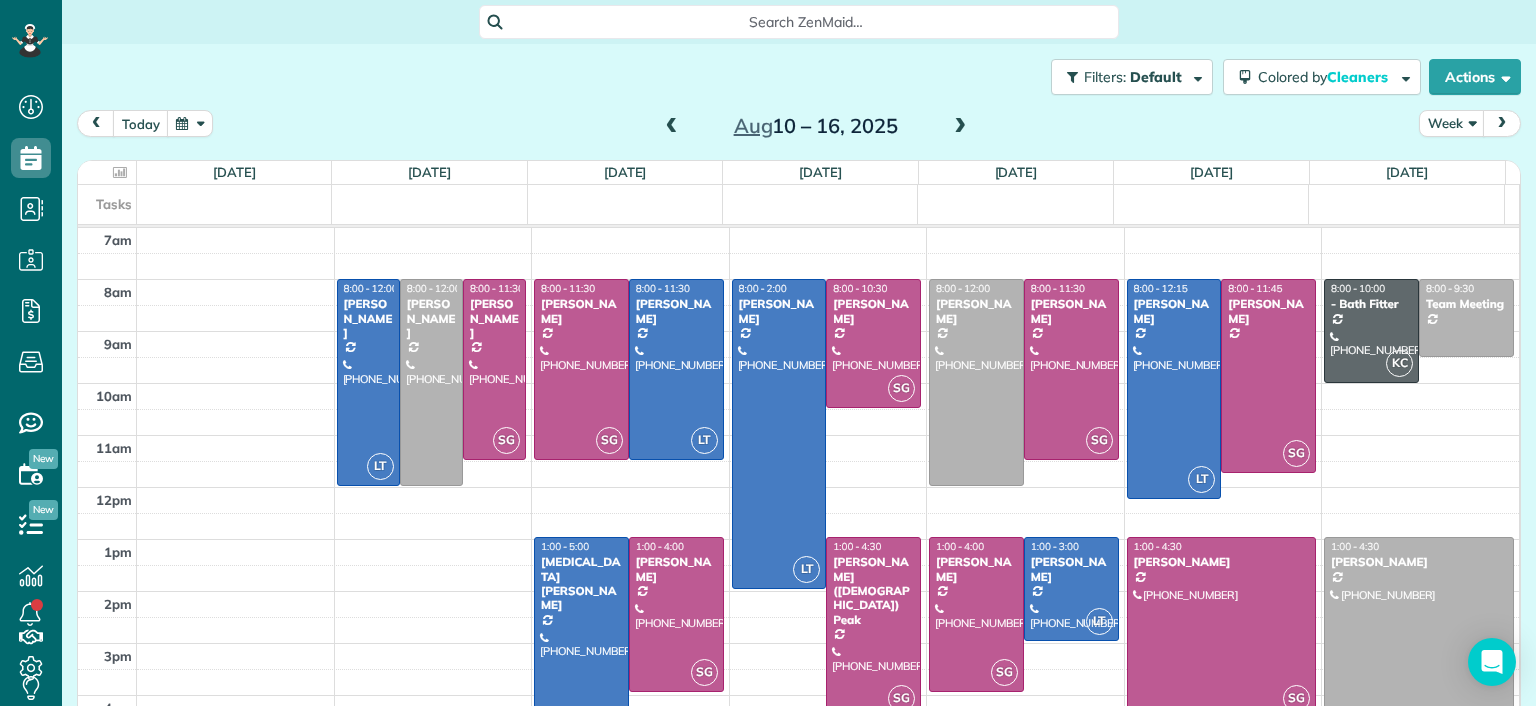 click at bounding box center (672, 127) 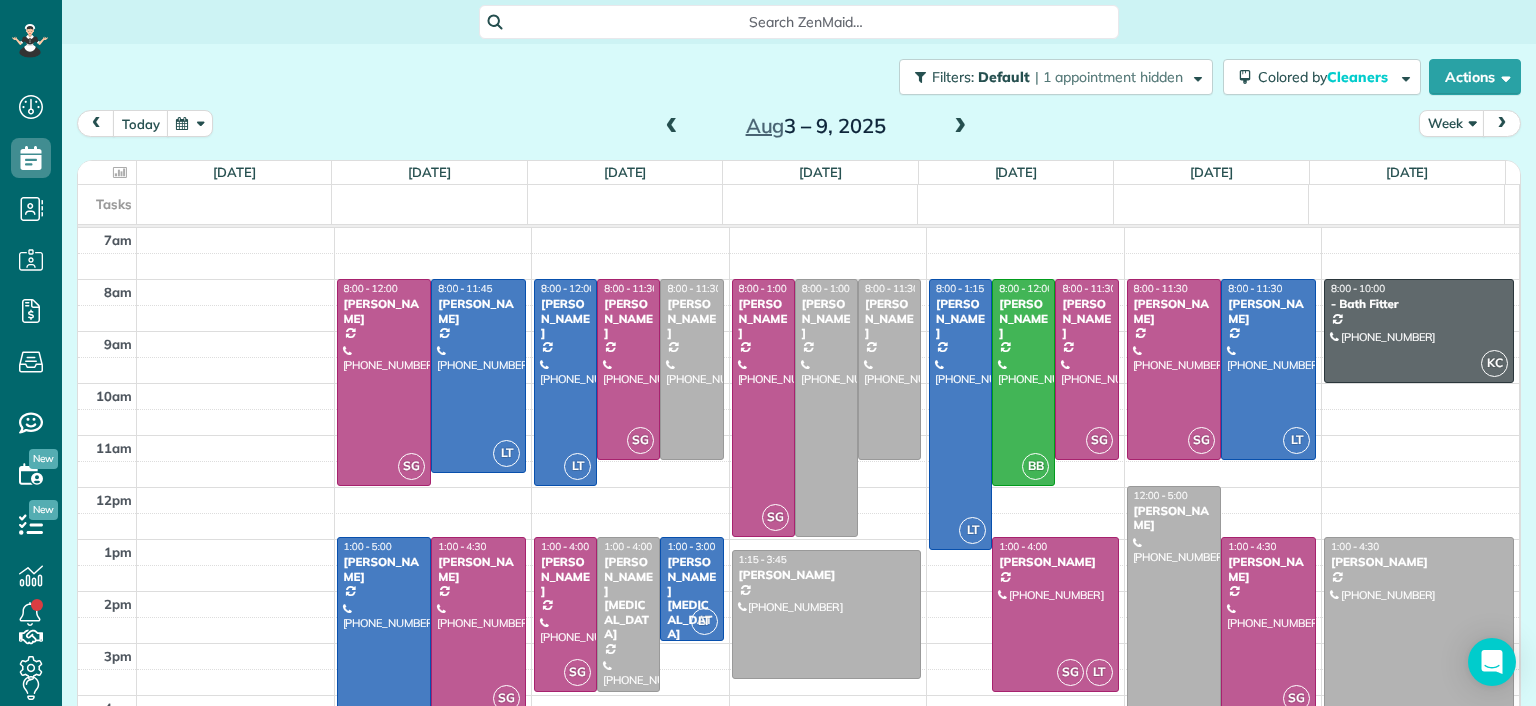 click at bounding box center (960, 127) 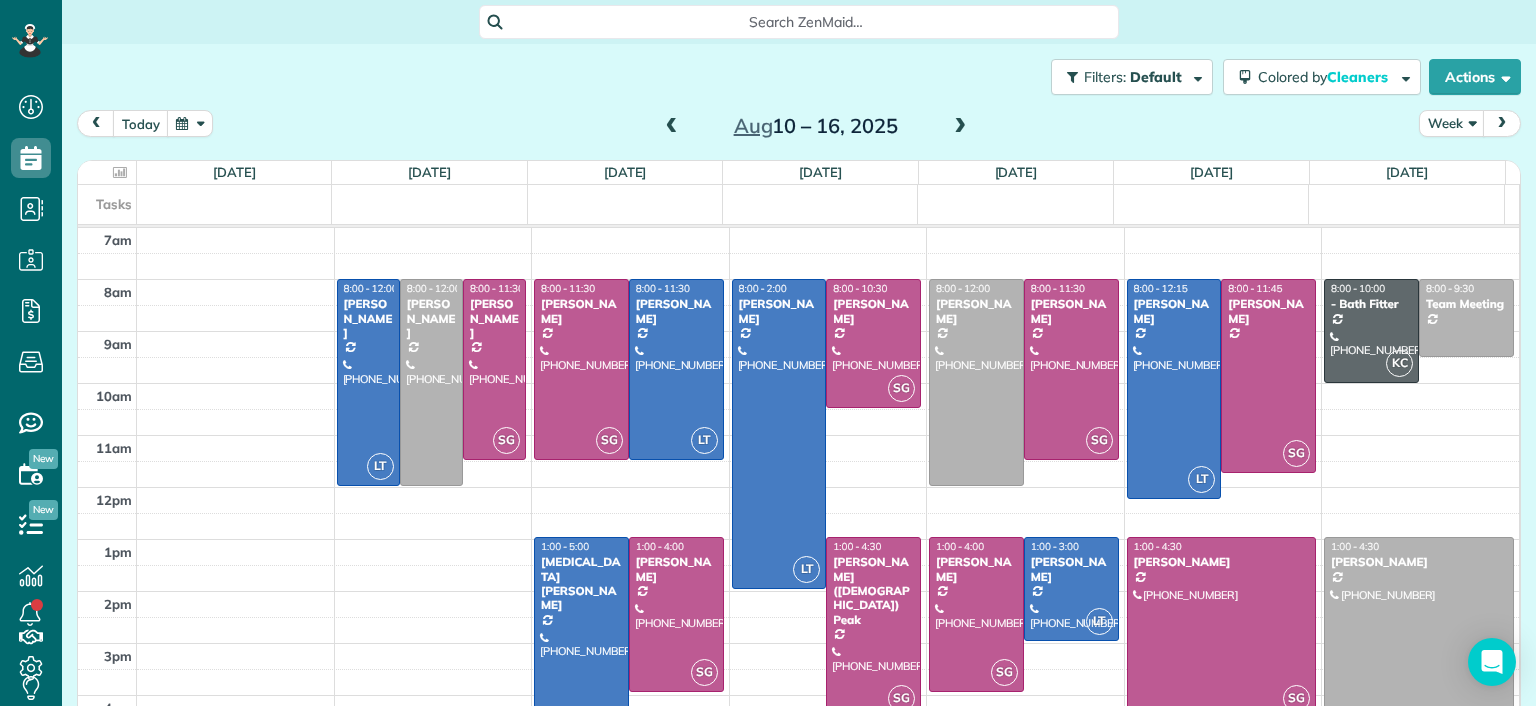 scroll, scrollTop: 26, scrollLeft: 0, axis: vertical 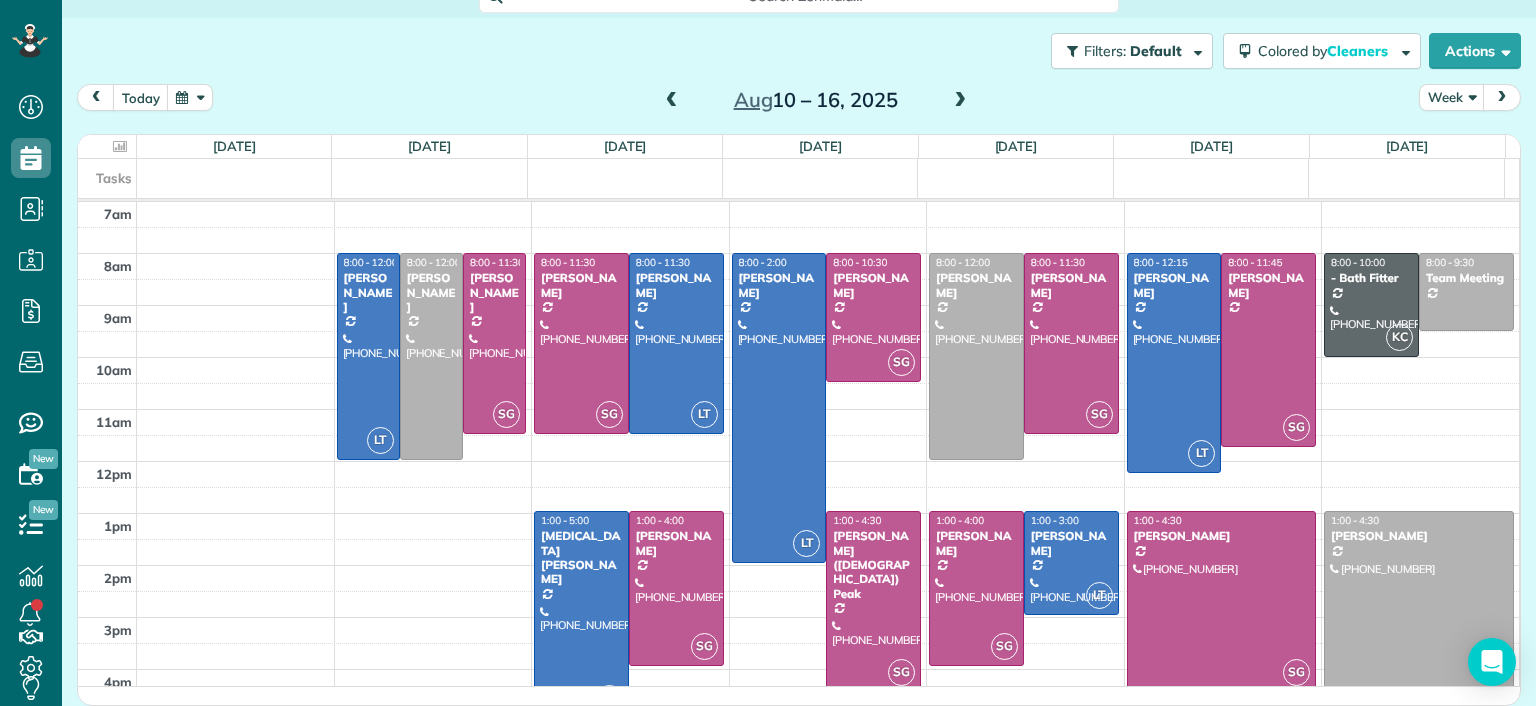 click at bounding box center (672, 101) 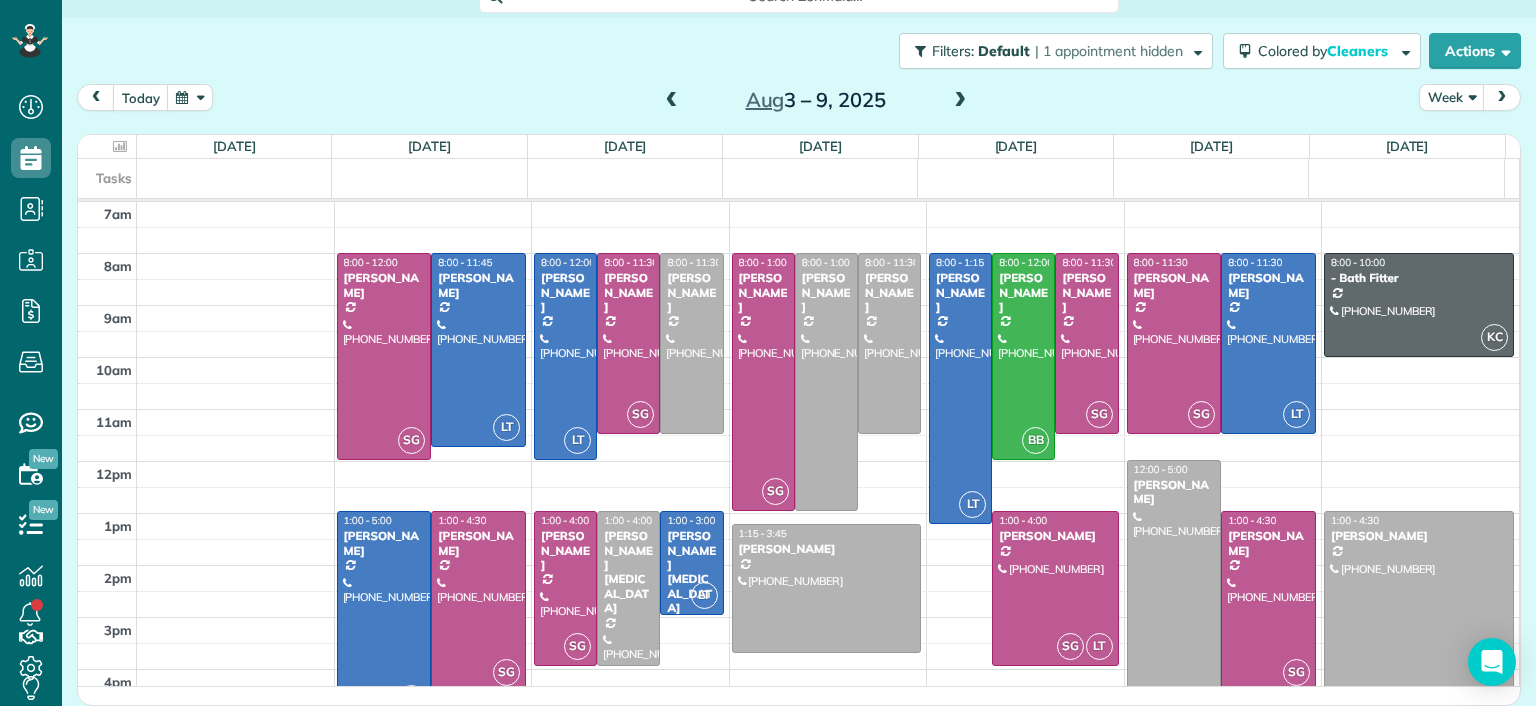 click at bounding box center [672, 101] 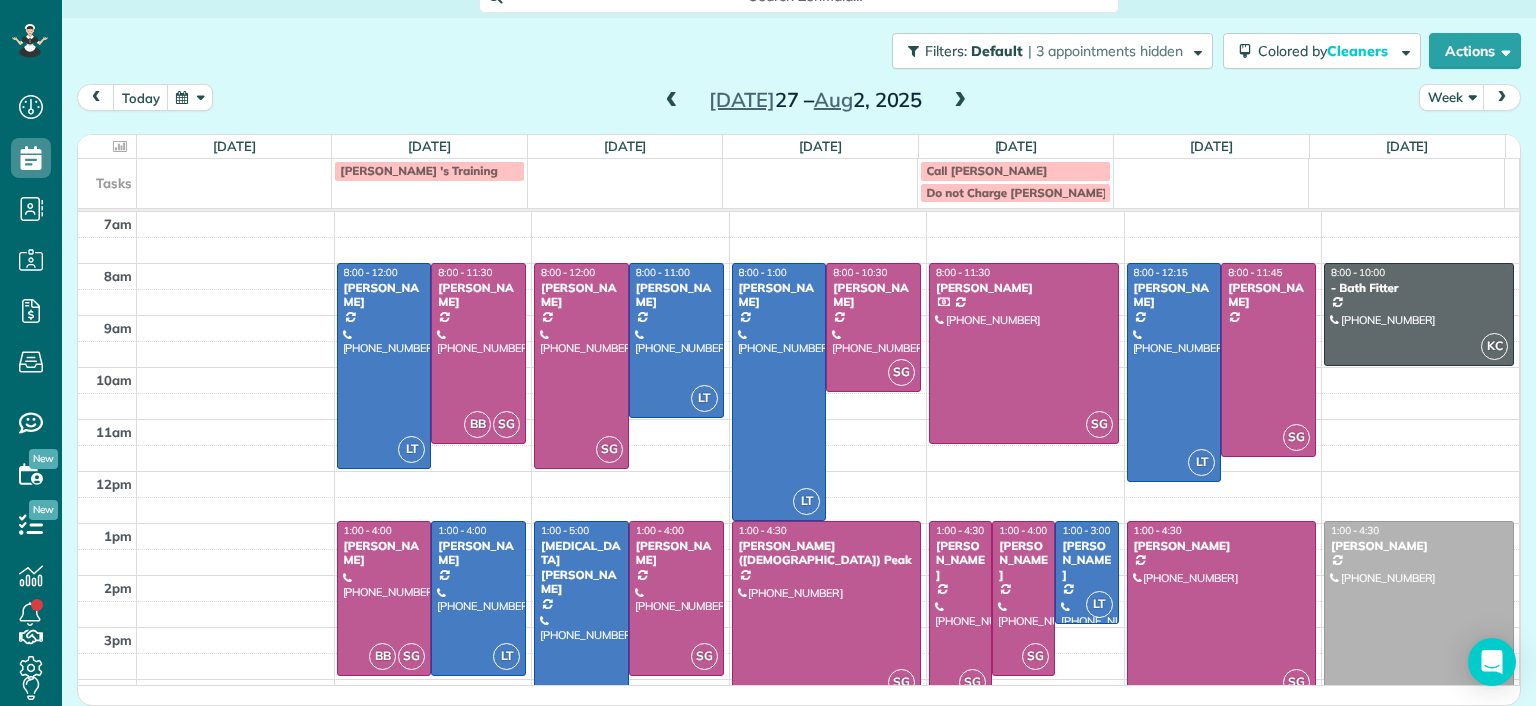 click at bounding box center [672, 101] 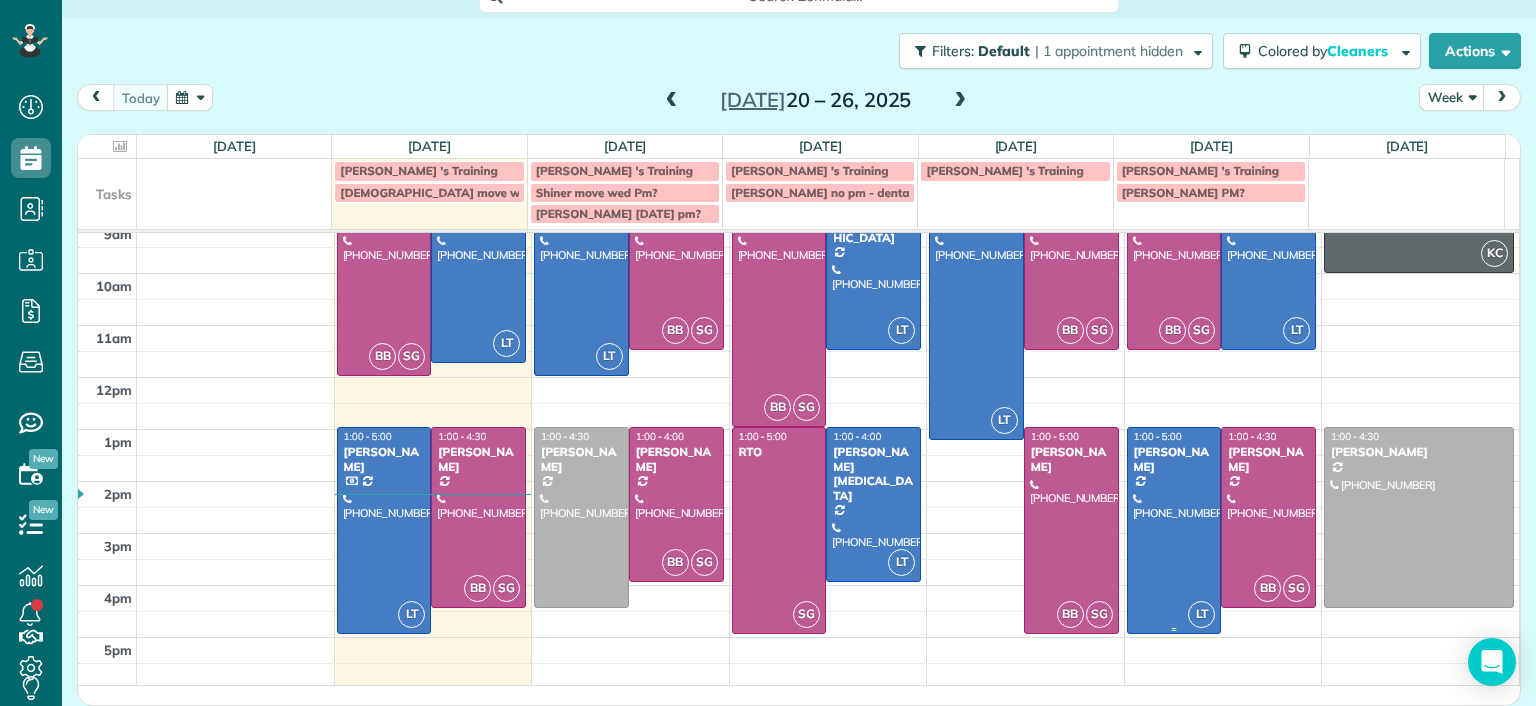 scroll, scrollTop: 0, scrollLeft: 0, axis: both 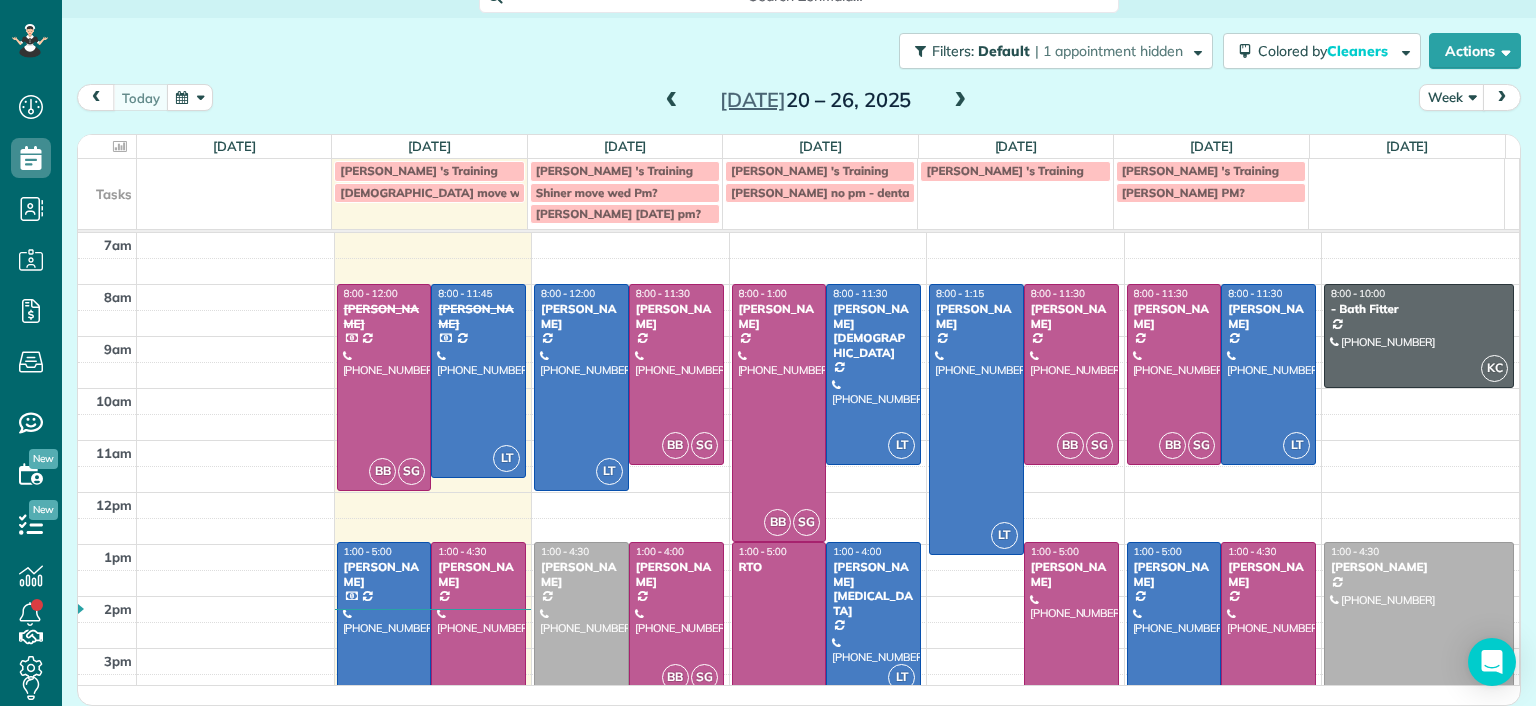 click at bounding box center (960, 101) 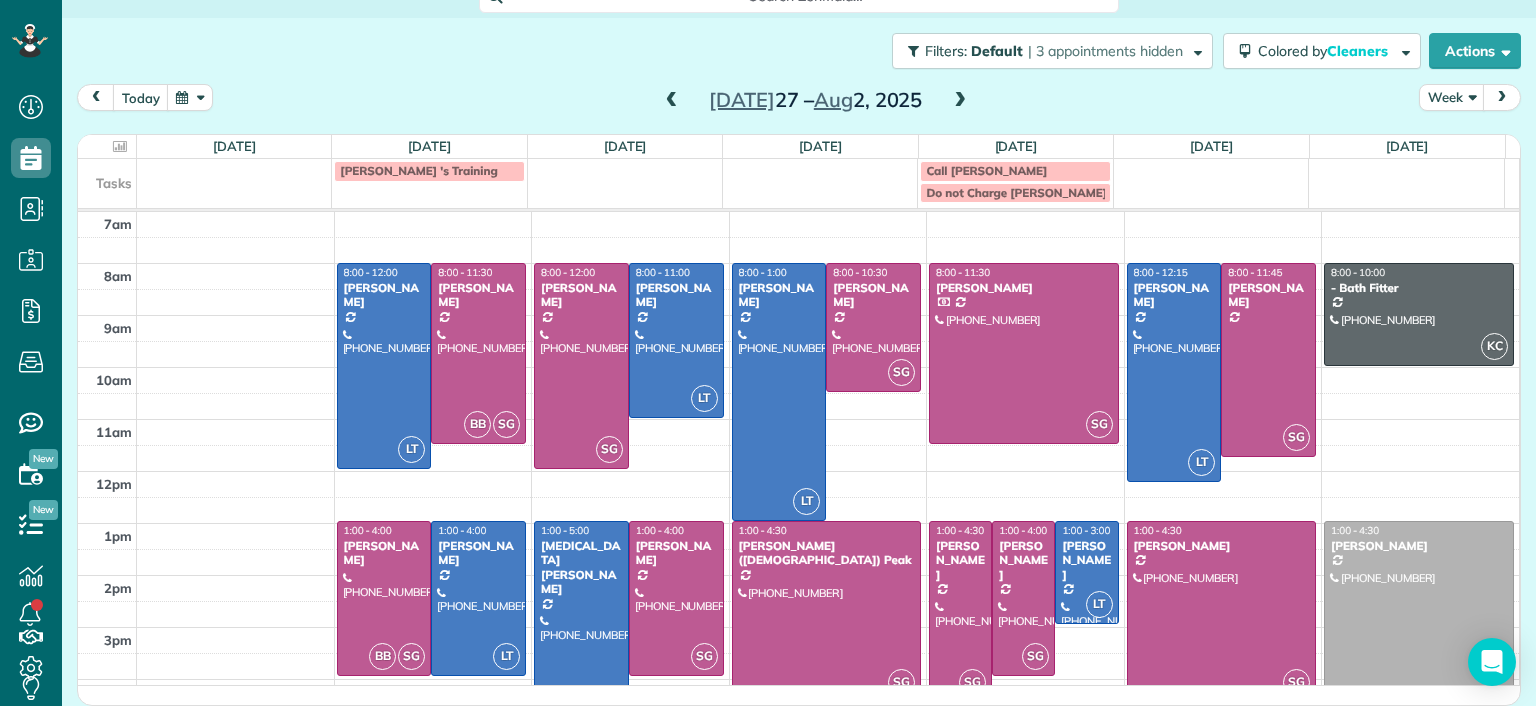 click at bounding box center (960, 101) 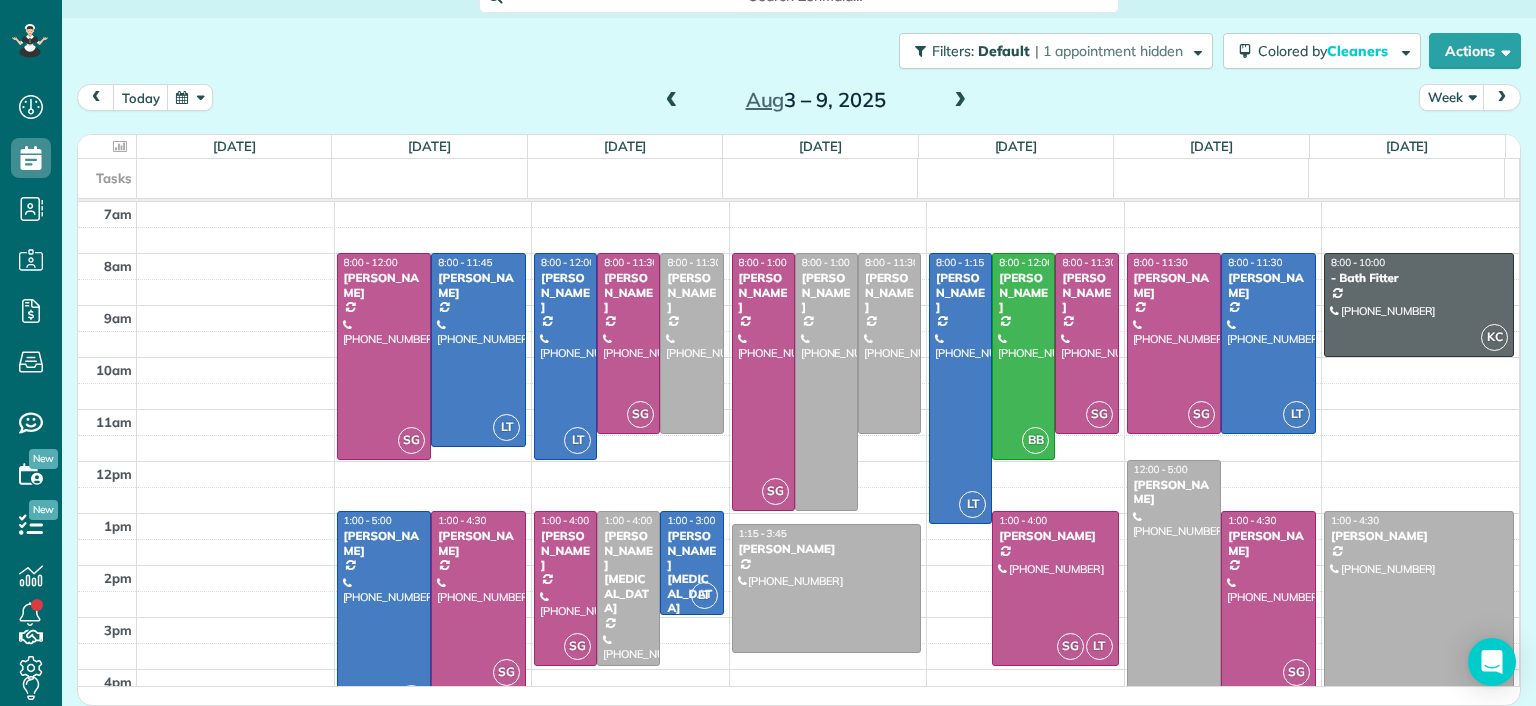 click on "Aug  3 – 9, 2025" at bounding box center [816, 100] 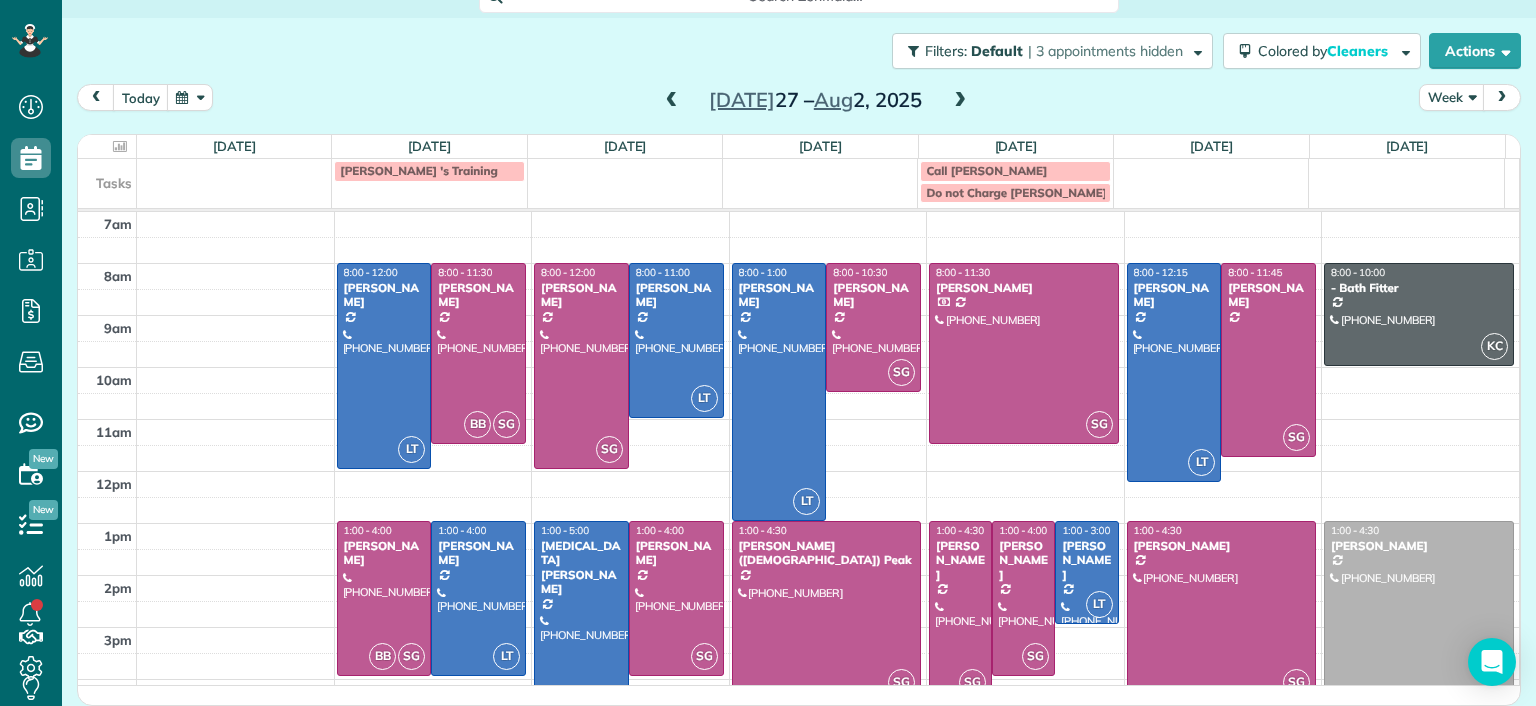 click at bounding box center (960, 101) 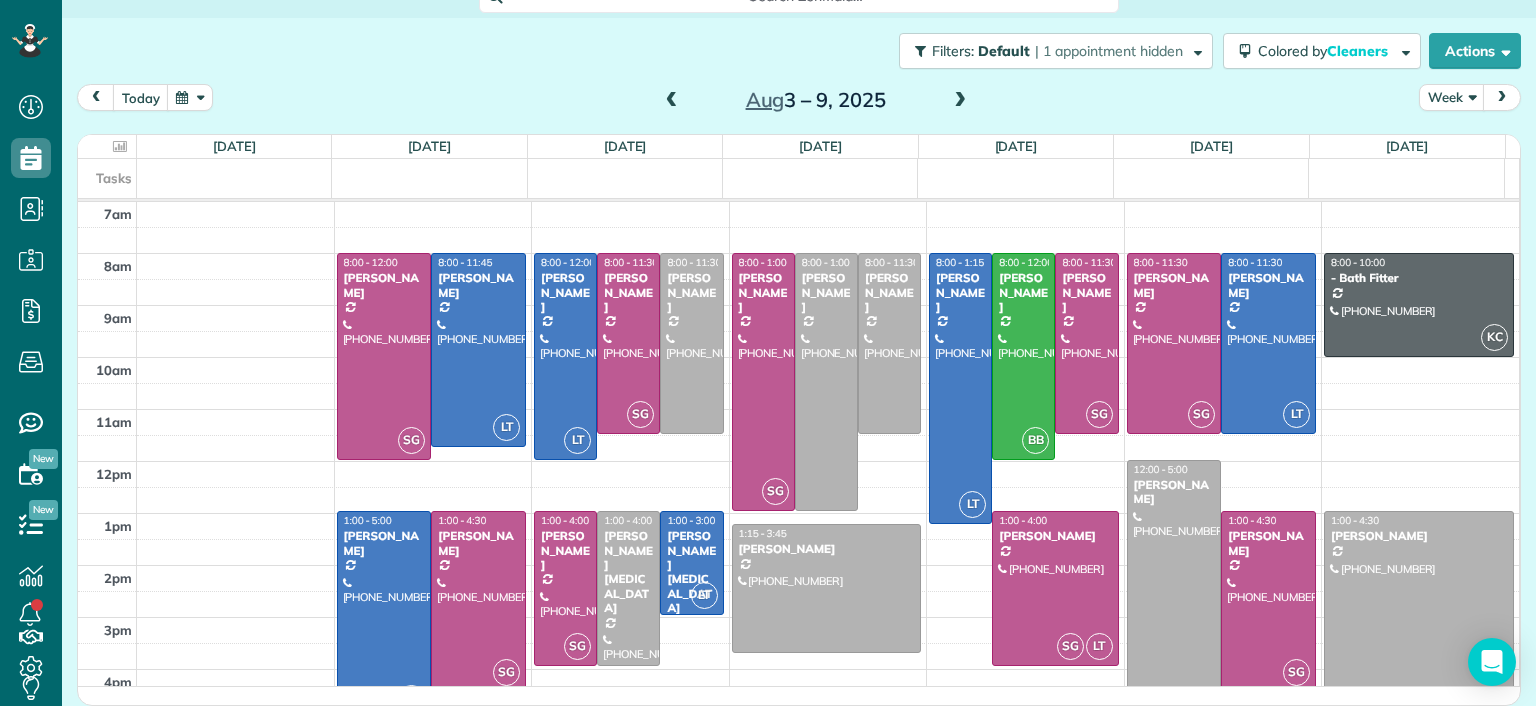 click at bounding box center (960, 101) 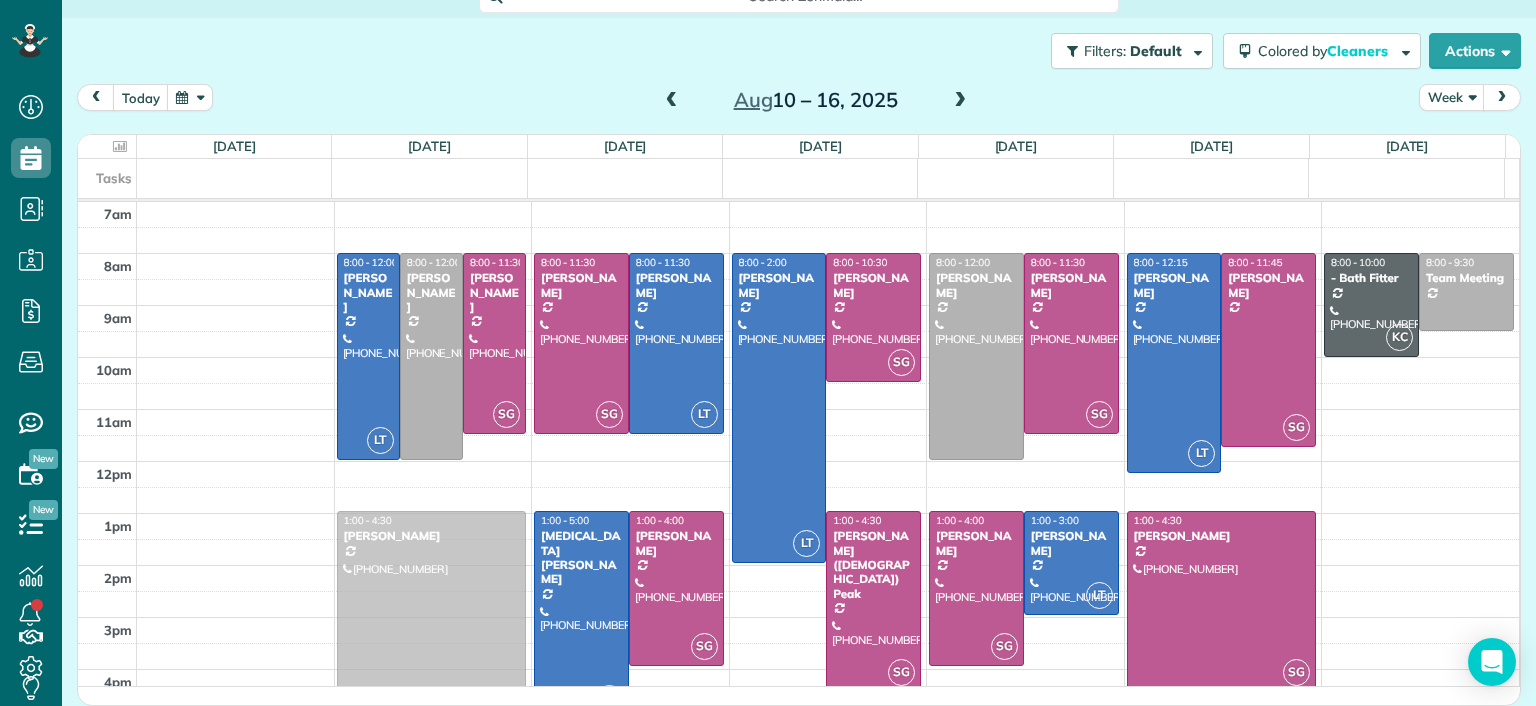drag, startPoint x: 1383, startPoint y: 599, endPoint x: 408, endPoint y: 599, distance: 975 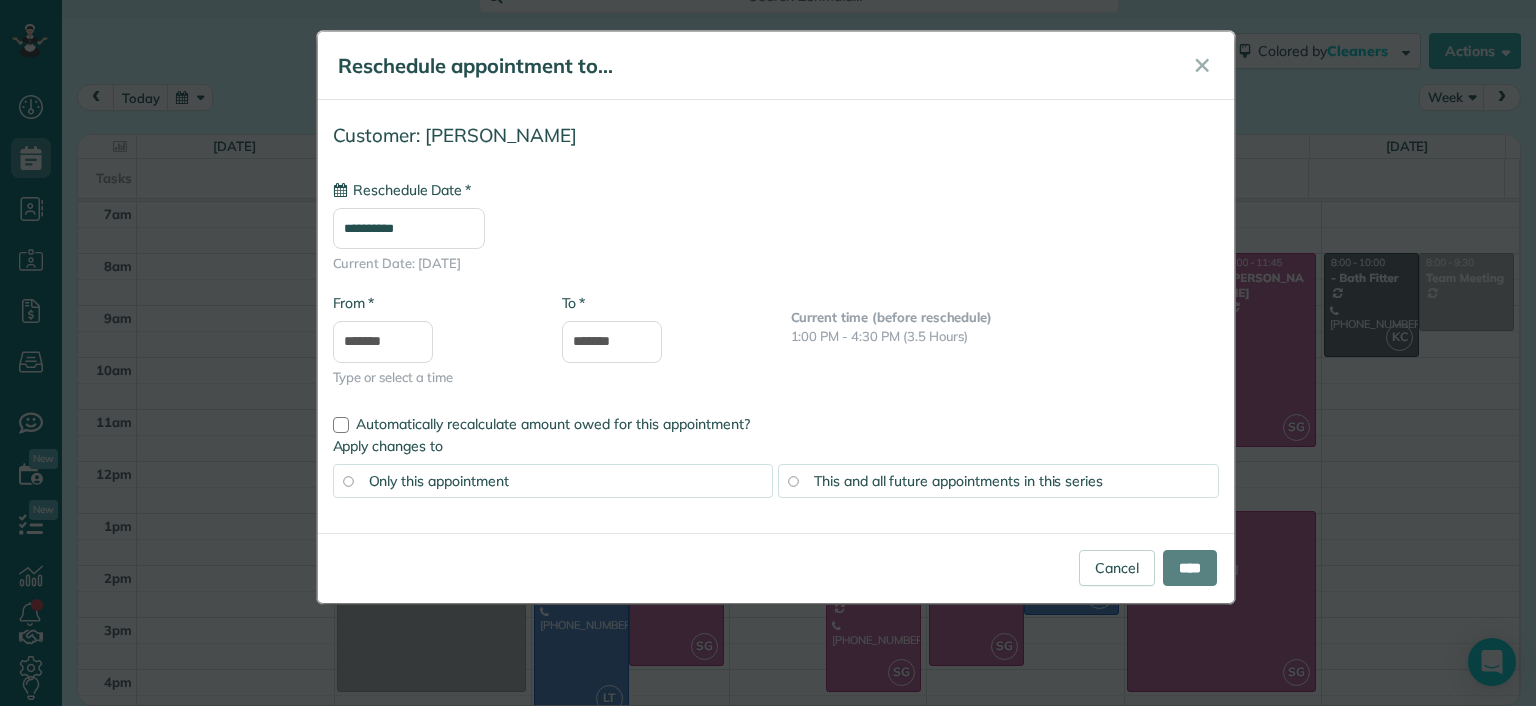 type on "**********" 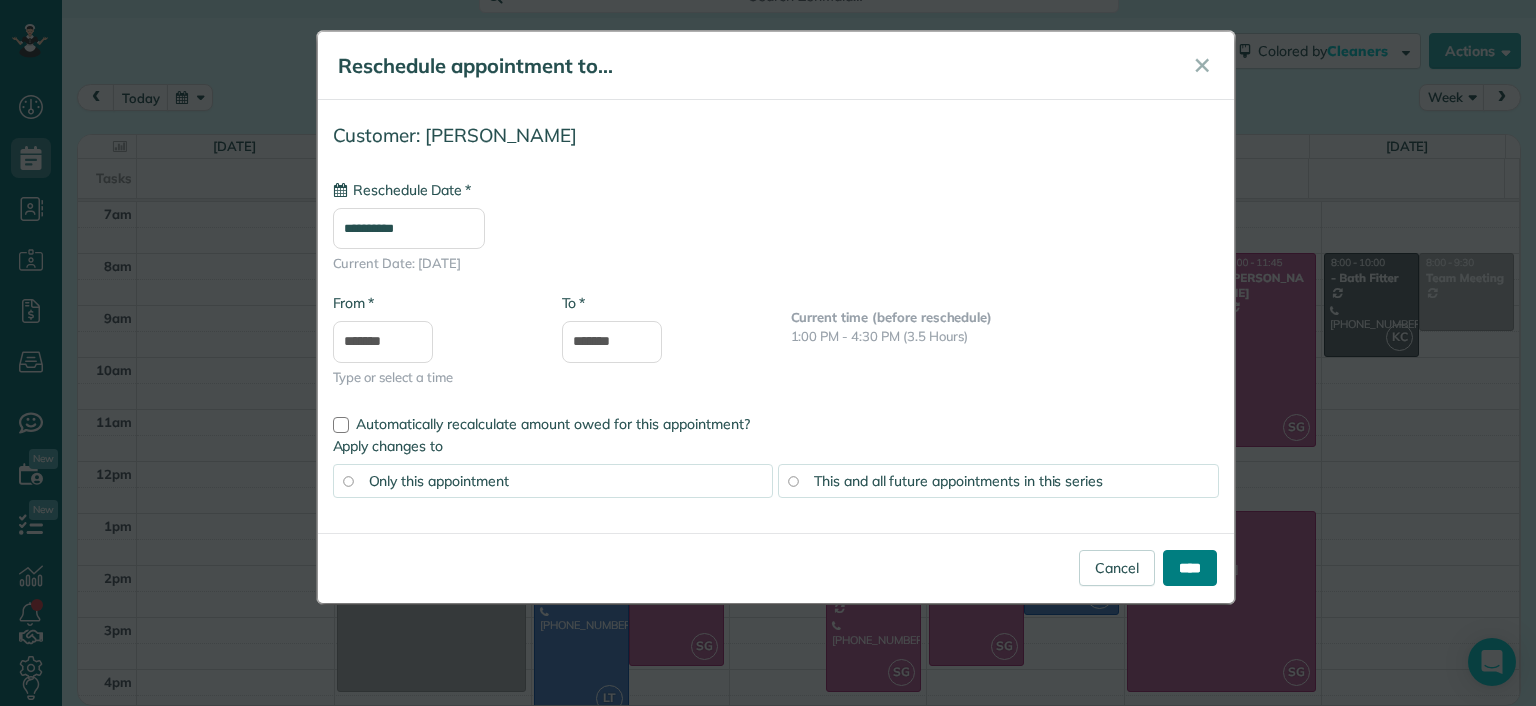click on "****" at bounding box center (1190, 568) 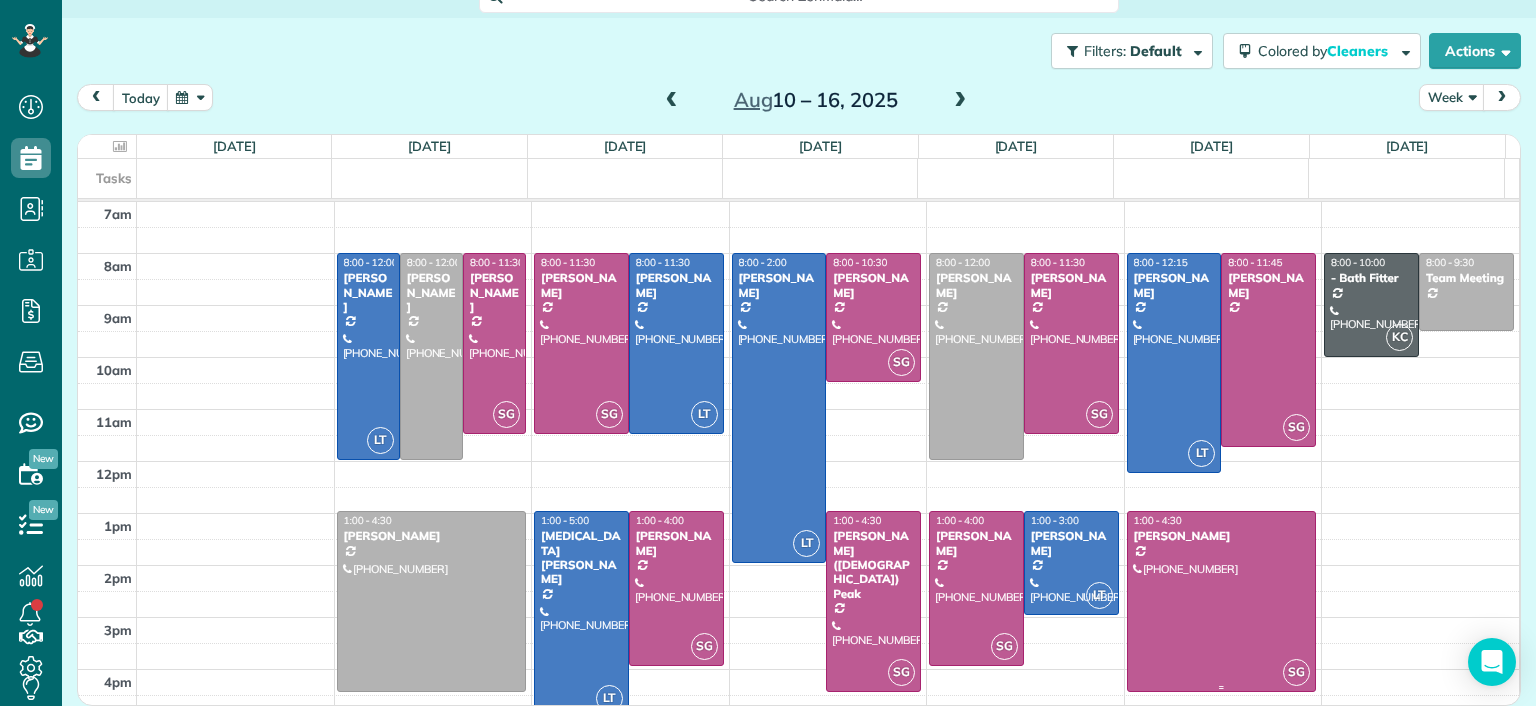 click at bounding box center [1222, 601] 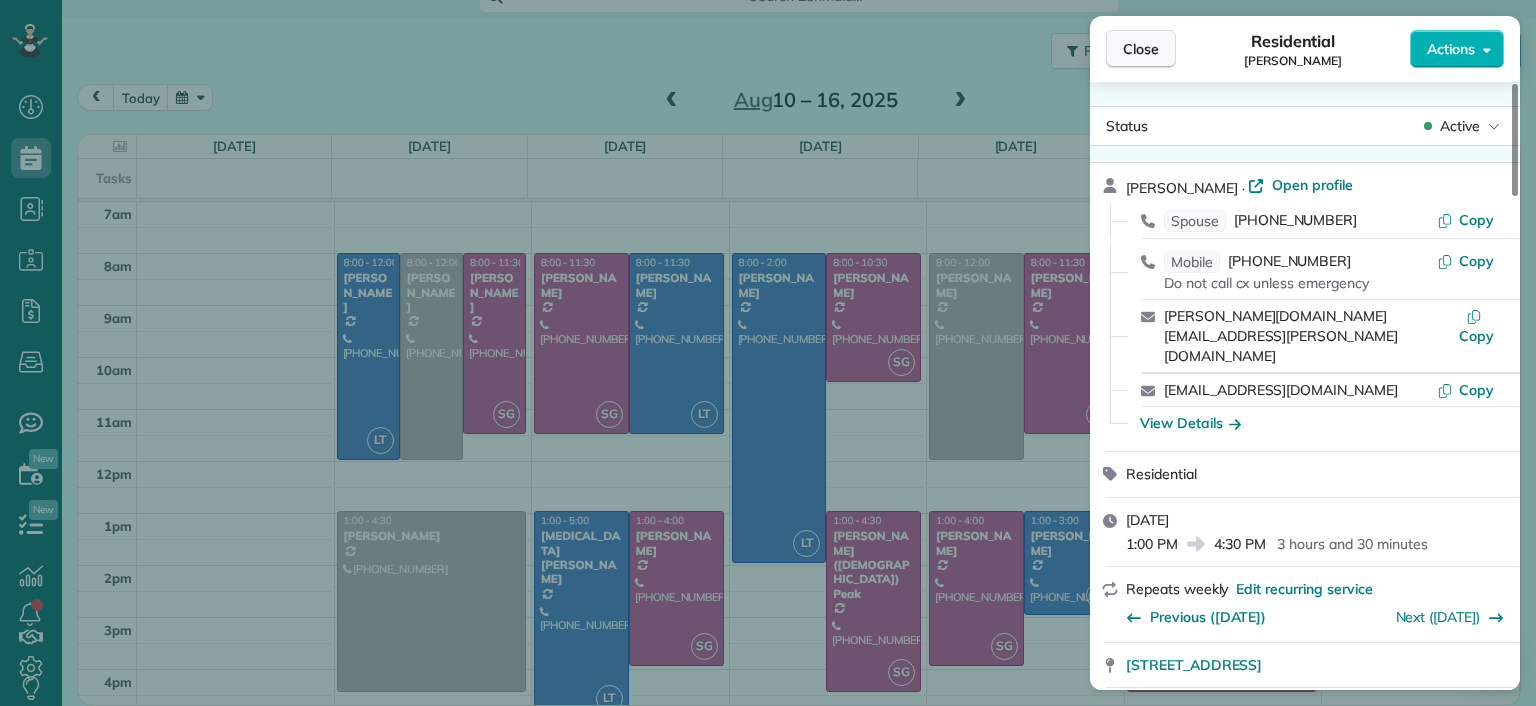 click on "Close" at bounding box center (1141, 49) 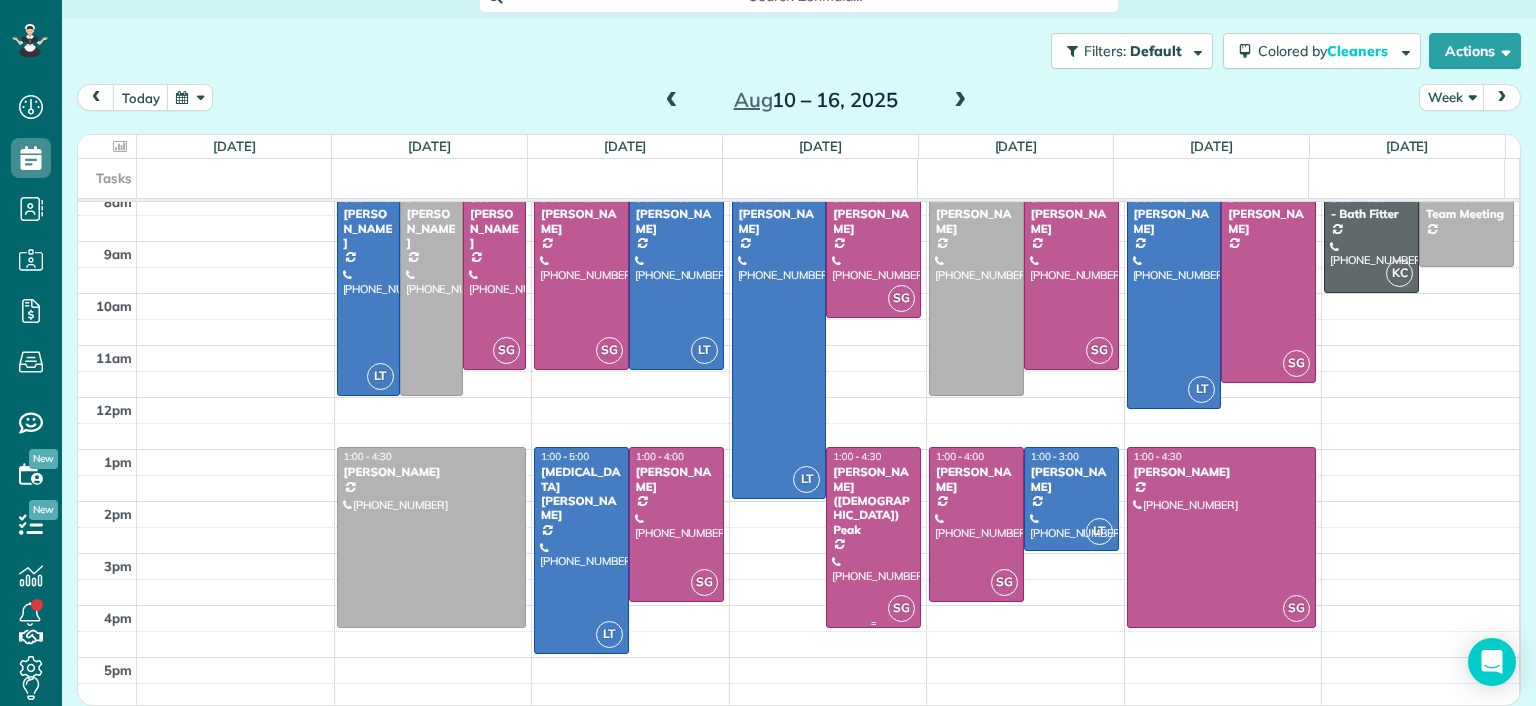 scroll, scrollTop: 0, scrollLeft: 0, axis: both 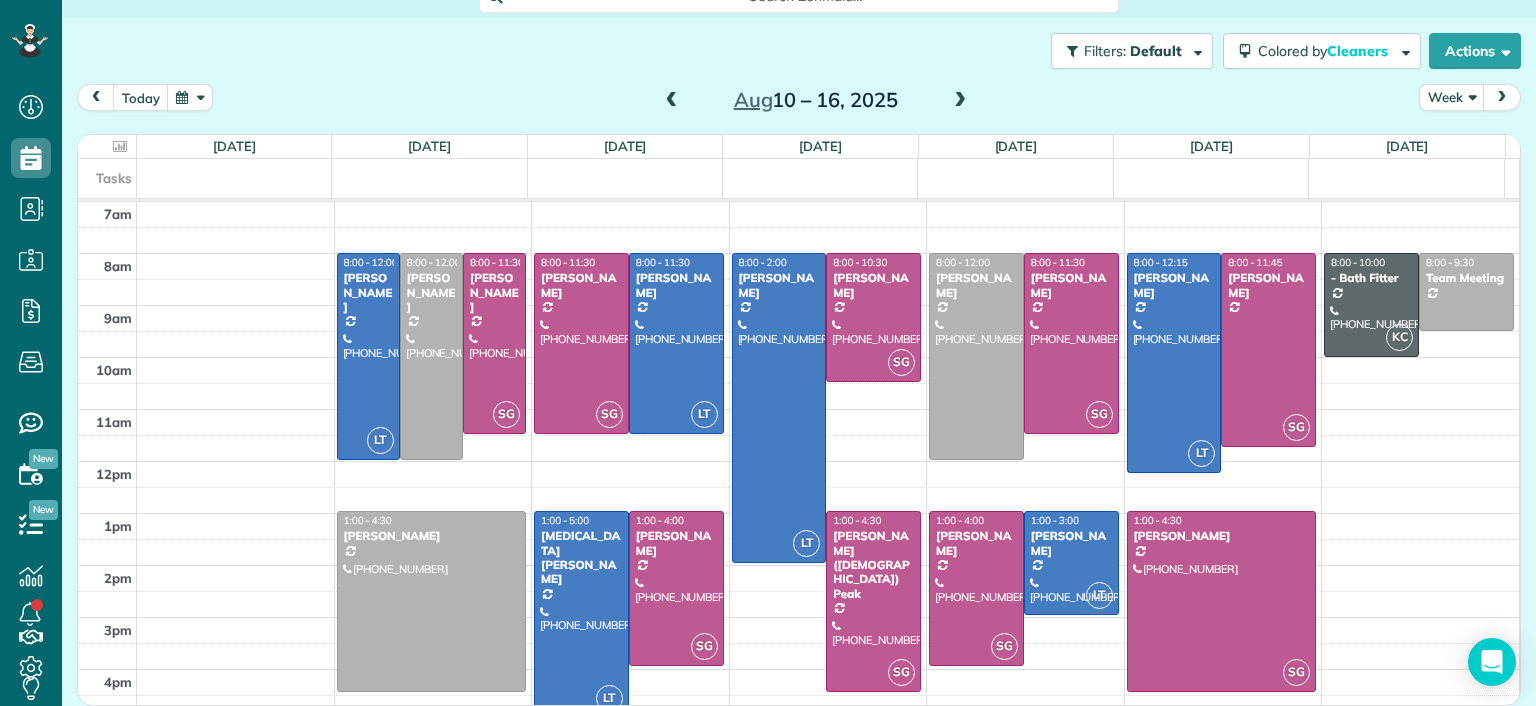 click at bounding box center (672, 101) 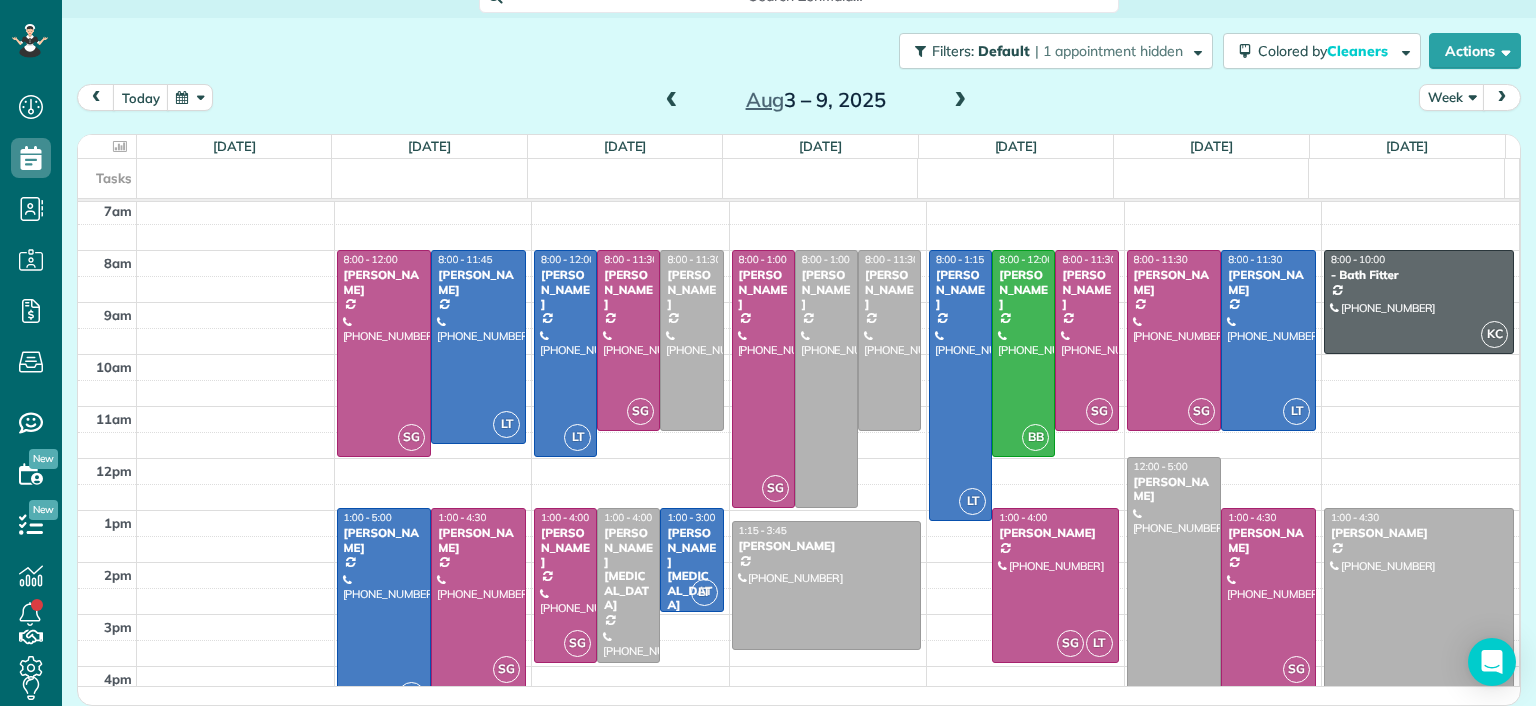 scroll, scrollTop: 0, scrollLeft: 0, axis: both 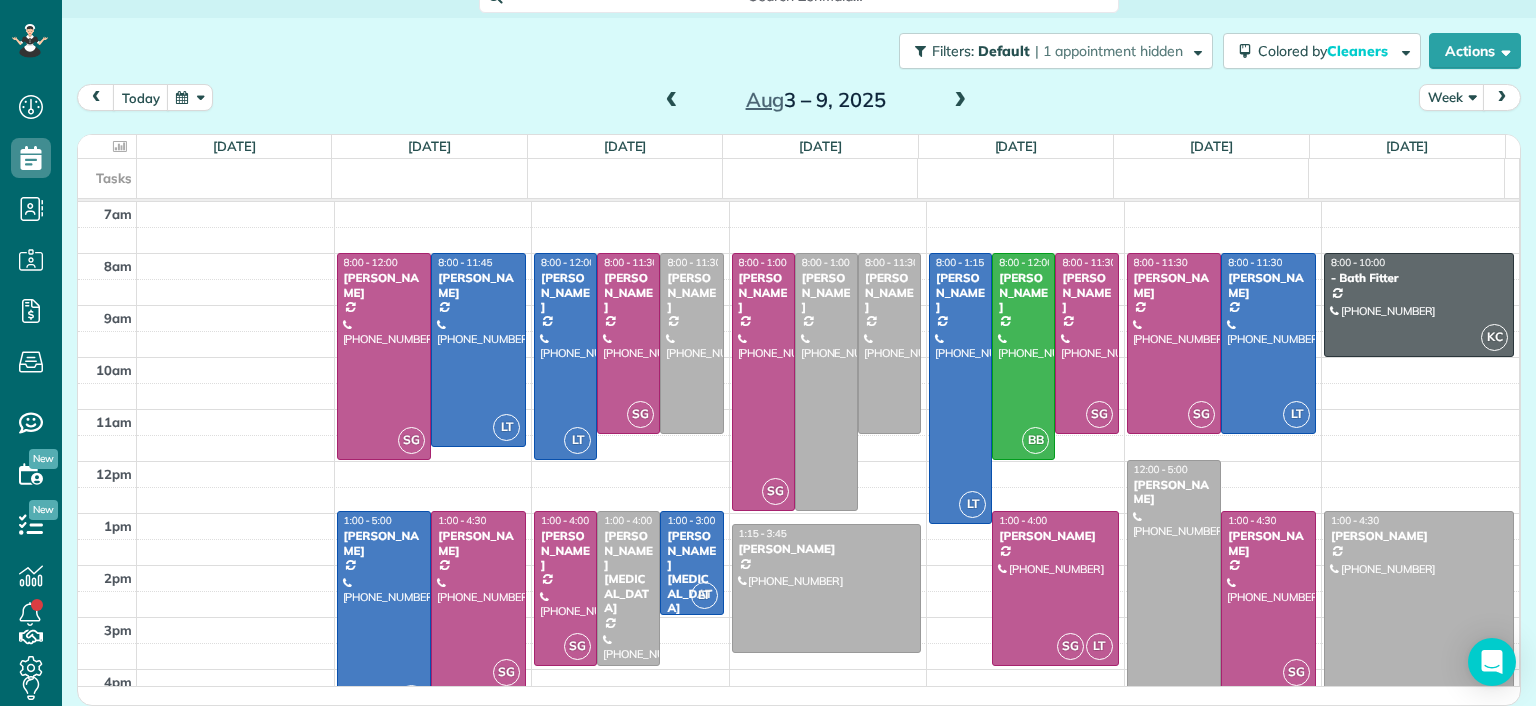 click at bounding box center [672, 101] 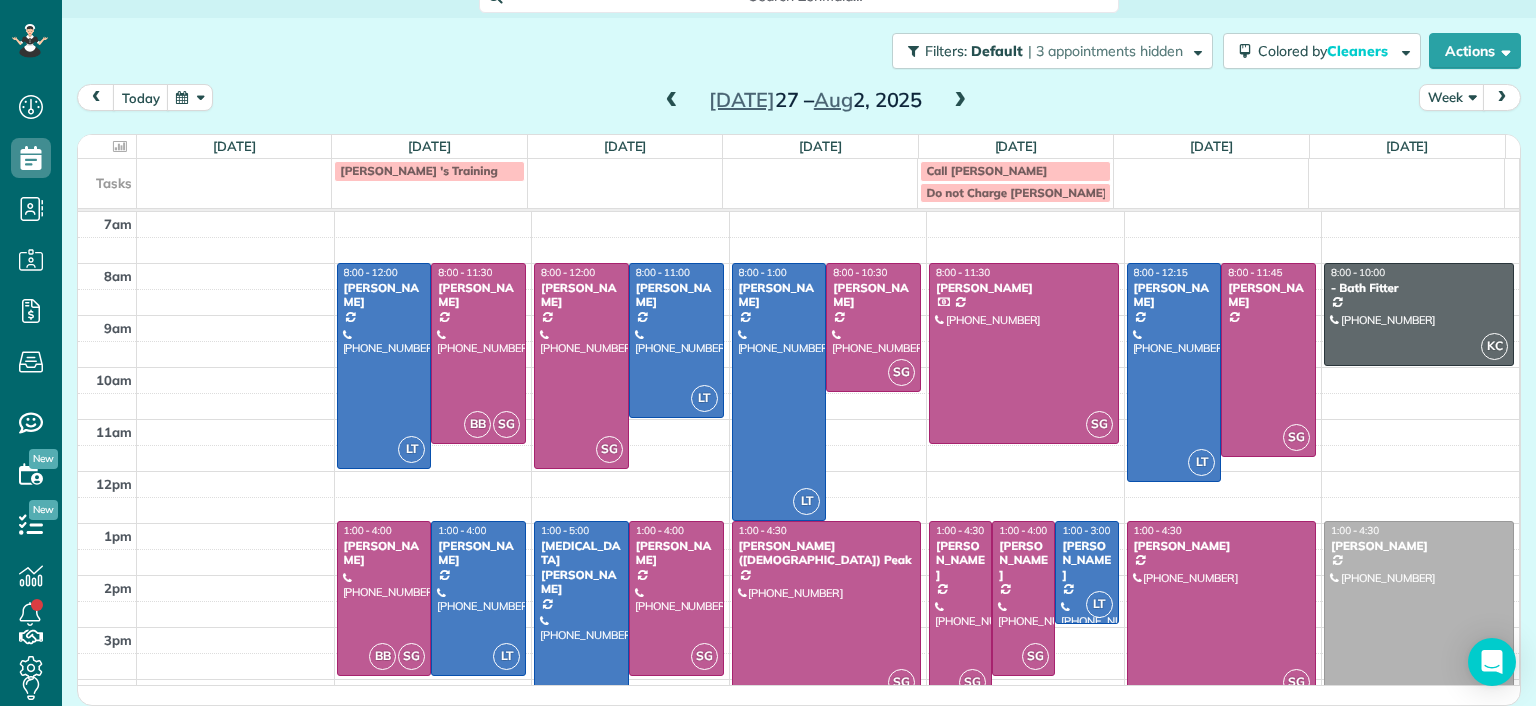 click at bounding box center (960, 611) 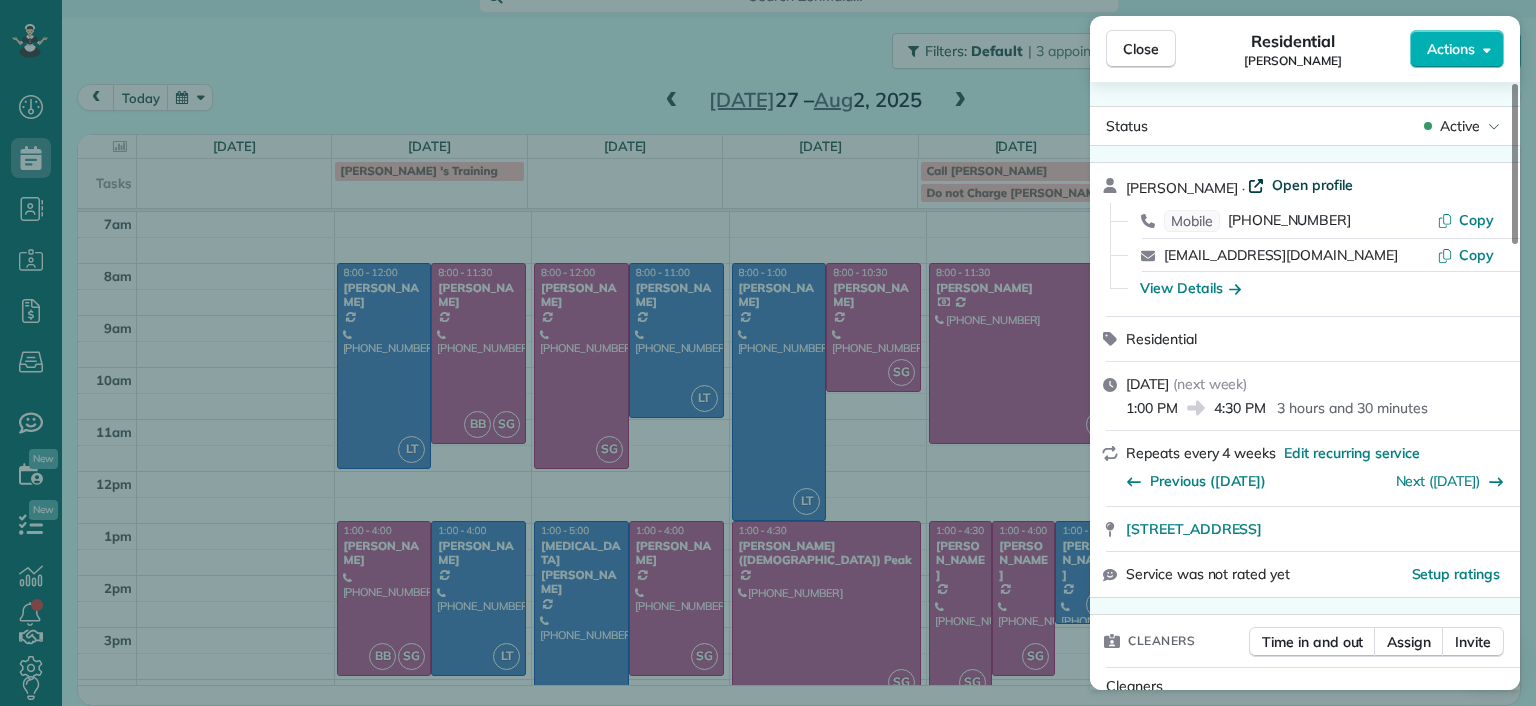 click on "Open profile" at bounding box center [1312, 185] 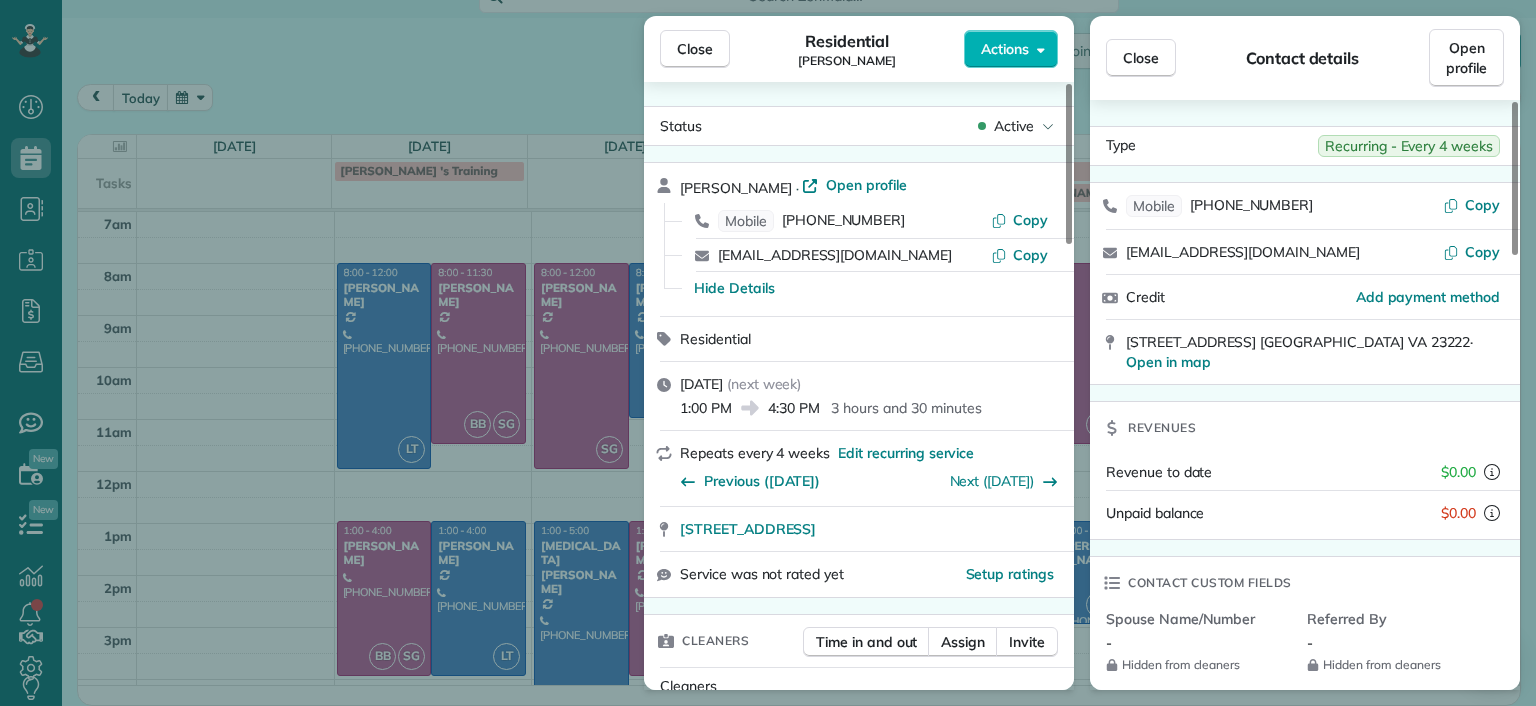 click on "Close Residential Charles Perretti Actions Status Active Charles Perretti · Open profile Mobile (941) 380-0283 Copy cperretti@gmail.com Copy Hide Details Residential Thursday, July 31, 2025 ( next week ) 1:00 PM 4:30 PM 3 hours and 30 minutes Repeats every 4 weeks Edit recurring service Previous (Jun 30) Next (Aug 28) 3203 Carolina Avenue Richmond VA 23222 Service was not rated yet Setup ratings Cleaners Time in and out Assign Invite Cleaners Sophie   Gibbs 1:00 PM 4:30 PM Checklist Try Now Keep this appointment up to your standards. Stay on top of every detail, keep your cleaners organised, and your client happy. Assign a checklist Watch a 5 min demo Billing Billing actions Price $0.00 Overcharge $0.00 Discount $0.00 Coupon discount - Primary tax - Secondary tax - Total appointment price $0.00 Tips collected New feature! $0.00 Mark as paid Total including tip $0.00 Get paid online in no-time! Send an invoice and reward your cleaners with tips Charge customer credit card Appointment custom fields Man Hours -" at bounding box center [768, 353] 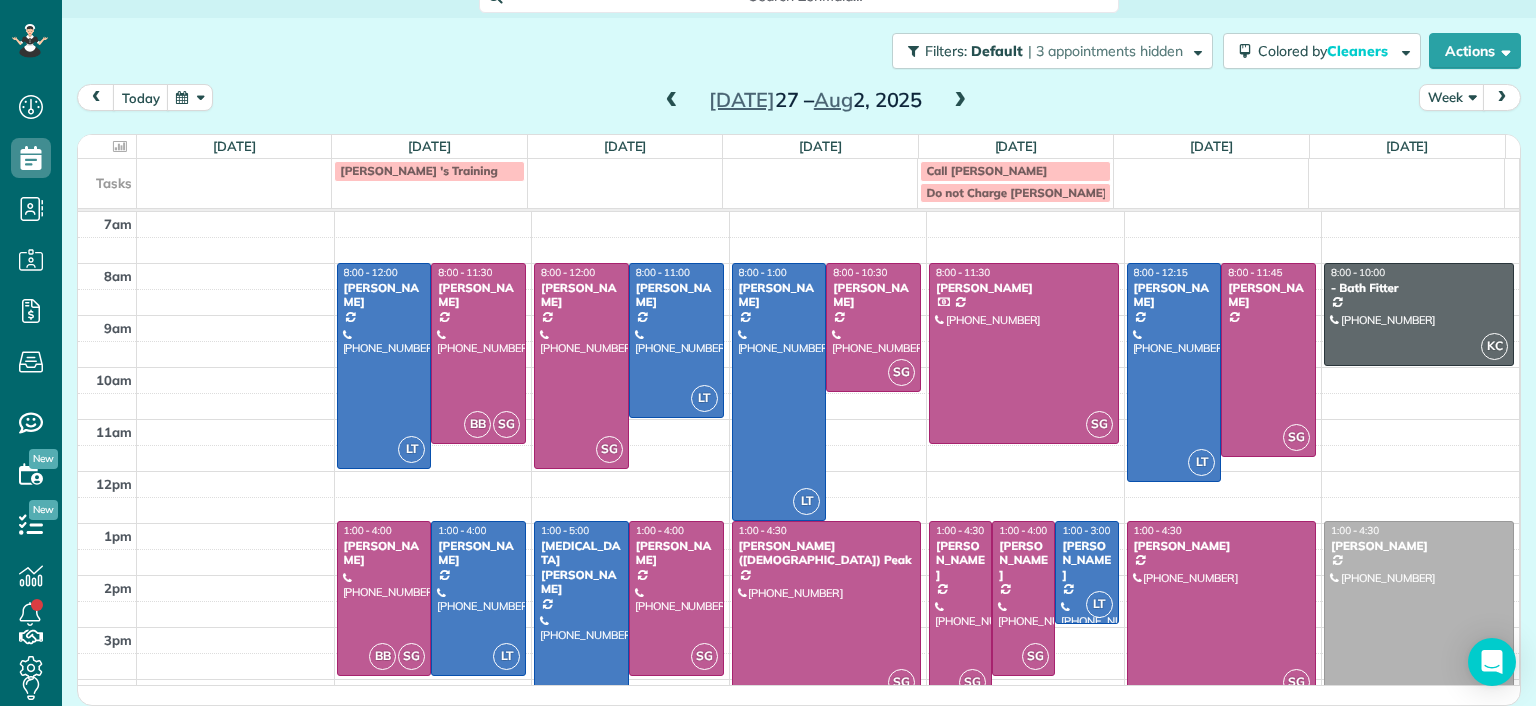 click on "Jul  27 –  Aug  2, 2025" at bounding box center [816, 100] 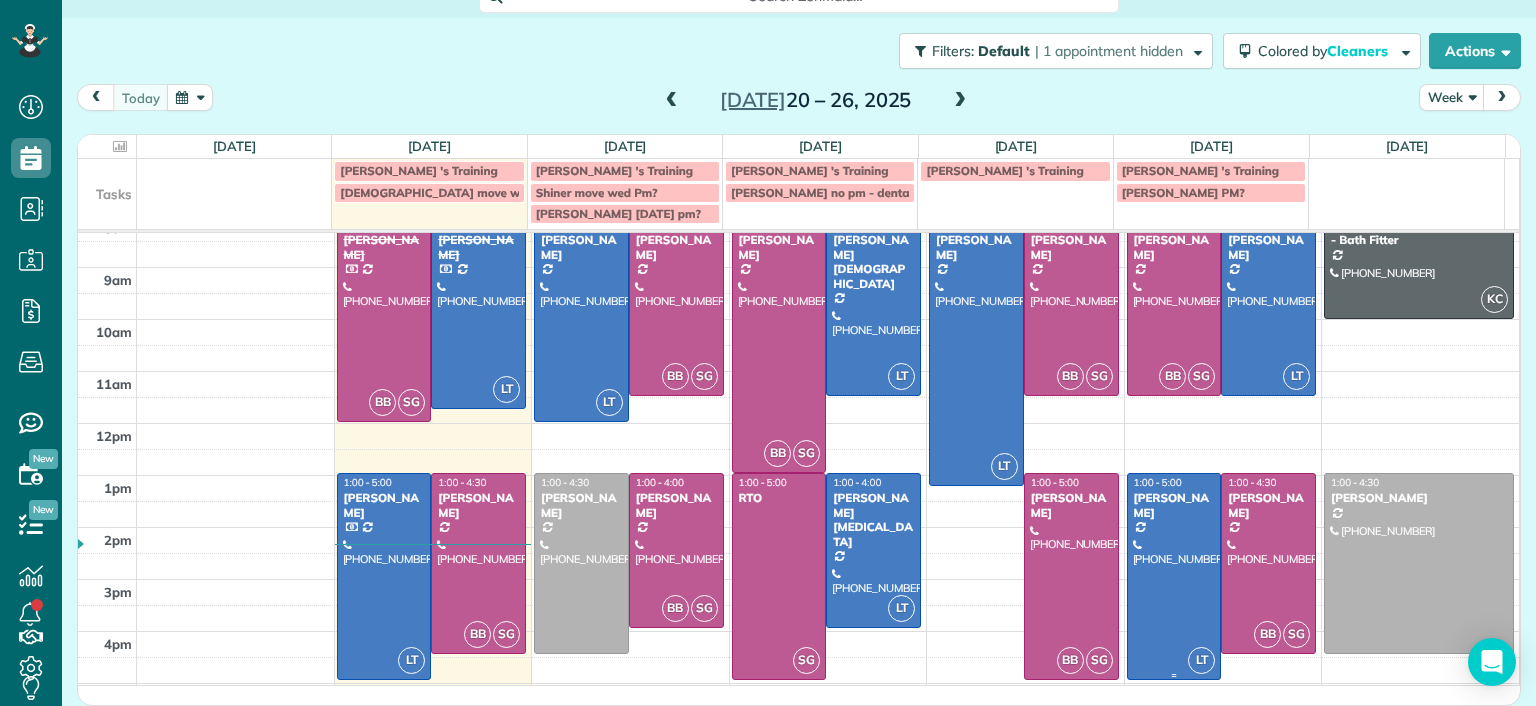 scroll, scrollTop: 0, scrollLeft: 0, axis: both 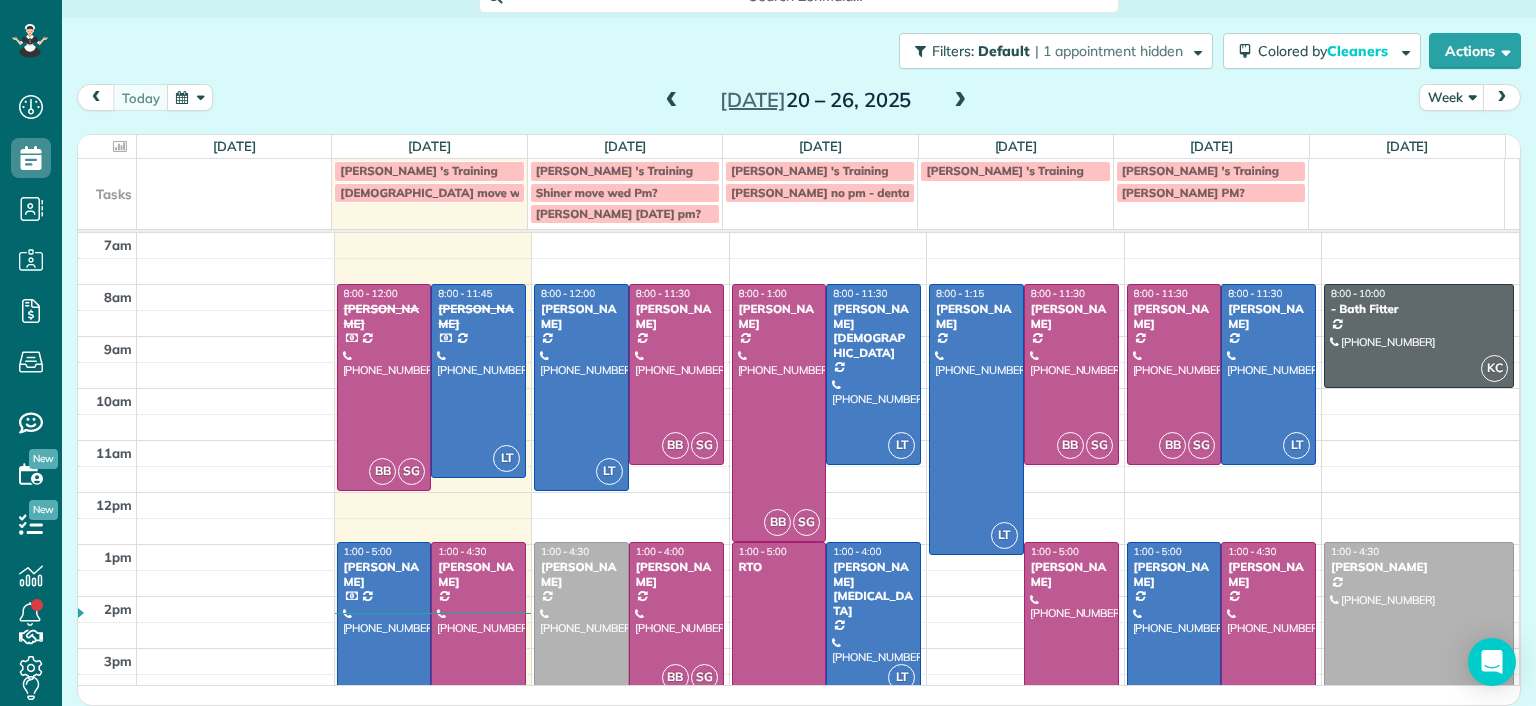 click at bounding box center [1071, 645] 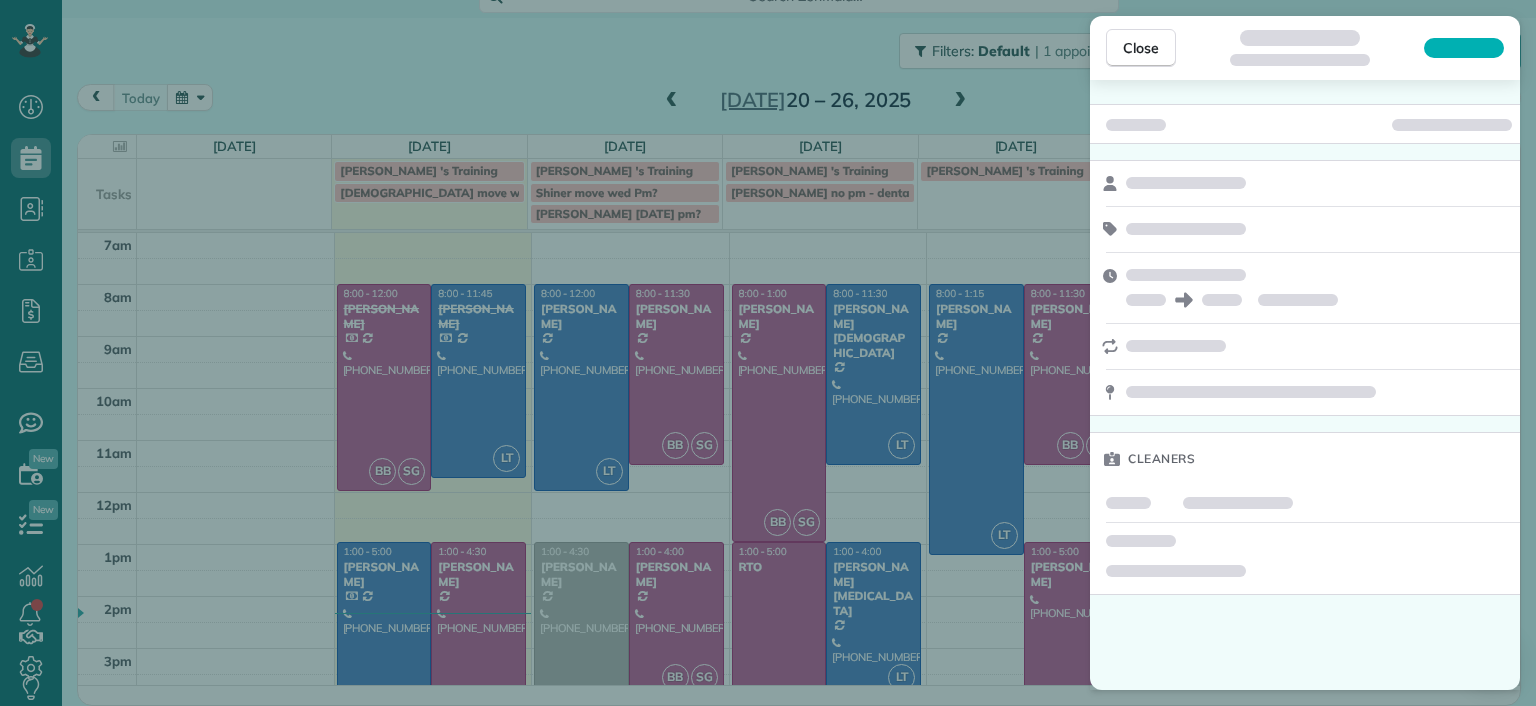 click on "Close   Cleaners" at bounding box center [768, 353] 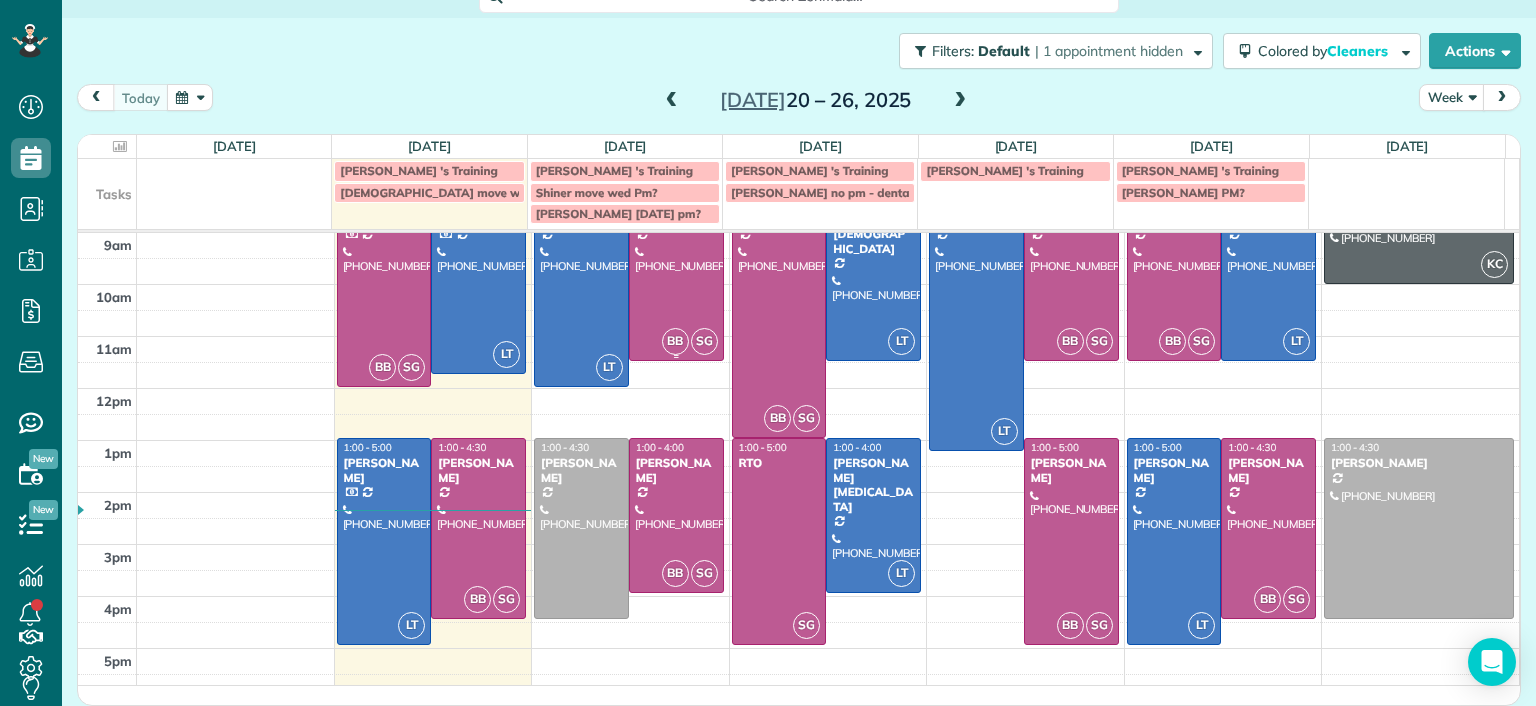 scroll, scrollTop: 115, scrollLeft: 0, axis: vertical 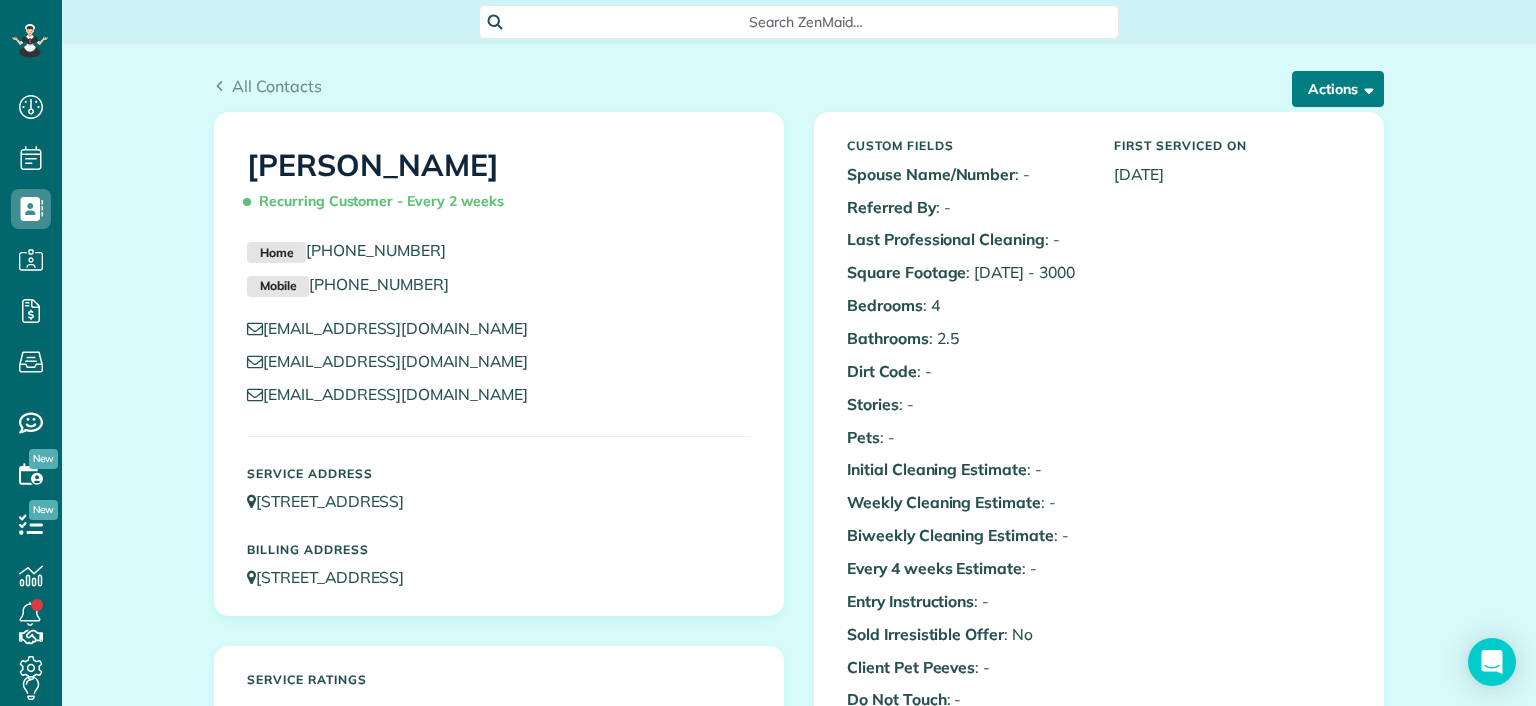 drag, startPoint x: 1306, startPoint y: 91, endPoint x: 1280, endPoint y: 109, distance: 31.622776 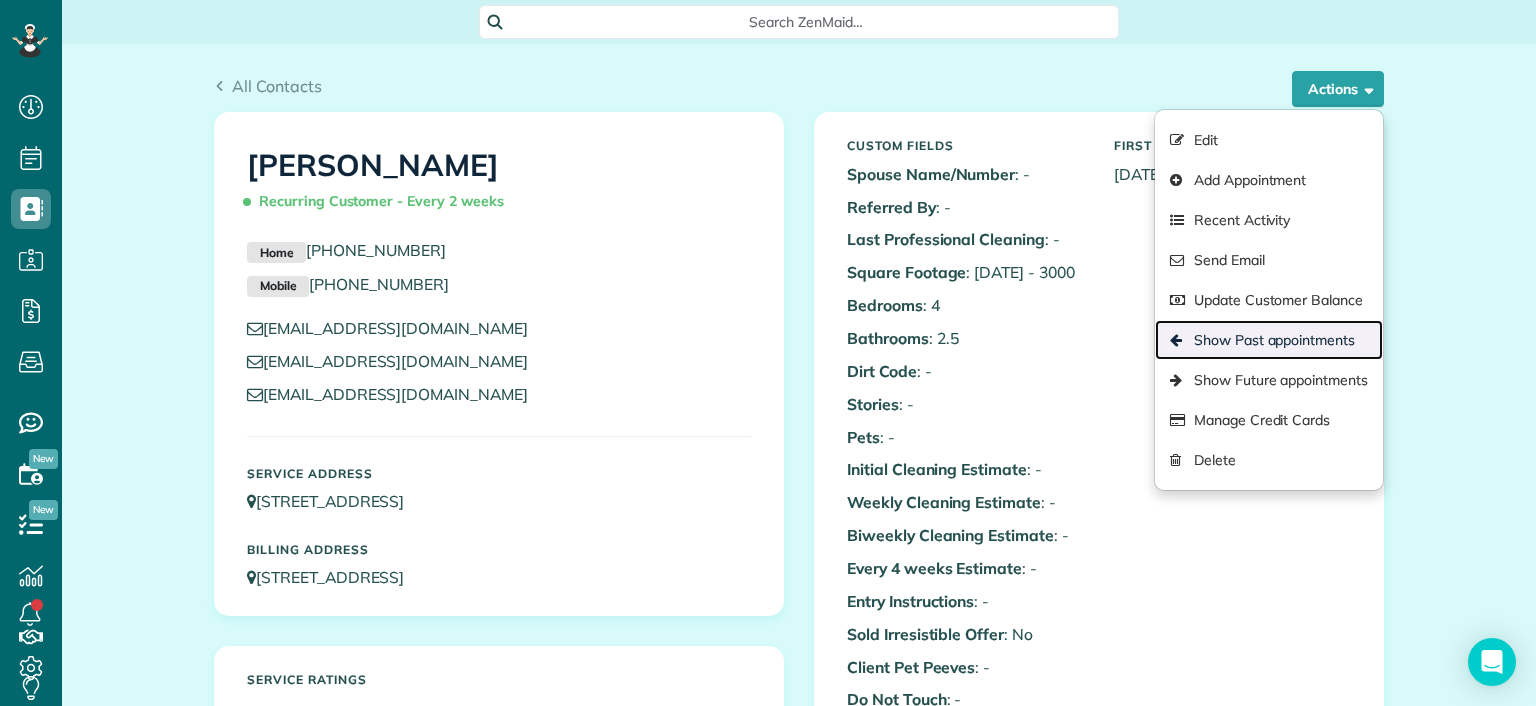 click on "Show Past appointments" at bounding box center (1269, 340) 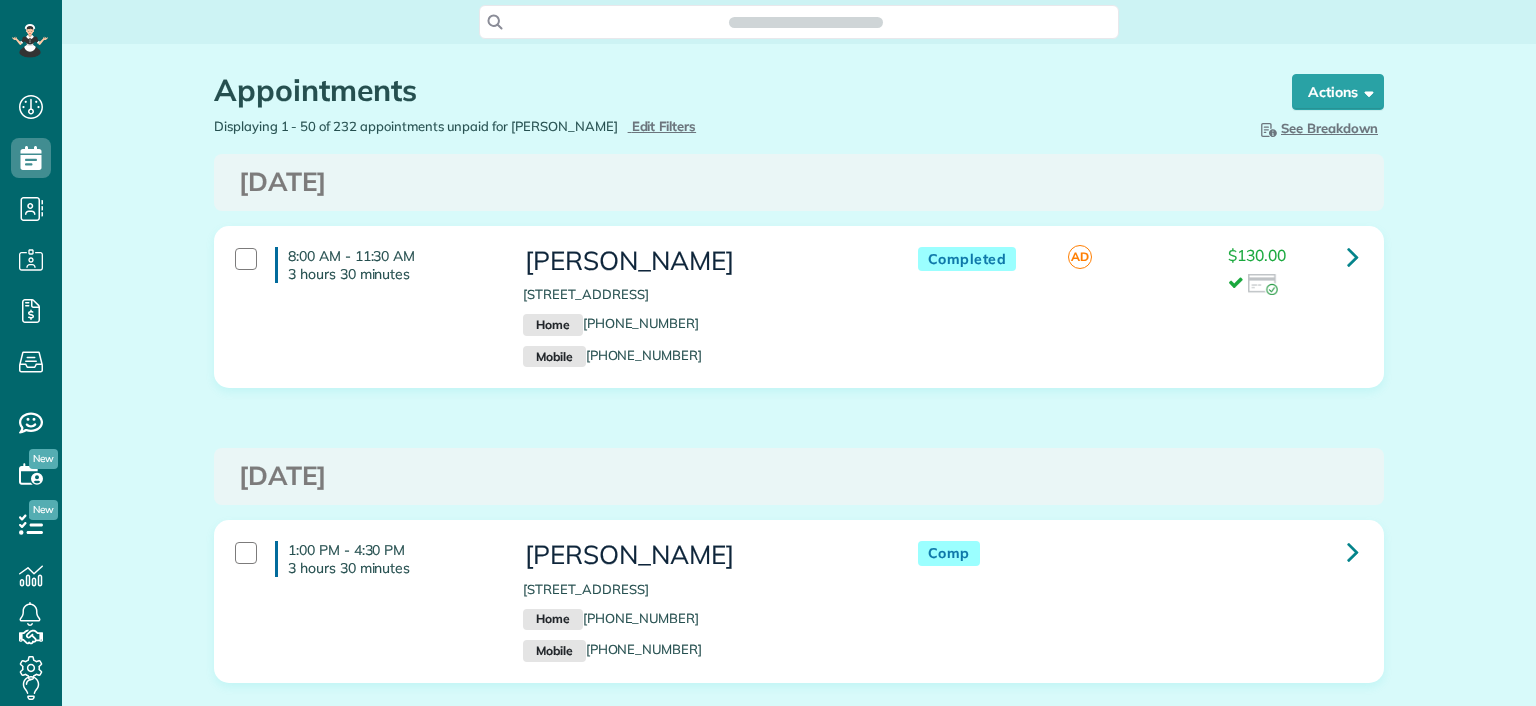 scroll, scrollTop: 0, scrollLeft: 0, axis: both 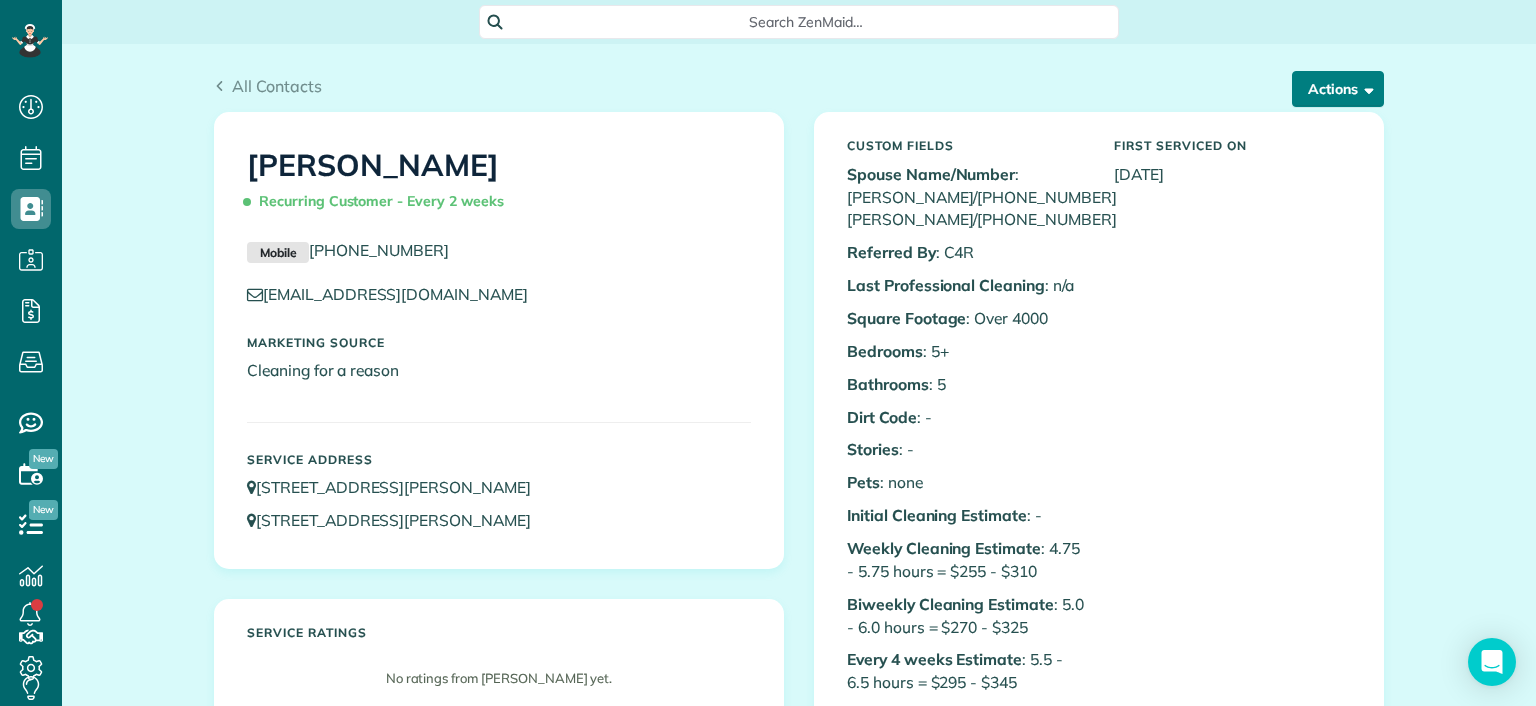 click on "Actions" at bounding box center [1338, 89] 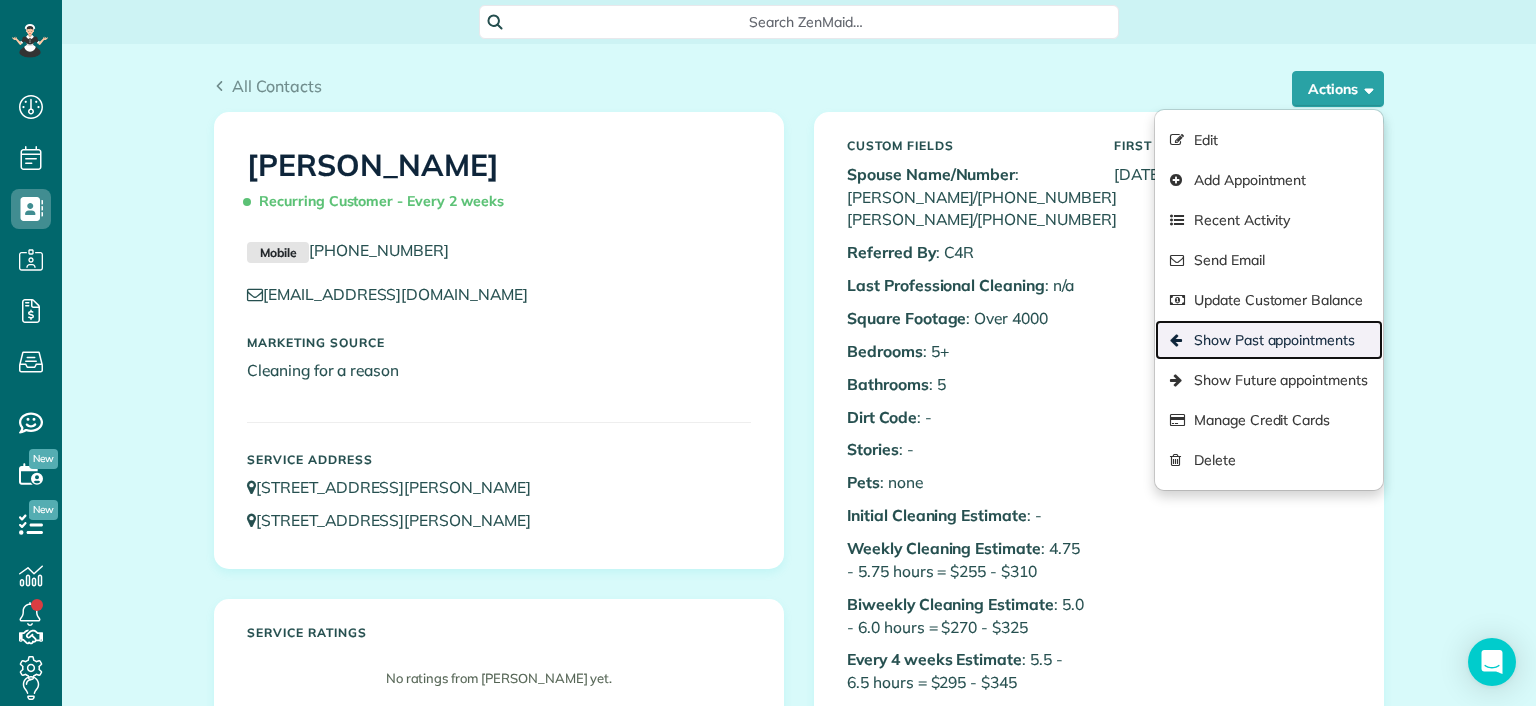 click on "Show Past appointments" at bounding box center (1269, 340) 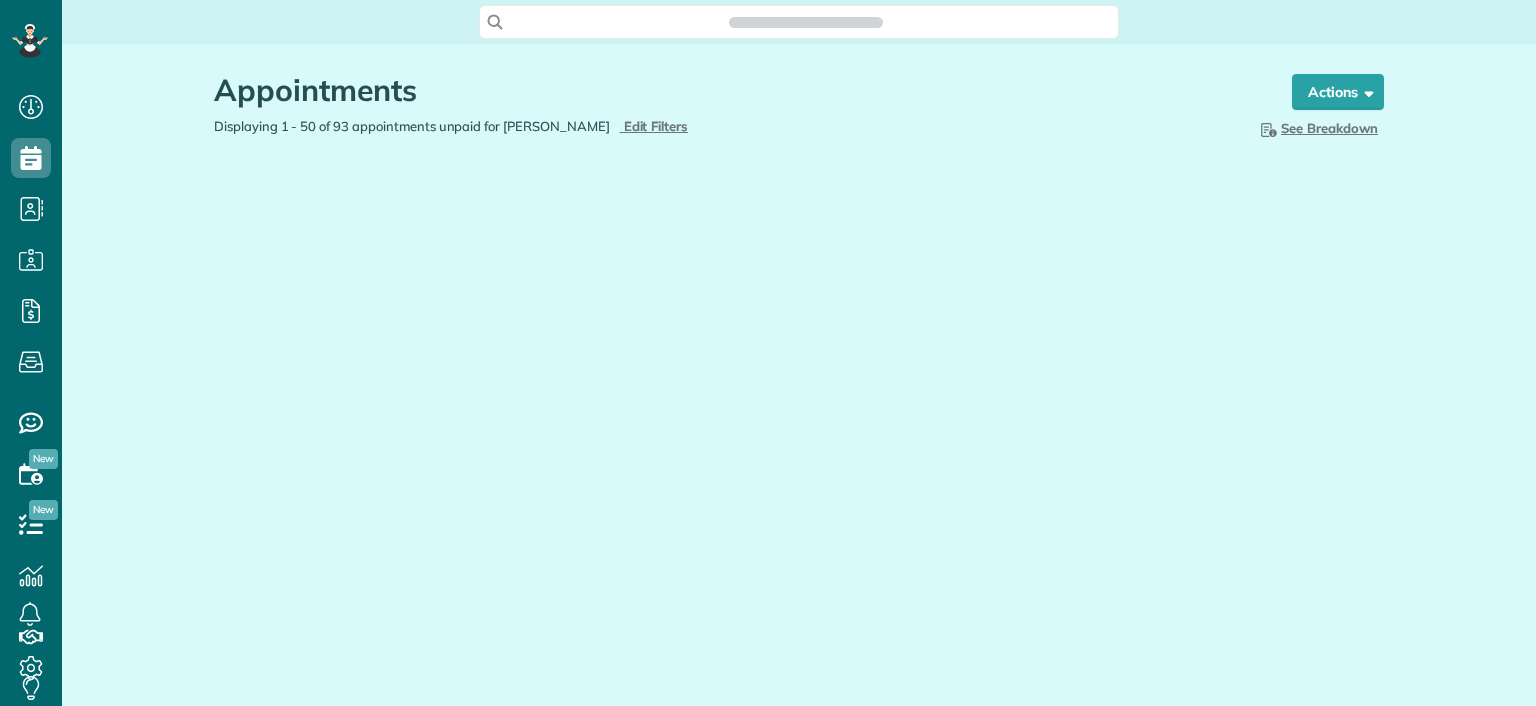 scroll, scrollTop: 0, scrollLeft: 0, axis: both 